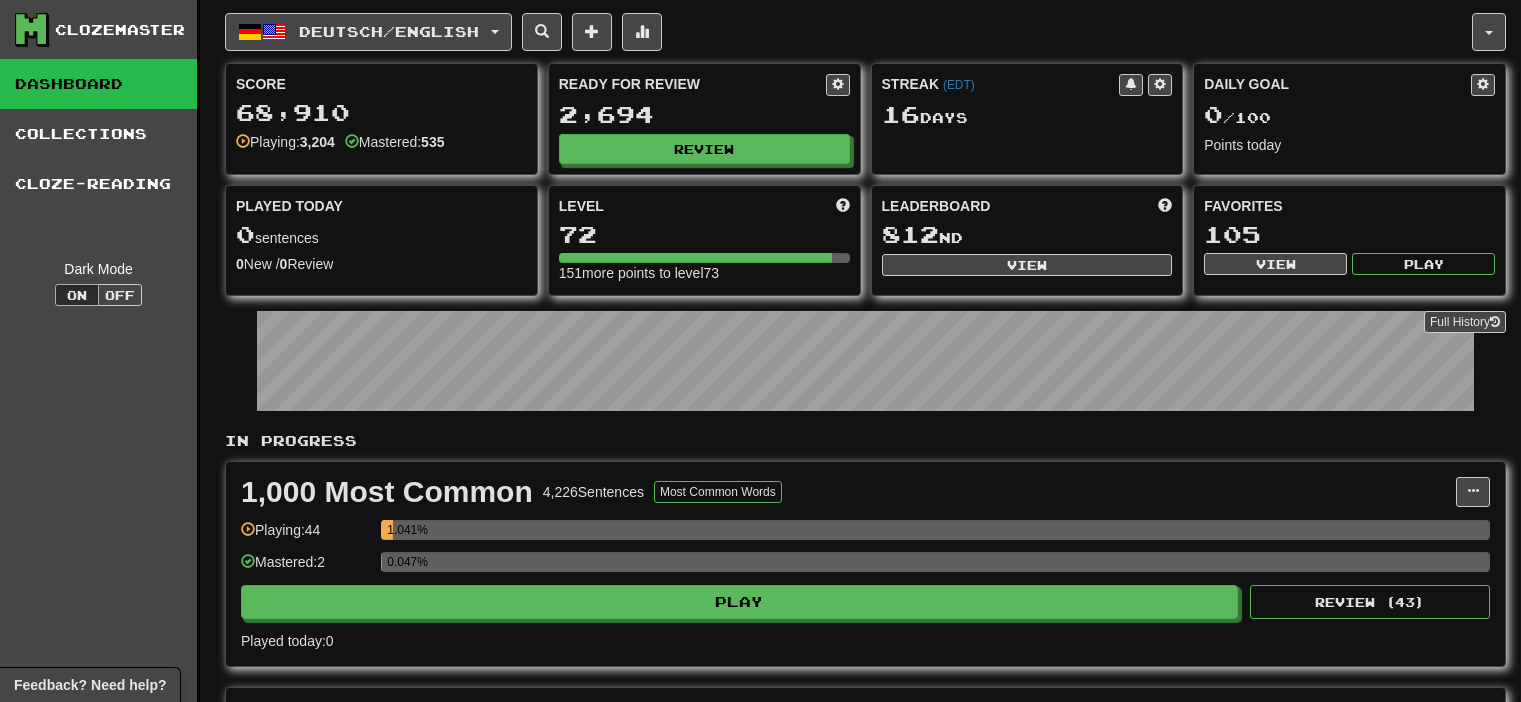scroll, scrollTop: 0, scrollLeft: 0, axis: both 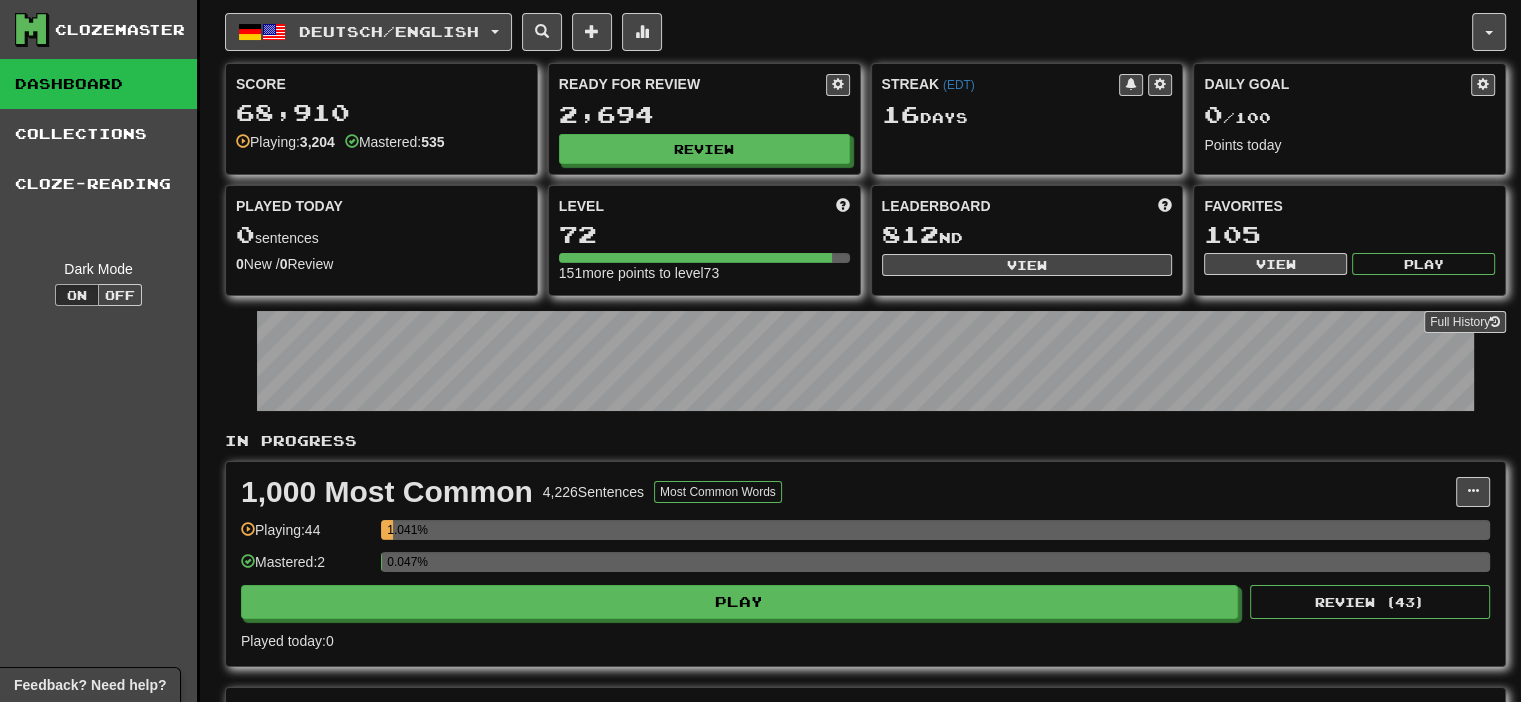 click on "Deutsch  /  English Deutsch  /  English Streak:  16   Review:  2,694 Daily Goal:  0  /  100 Español  /  English Streak:  26   Review:  1,907 Daily Goal:  0  /  200 中文  /  English Streak:  16   Review:  6,469 Daily Goal:  0  /  100  Language Pairing" at bounding box center [848, 32] 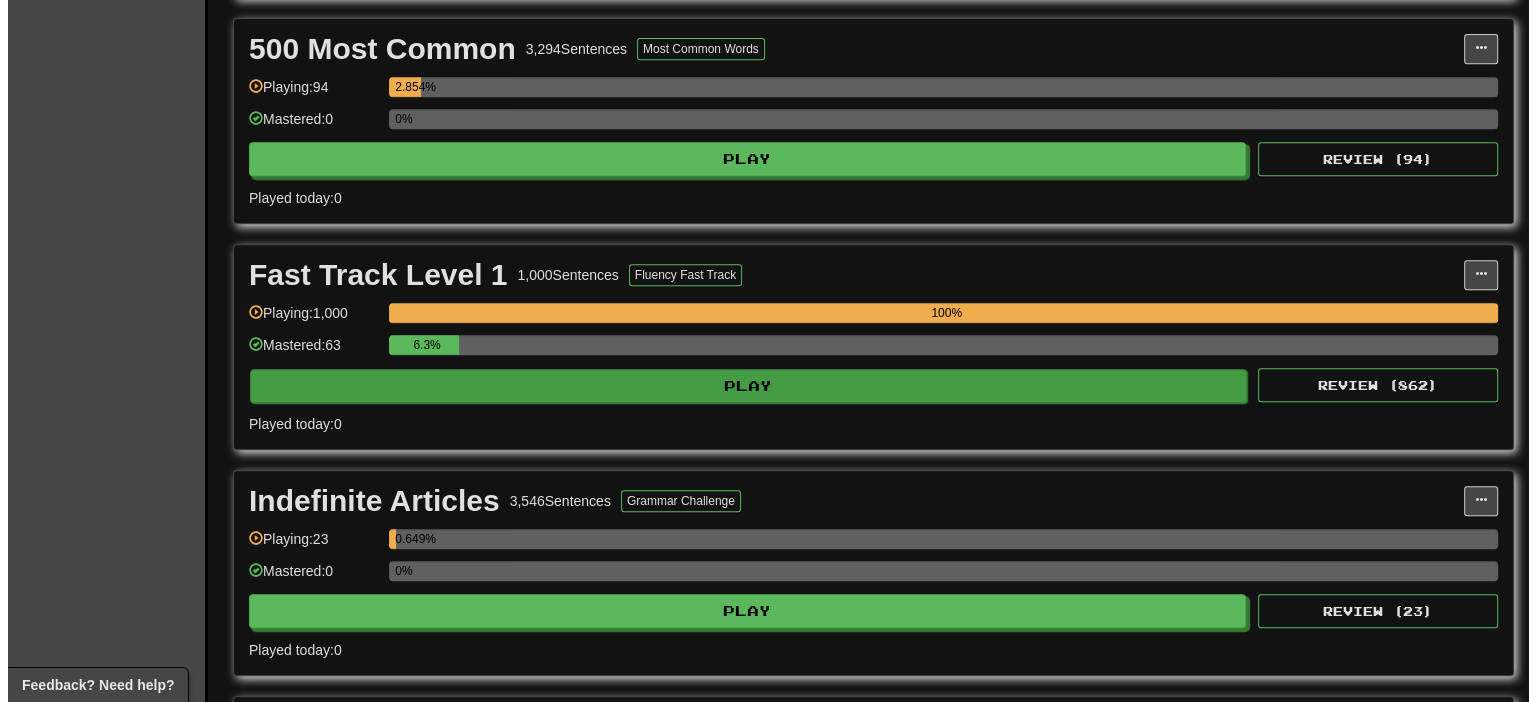 scroll, scrollTop: 900, scrollLeft: 0, axis: vertical 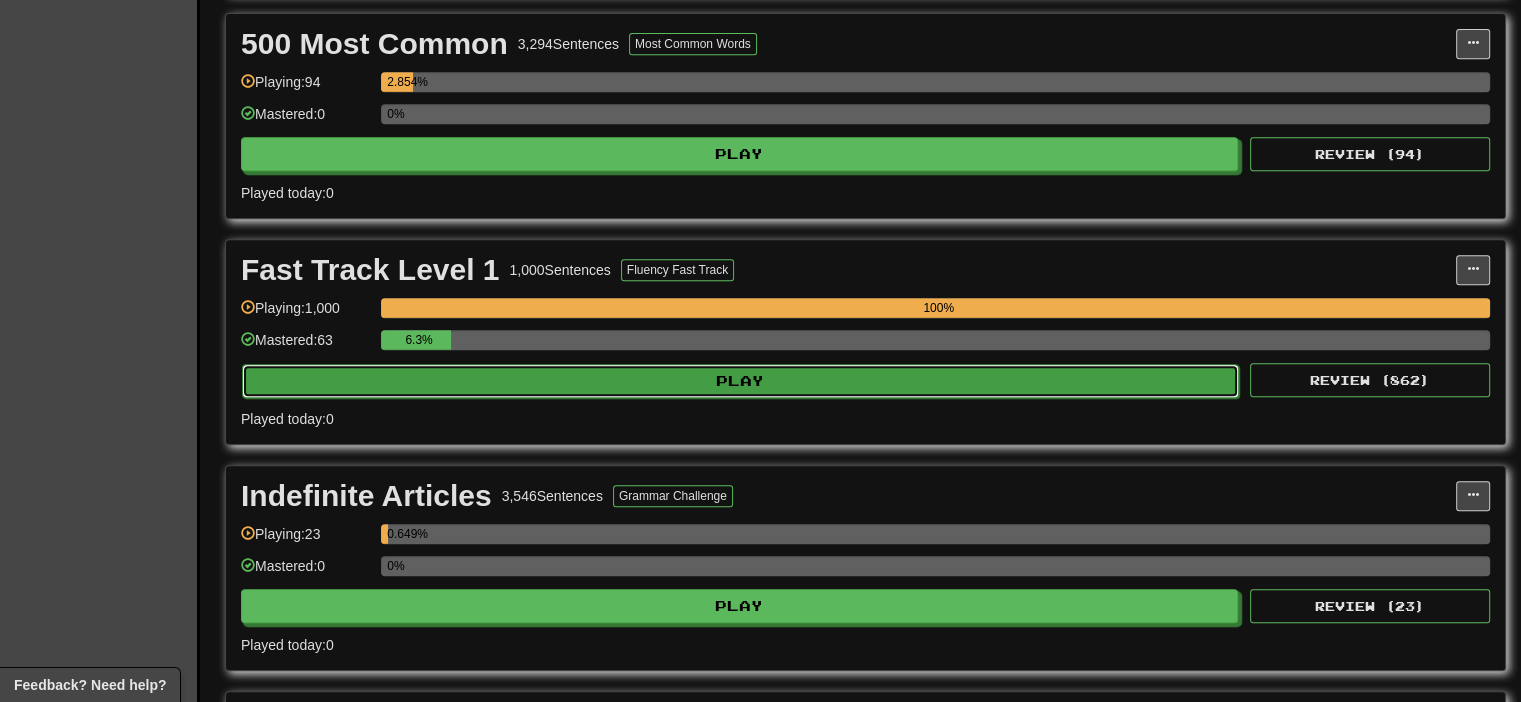click on "Play" at bounding box center (740, 381) 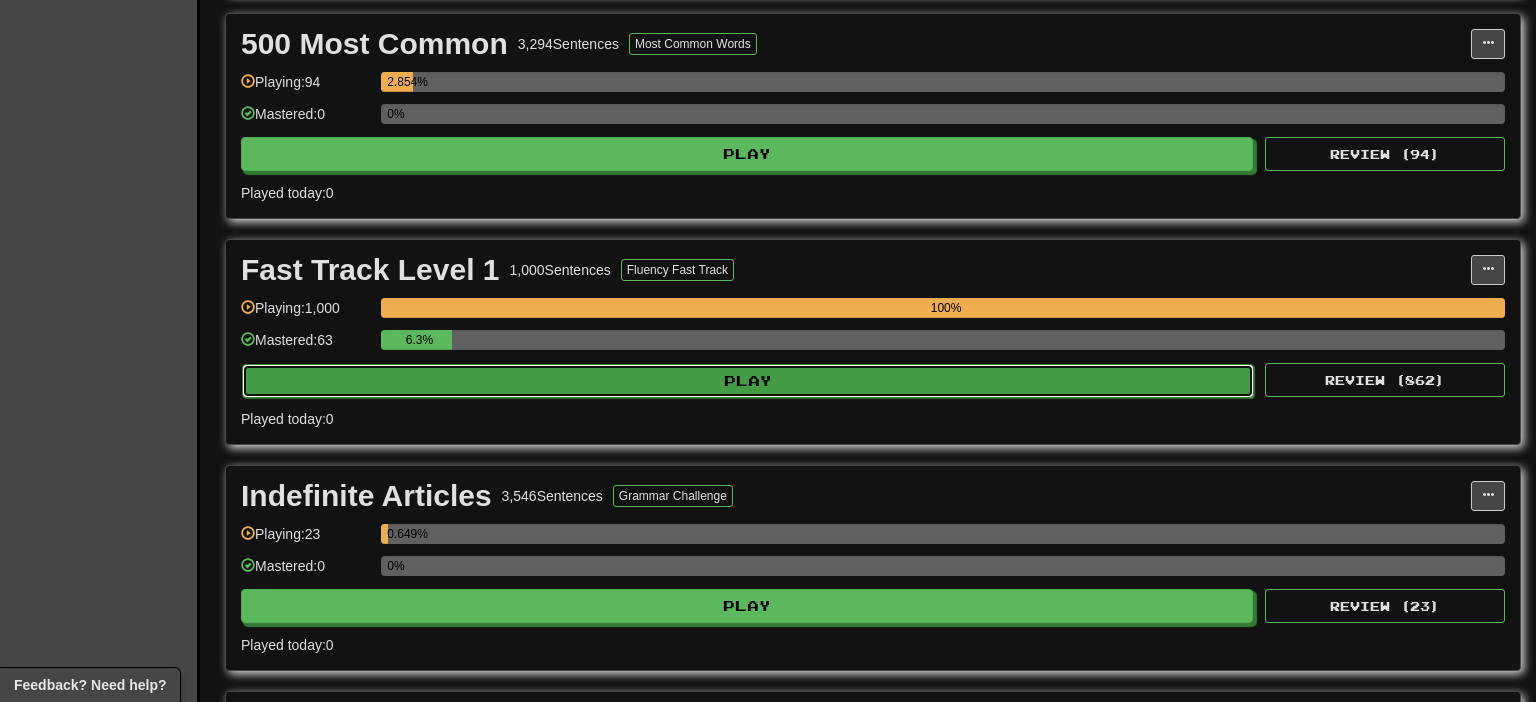 select on "**" 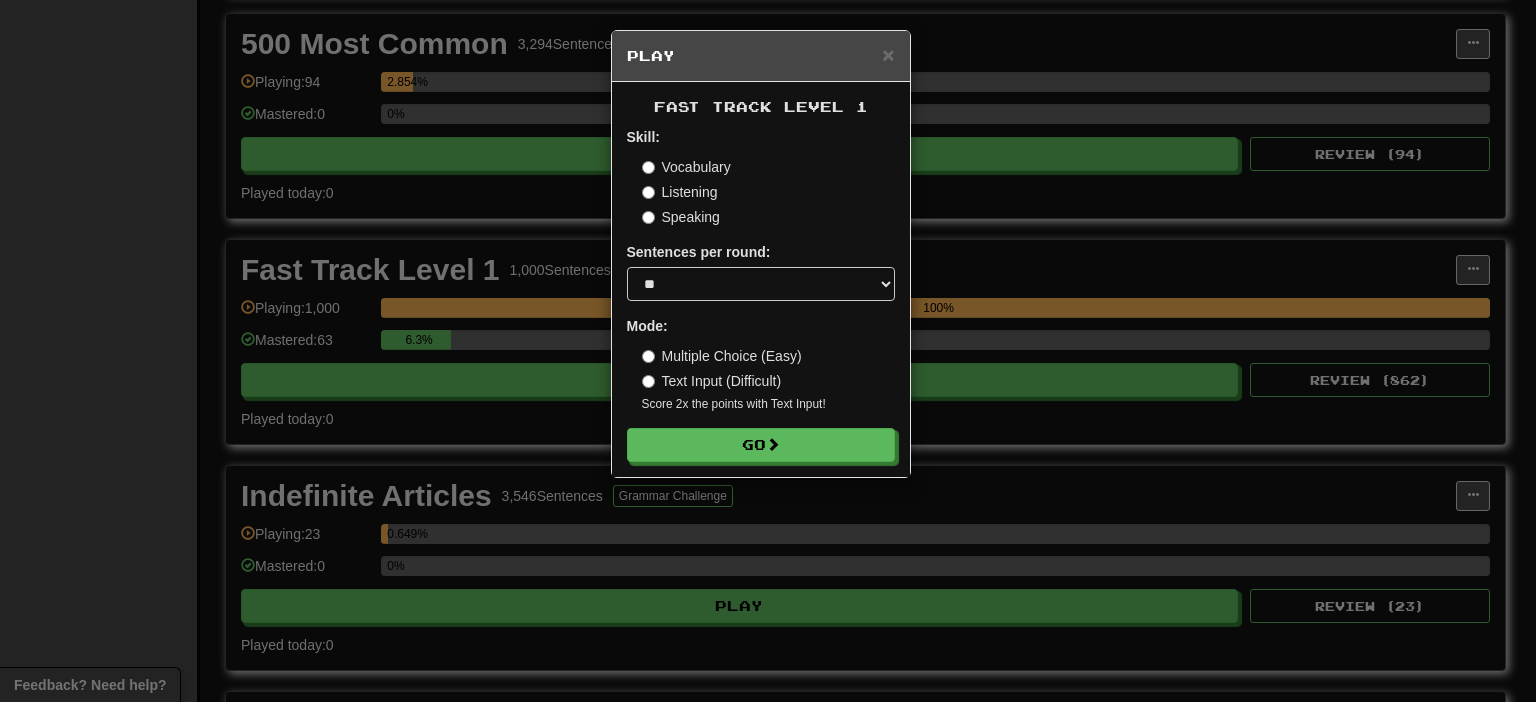 click on "Play" at bounding box center (761, 56) 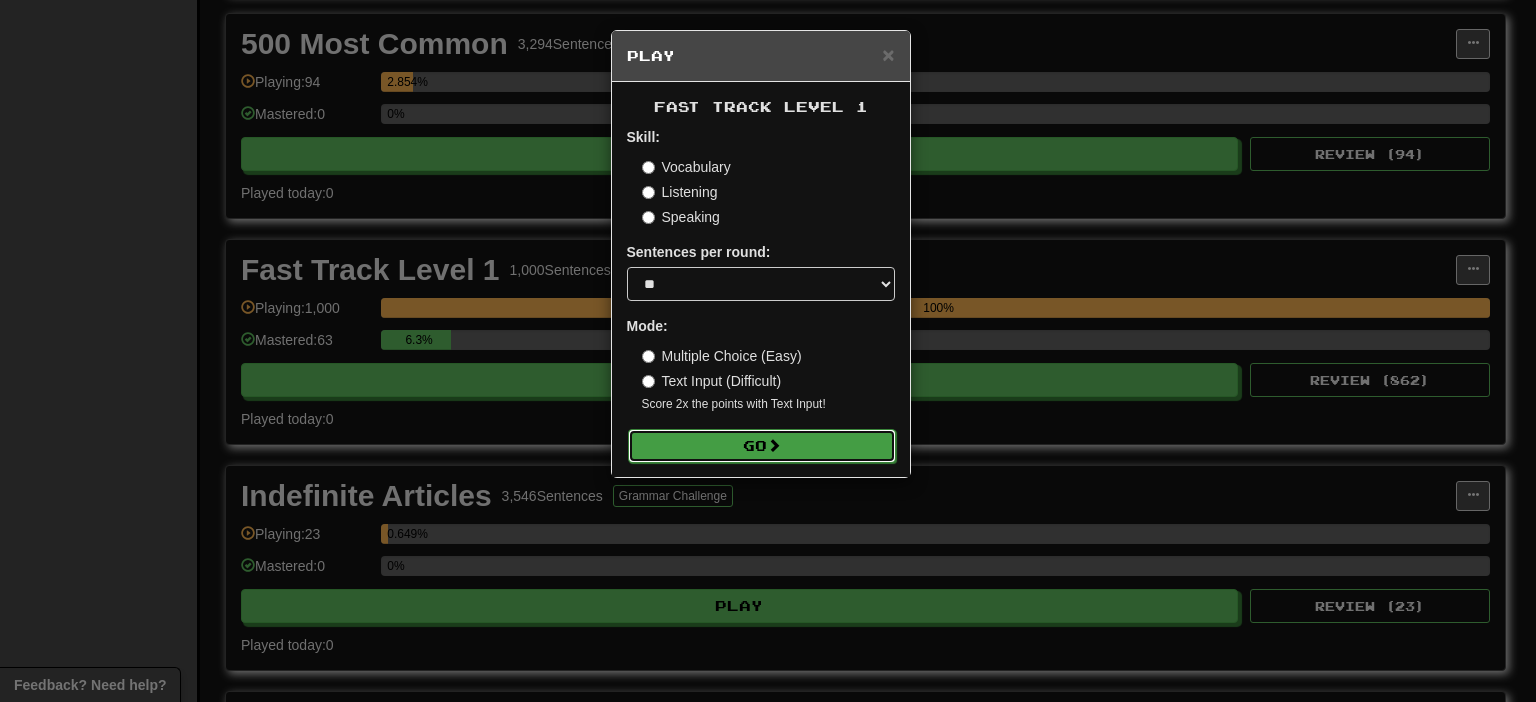 click on "Go" at bounding box center (762, 446) 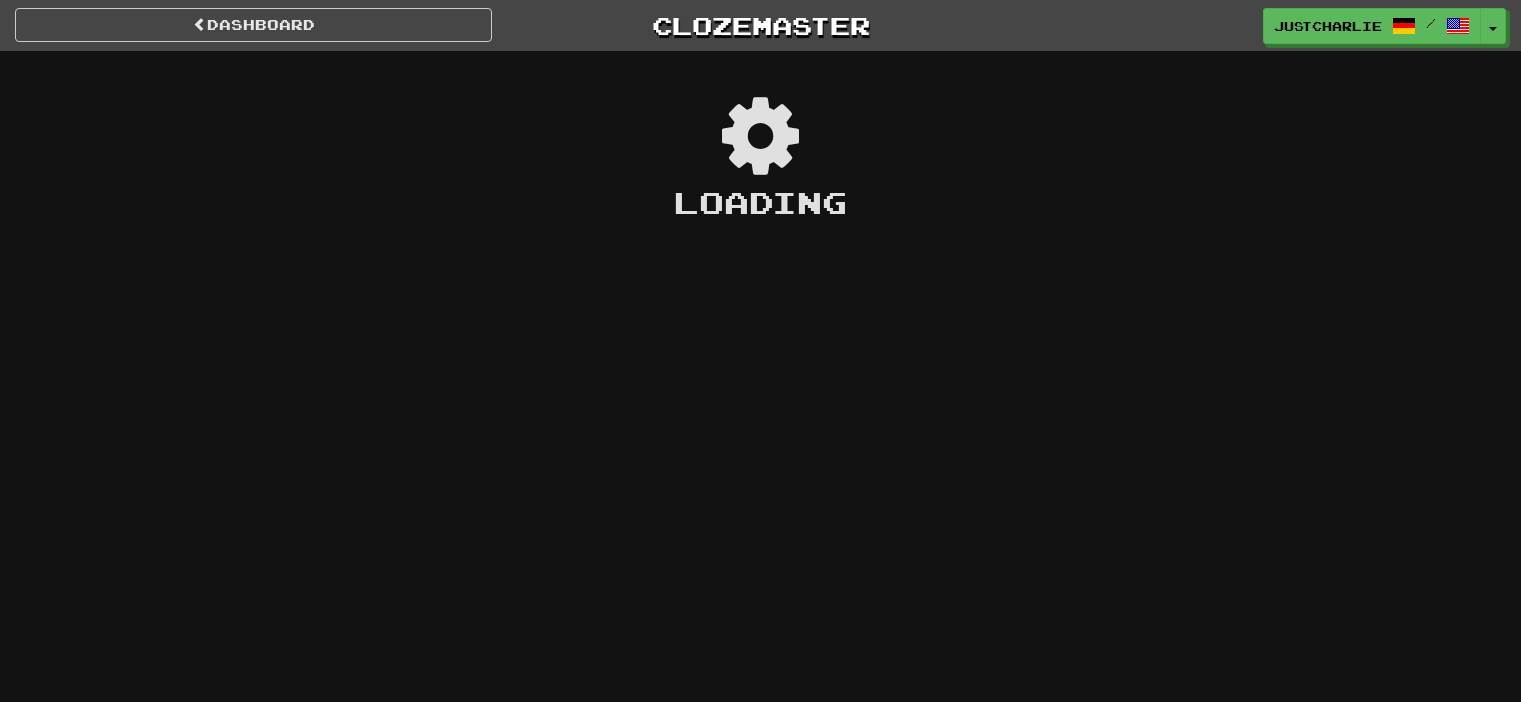 scroll, scrollTop: 0, scrollLeft: 0, axis: both 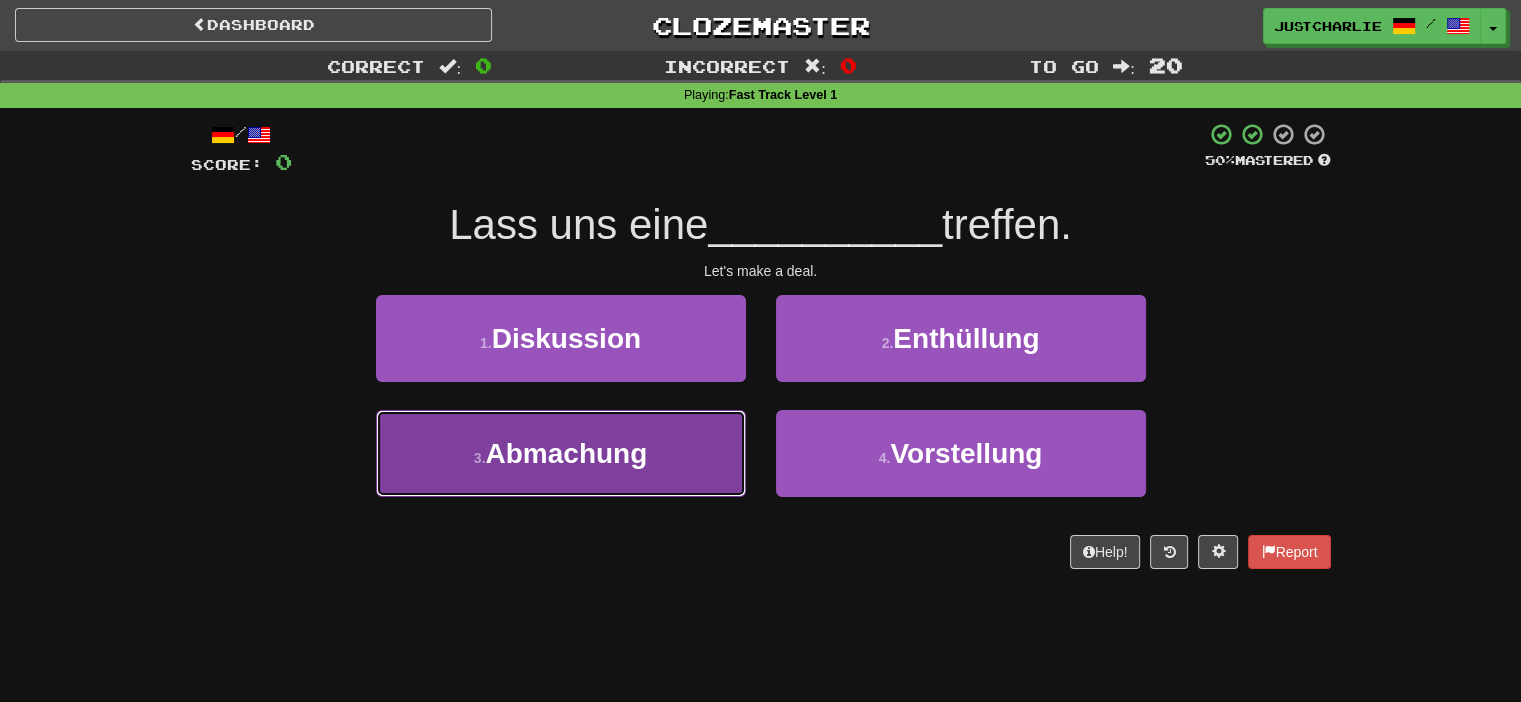 click on "3 .  Abmachung" at bounding box center (561, 453) 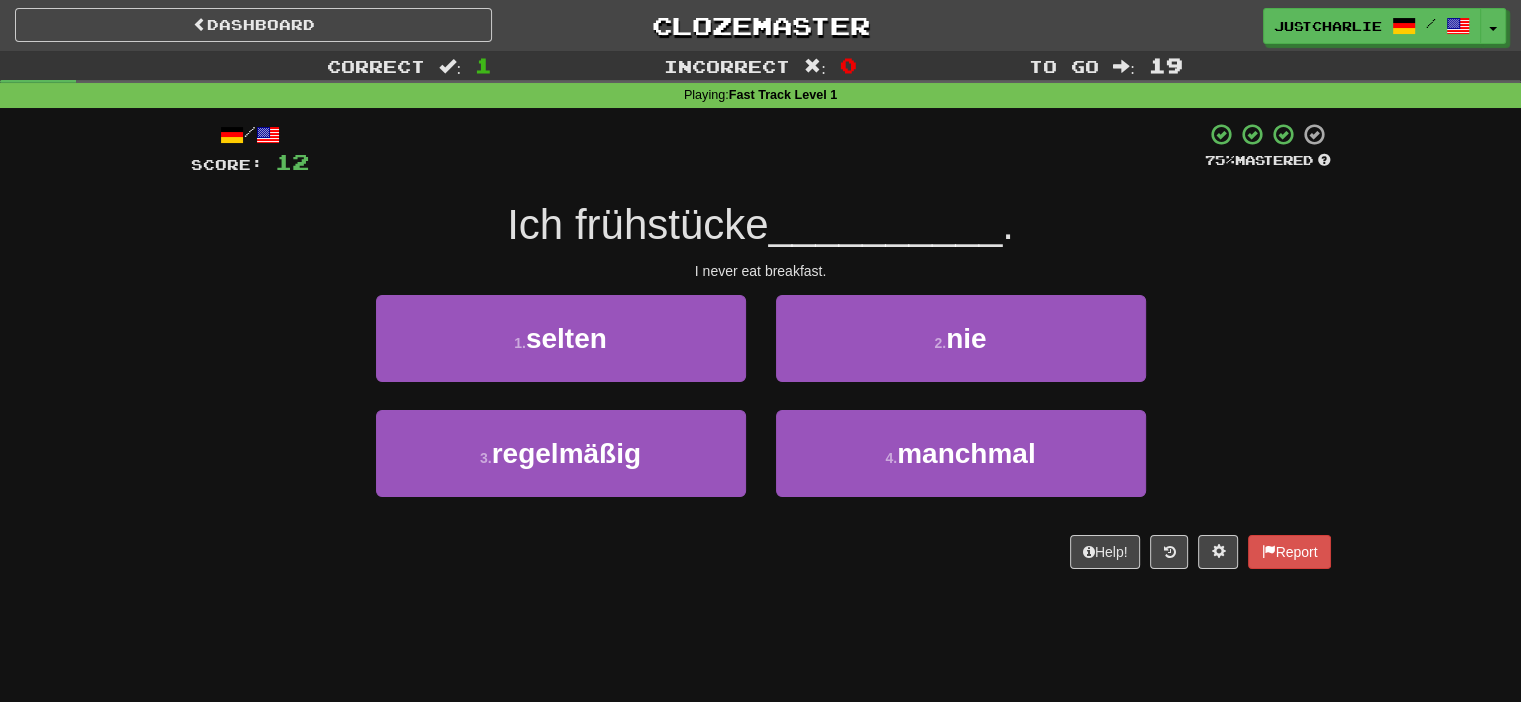click on "I never eat breakfast." at bounding box center [761, 271] 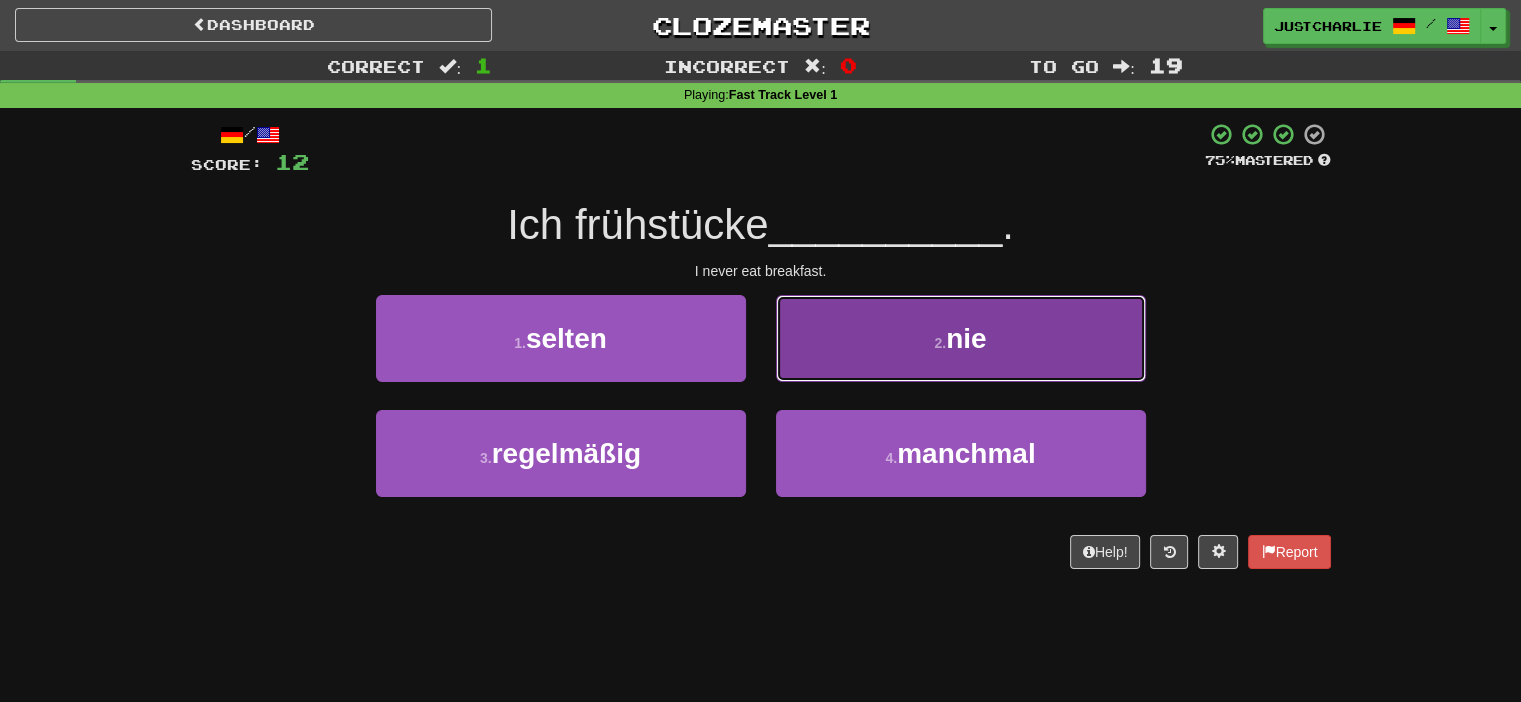 click on "2 .  nie" at bounding box center (961, 338) 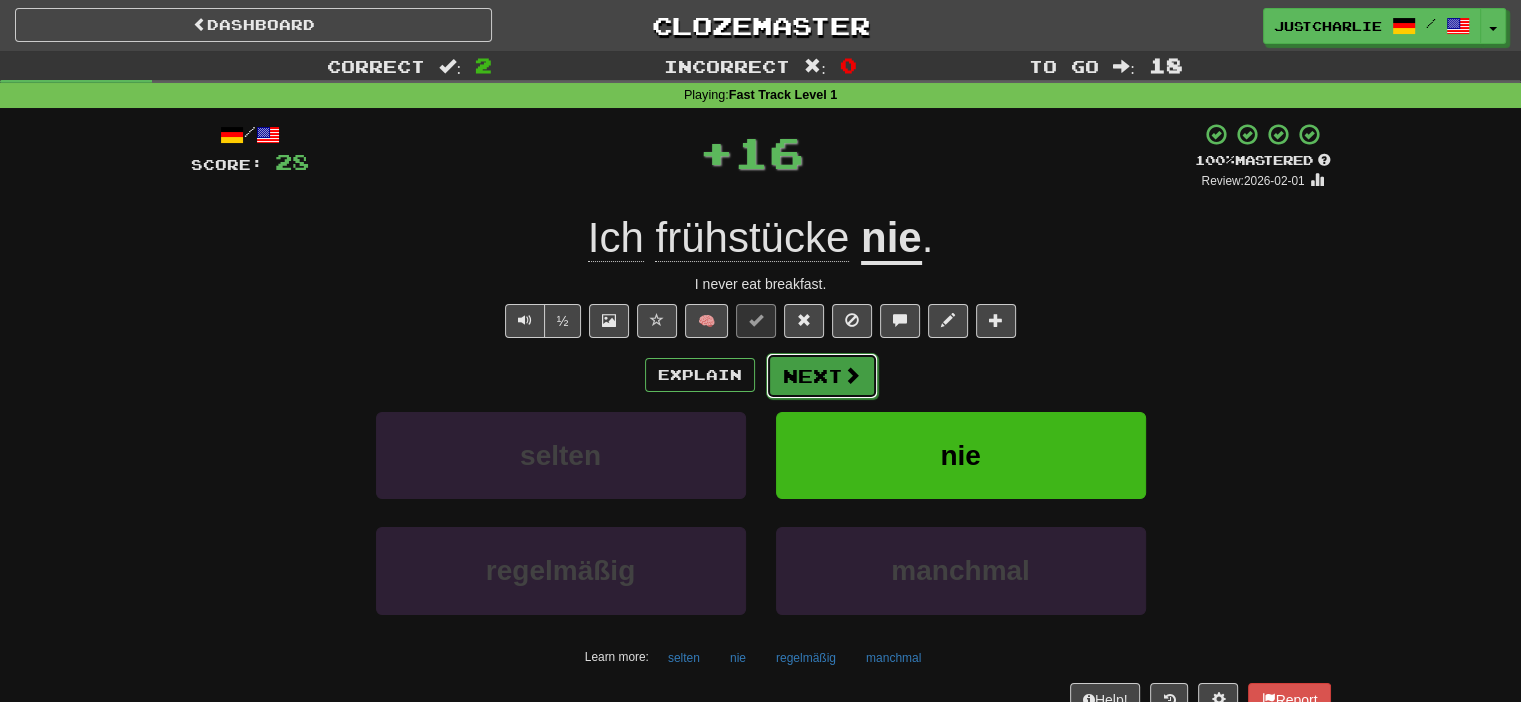 click on "Next" at bounding box center (822, 376) 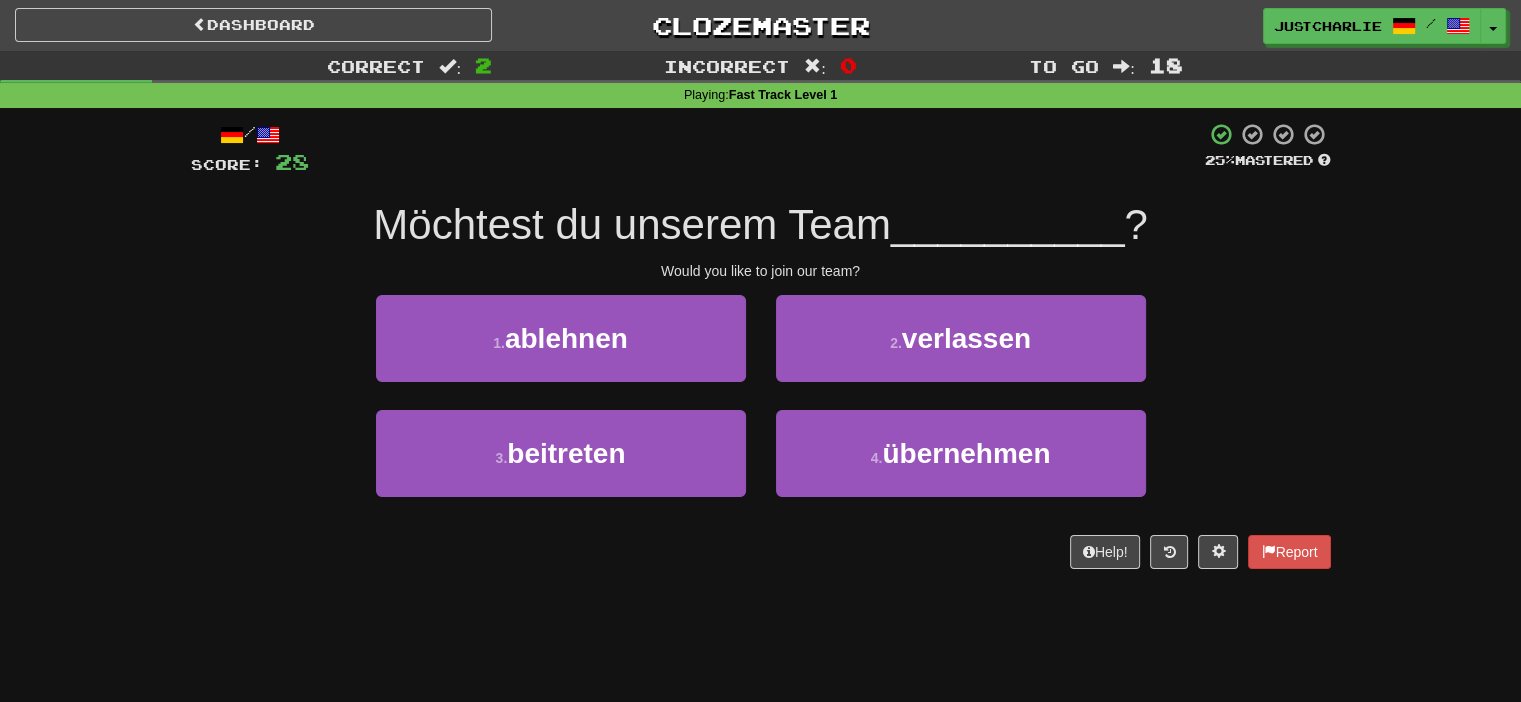 click on "Would you like to join our team?" at bounding box center [761, 271] 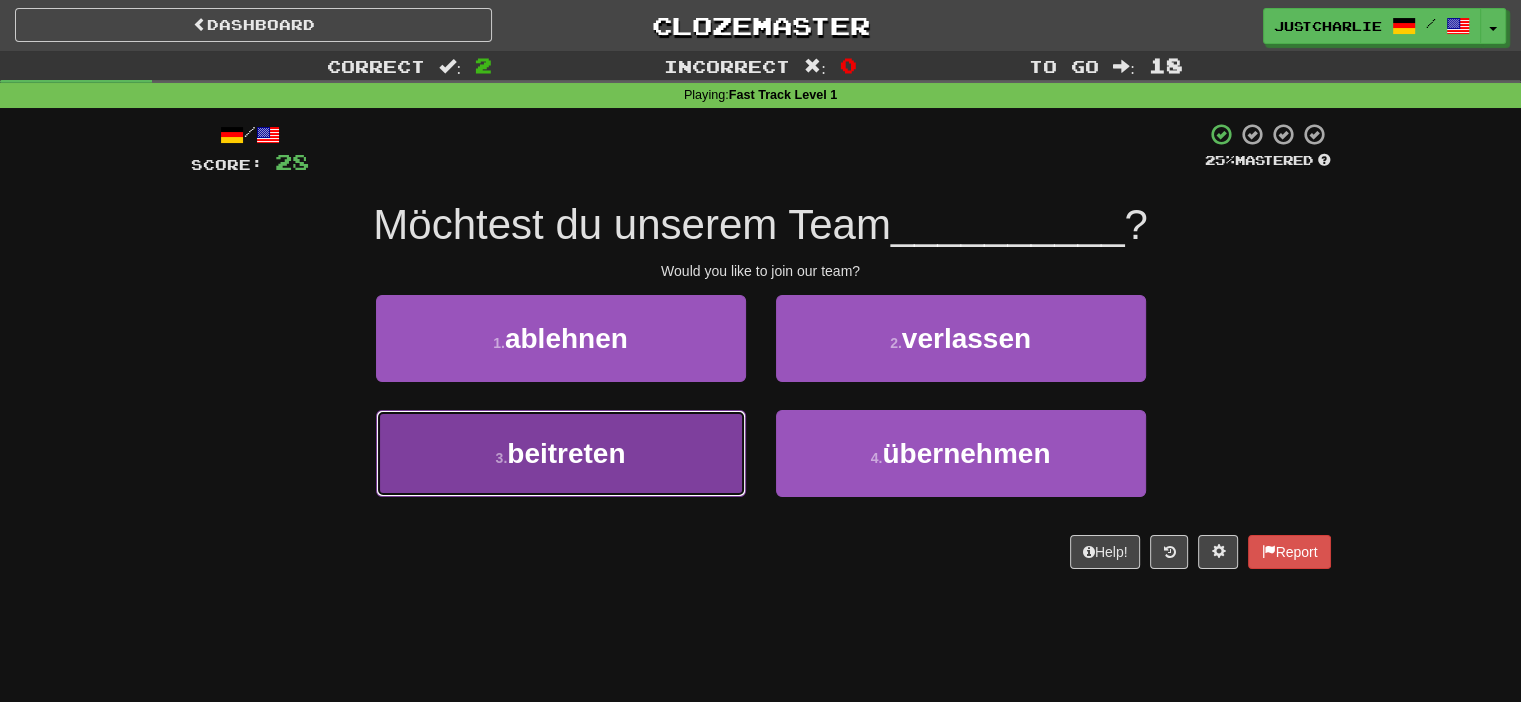 click on "3 .  beitreten" at bounding box center [561, 453] 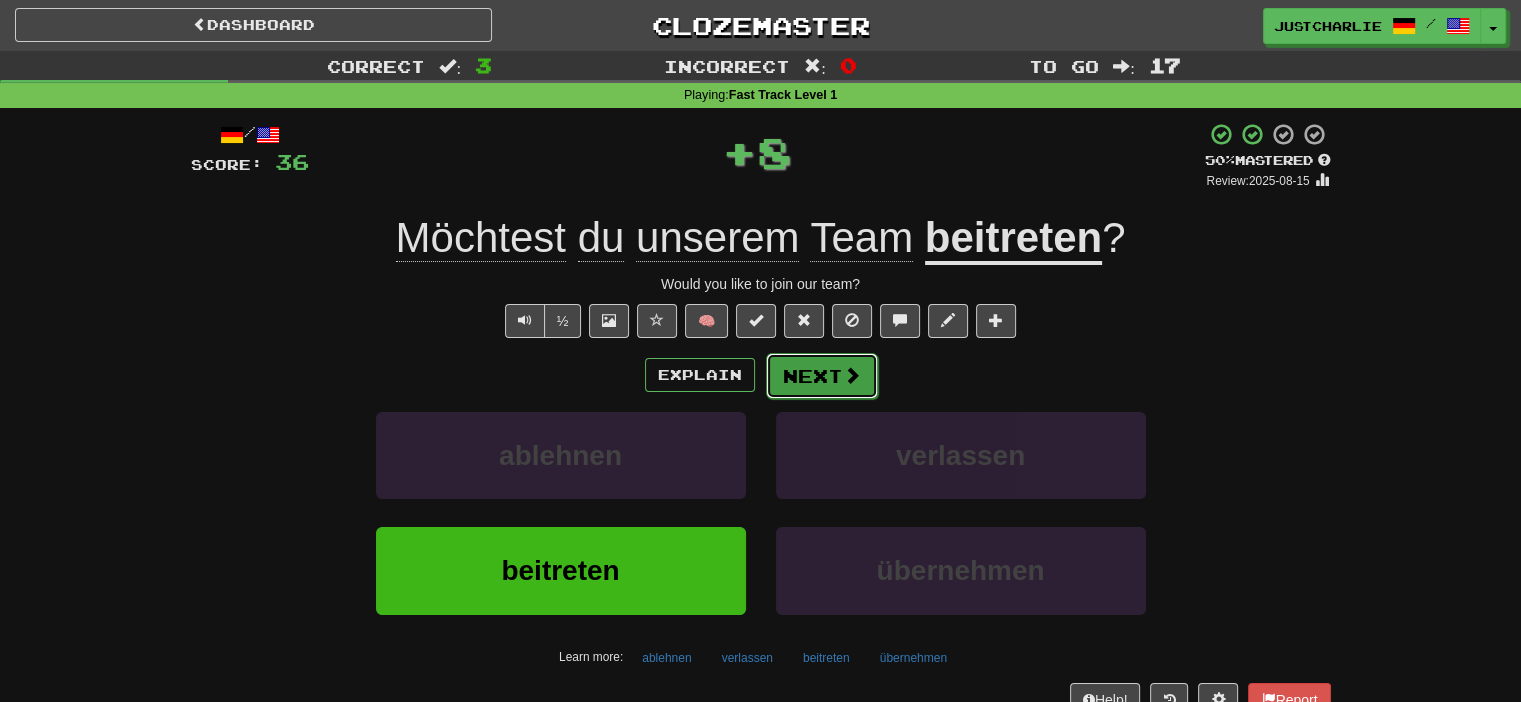 click on "Next" at bounding box center [822, 376] 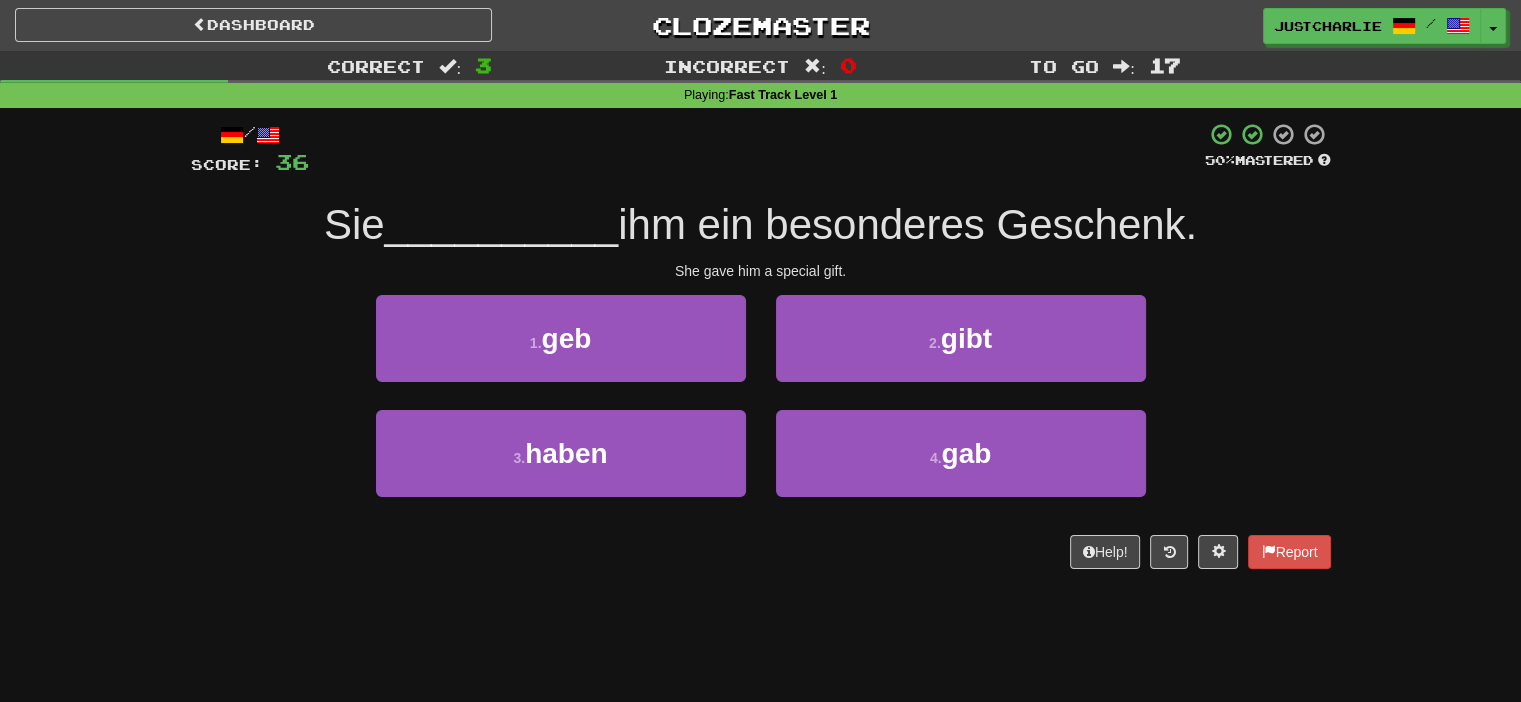 click on "She gave him a special gift." at bounding box center [761, 271] 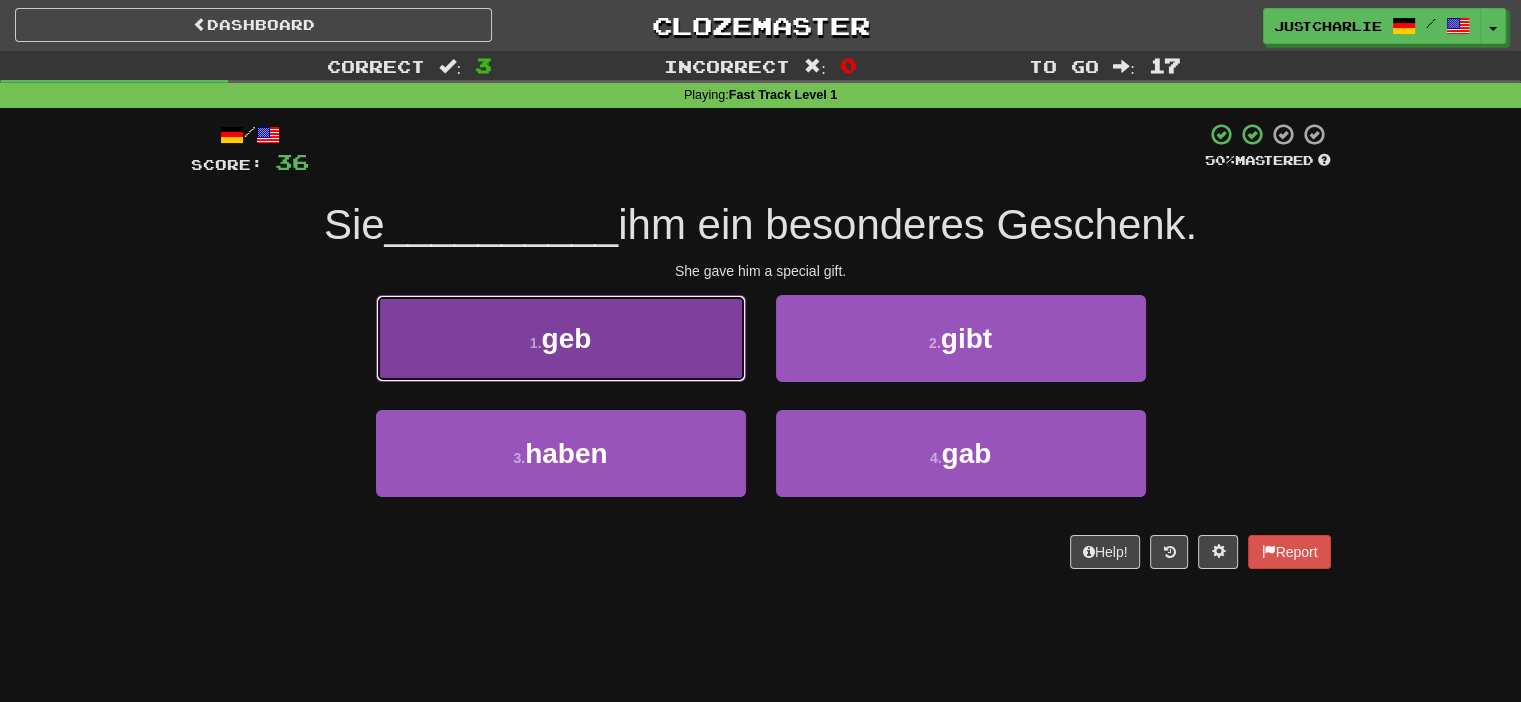 click on "1 .  geb" at bounding box center [561, 338] 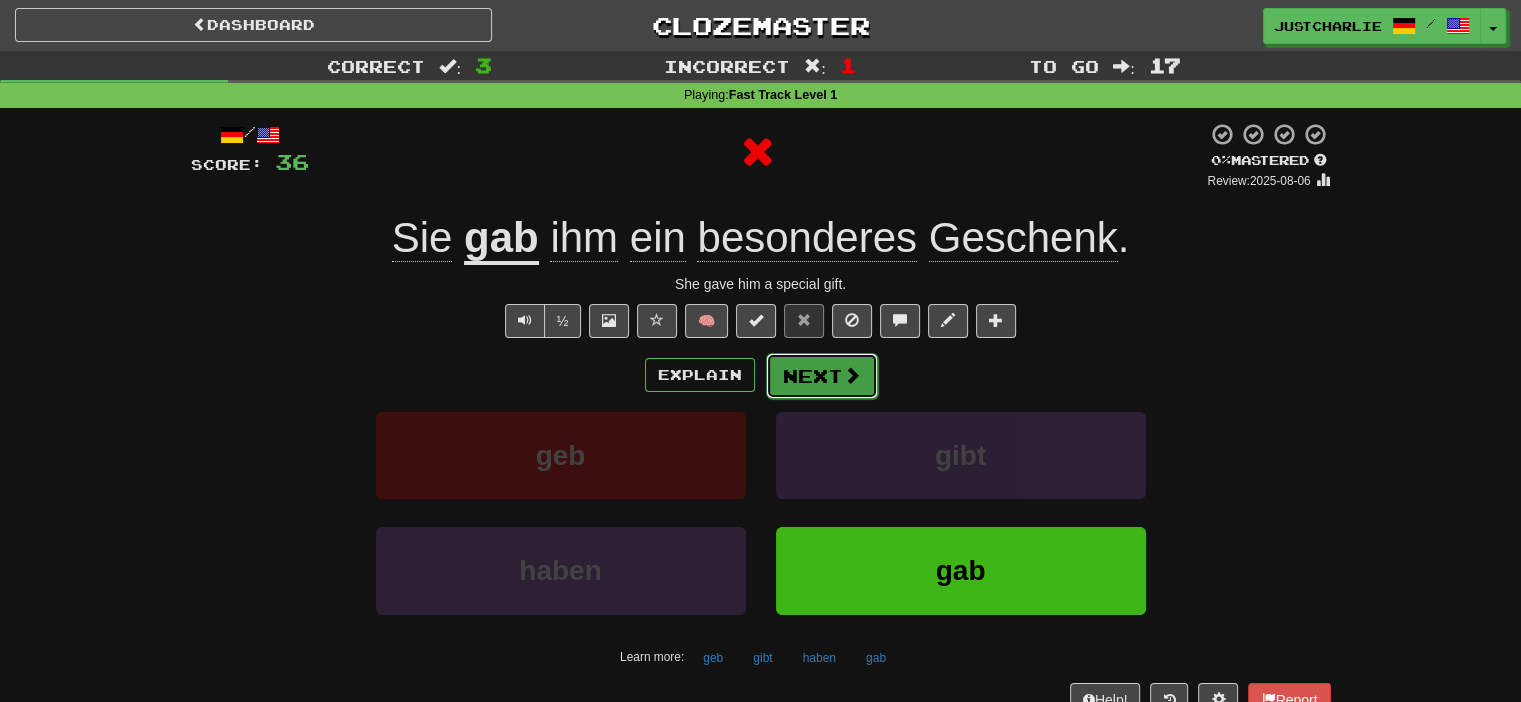 click on "Next" at bounding box center (822, 376) 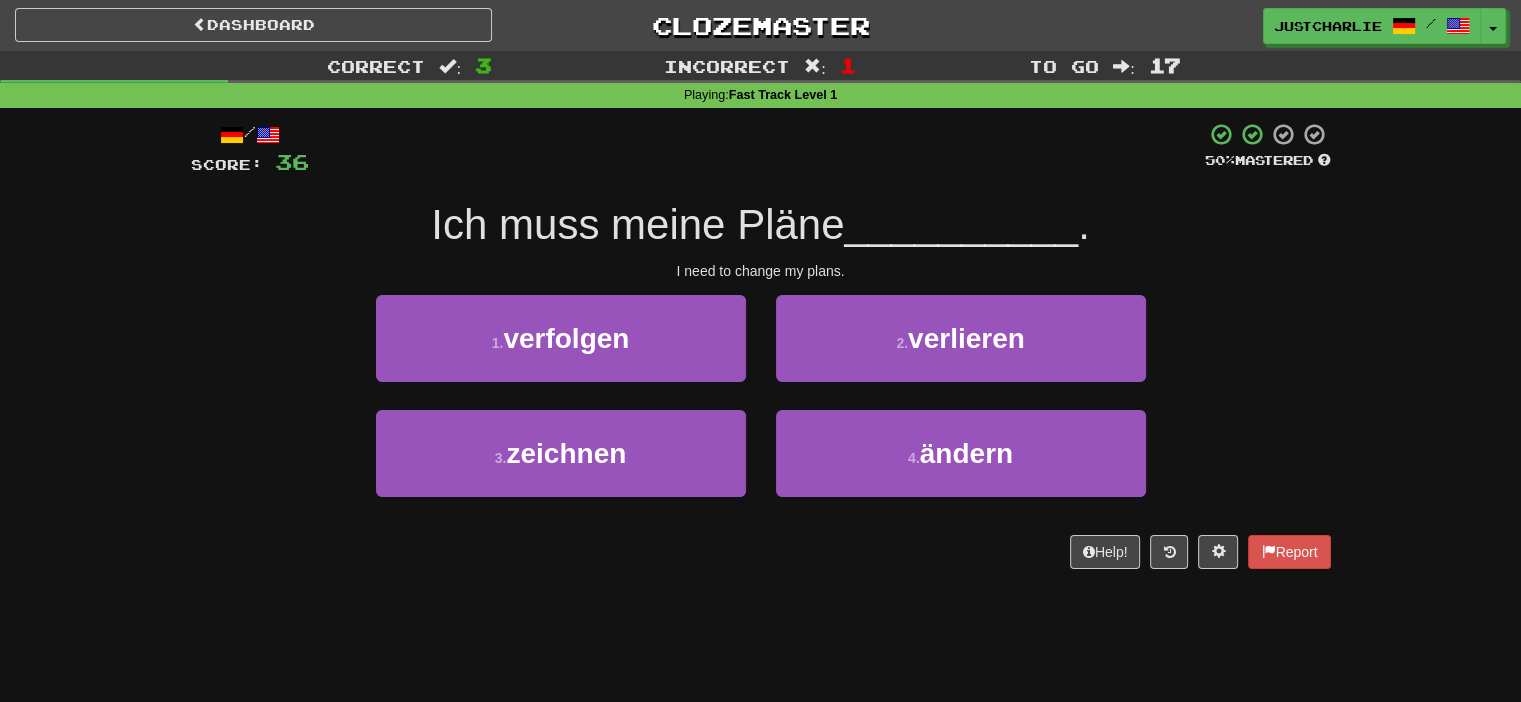 click on "Ich muss meine Pläne" at bounding box center [637, 224] 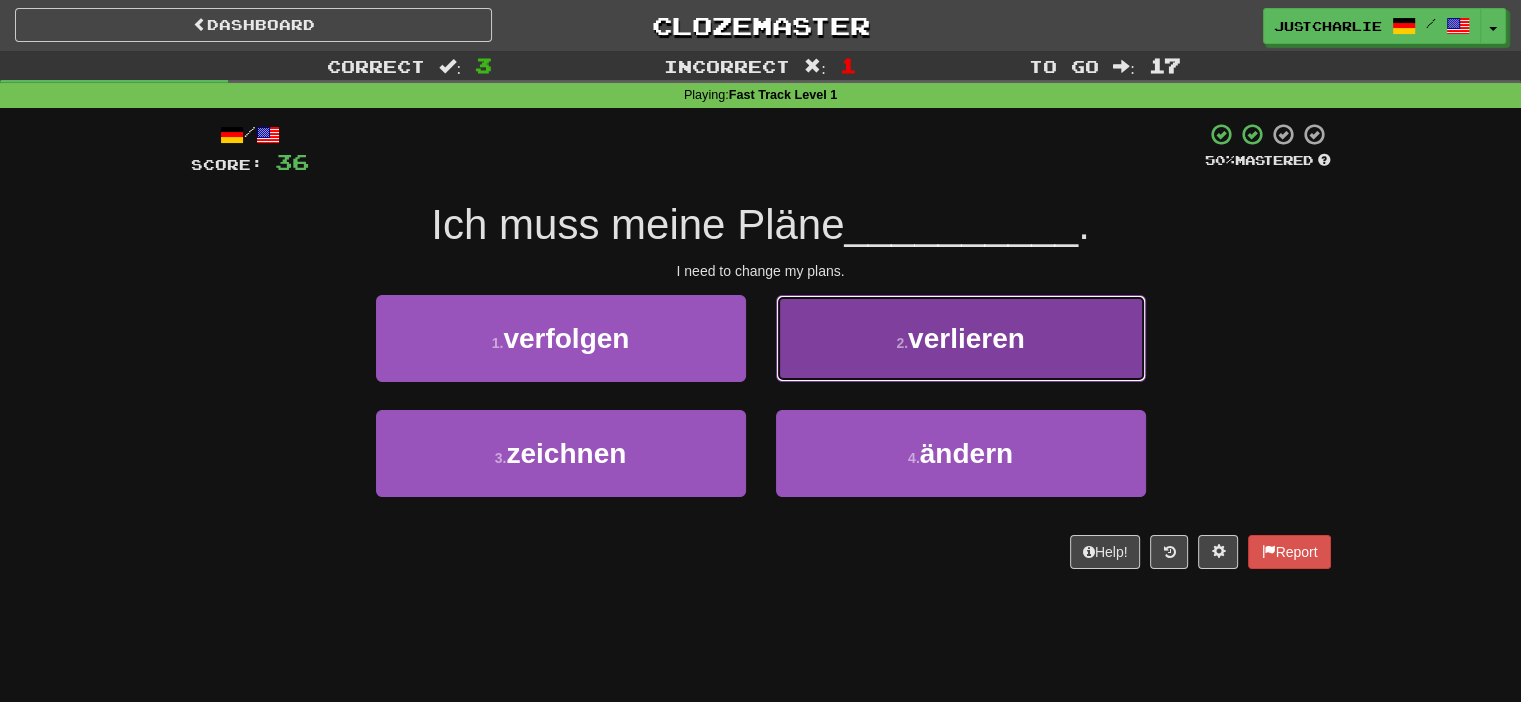 click on "2 .  verlieren" at bounding box center [961, 338] 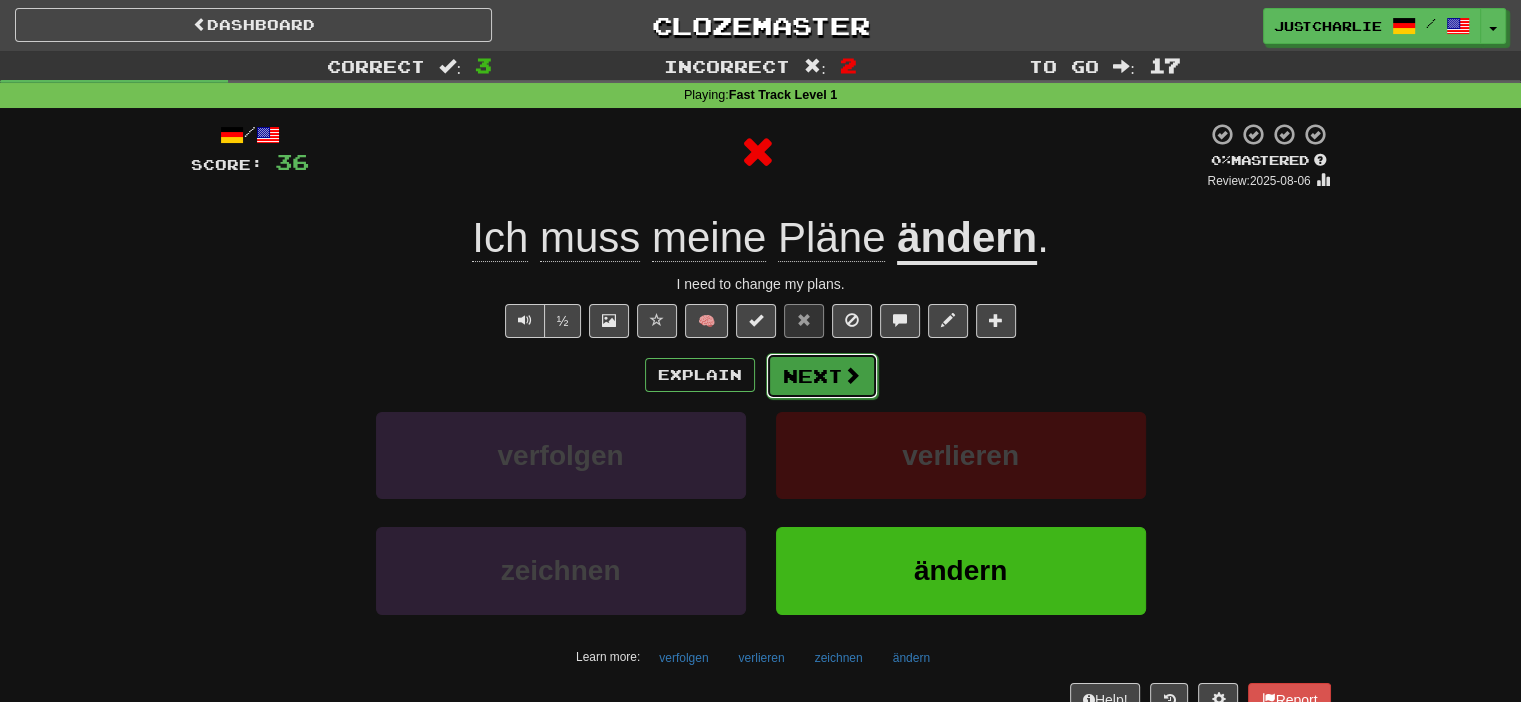 click on "Next" at bounding box center (822, 376) 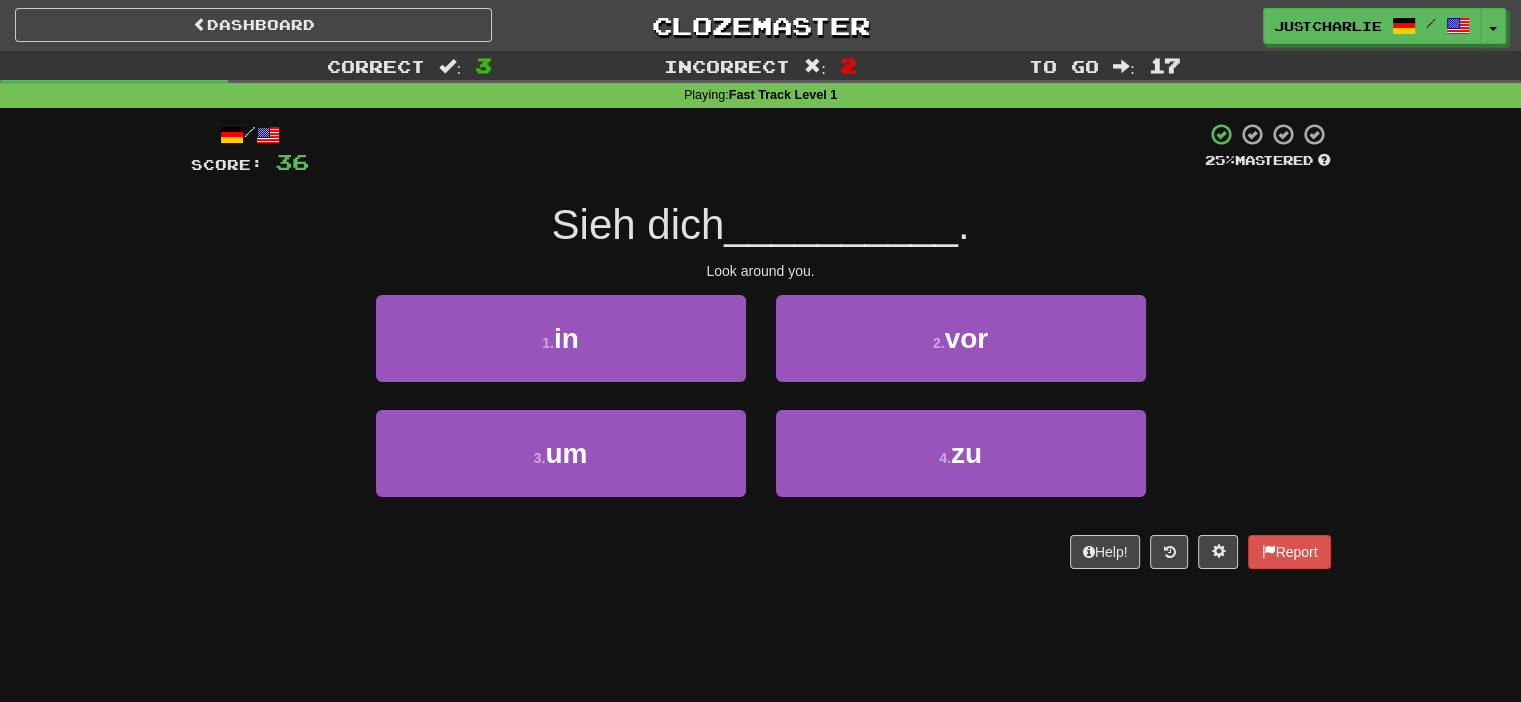 click on "Sieh dich  __________ ." at bounding box center [761, 225] 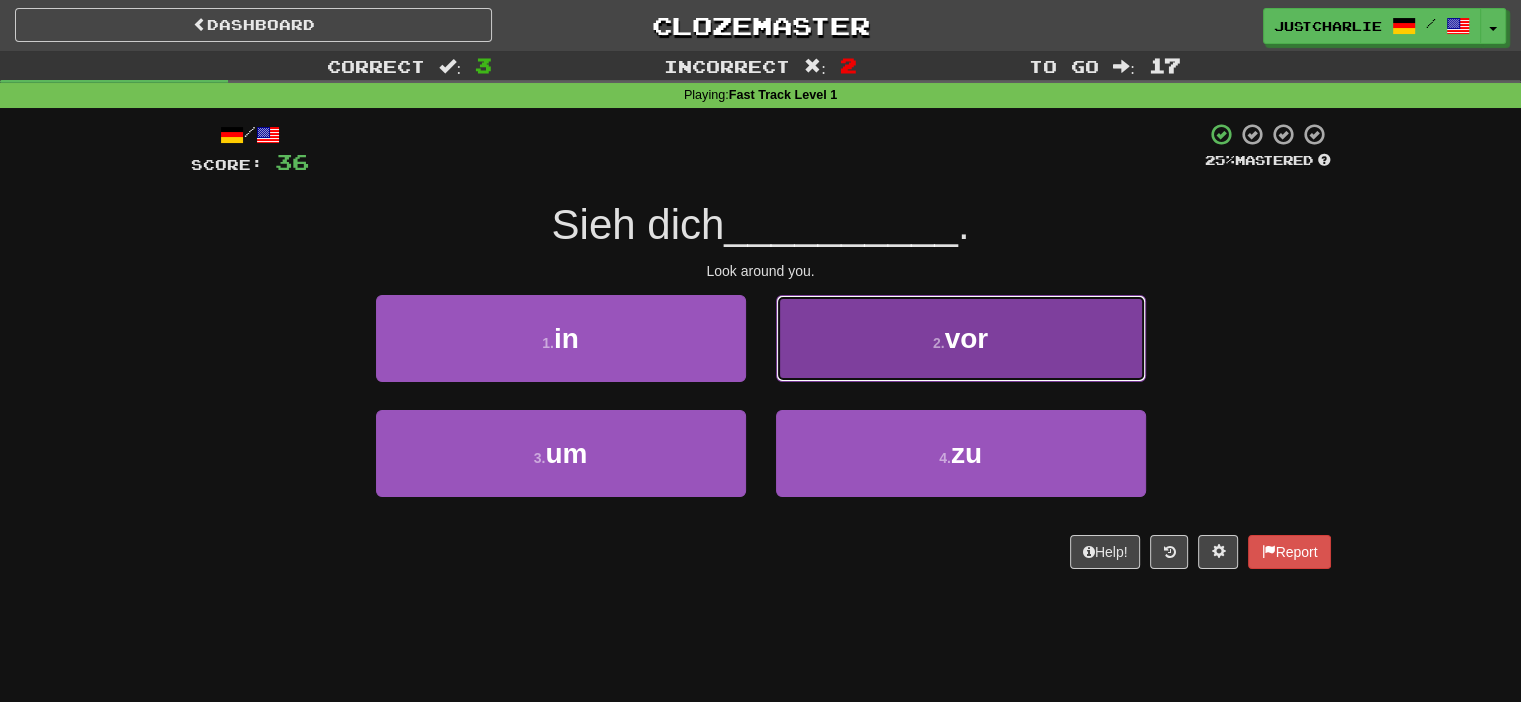 click on "2 .  vor" at bounding box center [961, 338] 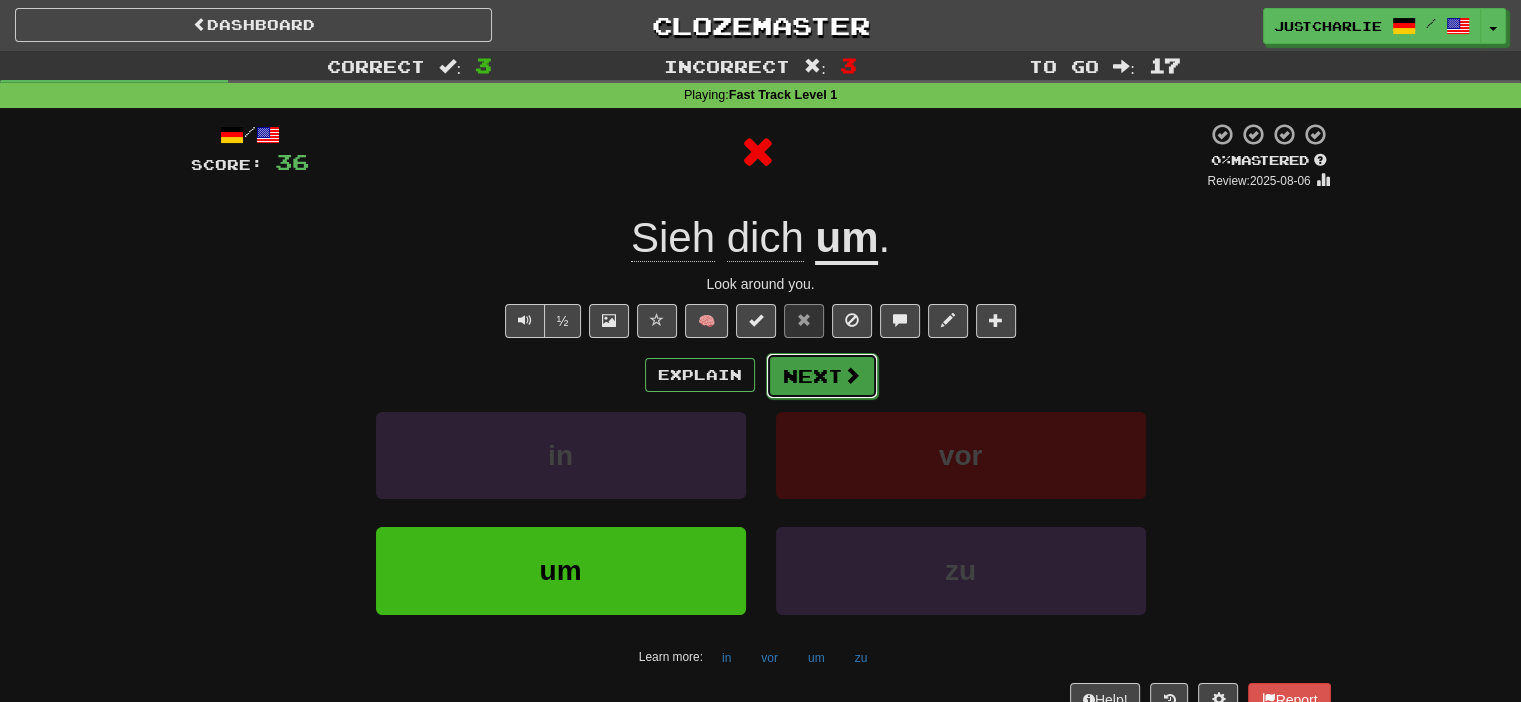 click on "Next" at bounding box center (822, 376) 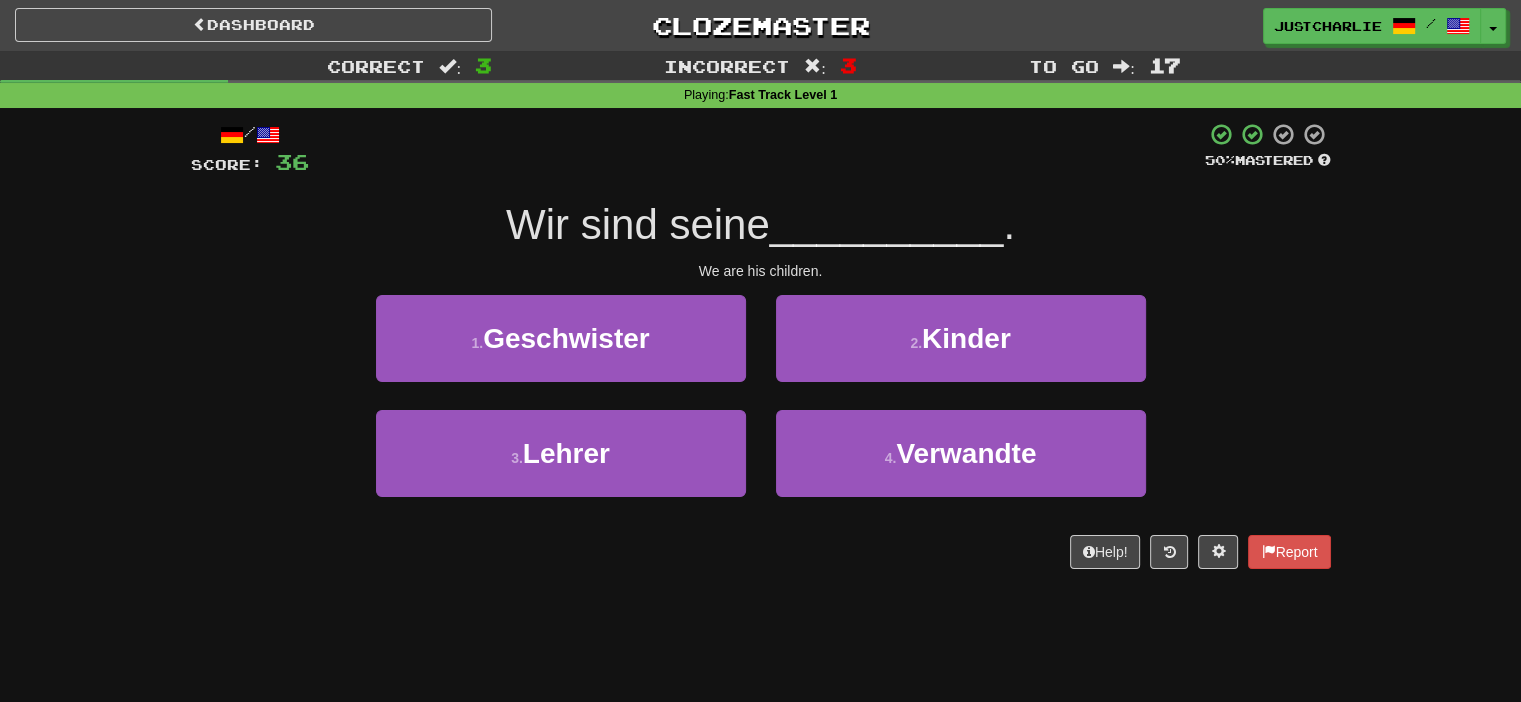click on "/  Score:   36 50 %  Mastered Wir sind seine  __________ . We are his children. 1 .  Geschwister 2 .  Kinder 3 .  Lehrer 4 .  Verwandte  Help!  Report" at bounding box center [761, 345] 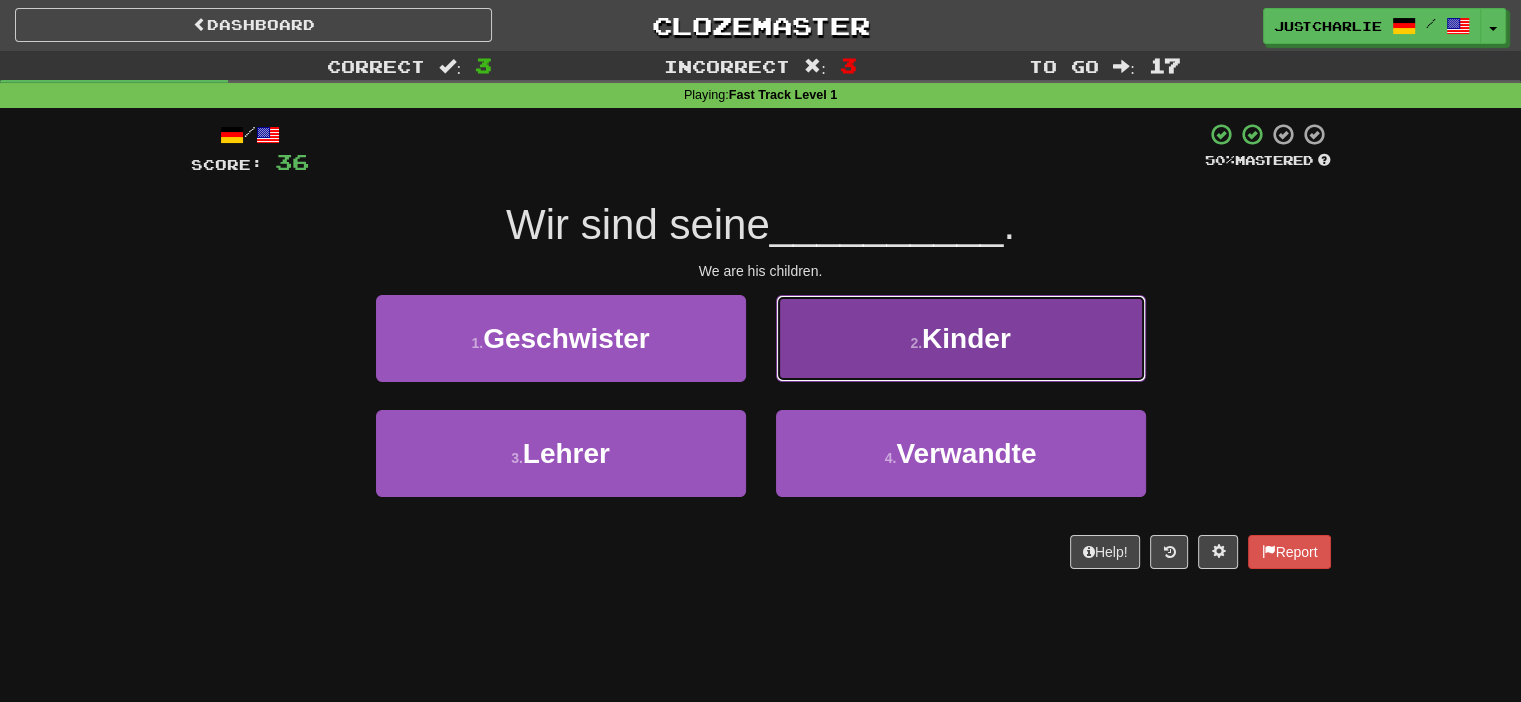 click on "2 .  Kinder" at bounding box center [961, 338] 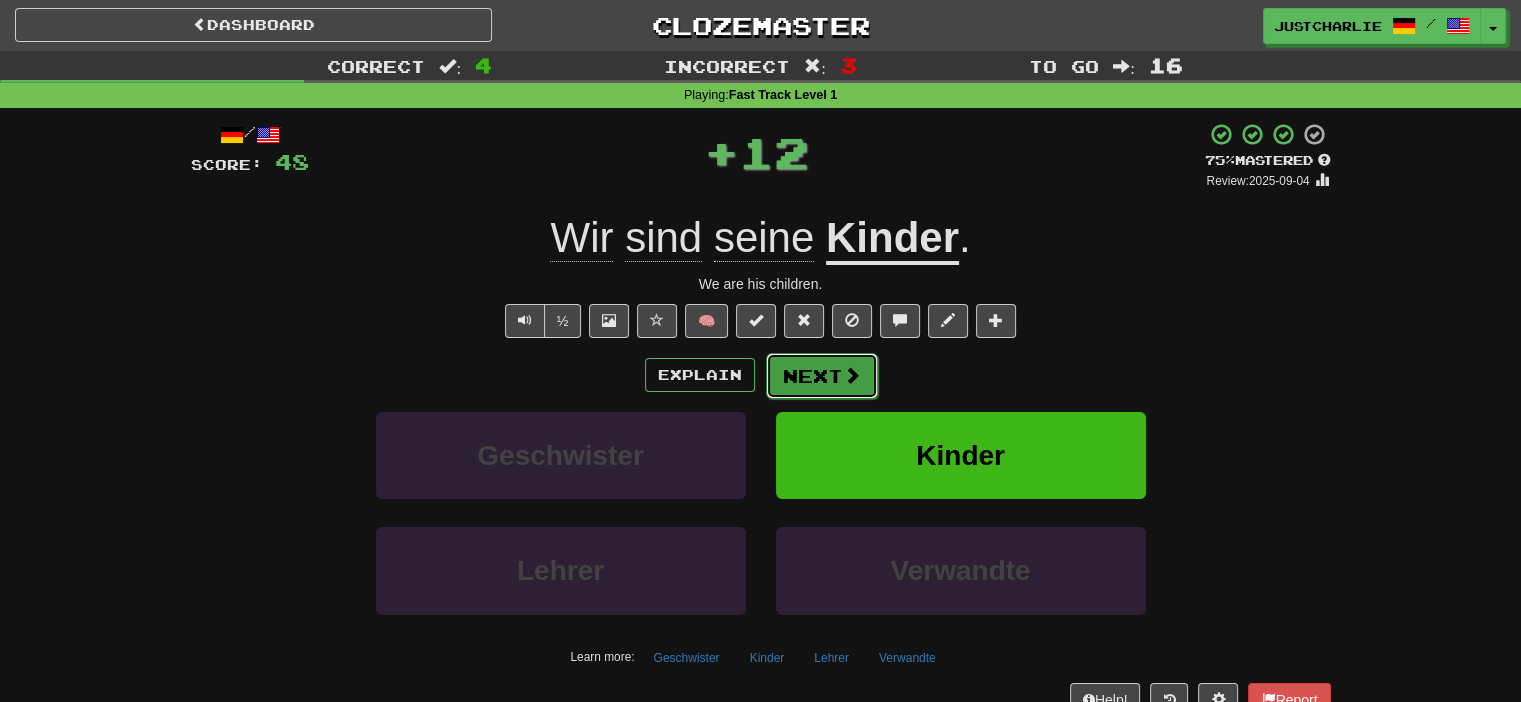 click on "Next" at bounding box center (822, 376) 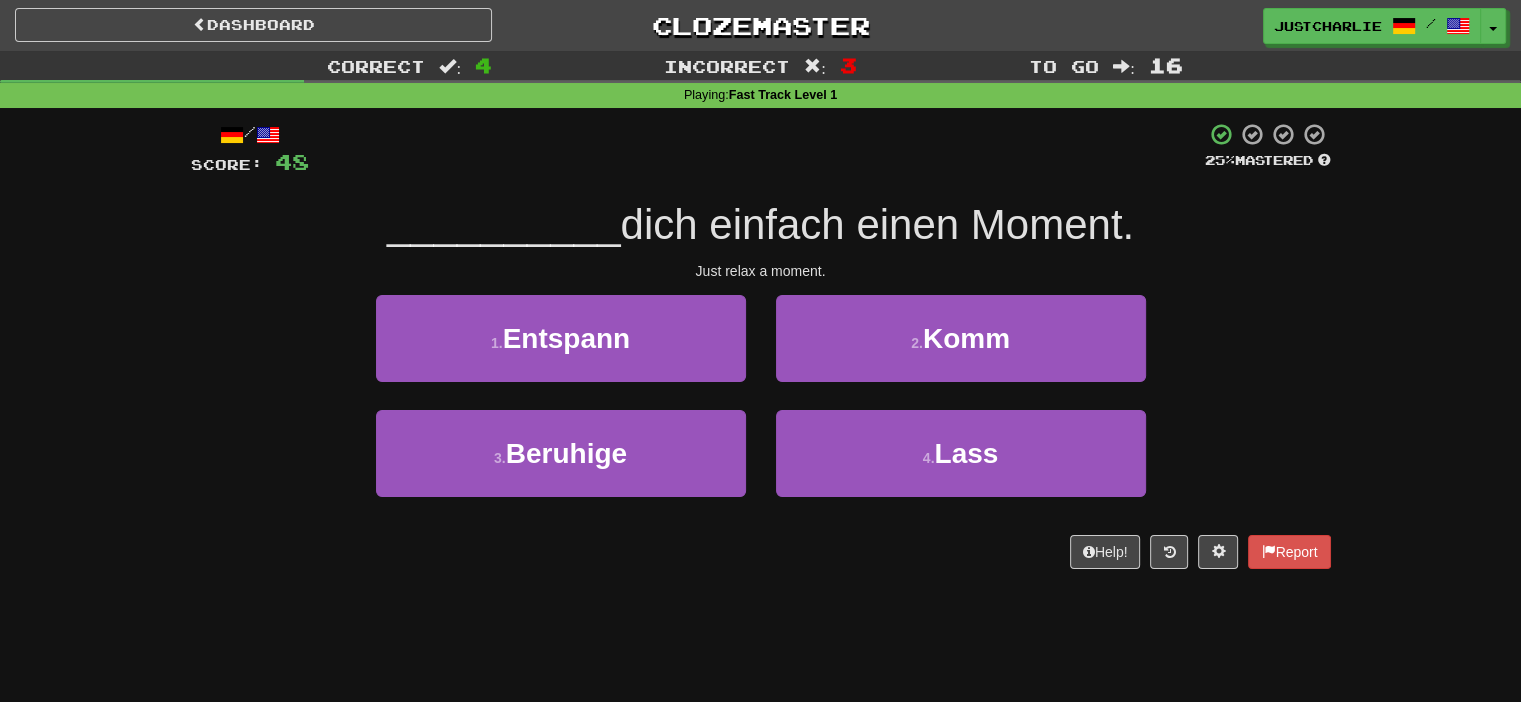 click on "Just relax a moment." at bounding box center (761, 271) 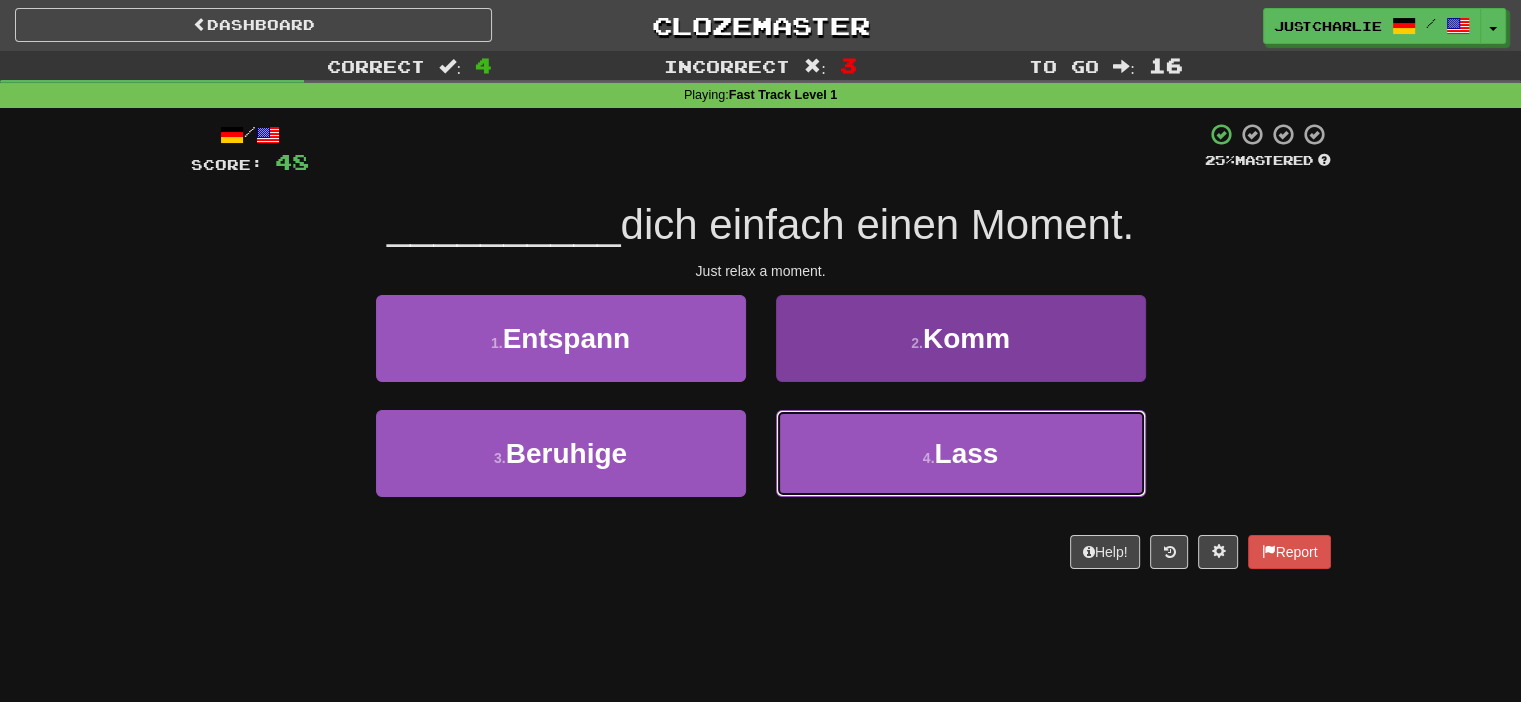 click on "4 .  Lass" at bounding box center (961, 453) 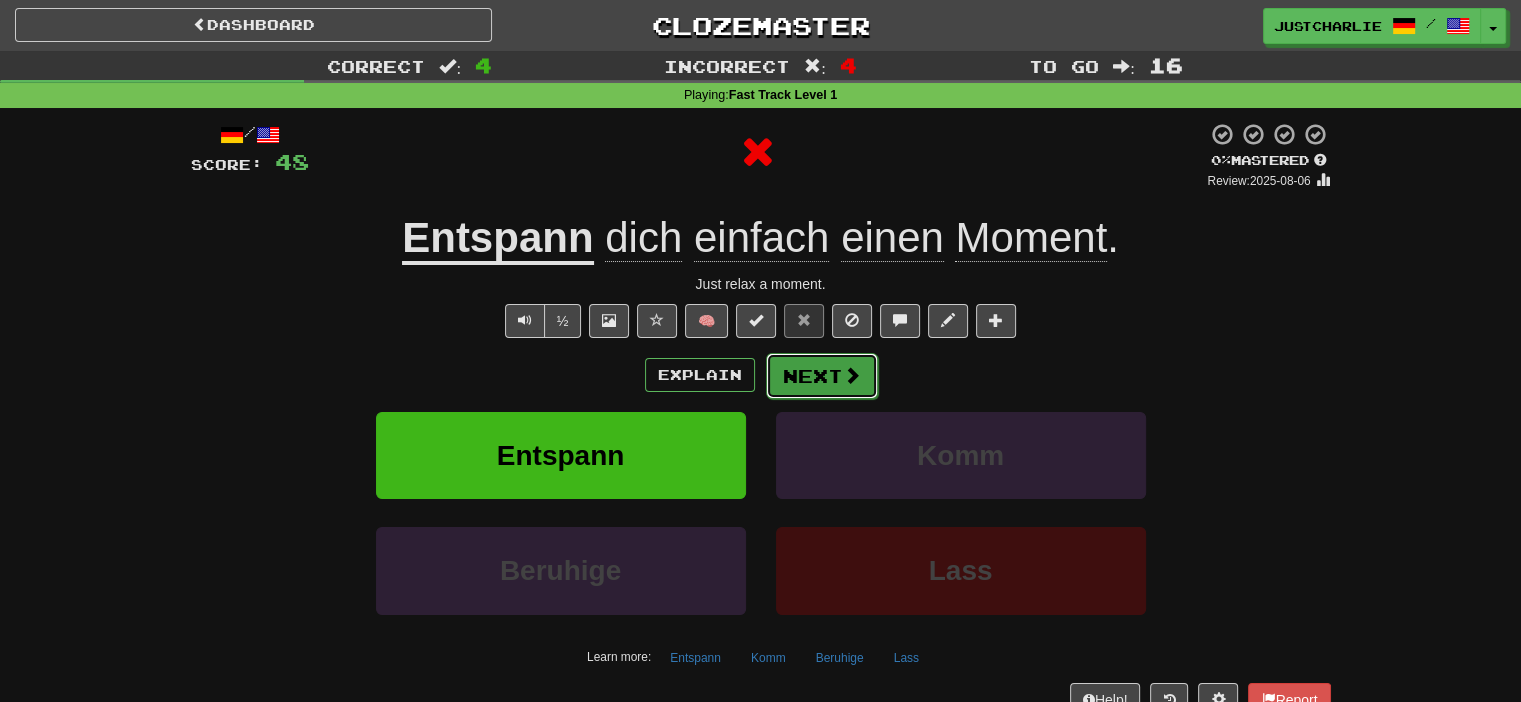 click on "Next" at bounding box center [822, 376] 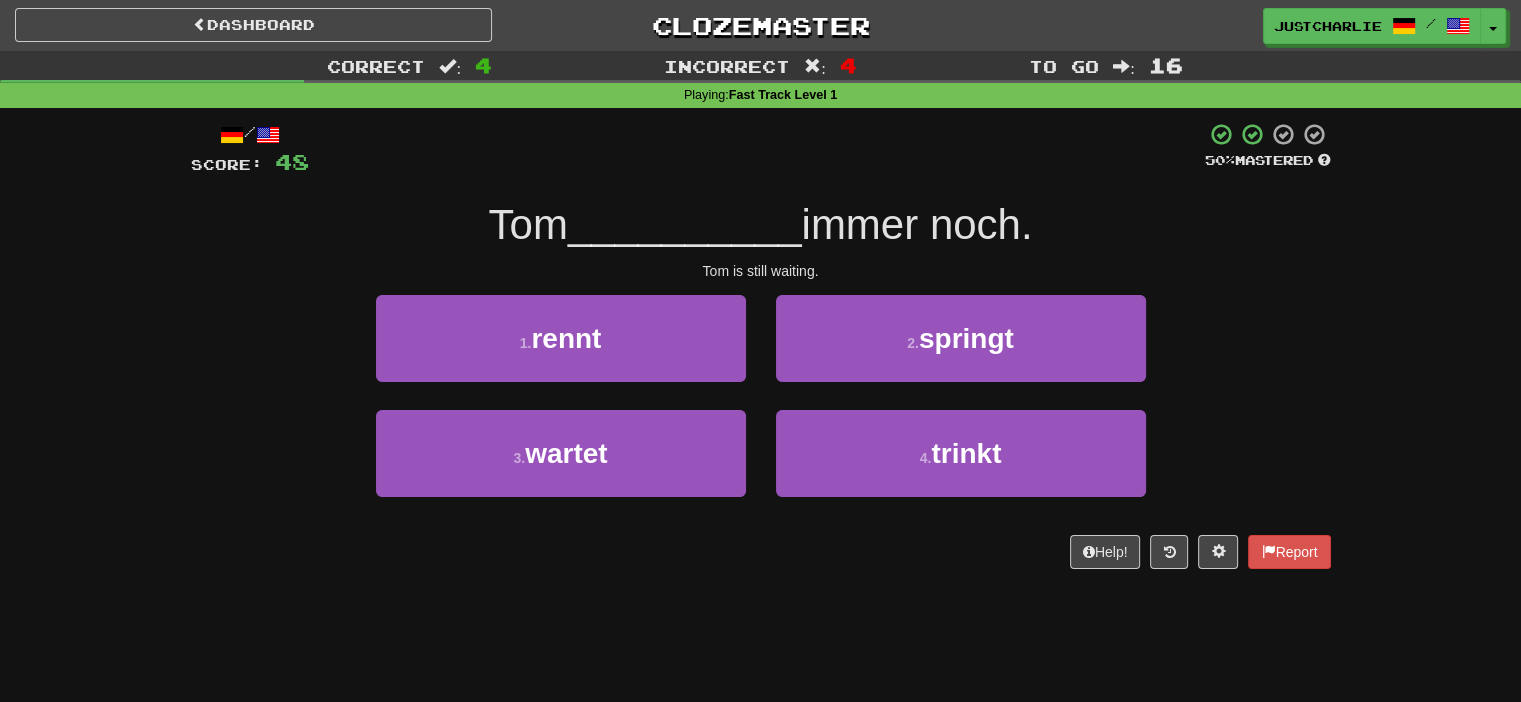 click on "Tom is still waiting." at bounding box center (761, 271) 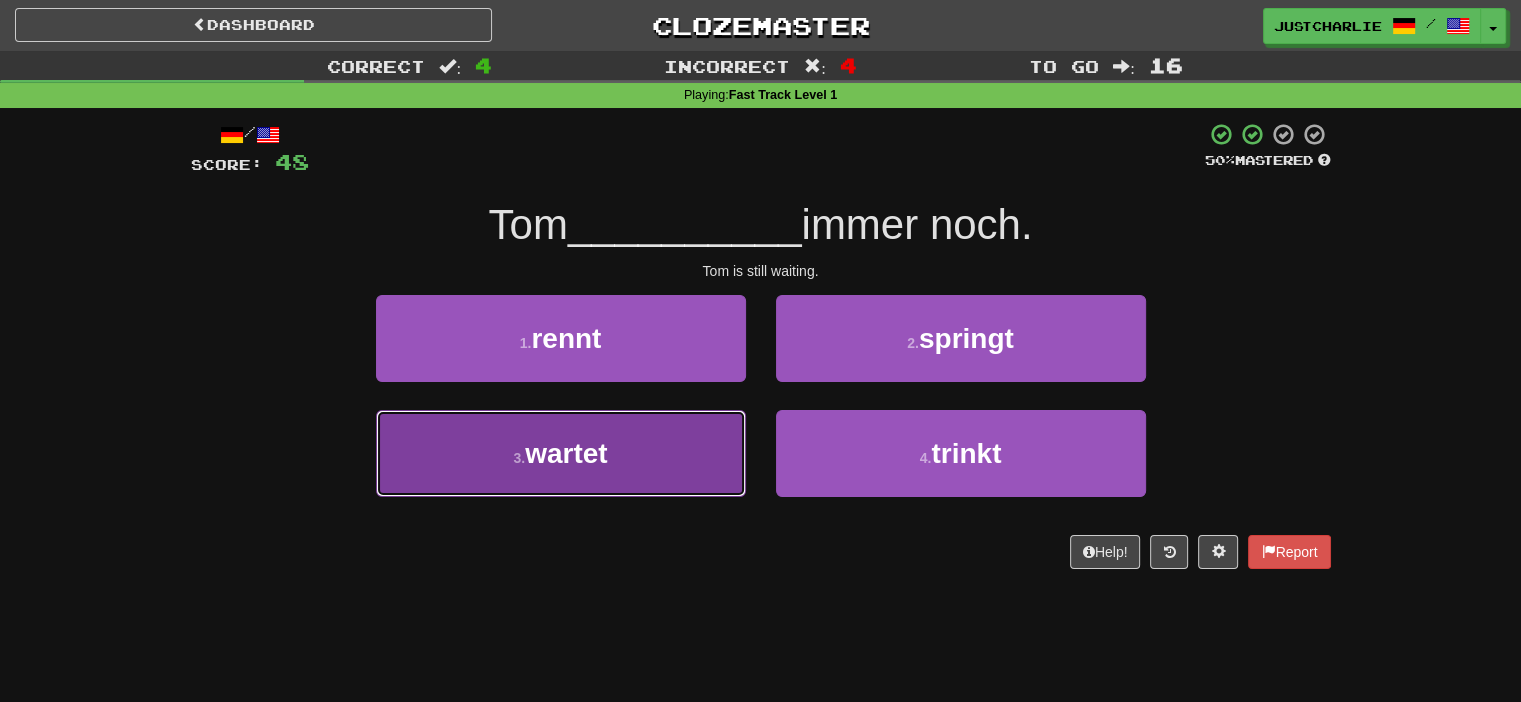 click on "3 .  wartet" at bounding box center [561, 453] 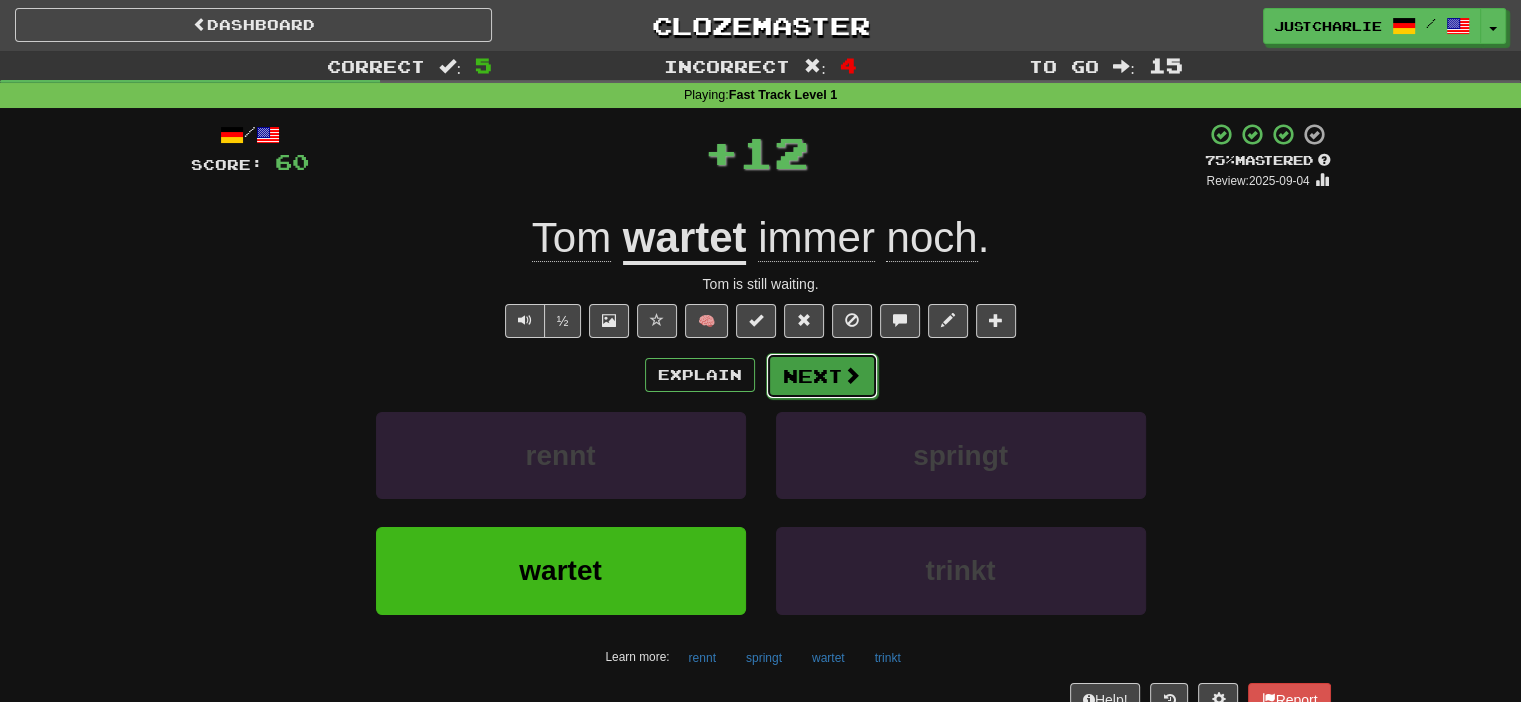 click on "Next" at bounding box center (822, 376) 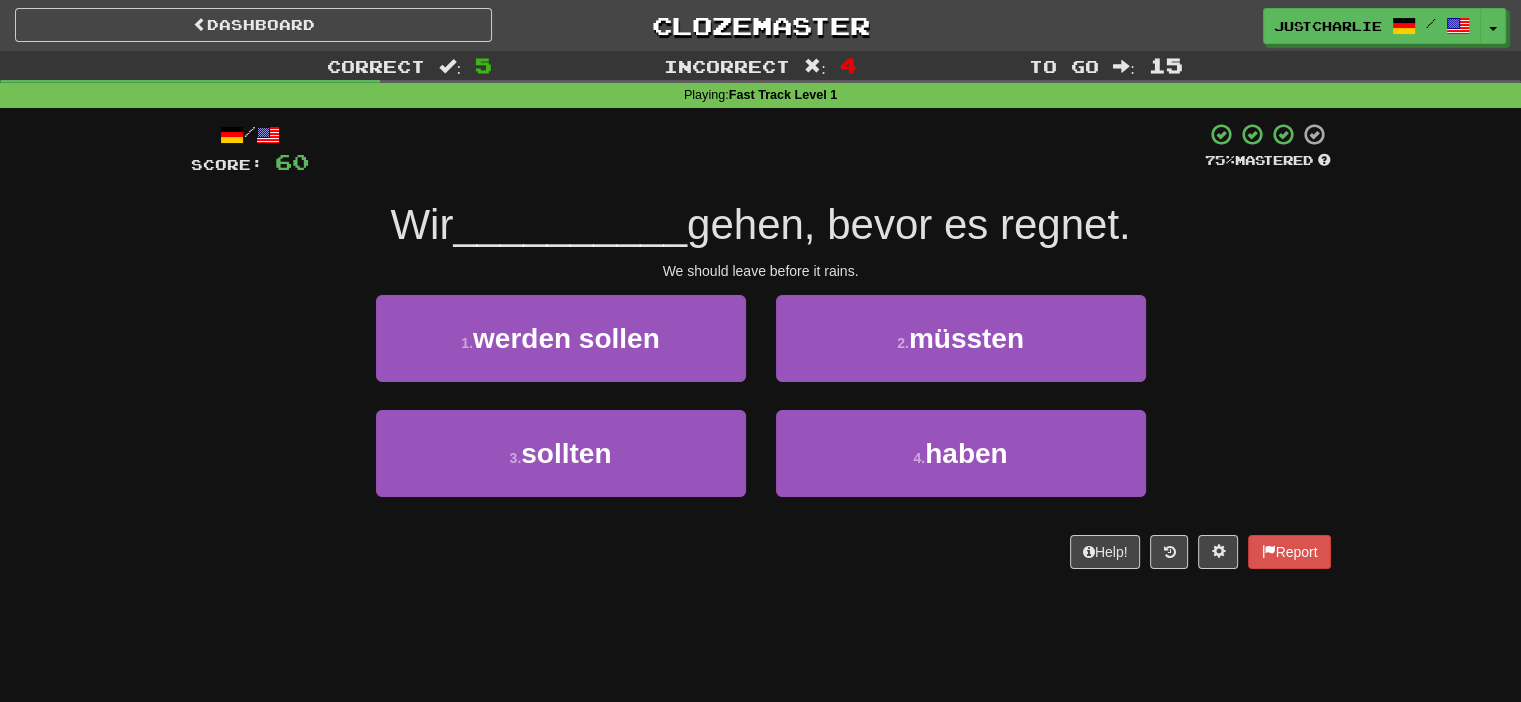 click on "We should leave before it rains." at bounding box center [761, 271] 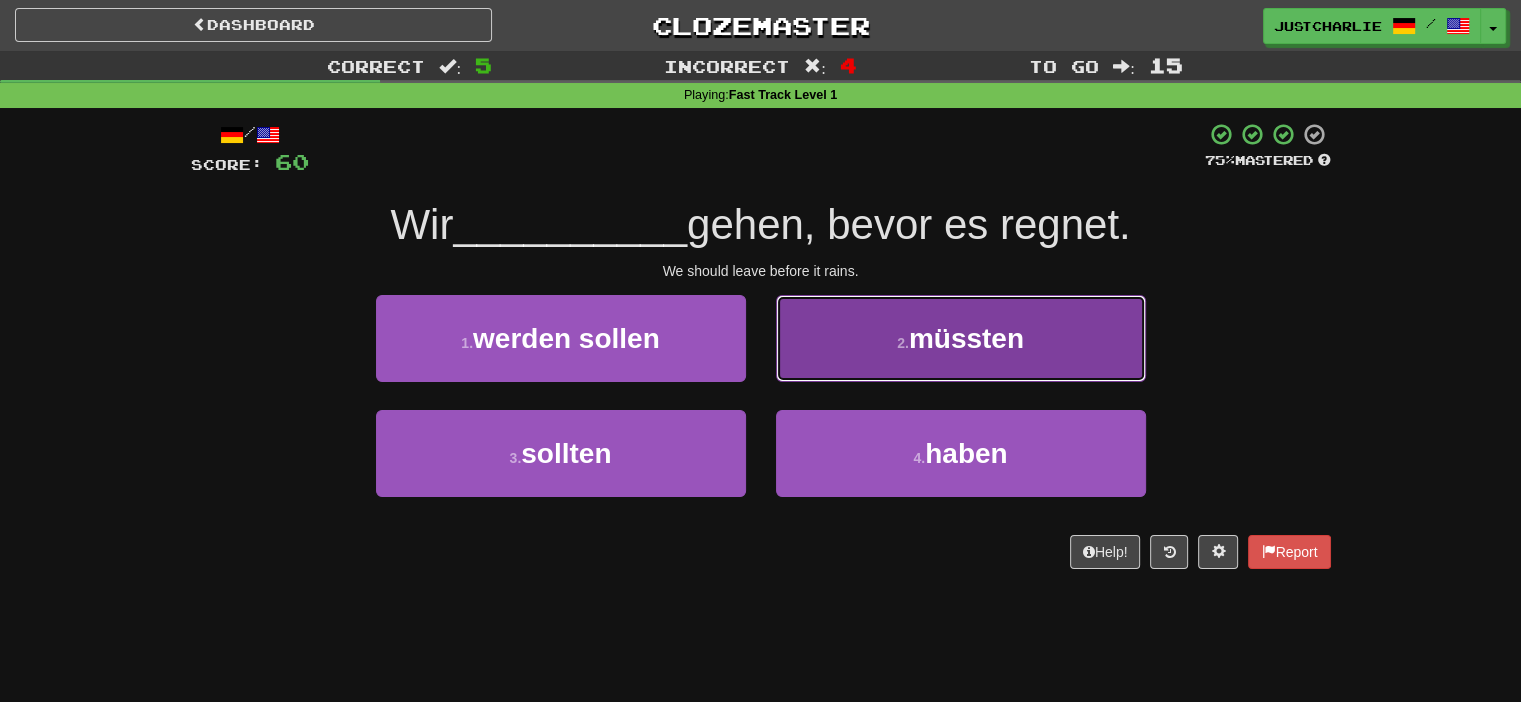 click on "2 .  müssten" at bounding box center (961, 338) 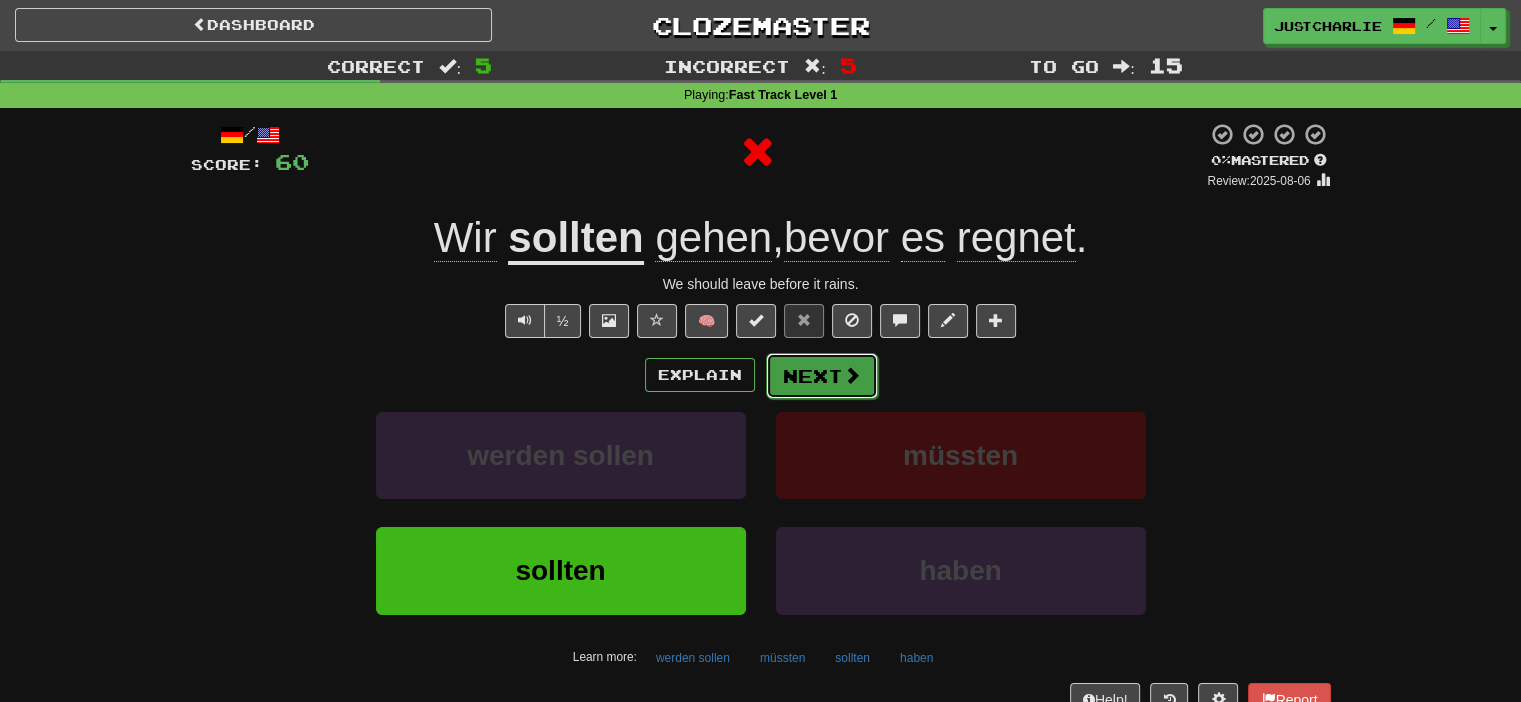 click on "Next" at bounding box center (822, 376) 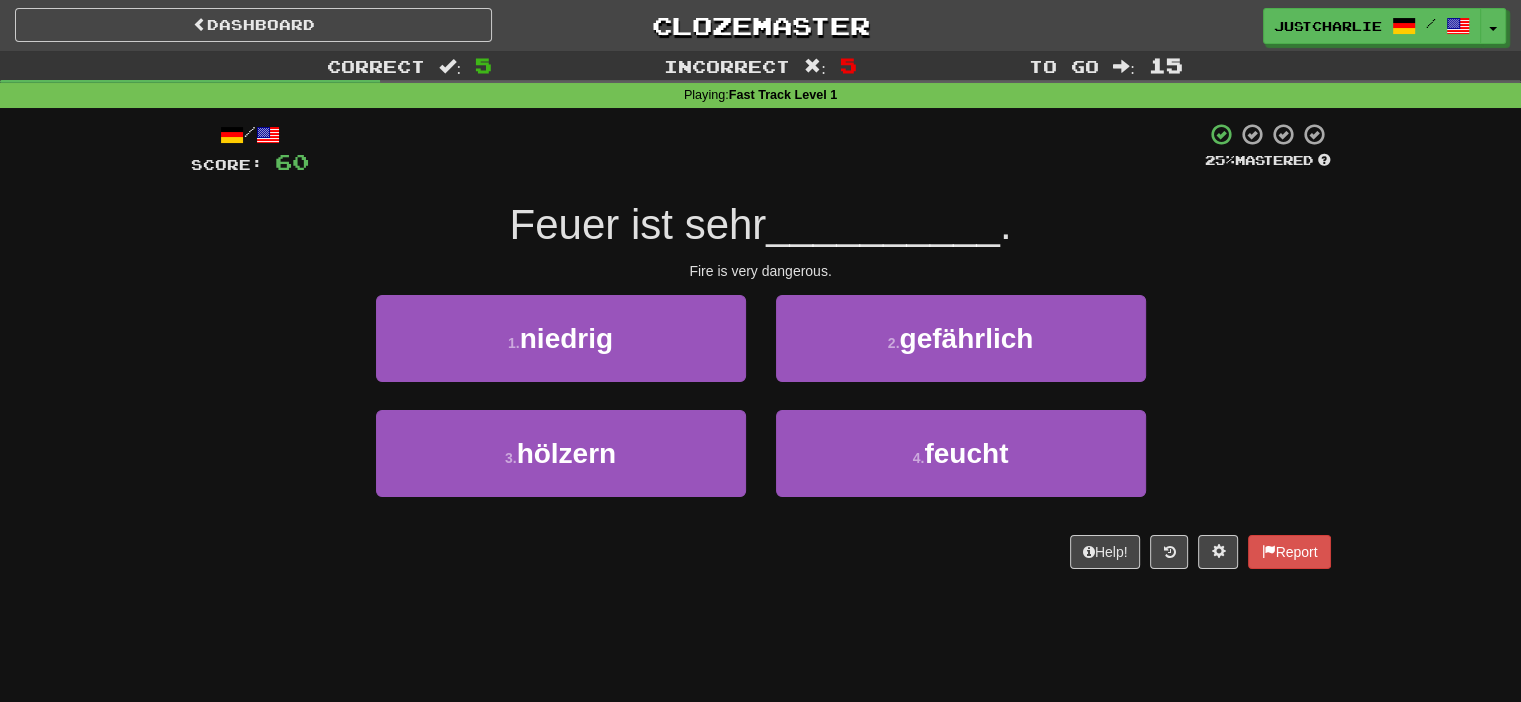 click on "Fire is very dangerous." at bounding box center (761, 271) 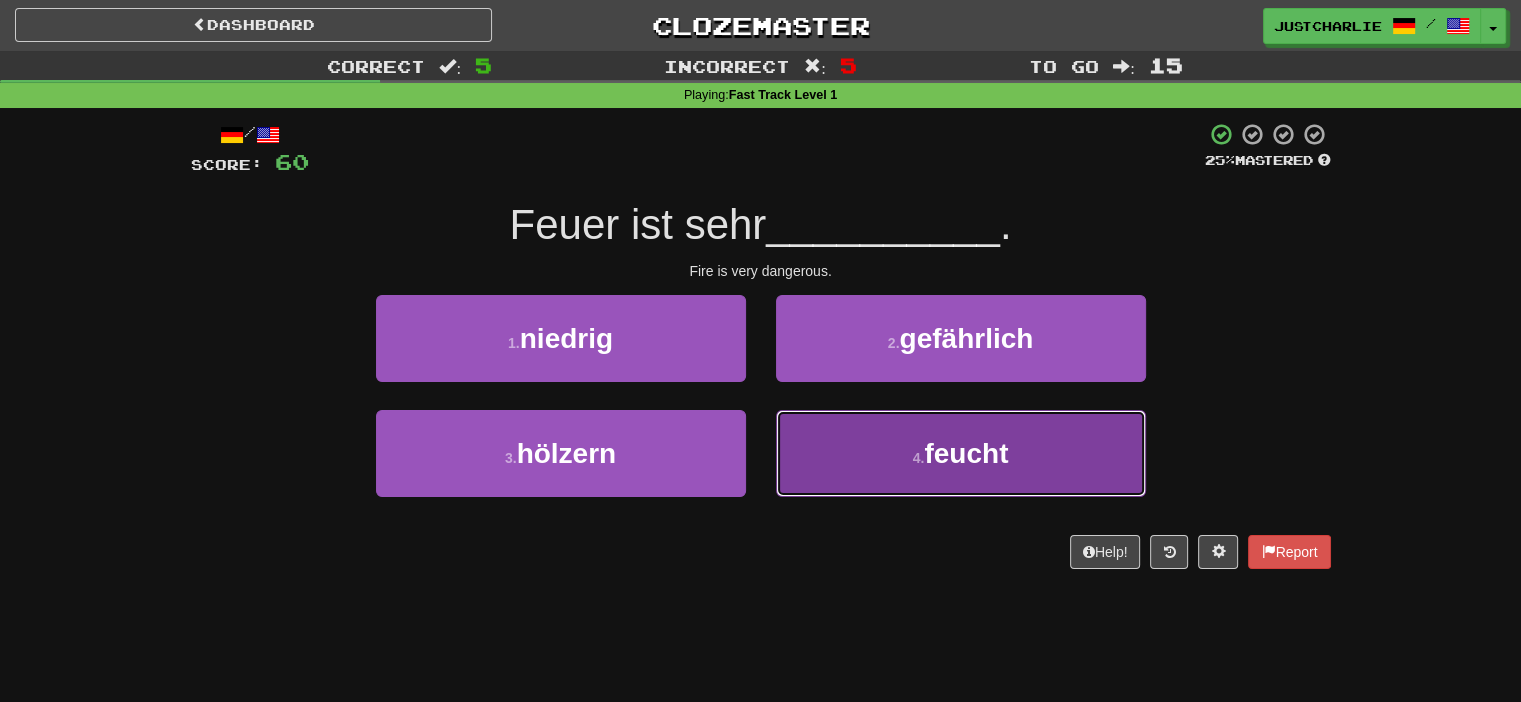 click on "4 .  feucht" at bounding box center (961, 453) 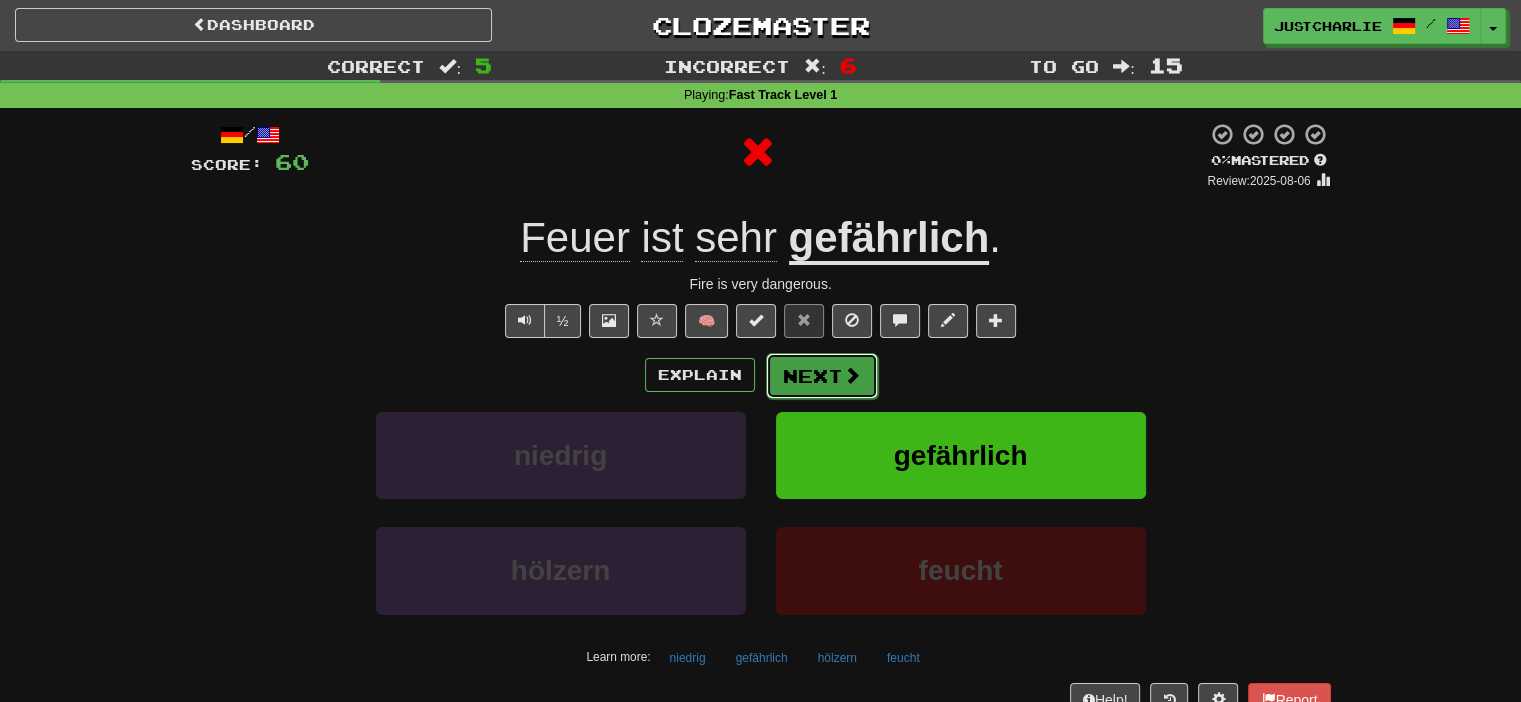 click on "Next" at bounding box center (822, 376) 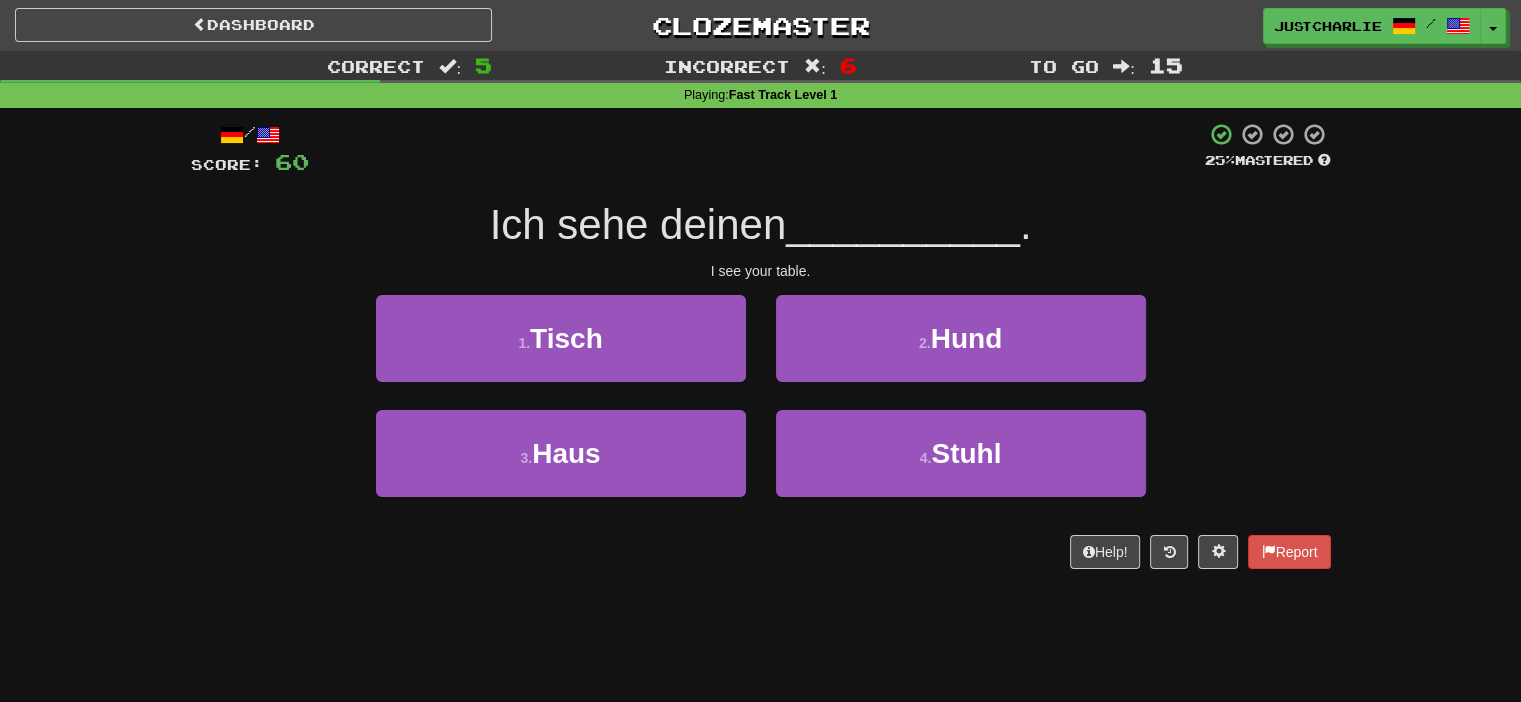 click on "I see your table." at bounding box center (761, 271) 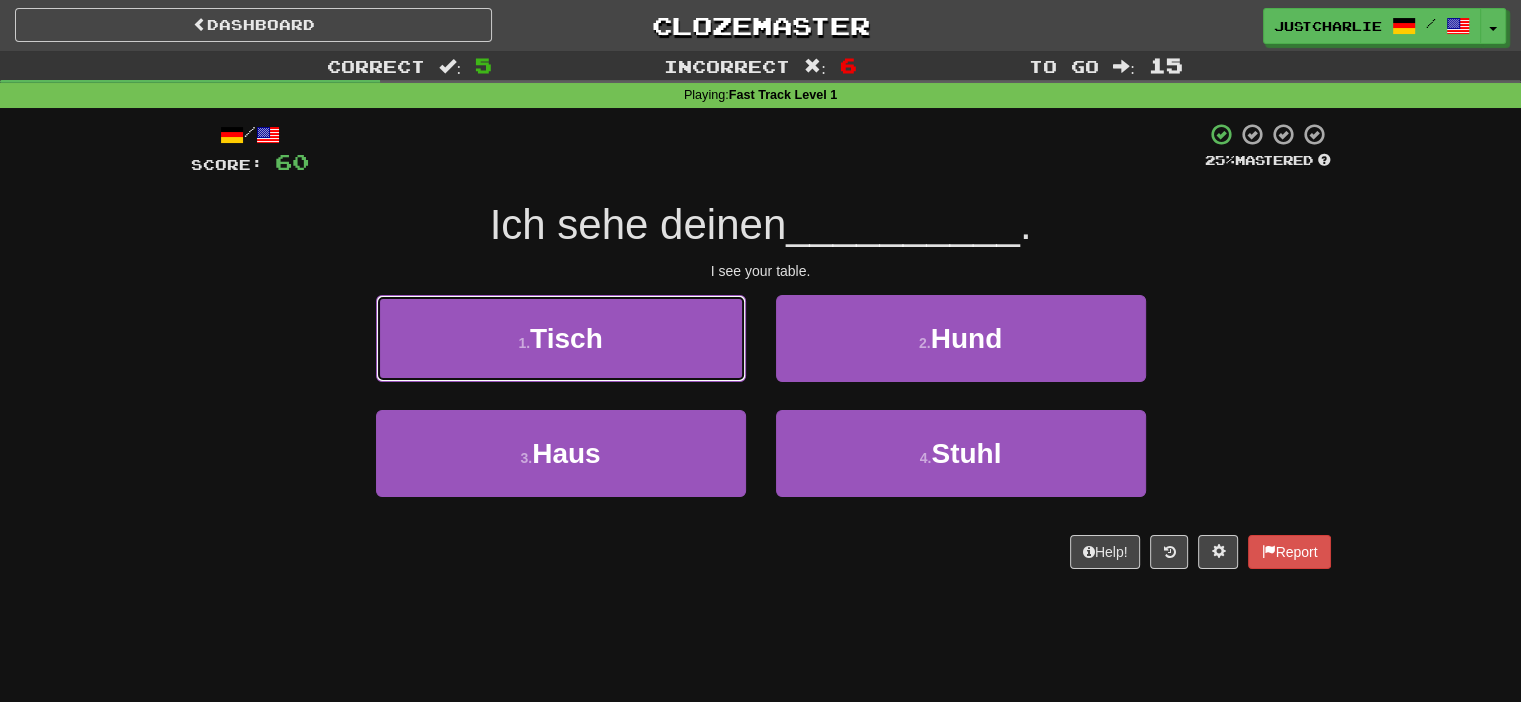 drag, startPoint x: 669, startPoint y: 338, endPoint x: 688, endPoint y: 337, distance: 19.026299 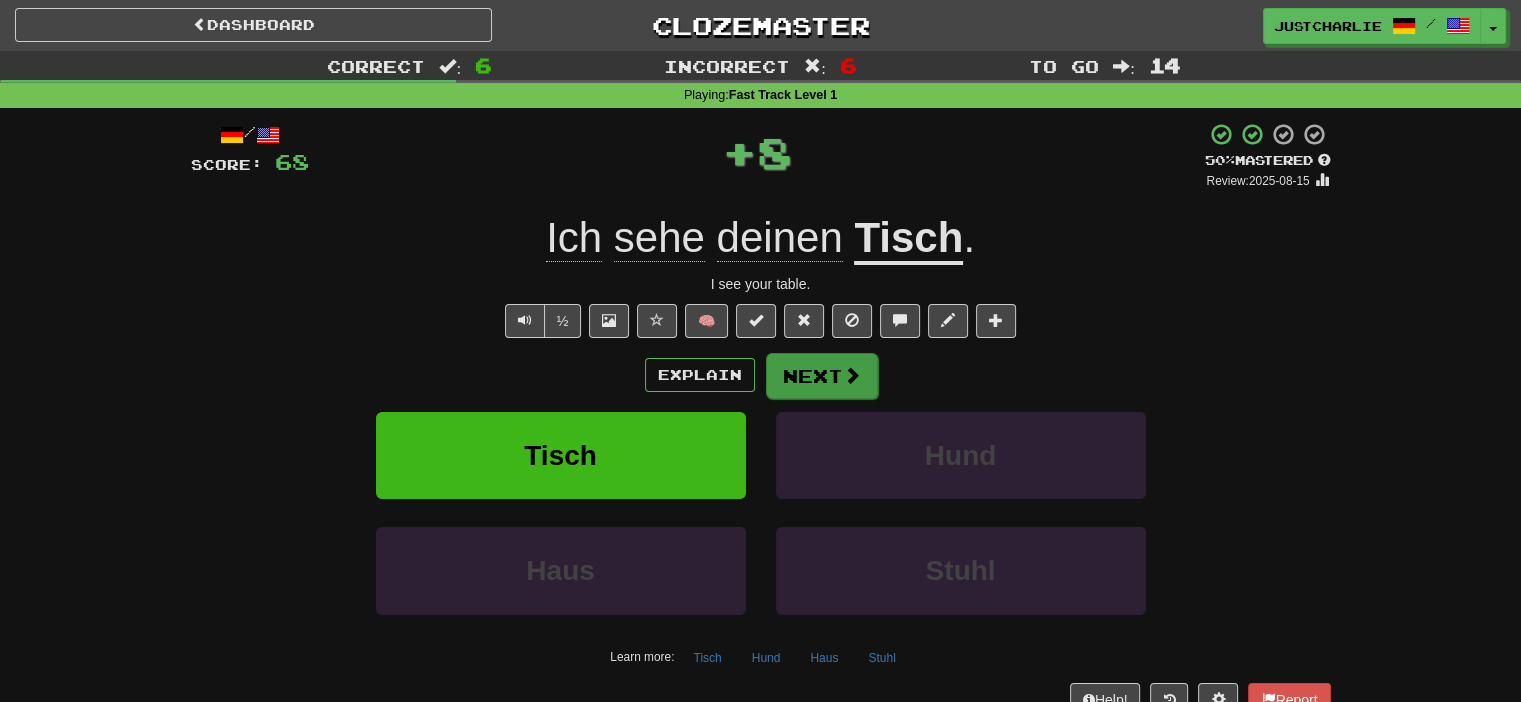 click on "/  Score:   68 + 8 50 %  Mastered Review:  2025-08-15 Ich   sehe   deinen   Tisch . I see your table. ½ 🧠 Explain Next Tisch Hund Haus Stuhl Learn more: Tisch Hund Haus Stuhl  Help!  Report" at bounding box center (761, 419) 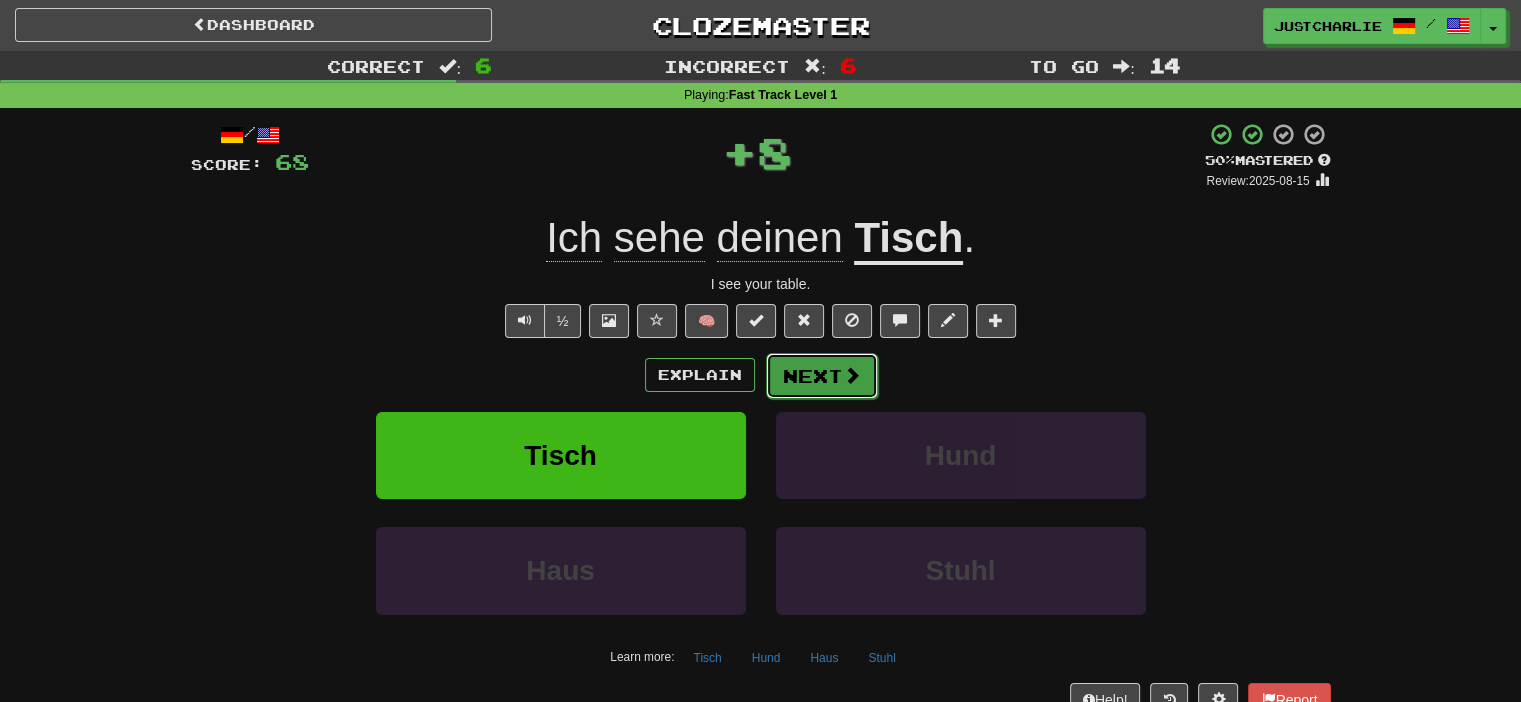 click on "Next" at bounding box center (822, 376) 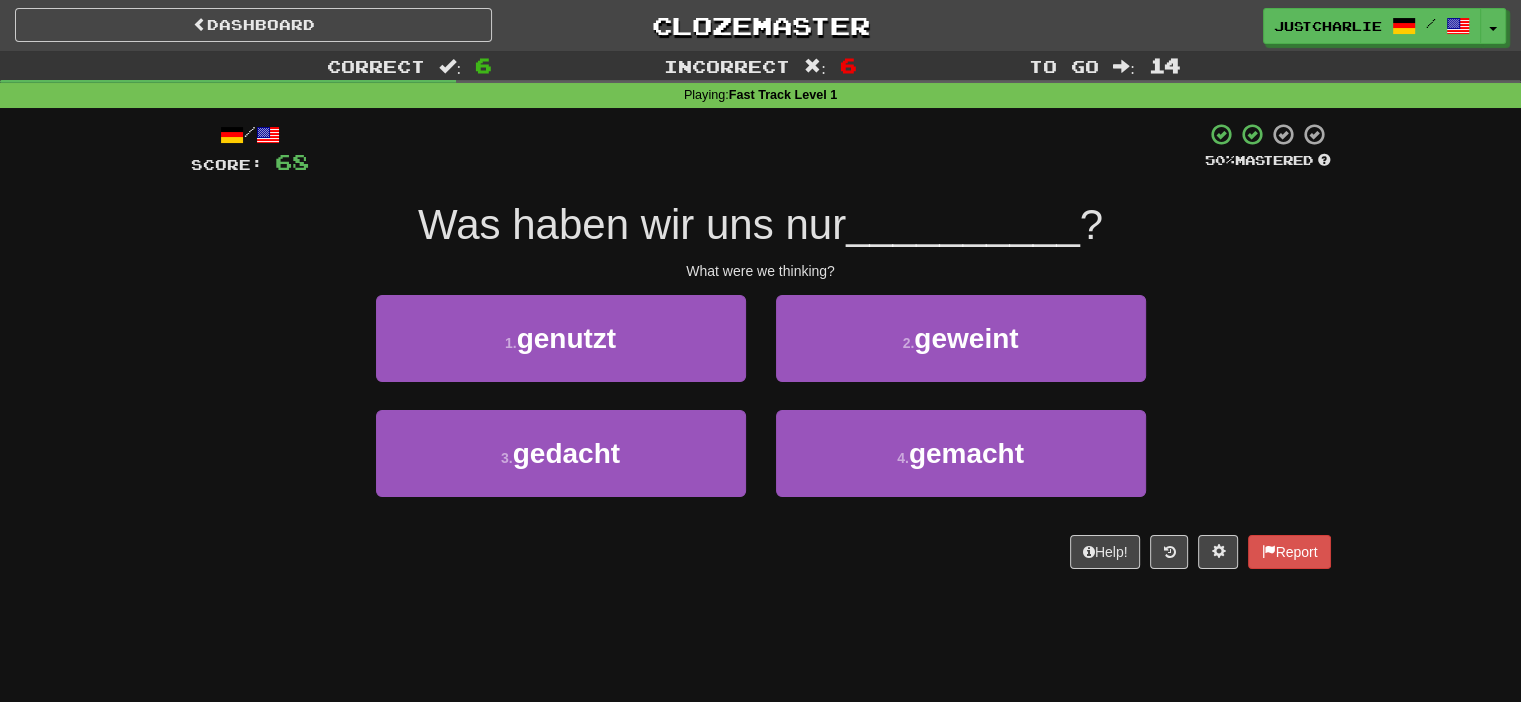 click on "What were we thinking?" at bounding box center (761, 271) 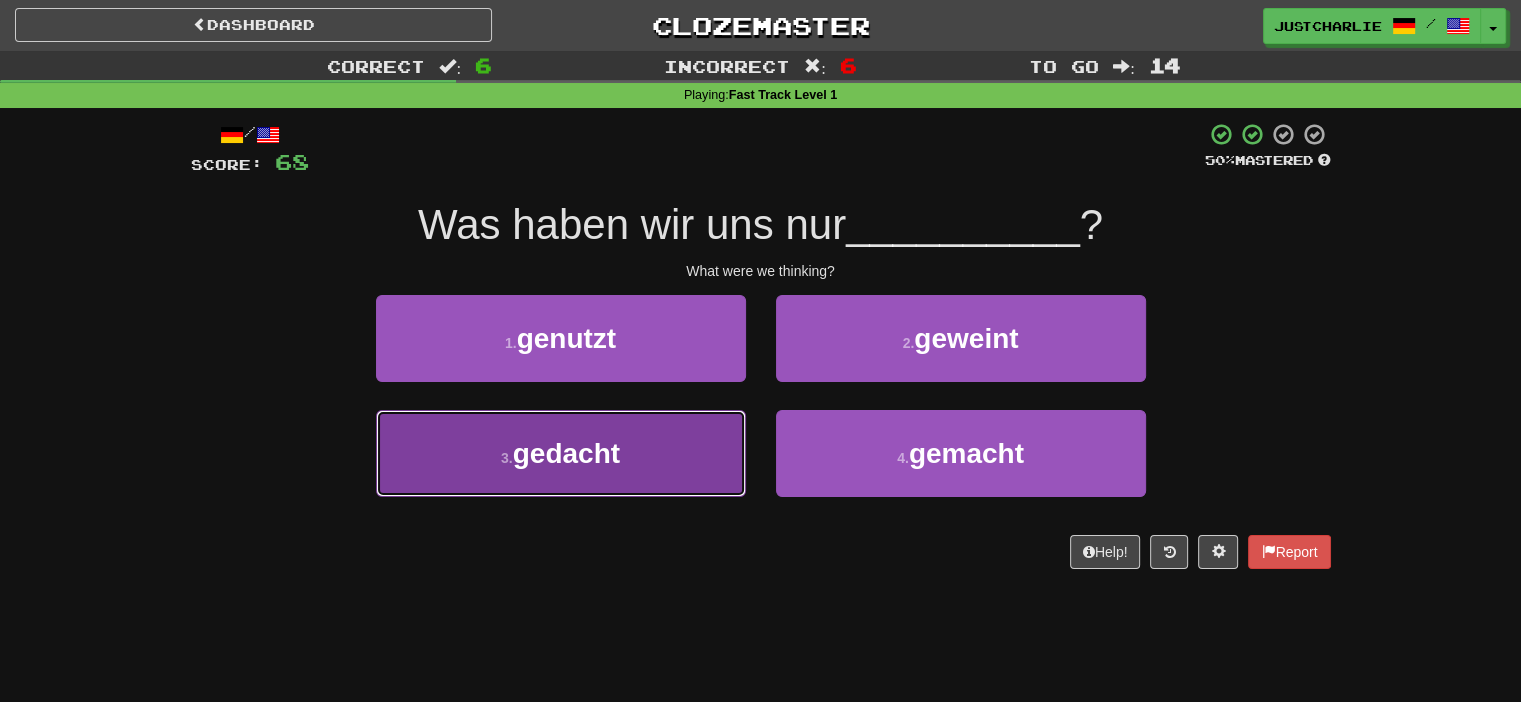 click on "3 .  gedacht" at bounding box center (561, 453) 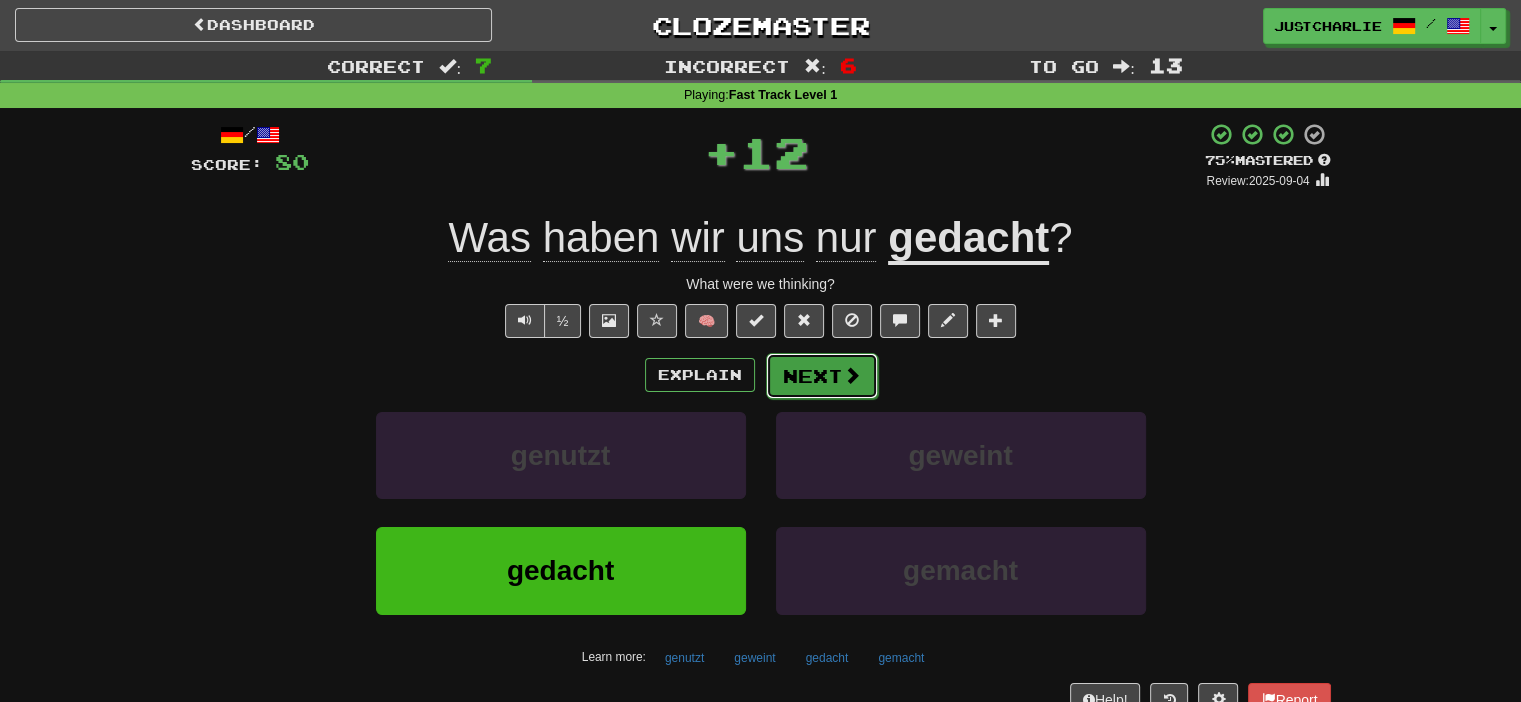click on "Next" at bounding box center (822, 376) 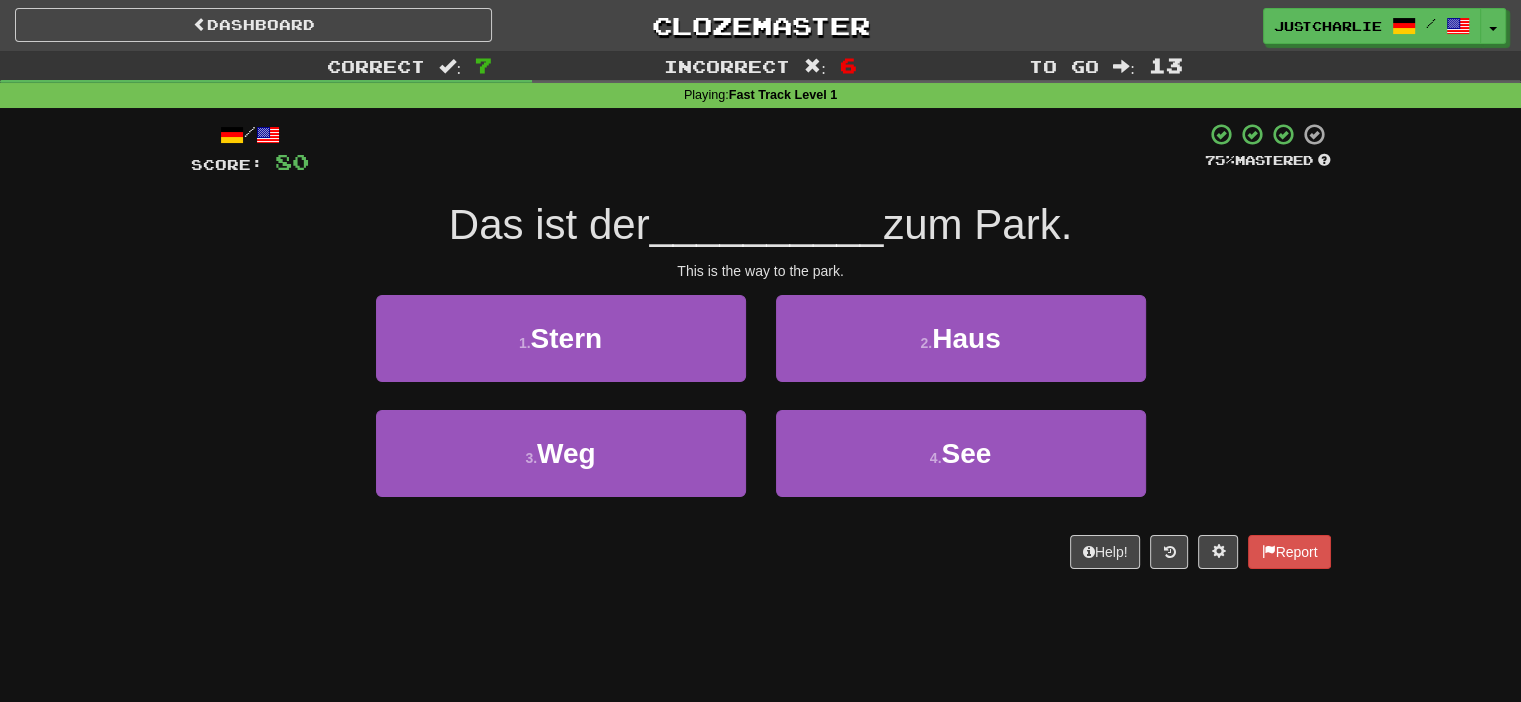click on "This is the way to the park." at bounding box center (761, 271) 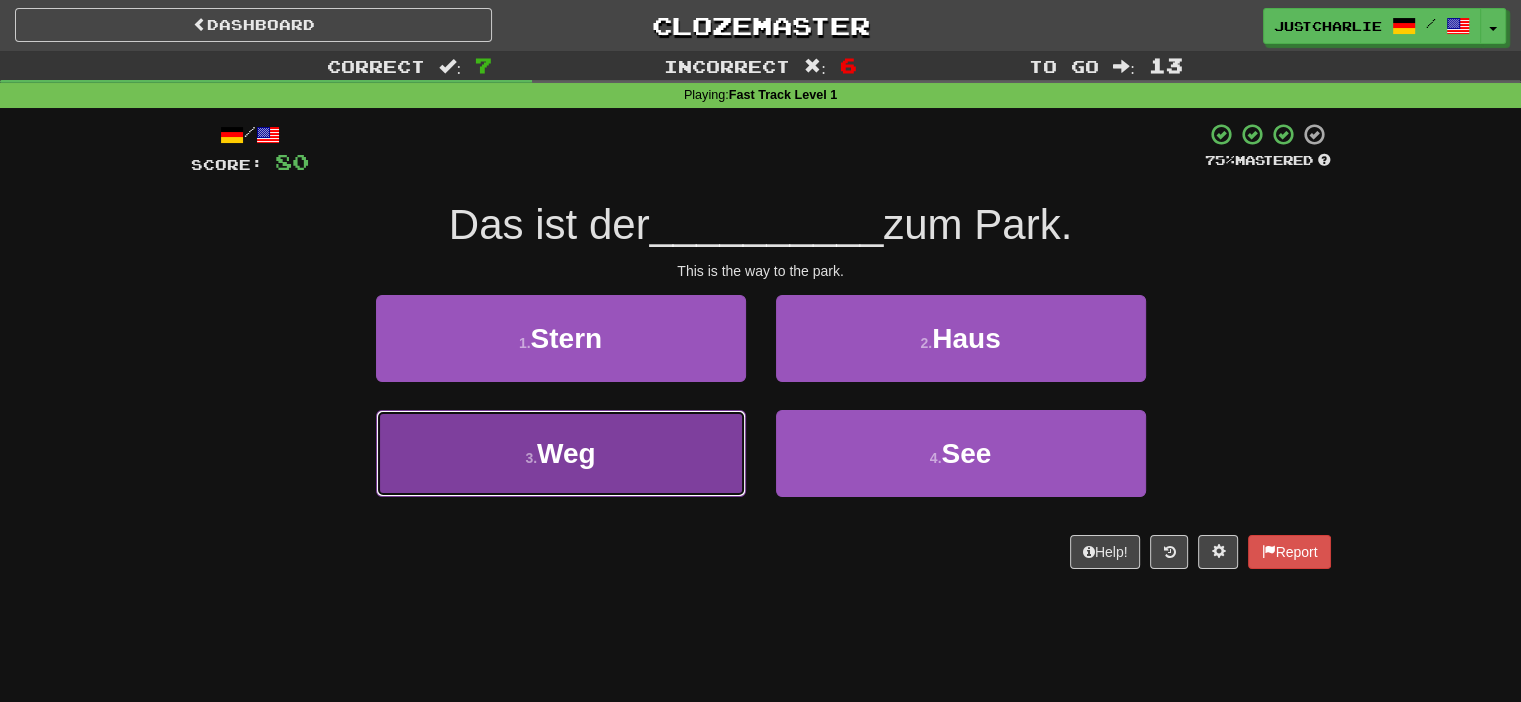click on "3 .  Weg" at bounding box center (561, 453) 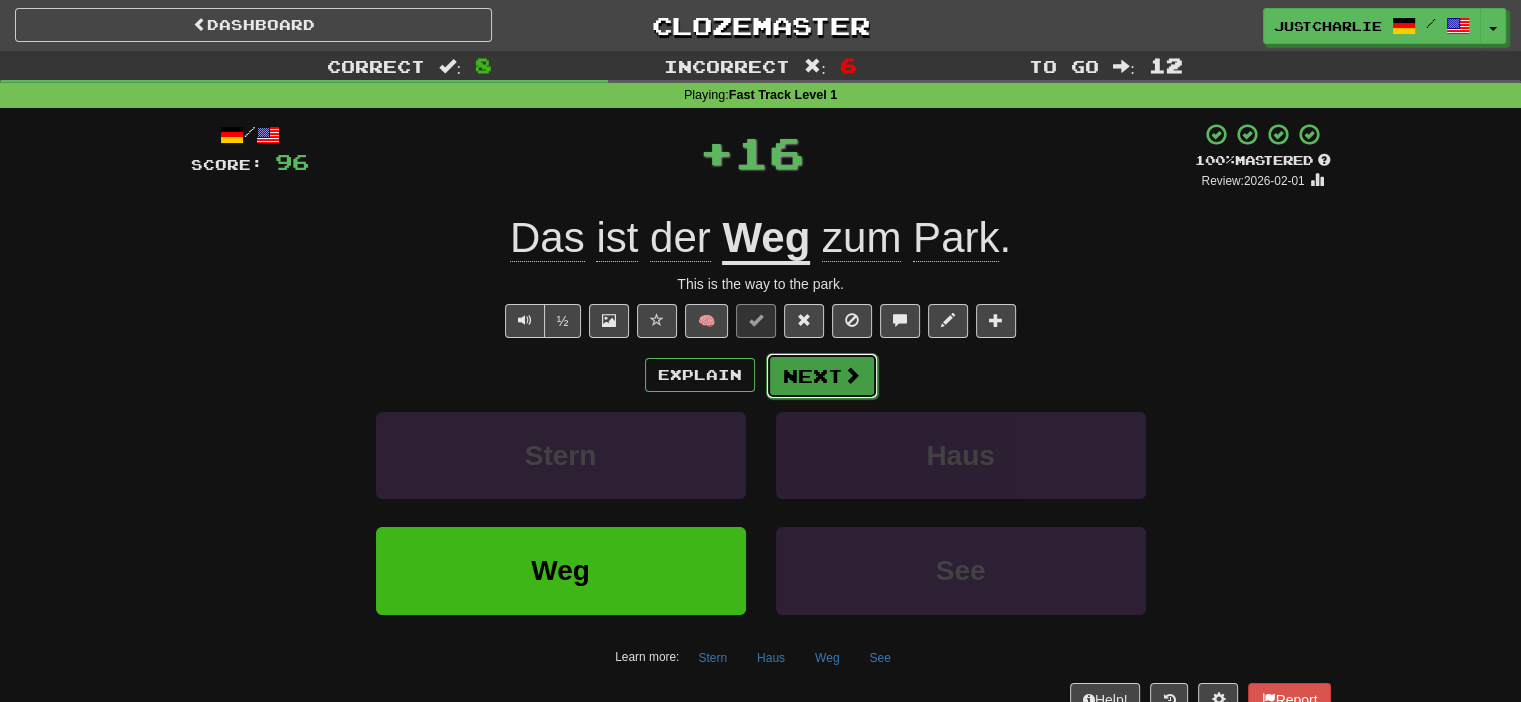 click on "Next" at bounding box center (822, 376) 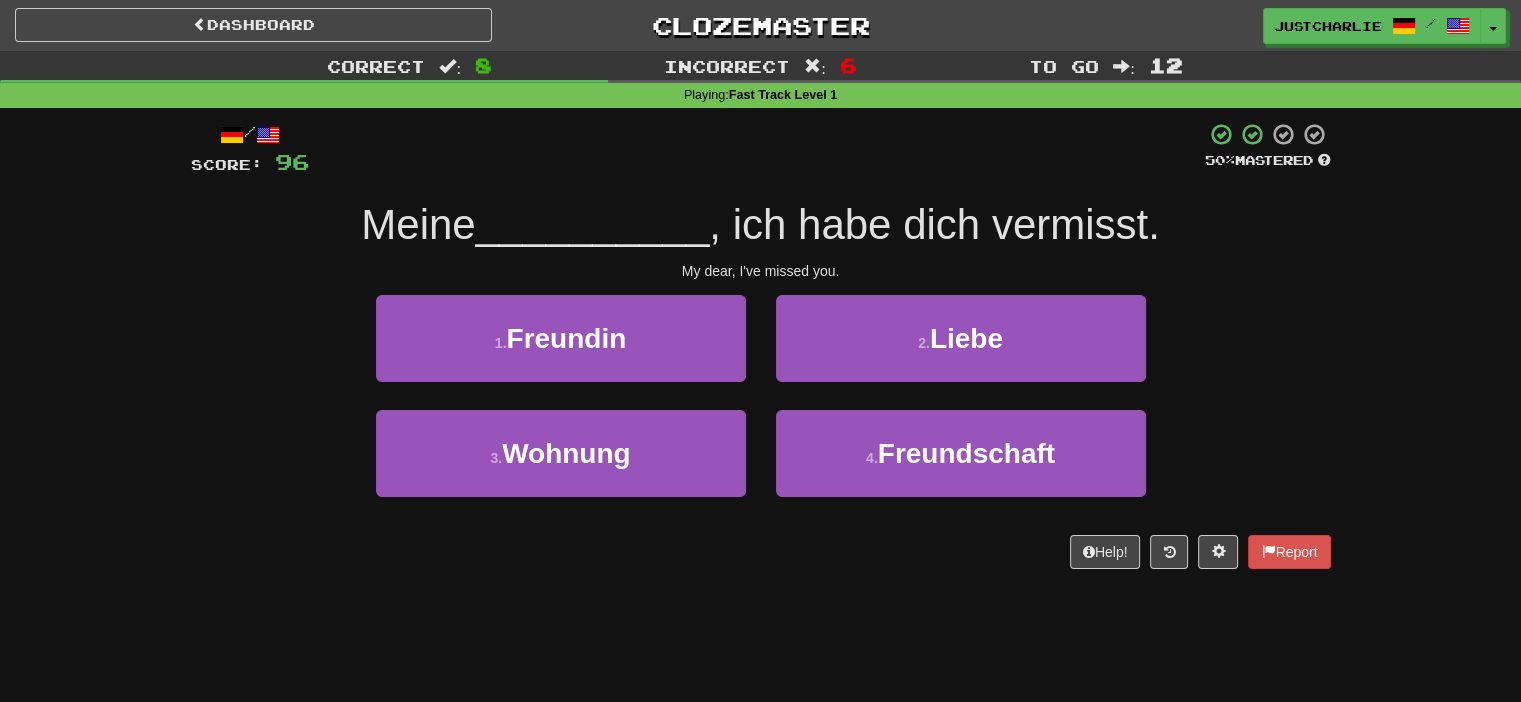 click on "My dear, I've missed you." at bounding box center [761, 271] 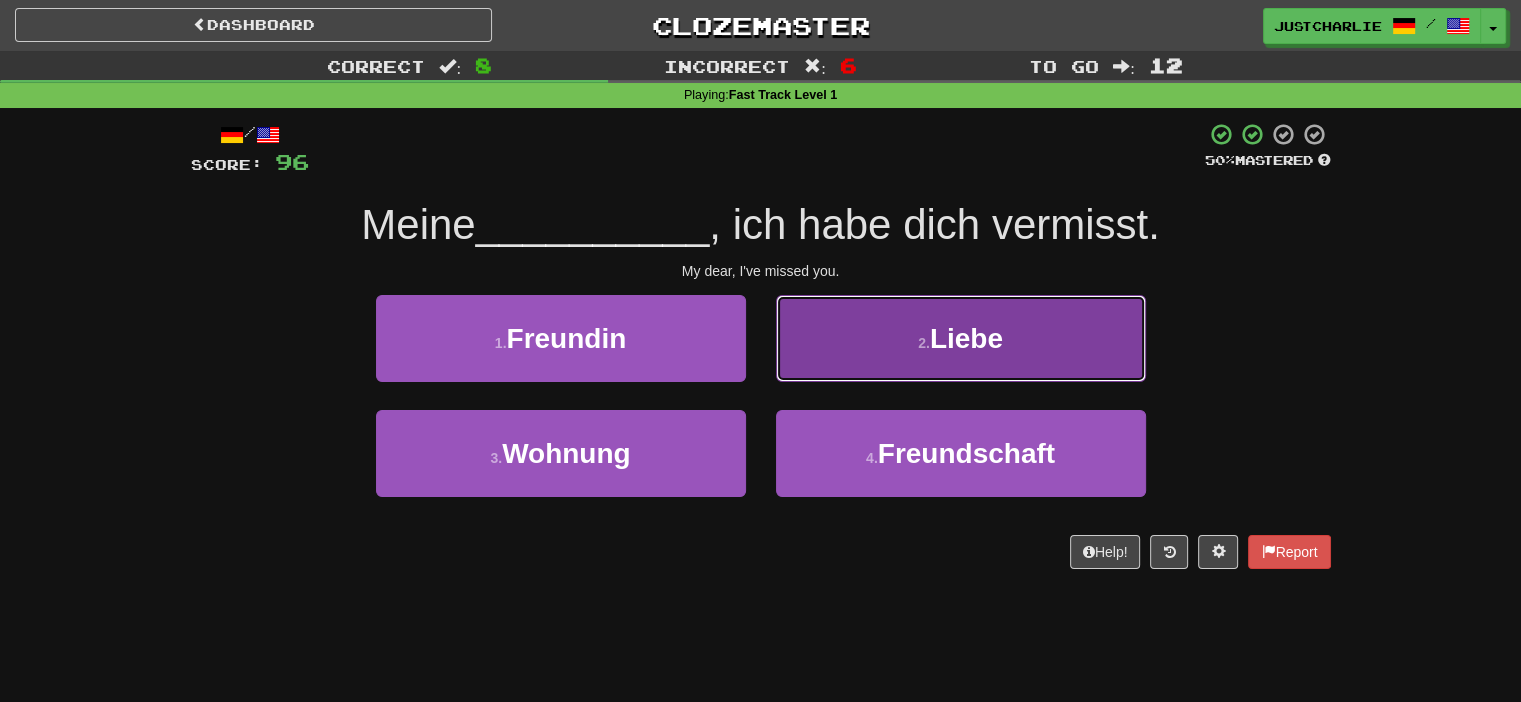 click on "2 .  Liebe" at bounding box center [961, 338] 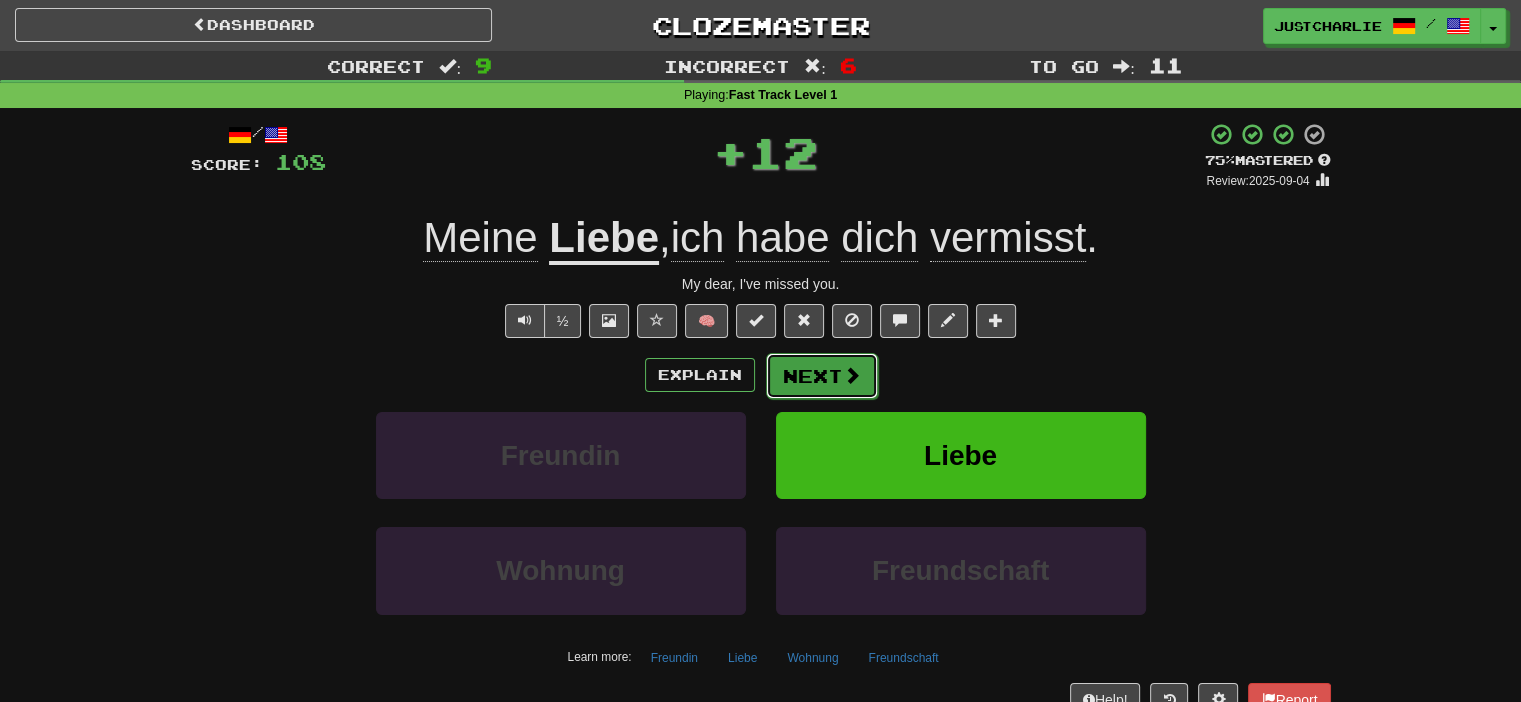 click on "Next" at bounding box center (822, 376) 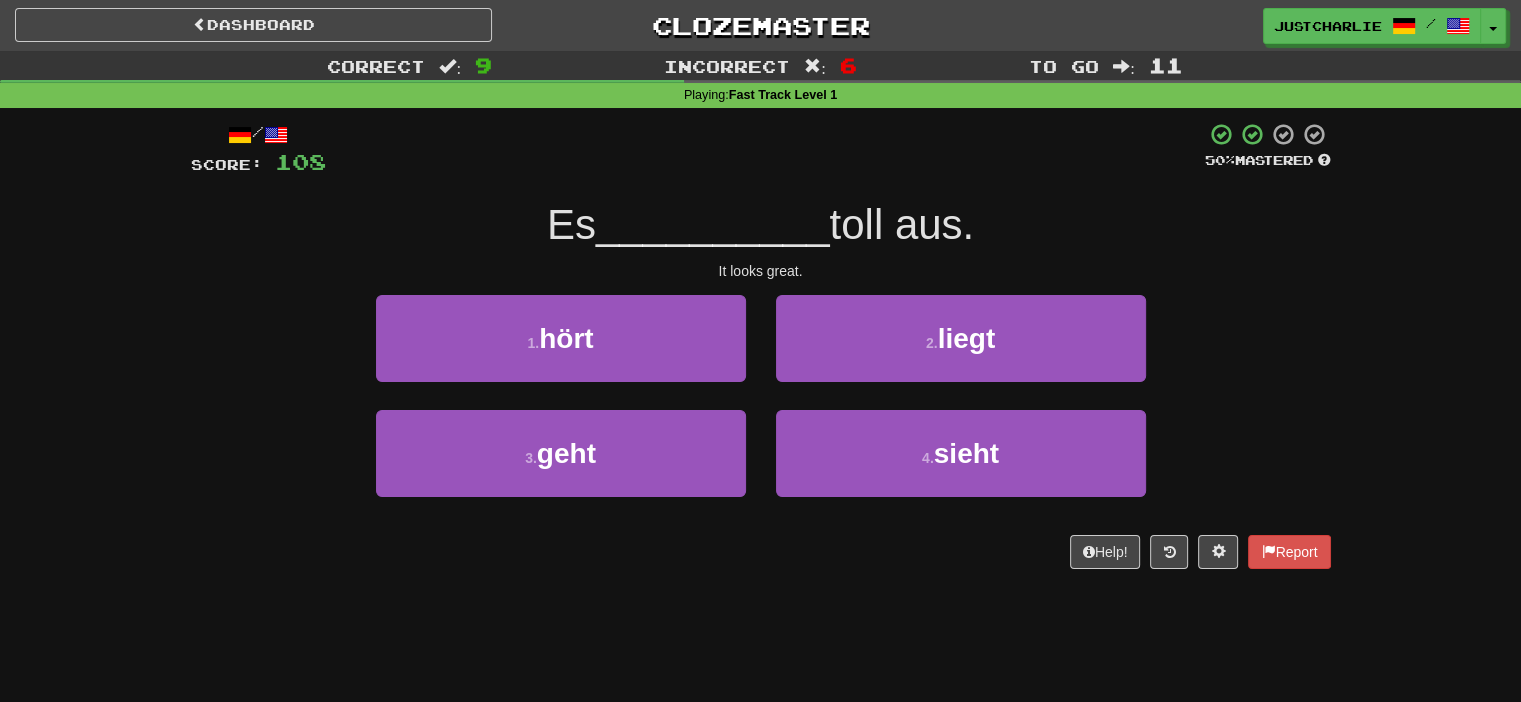 click on "/  Score:   108 50 %  Mastered Es  __________  toll aus. It looks great. 1 .  hört 2 .  liegt 3 .  geht 4 .  sieht  Help!  Report" at bounding box center [761, 345] 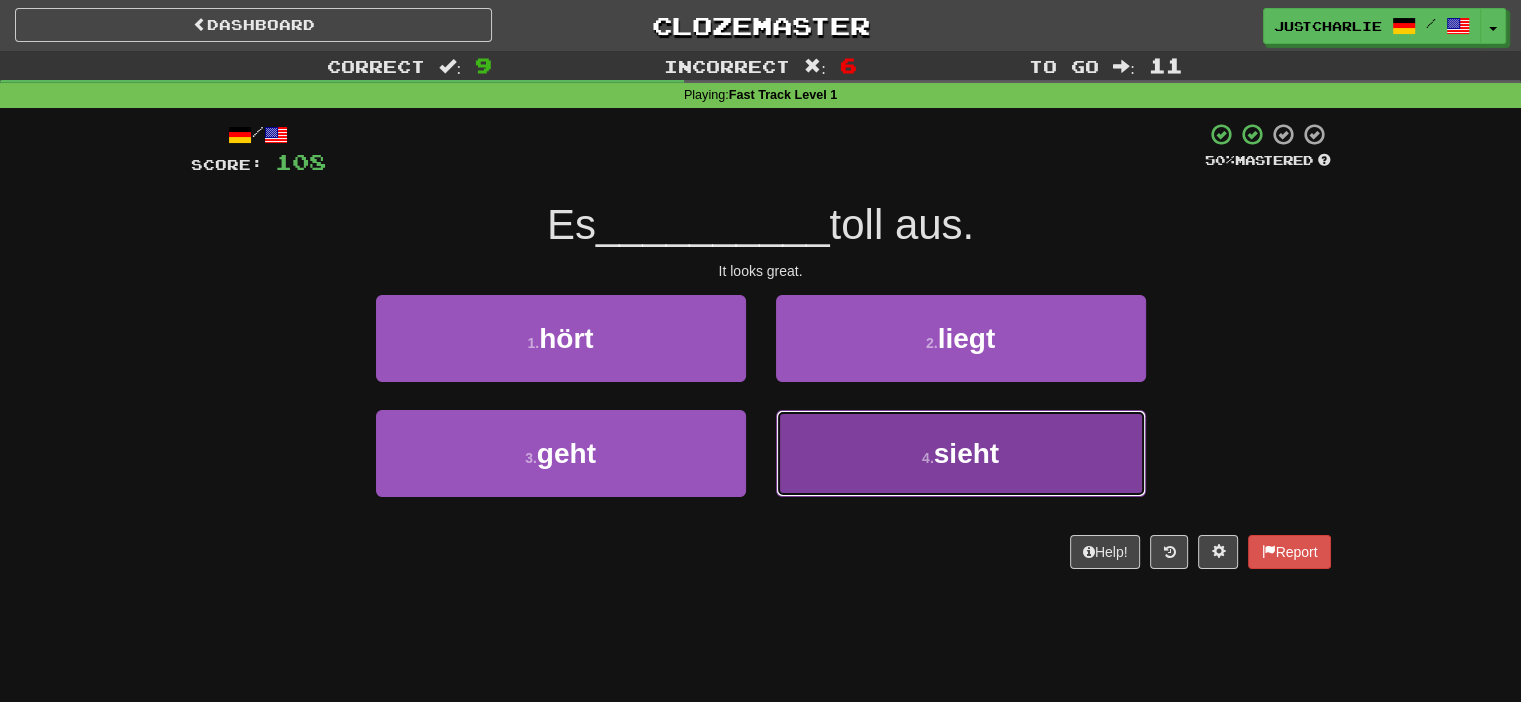 click on "sieht" at bounding box center [966, 453] 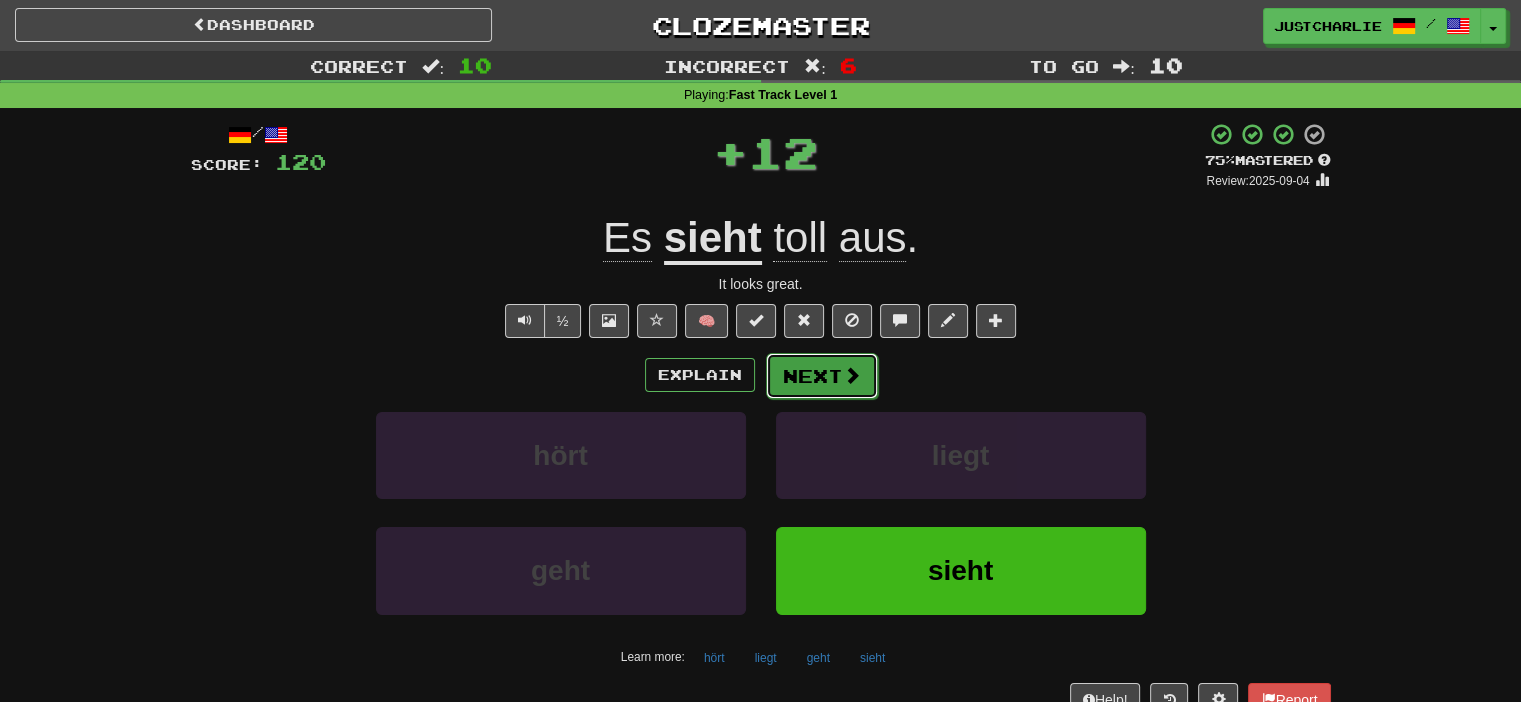 click on "Next" at bounding box center [822, 376] 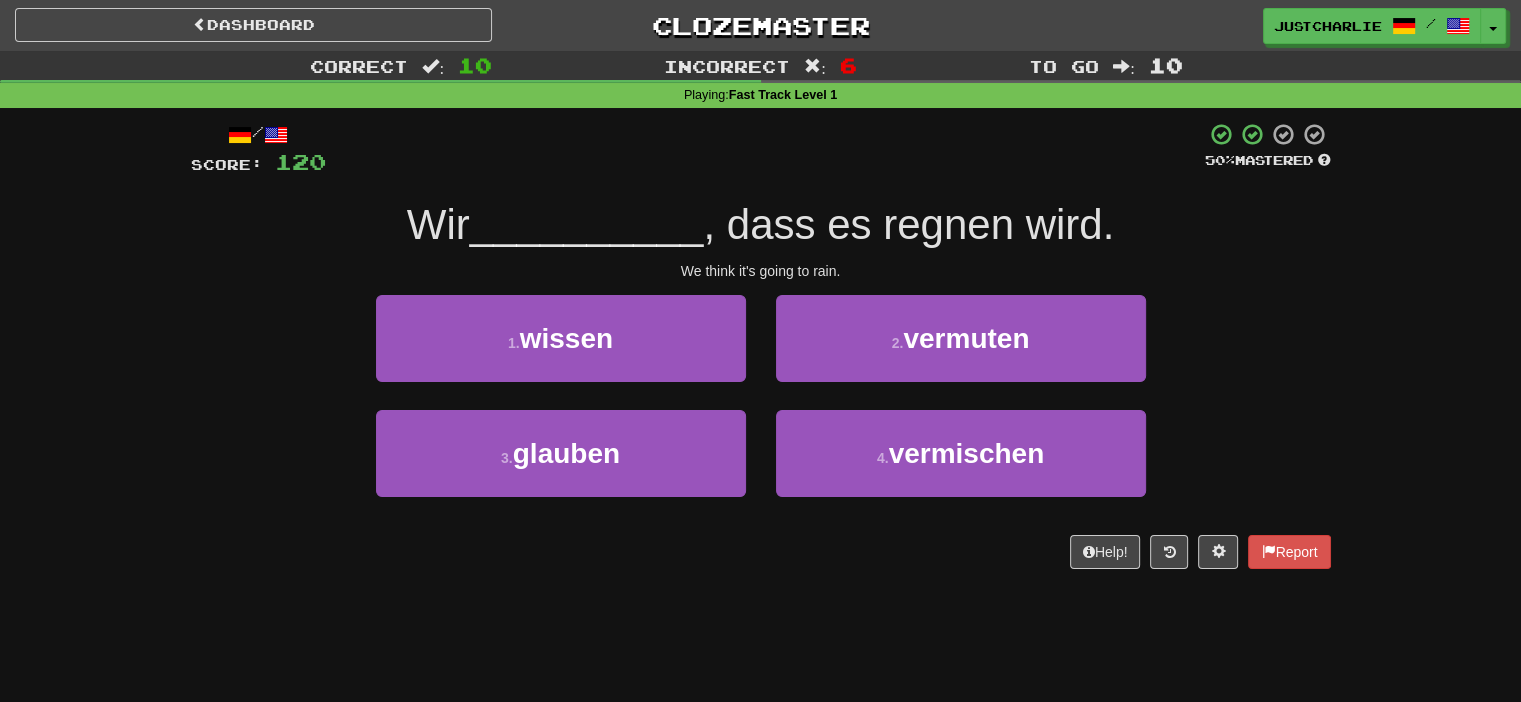 click on "/  Score:   120 50 %  Mastered Wir  __________ , dass es regnen wird. We think it's going to rain. 1 .  wissen 2 .  vermuten 3 .  glauben 4 .  vermischen  Help!  Report" at bounding box center [761, 345] 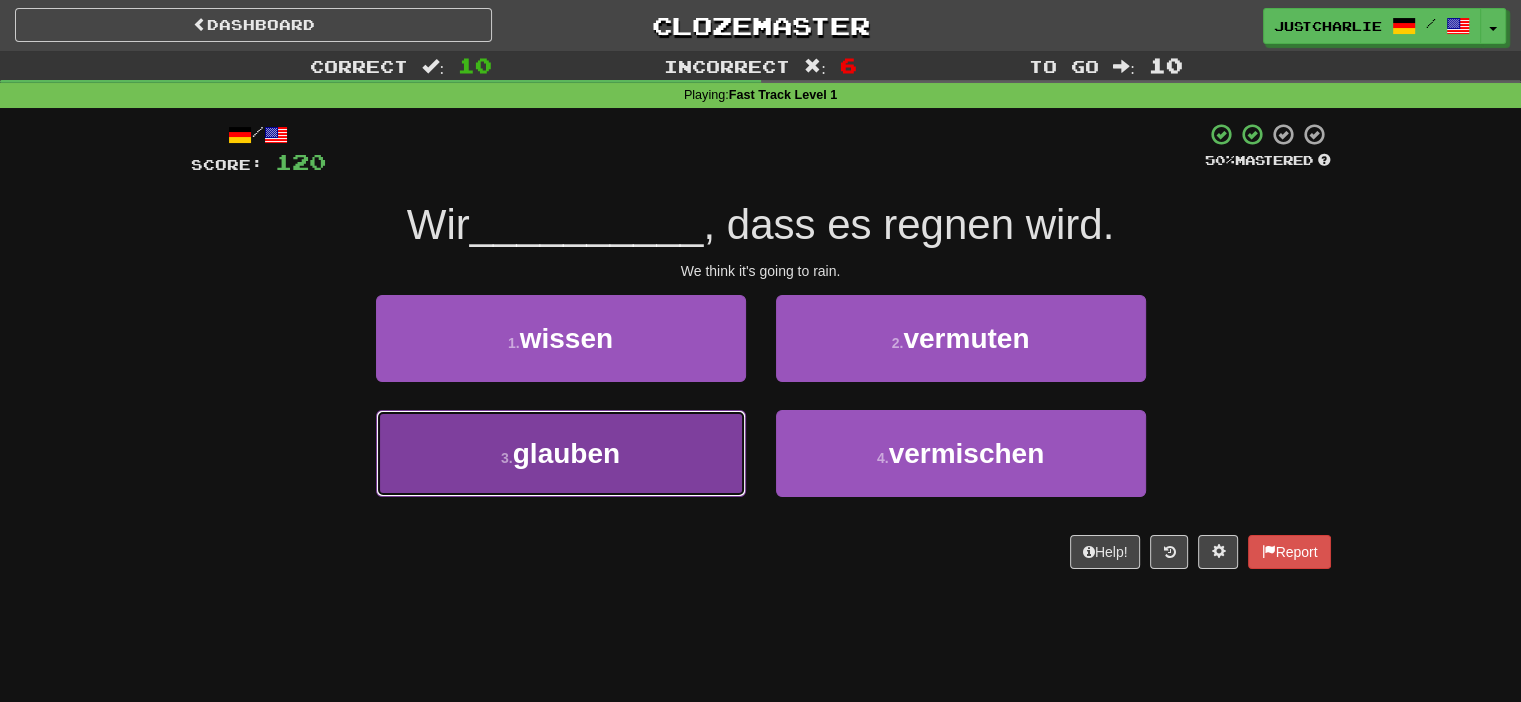 click on "3 .  glauben" at bounding box center [561, 453] 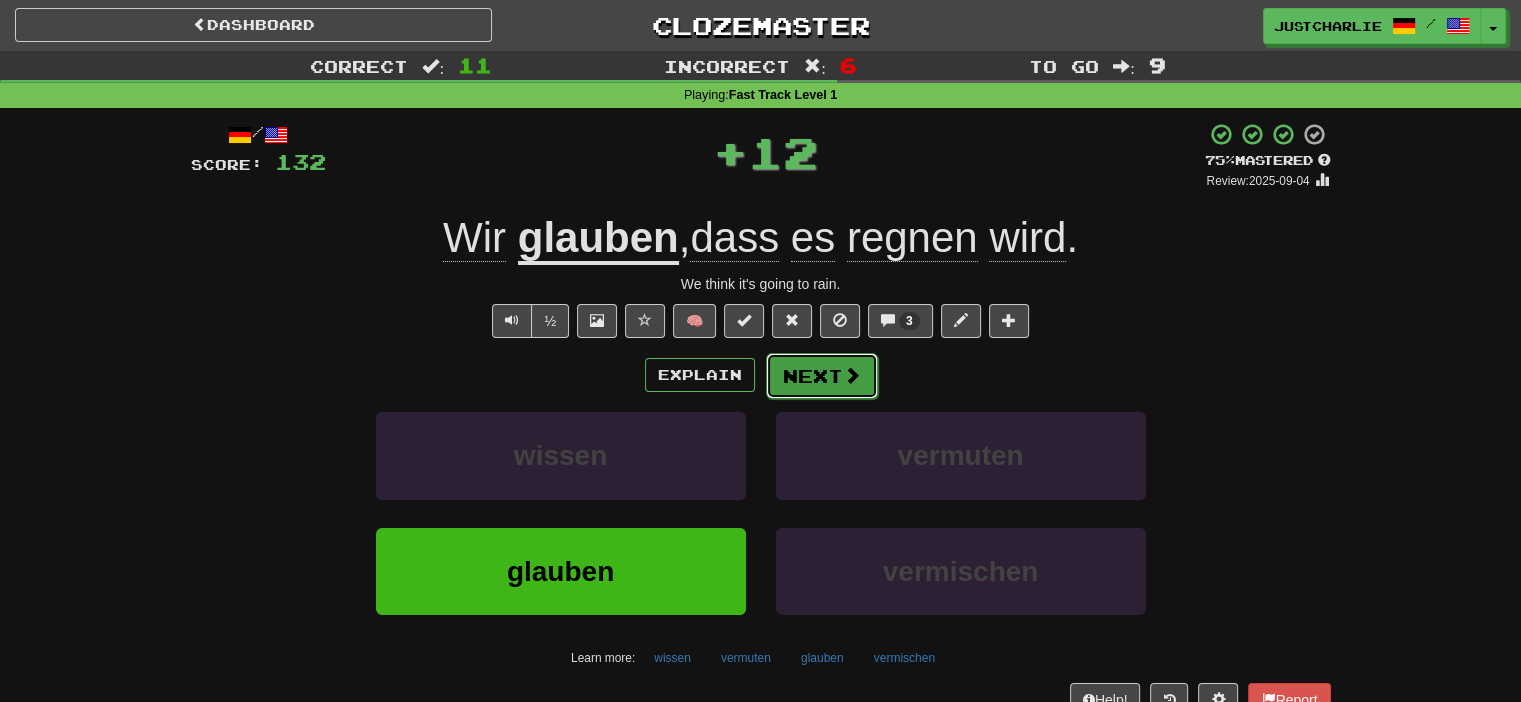 click on "Next" at bounding box center [822, 376] 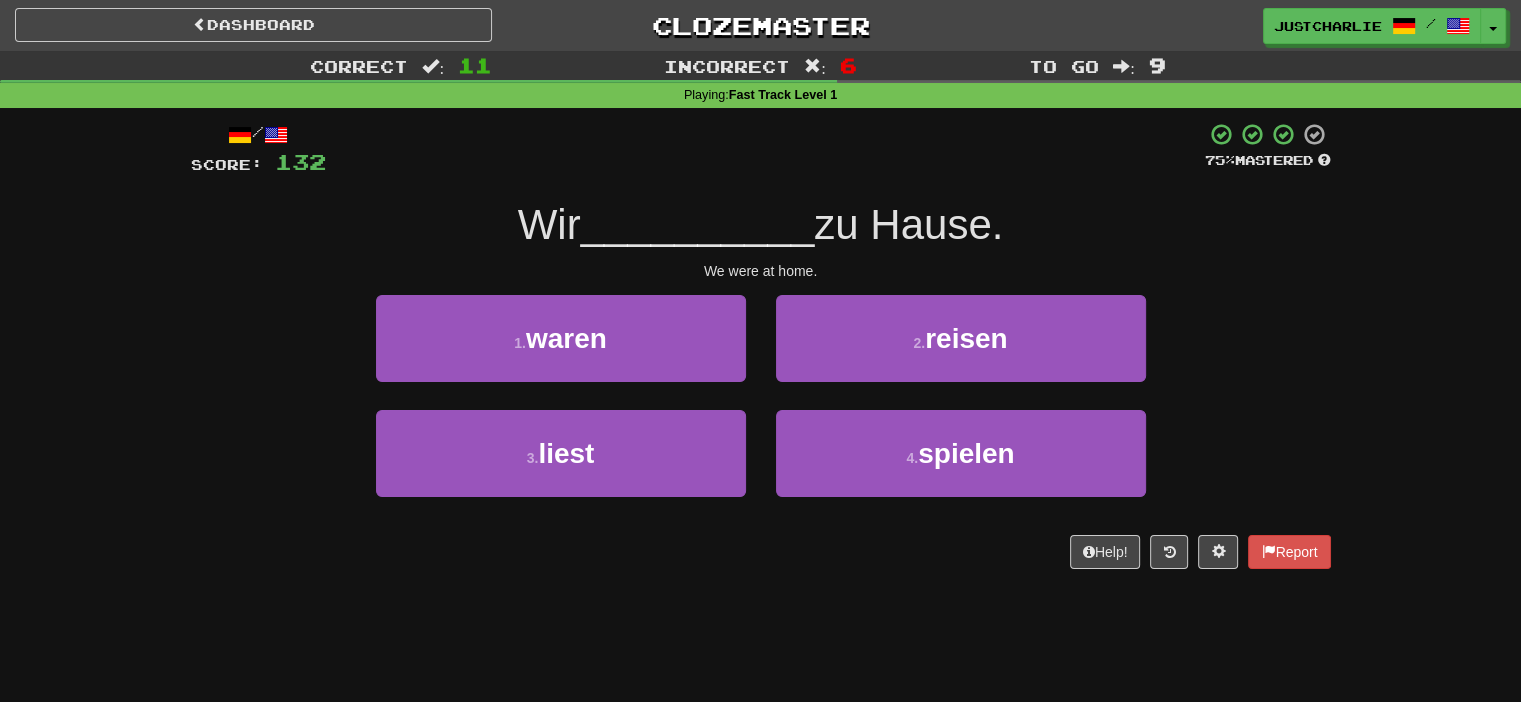 click on "We were at home." at bounding box center (761, 271) 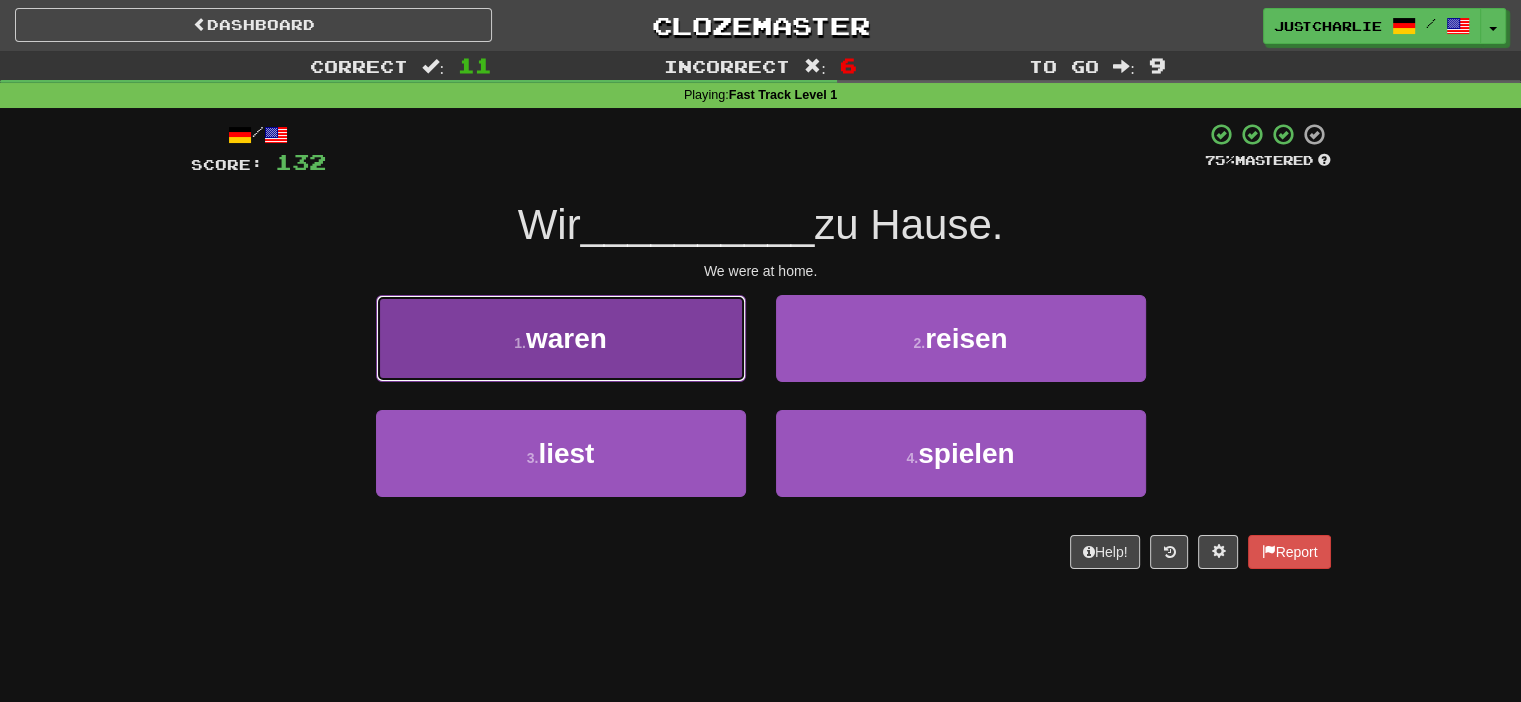 click on "1 .  waren" at bounding box center (561, 338) 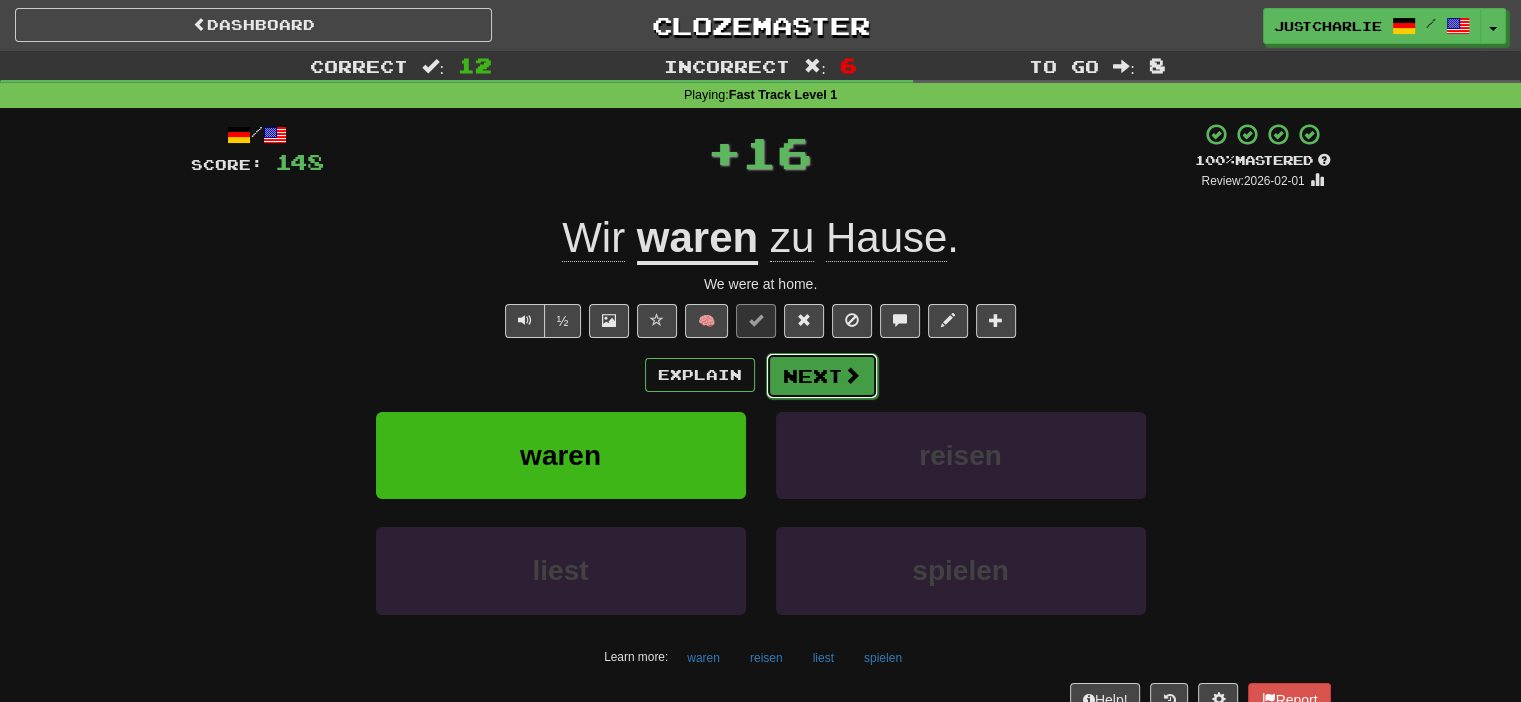 click on "Next" at bounding box center (822, 376) 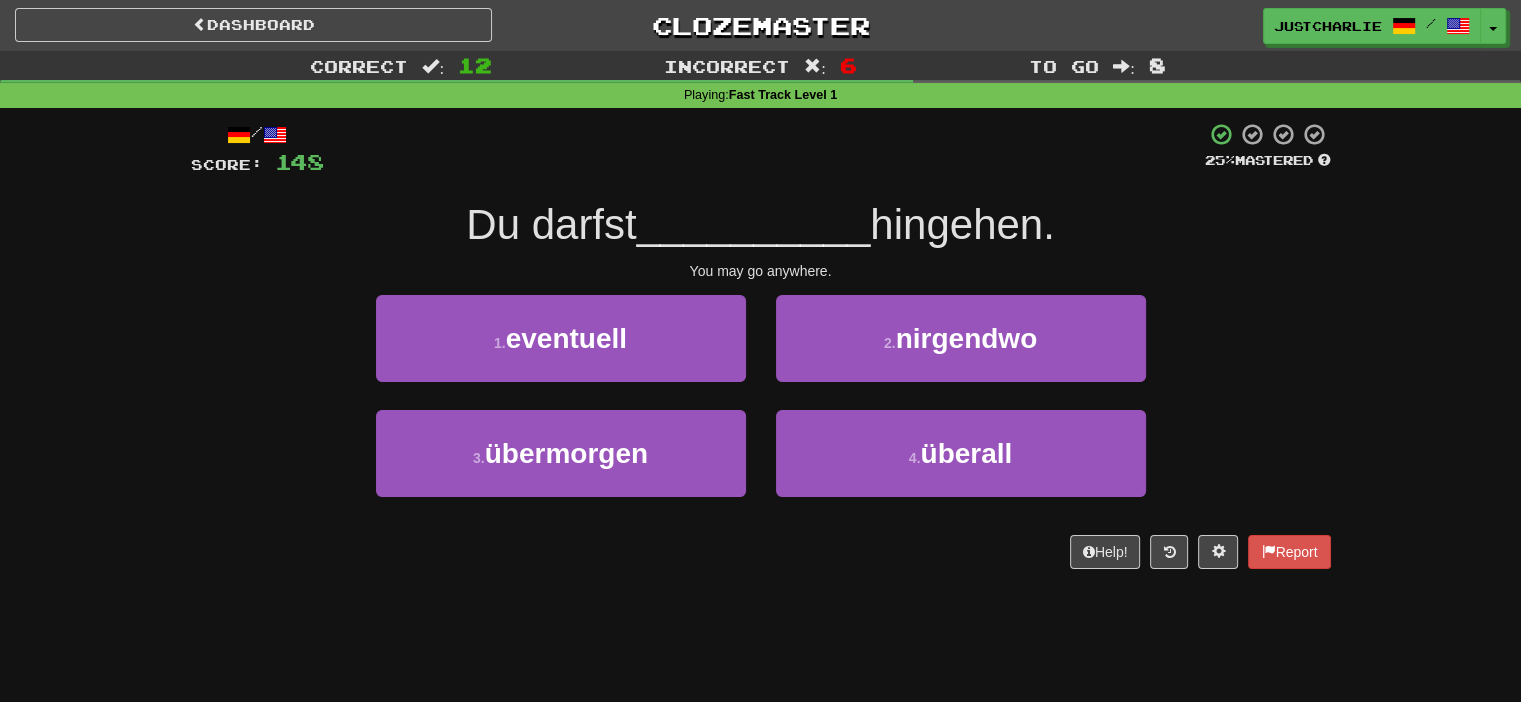 click on "/  Score:   148 25 %  Mastered Du darfst  __________  hingehen. You may go anywhere. 1 .  eventuell 2 .  nirgendwo 3 .  übermorgen 4 .  überall  Help!  Report" at bounding box center (761, 345) 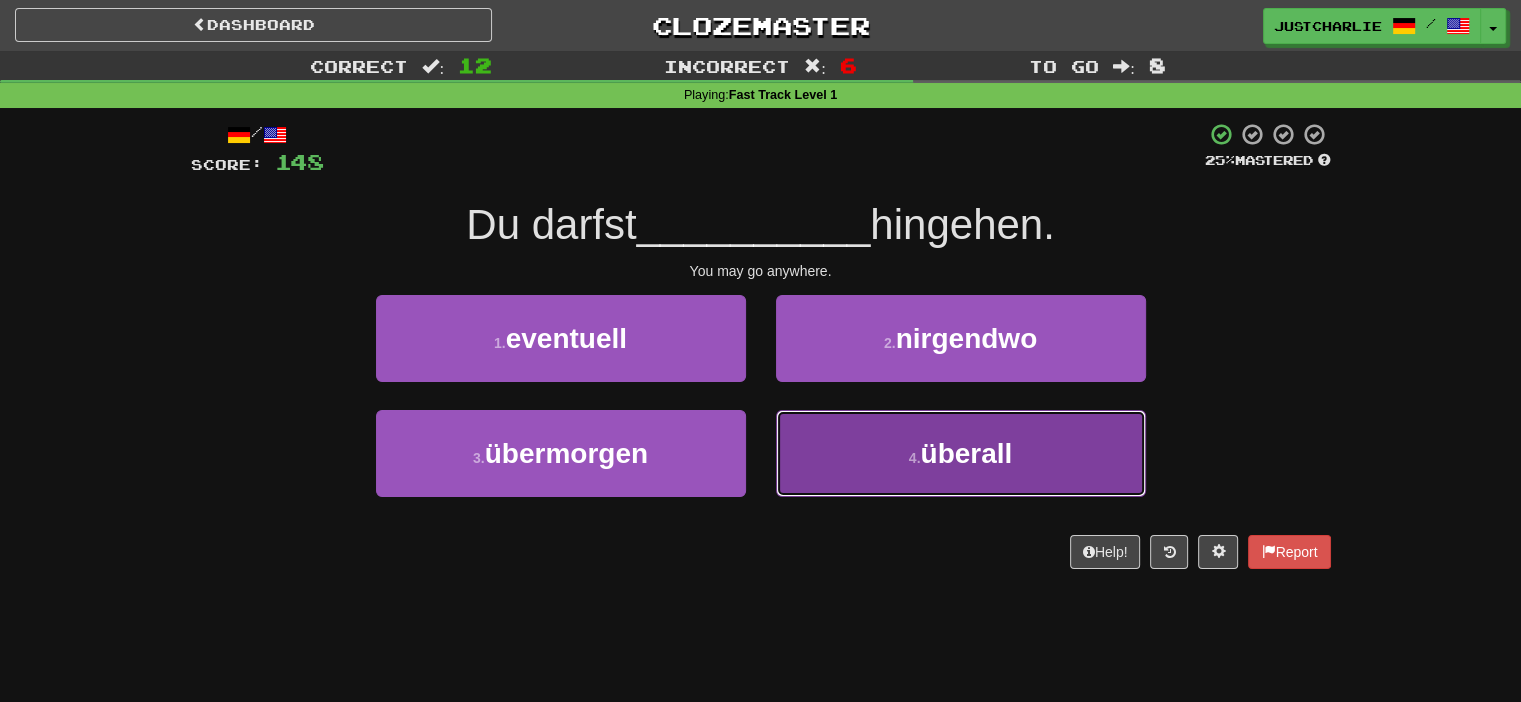 click on "4 .  überall" at bounding box center [961, 453] 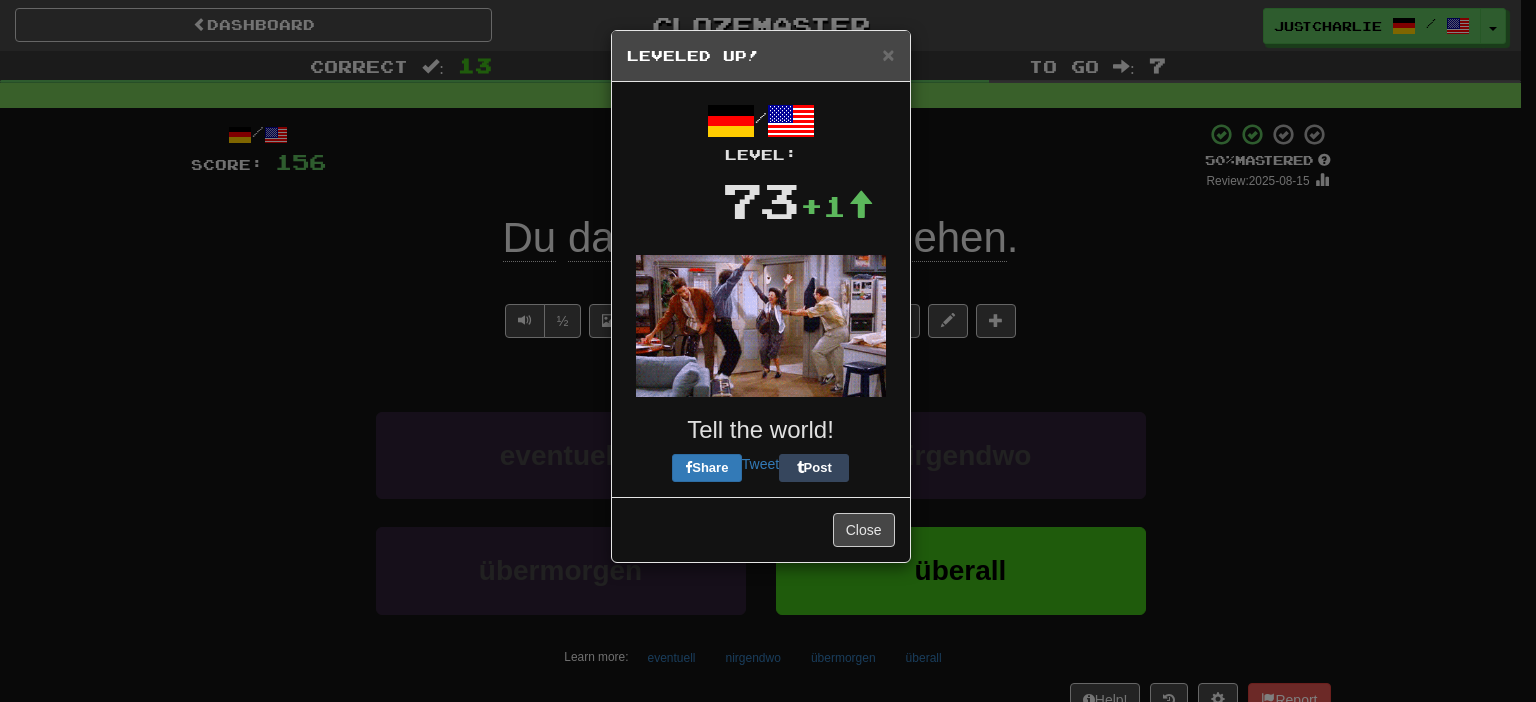 click on "/  Level: 73 +1 Tell the world!  Share Tweet  Post" at bounding box center (761, 289) 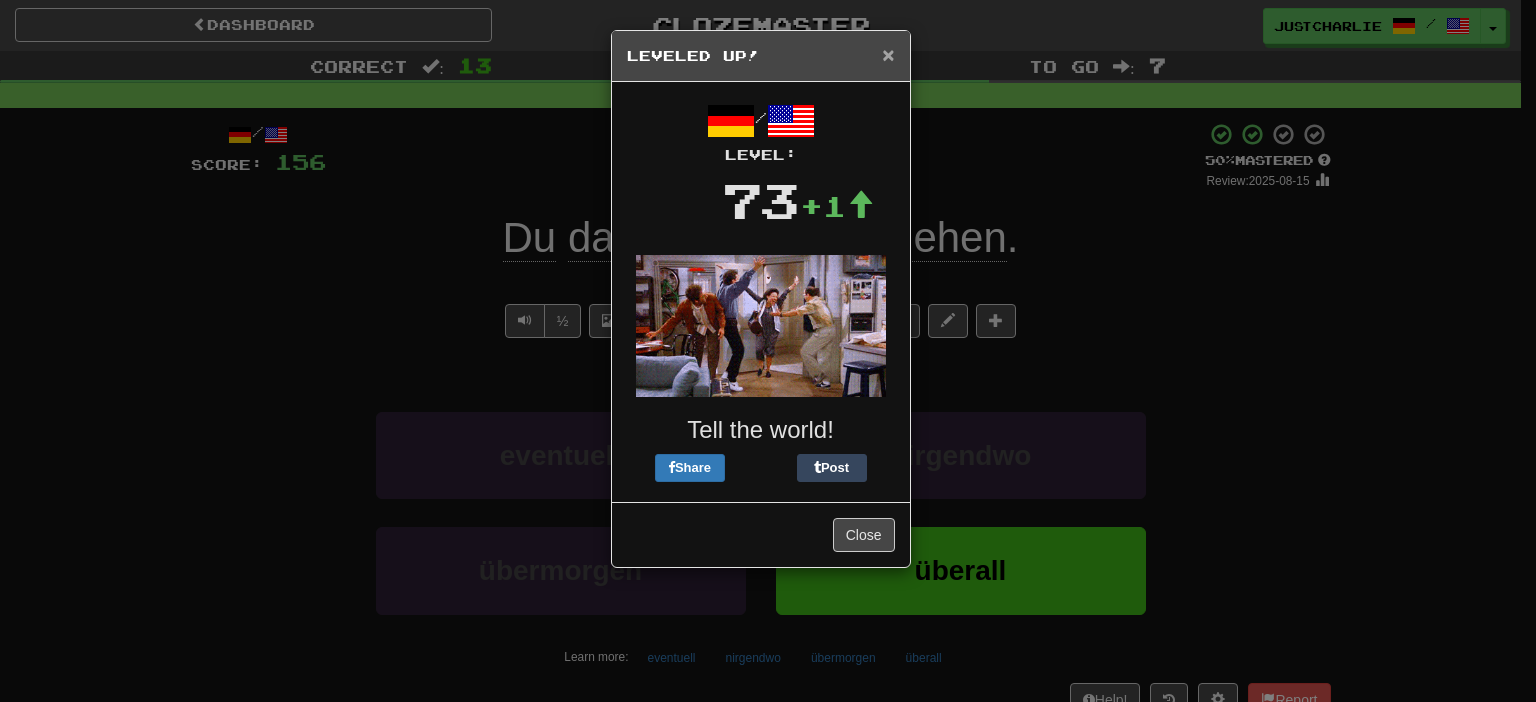 click on "×" at bounding box center (888, 54) 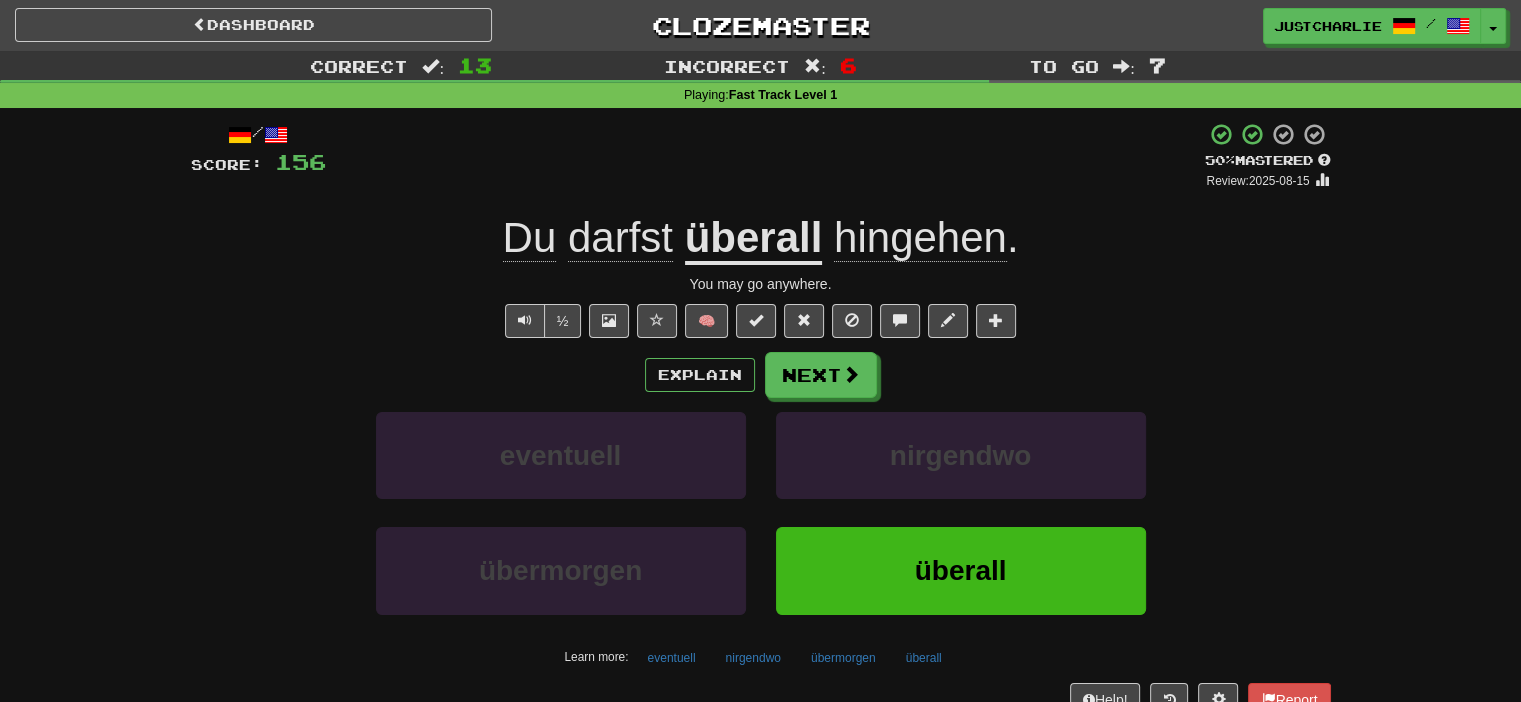 click on "½ 🧠" at bounding box center (761, 321) 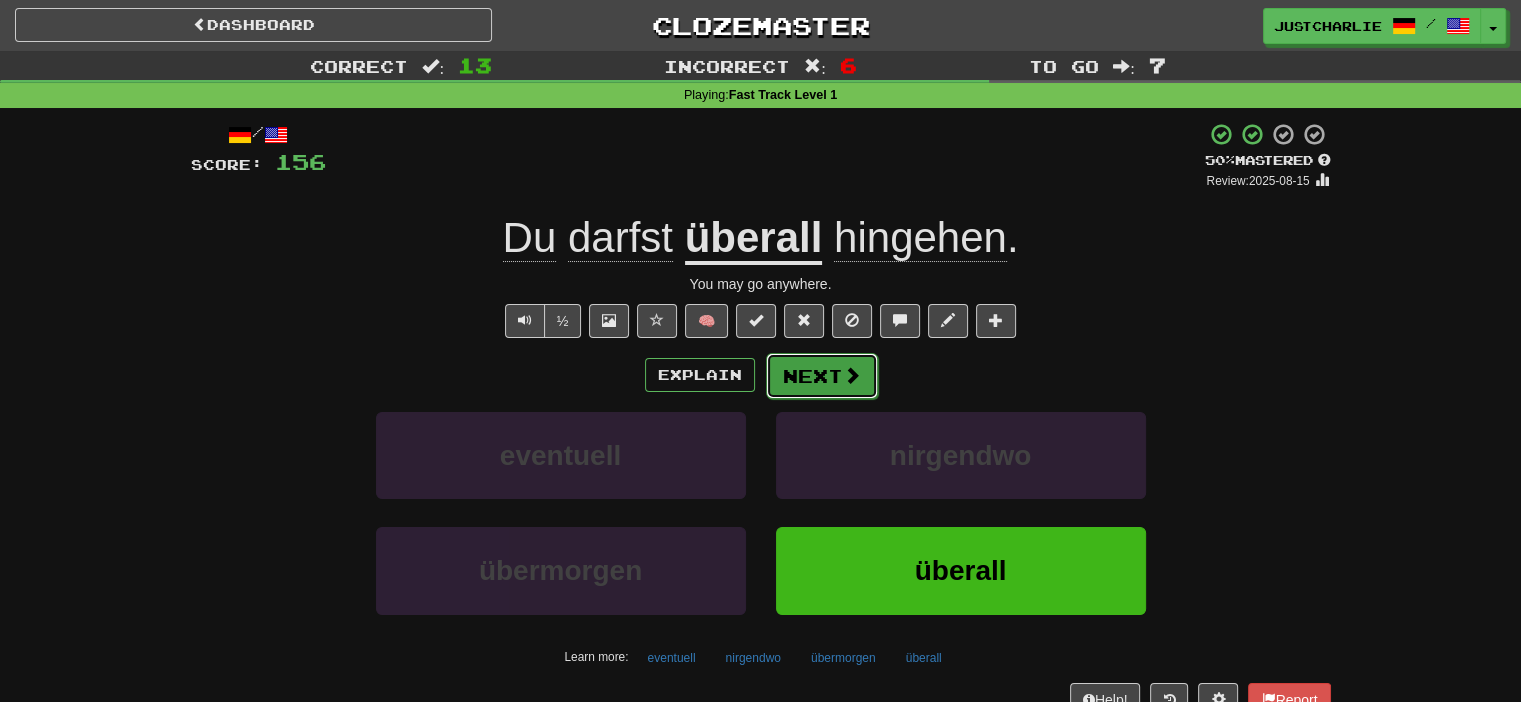 click on "Next" at bounding box center (822, 376) 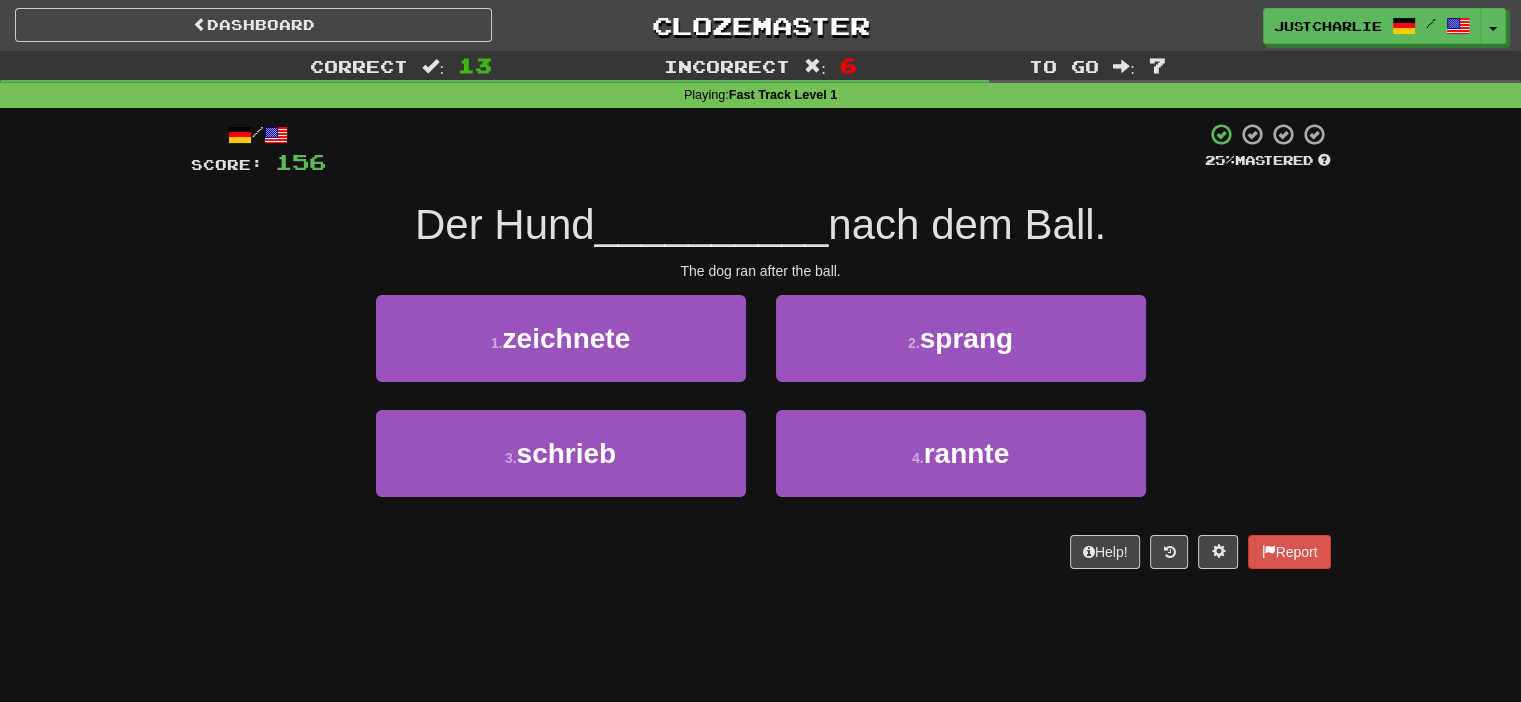 click on "/  Score:   156 25 %  Mastered Der Hund  __________  nach dem Ball. The dog ran after the ball. 1 .  zeichnete 2 .  sprang 3 .  schrieb 4 .  rannte  Help!  Report" at bounding box center (761, 345) 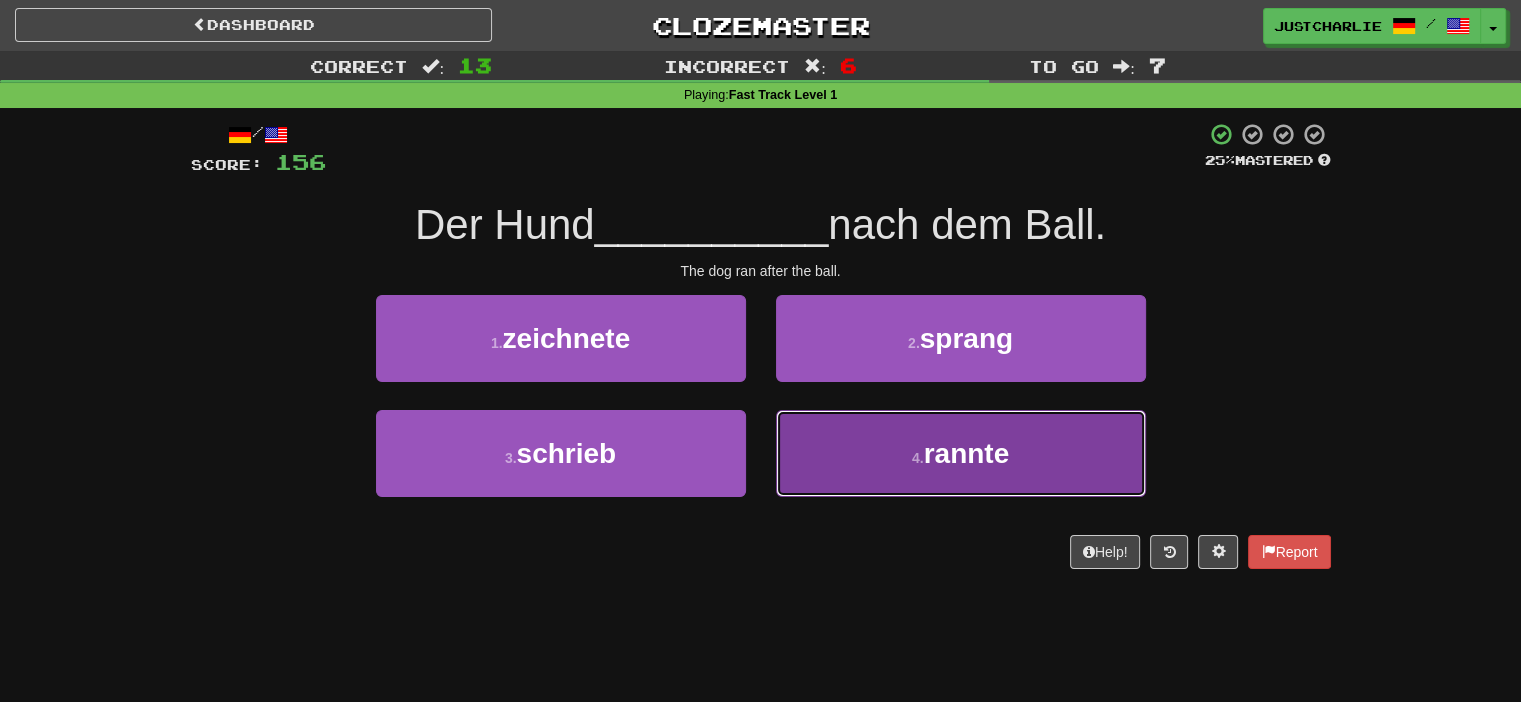 click on "4 .  rannte" at bounding box center (961, 453) 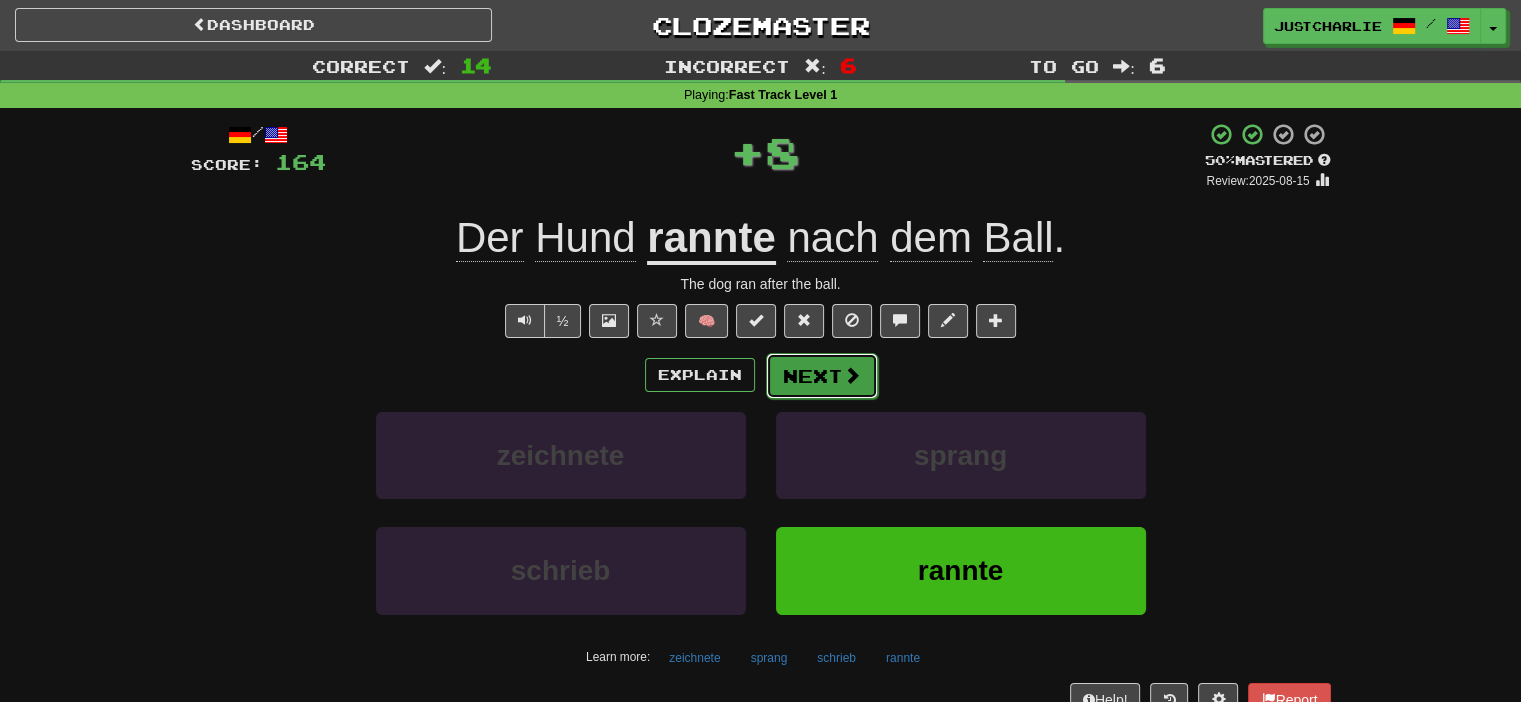 click on "Next" at bounding box center (822, 376) 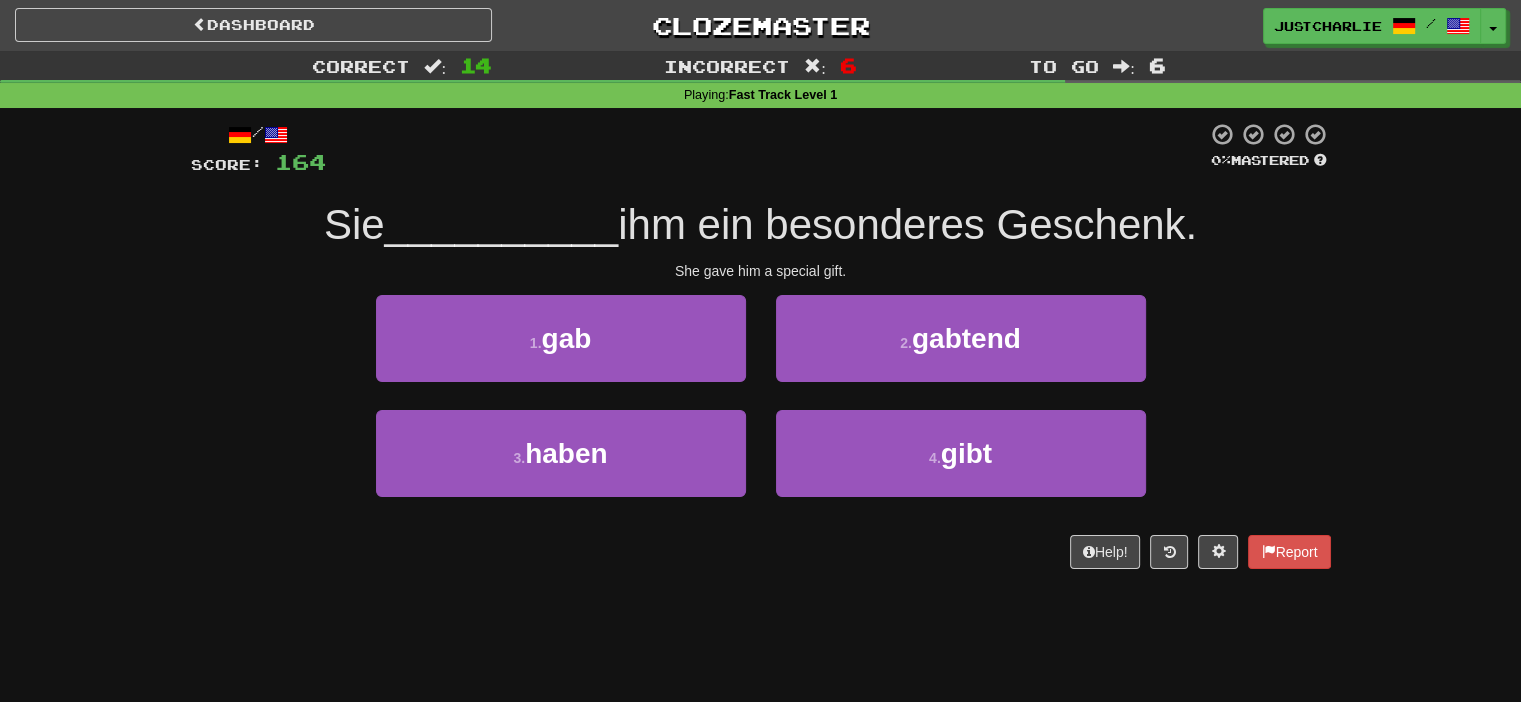 click on "/  Score:   164 0 %  Mastered Sie  __________  ihm ein besonderes Geschenk. She gave him a special gift. 1 .  gab 2 .  gabtend 3 .  haben 4 .  gibt  Help!  Report" at bounding box center [761, 345] 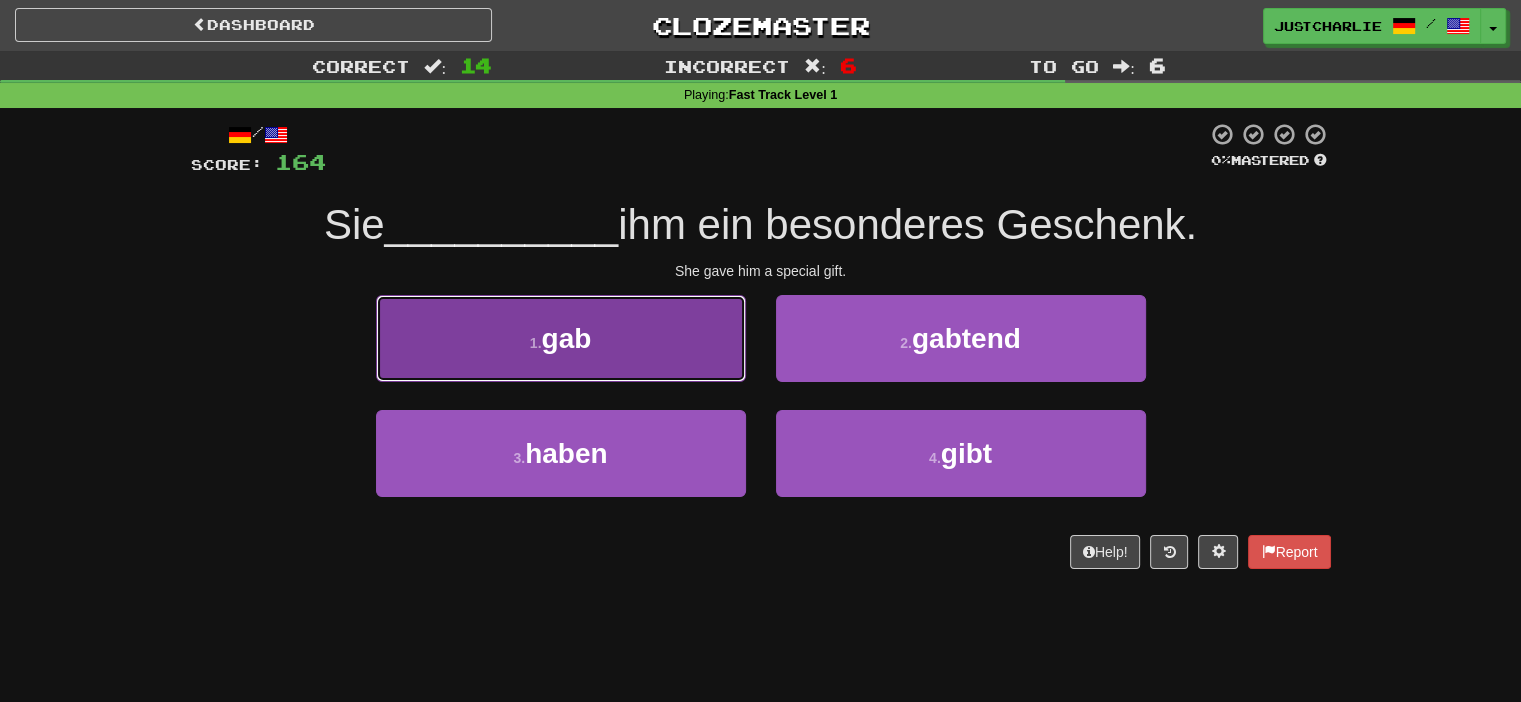 click on "1 .  gab" at bounding box center (561, 338) 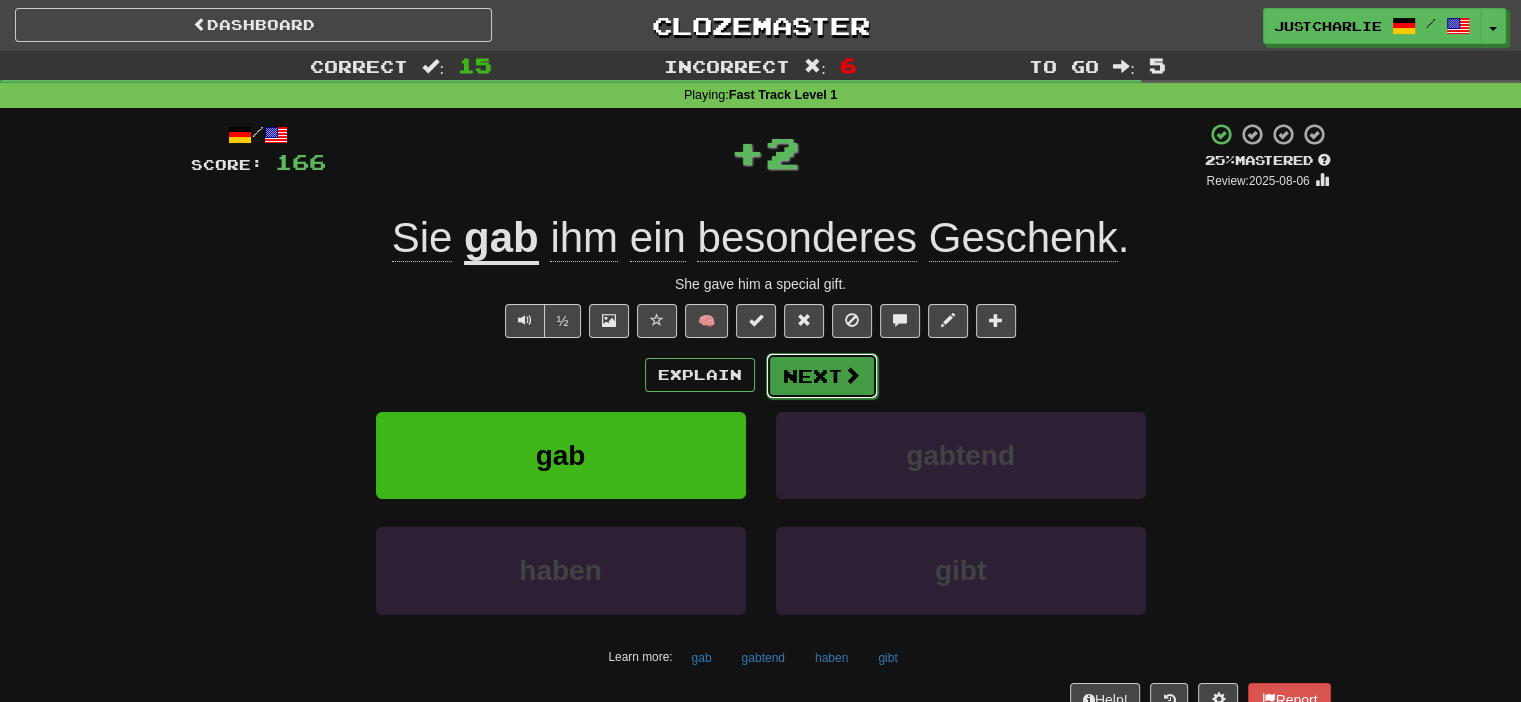click on "Next" at bounding box center (822, 376) 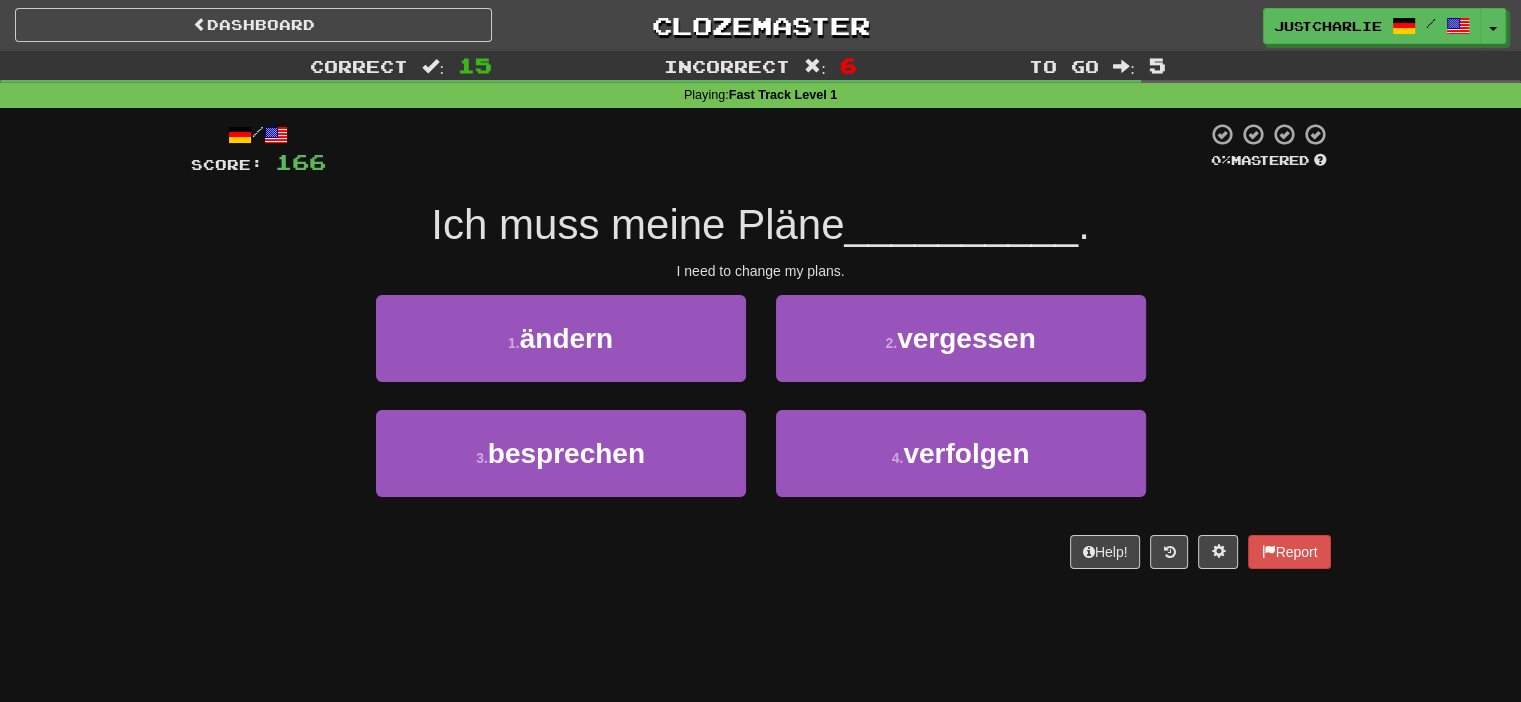 click on "/  Score:   166 0 %  Mastered Ich muss meine Pläne  __________ . I need to change my plans. 1 .  ändern 2 .  vergessen 3 .  besprechen 4 .  verfolgen  Help!  Report" at bounding box center (761, 345) 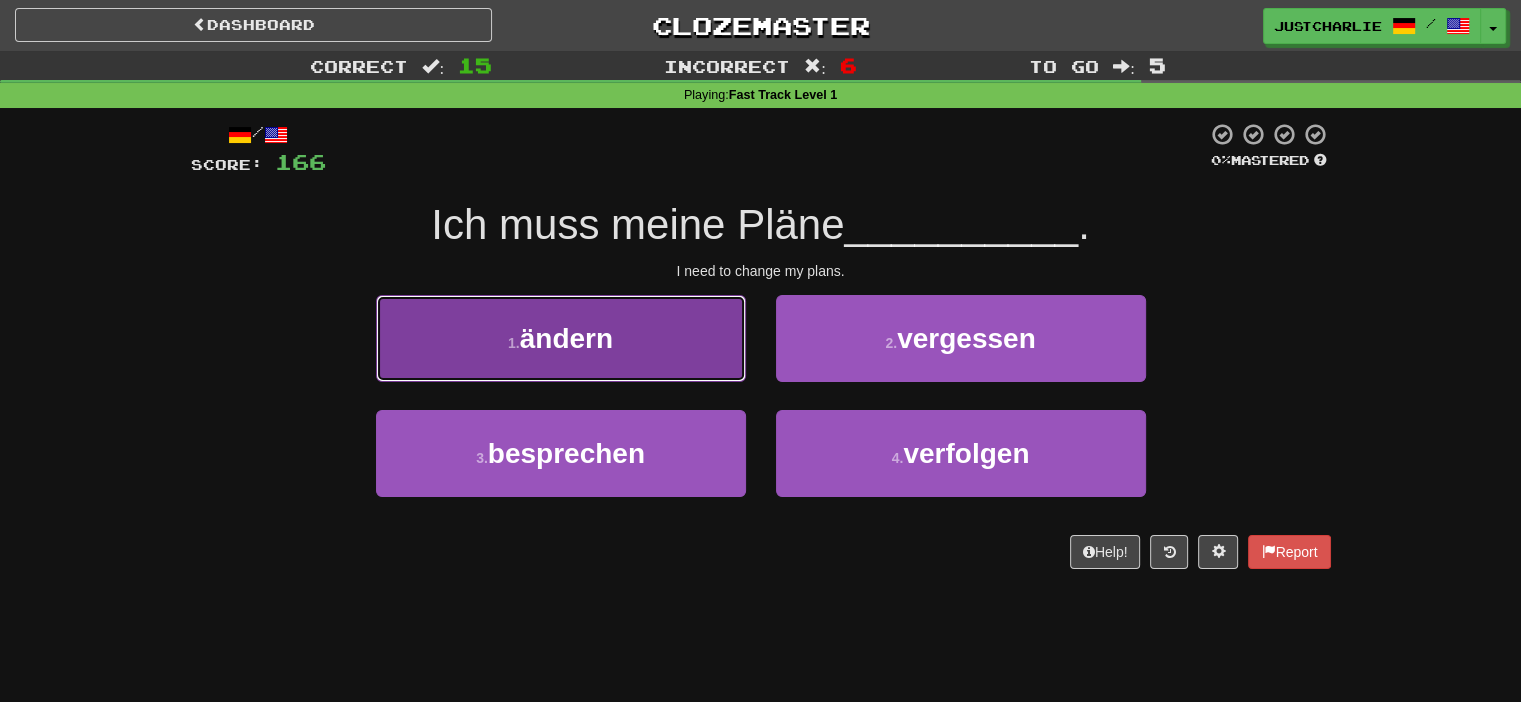 click on "1 .  ändern" at bounding box center (561, 338) 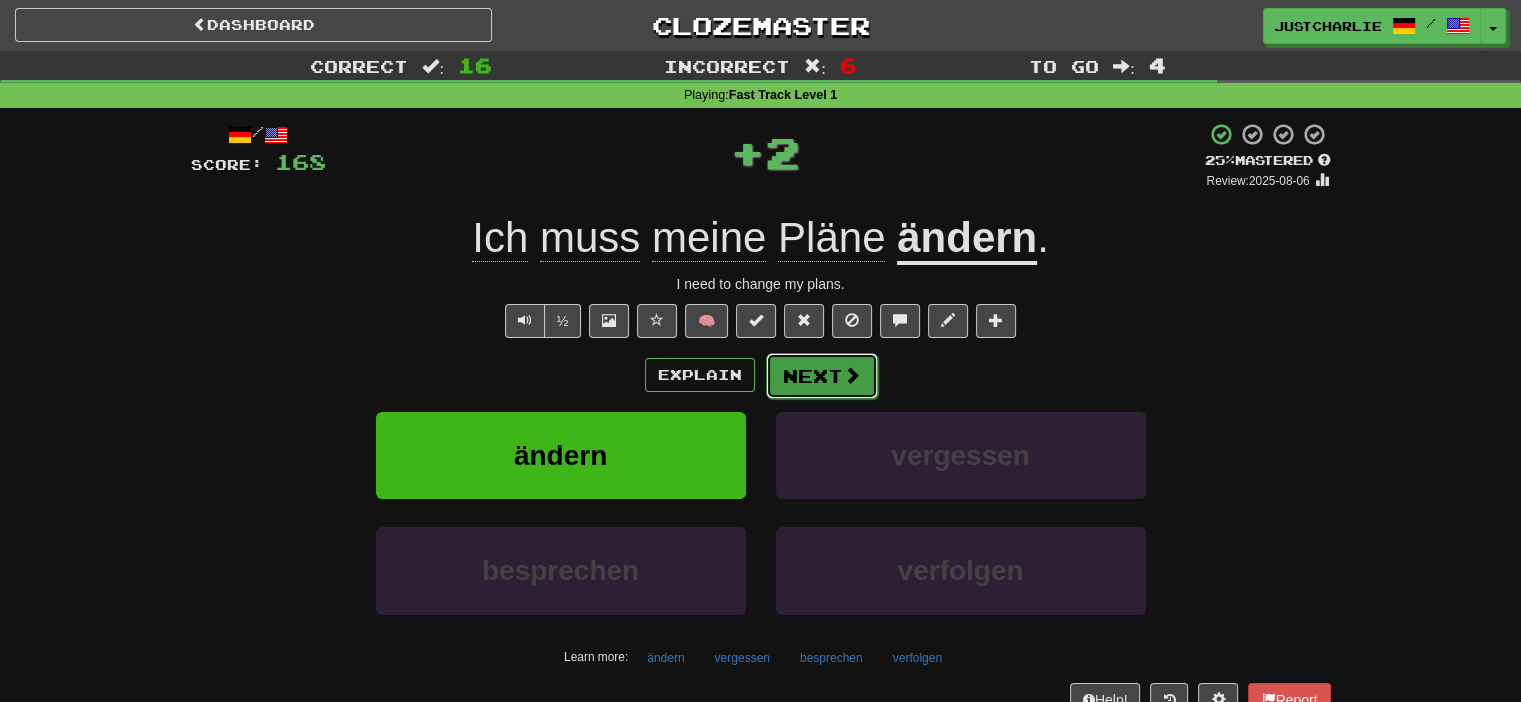 click on "Next" at bounding box center (822, 376) 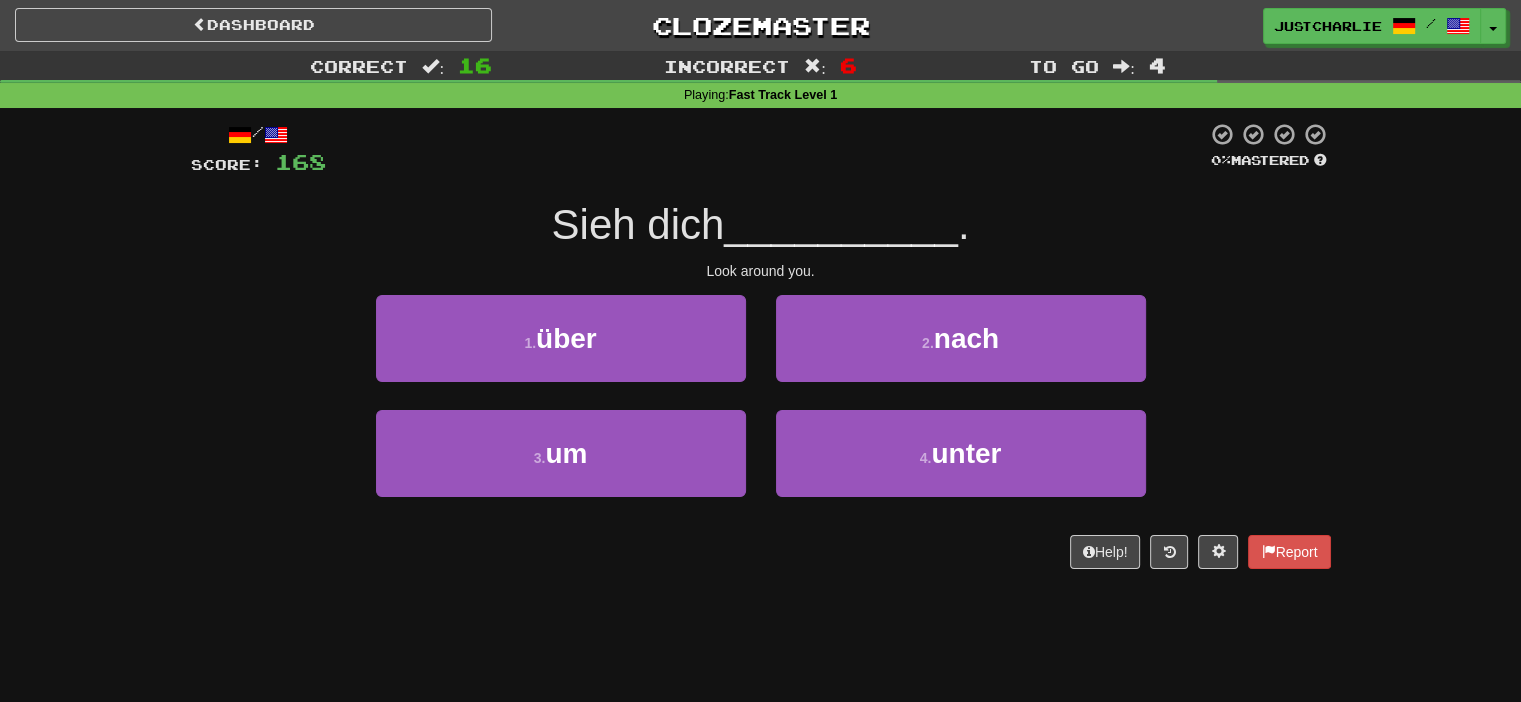 click on "Sieh dich  __________ ." at bounding box center (761, 225) 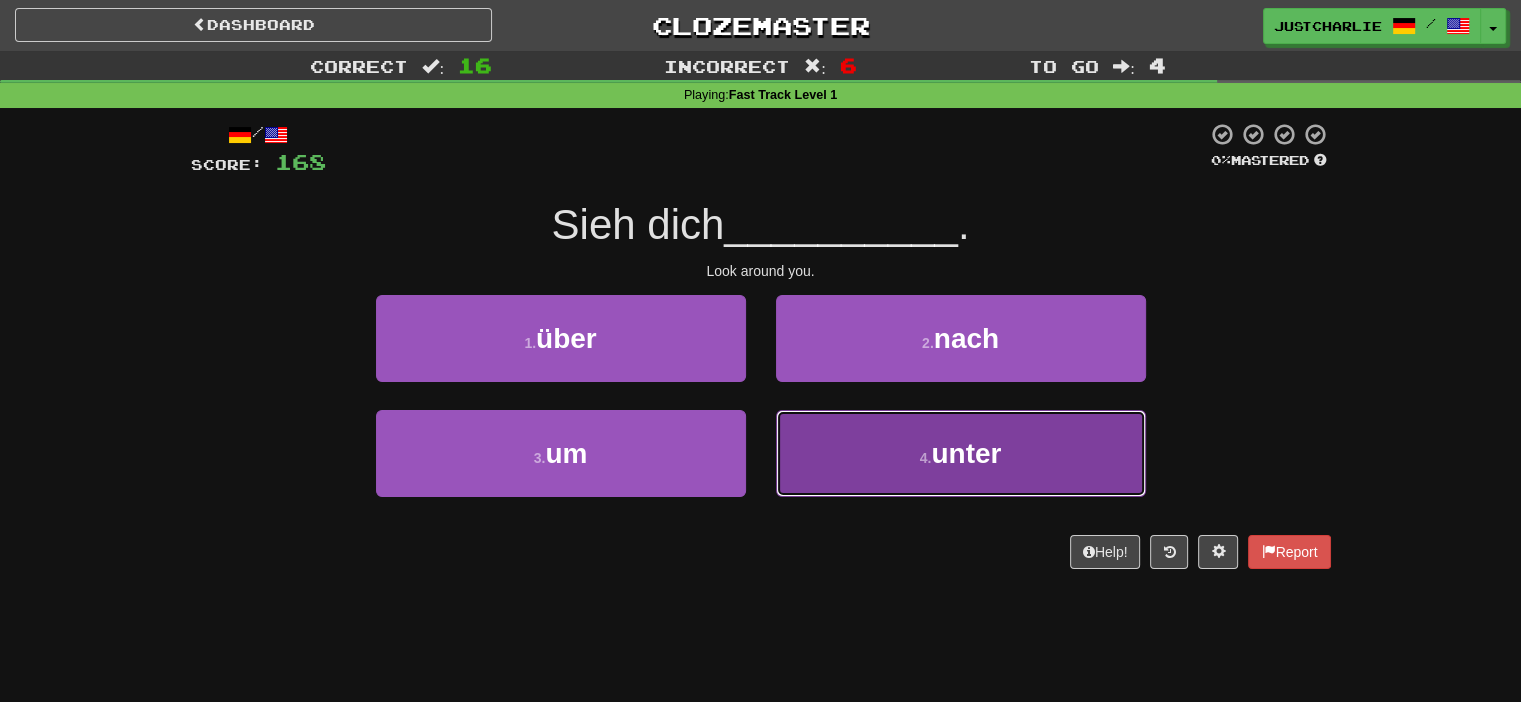 click on "4 .  unter" at bounding box center (961, 453) 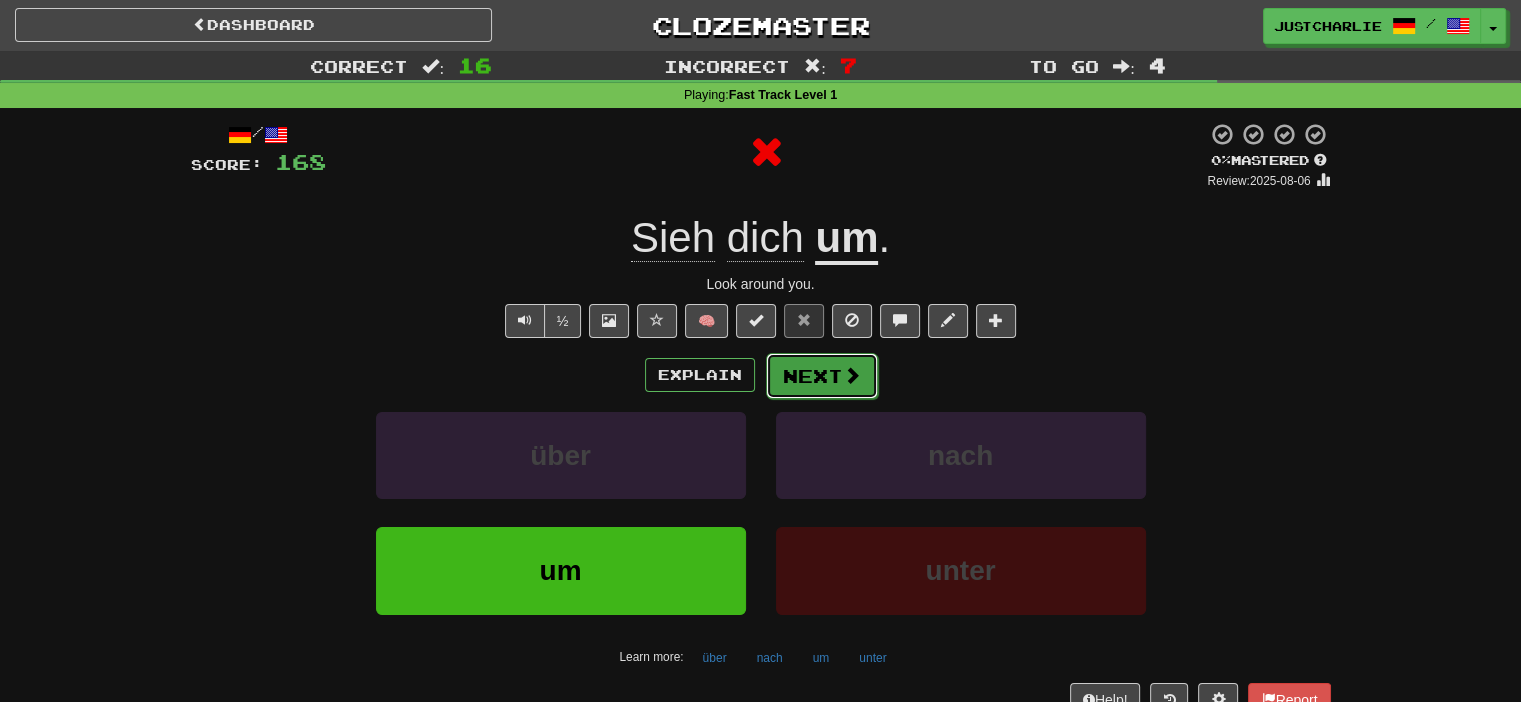 click on "Next" at bounding box center (822, 376) 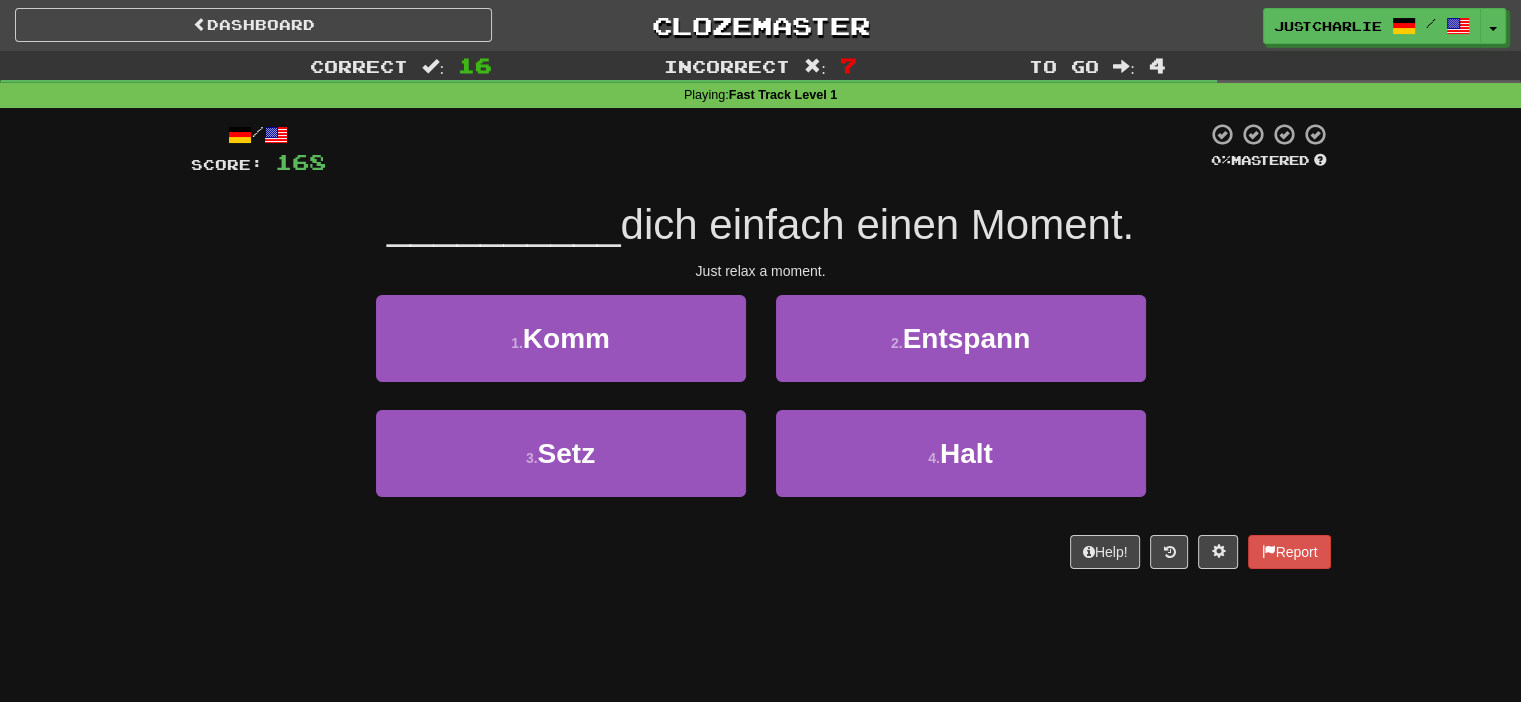 click on "Just relax a moment." at bounding box center [761, 271] 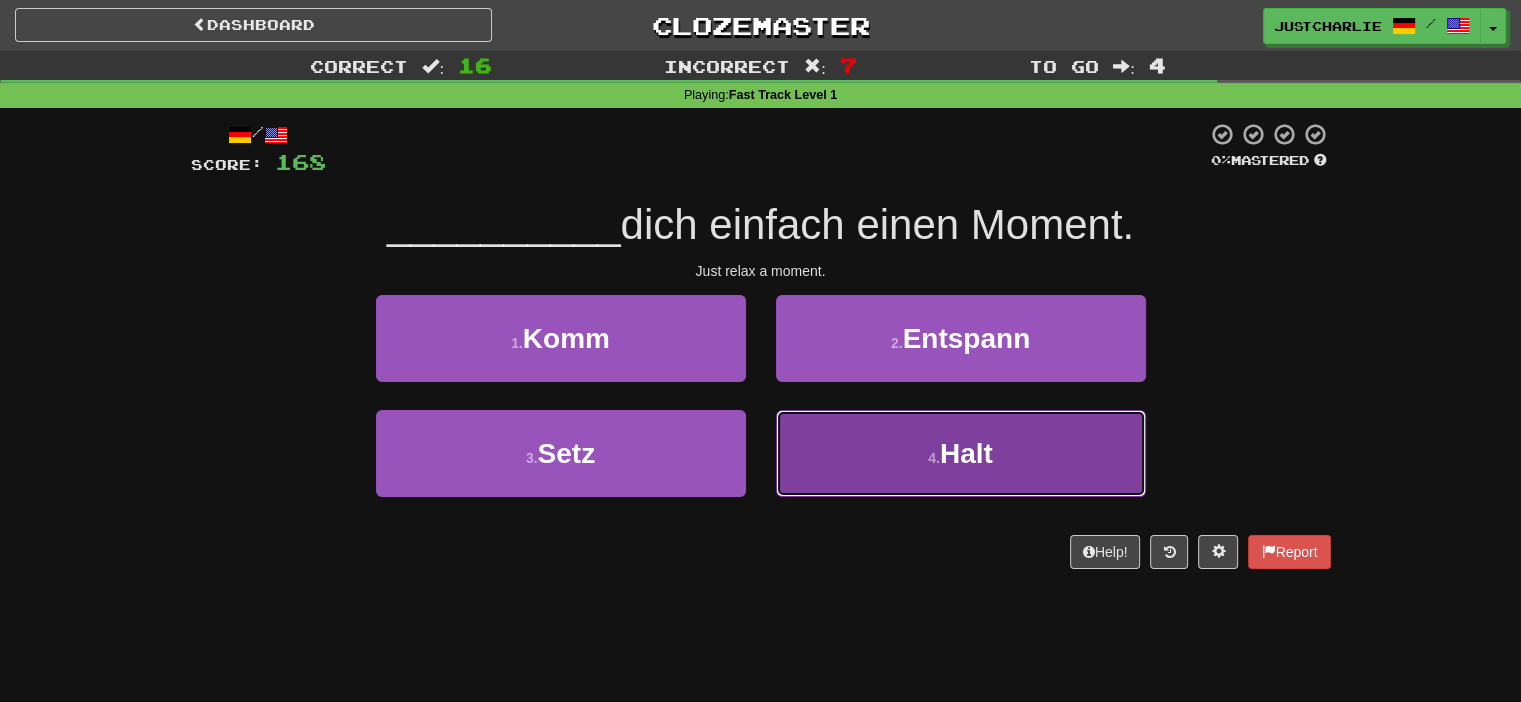 click on "4 .  Halt" at bounding box center (961, 453) 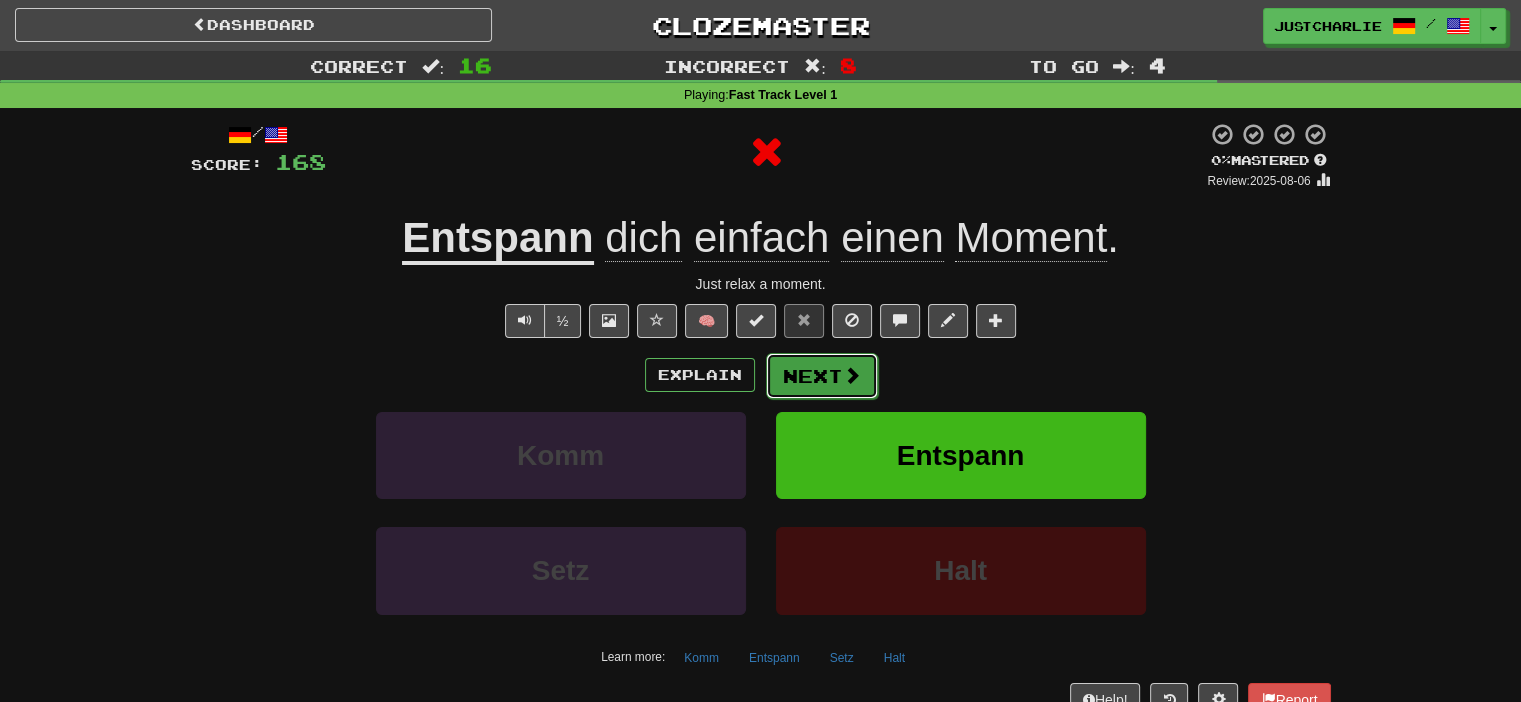 click on "Next" at bounding box center [822, 376] 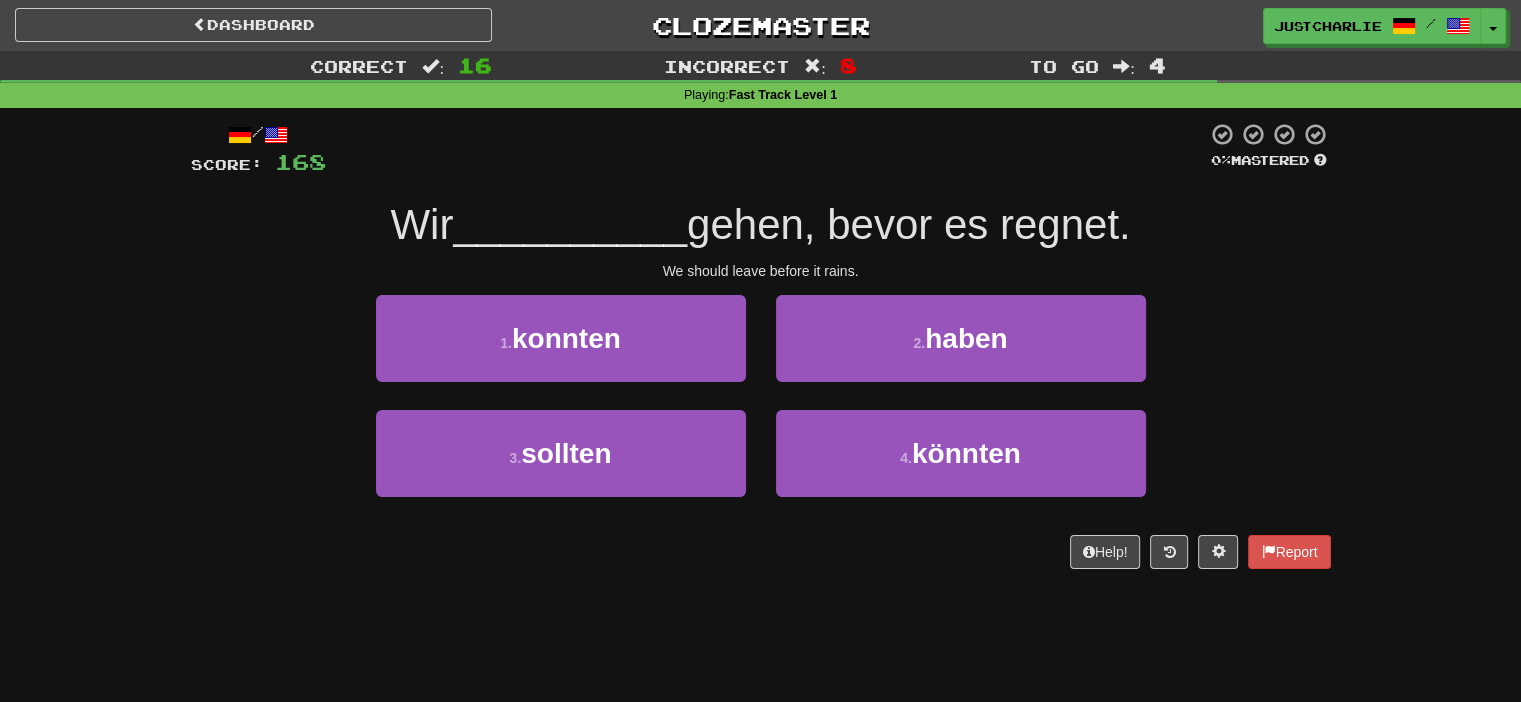 click on "We should leave before it rains." at bounding box center [761, 271] 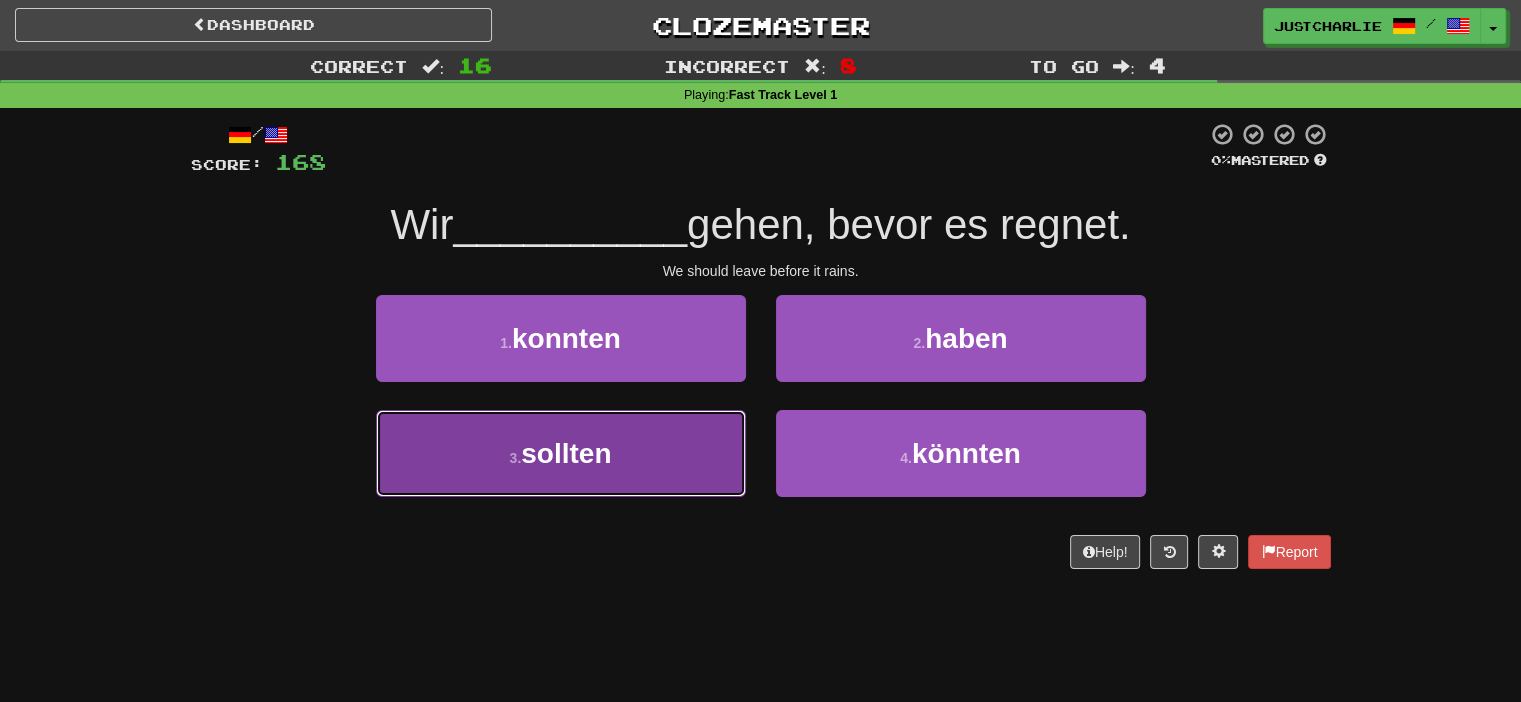 click on "3 .  sollten" at bounding box center [561, 453] 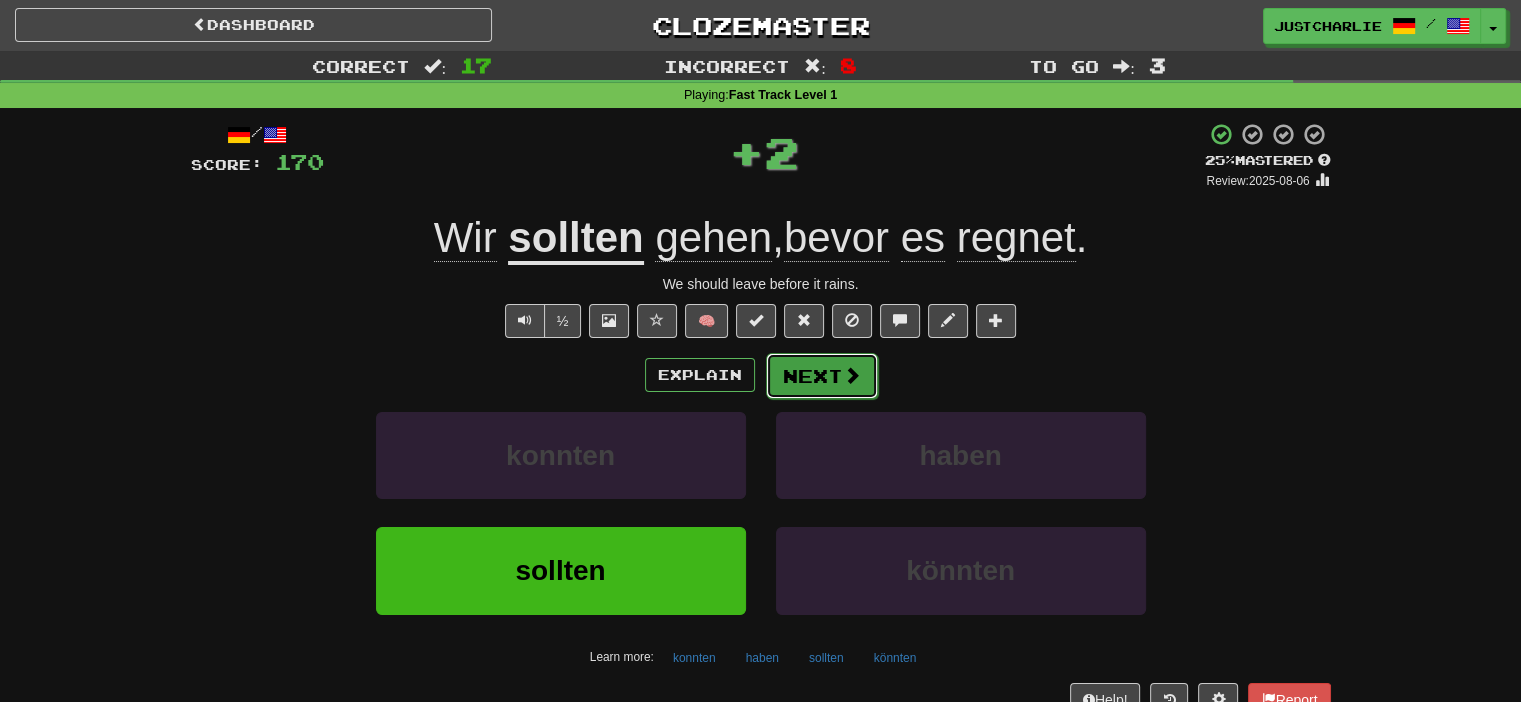 click on "Next" at bounding box center [822, 376] 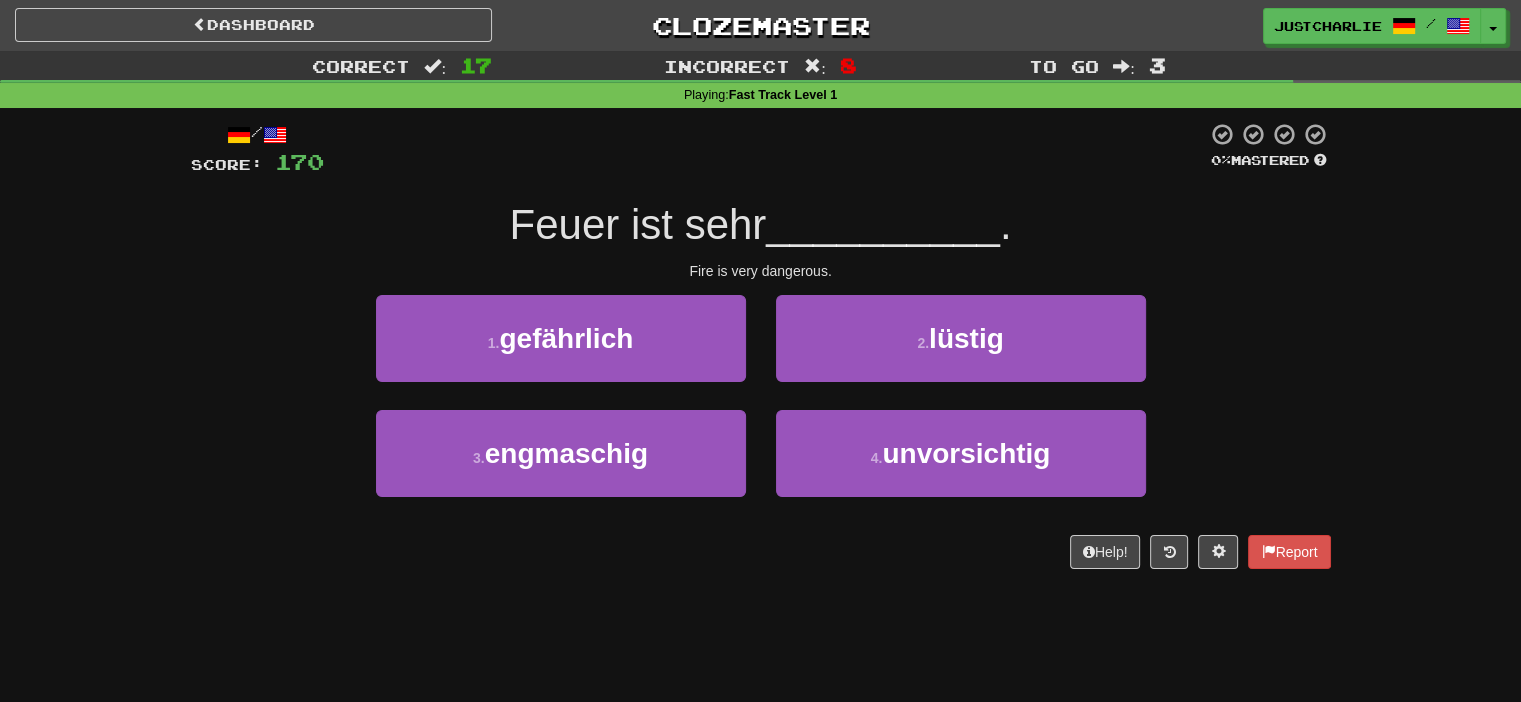 click on "Feuer ist sehr" at bounding box center (637, 224) 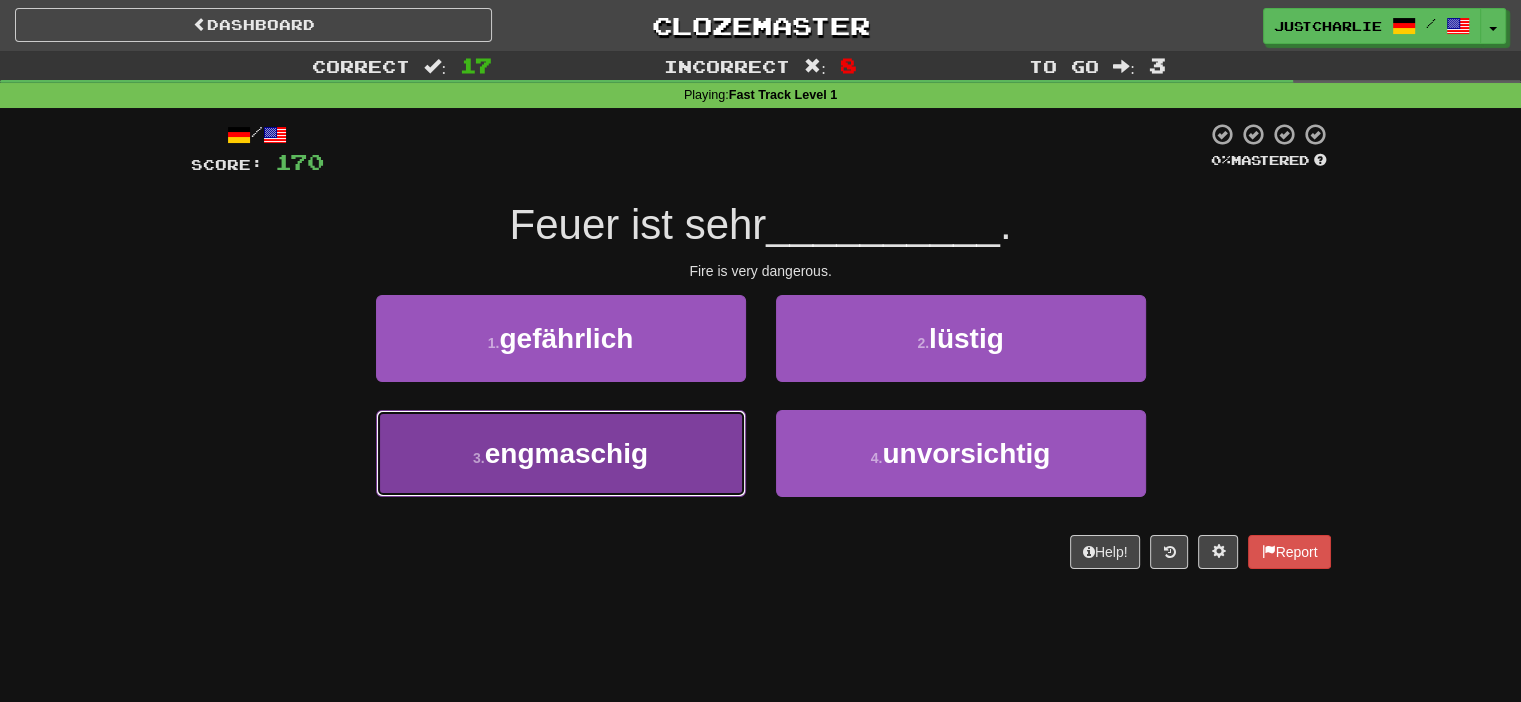 click on "engmaschig" at bounding box center (566, 453) 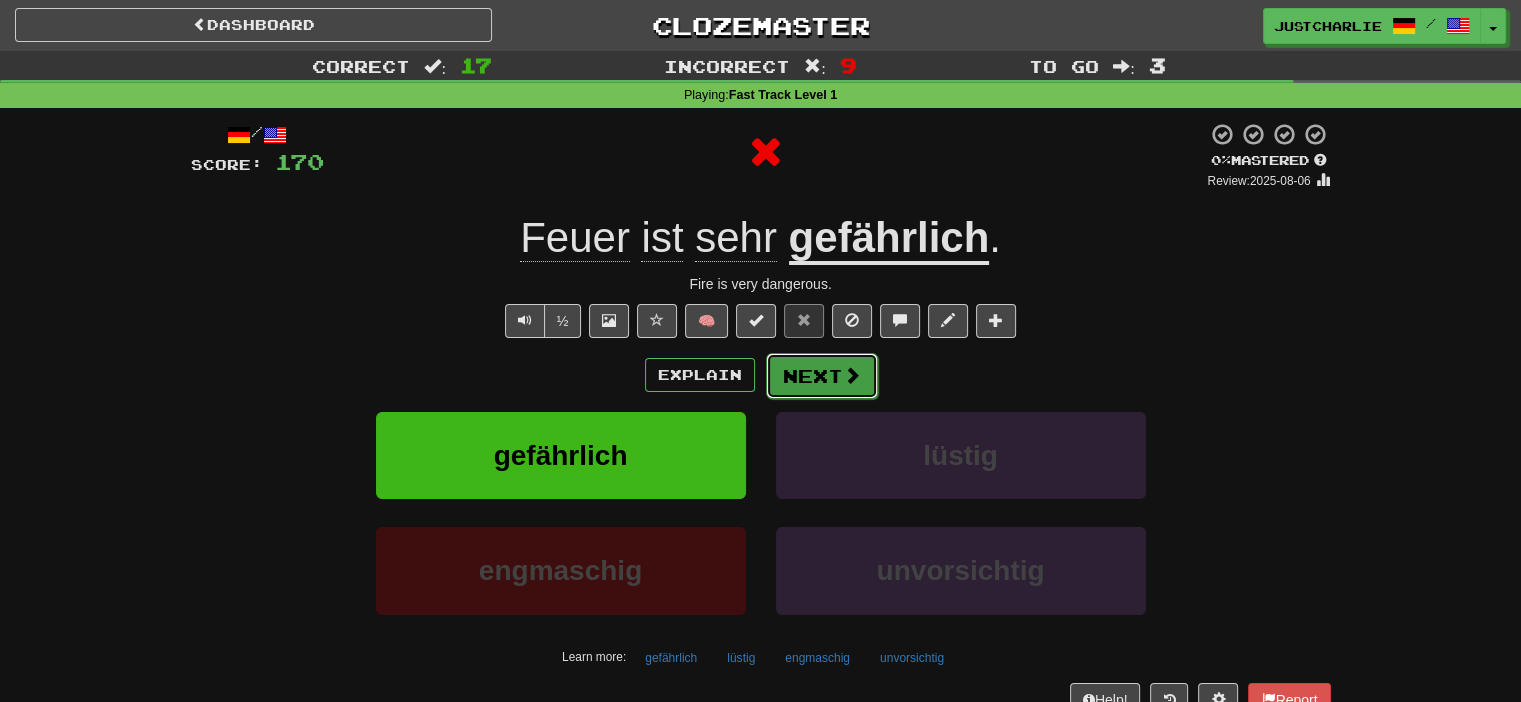 click at bounding box center (852, 375) 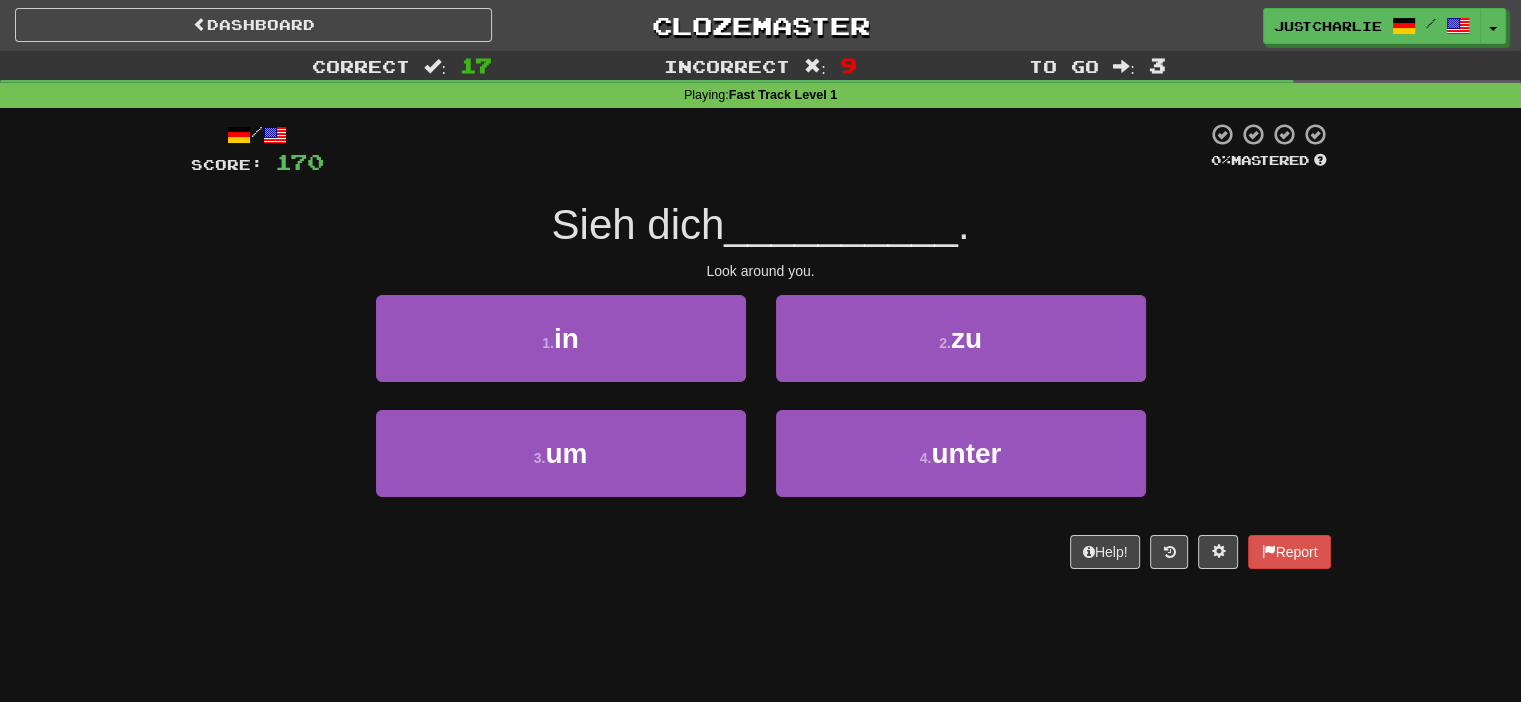 click on "/  Score:   170 0 %  Mastered Sieh dich  __________ . Look around you. 1 .  in 2 .  zu 3 .  um 4 .  unter  Help!  Report" at bounding box center (761, 345) 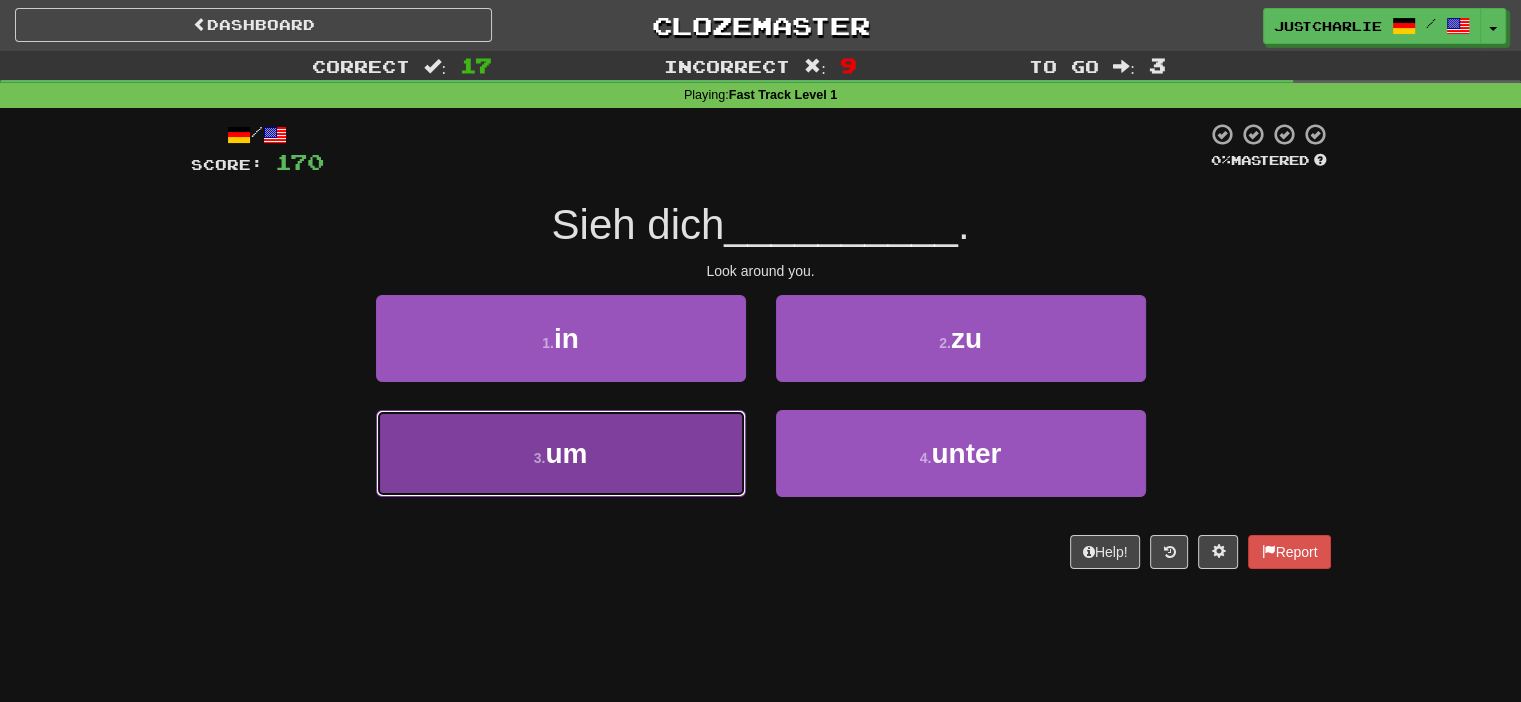 click on "3 .  um" at bounding box center [561, 453] 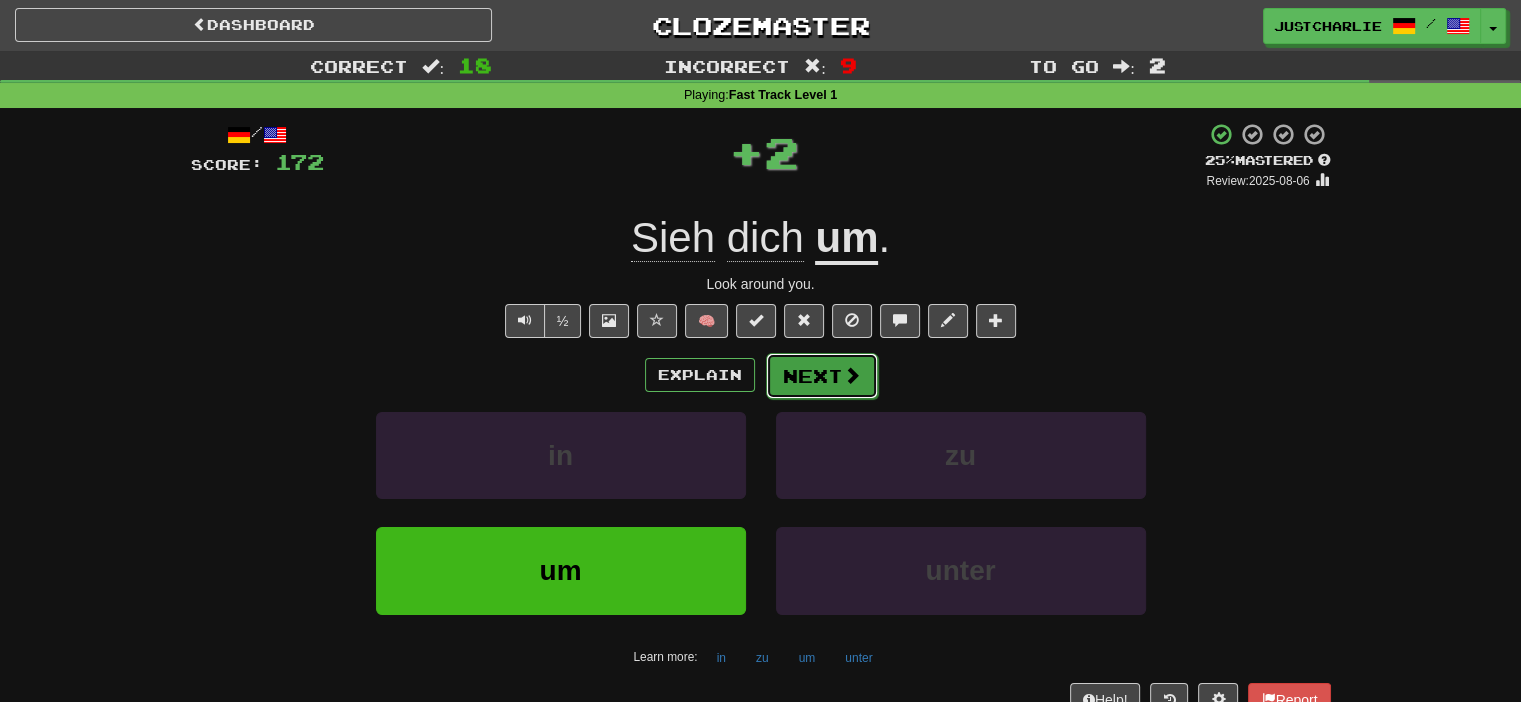 click on "Next" at bounding box center [822, 376] 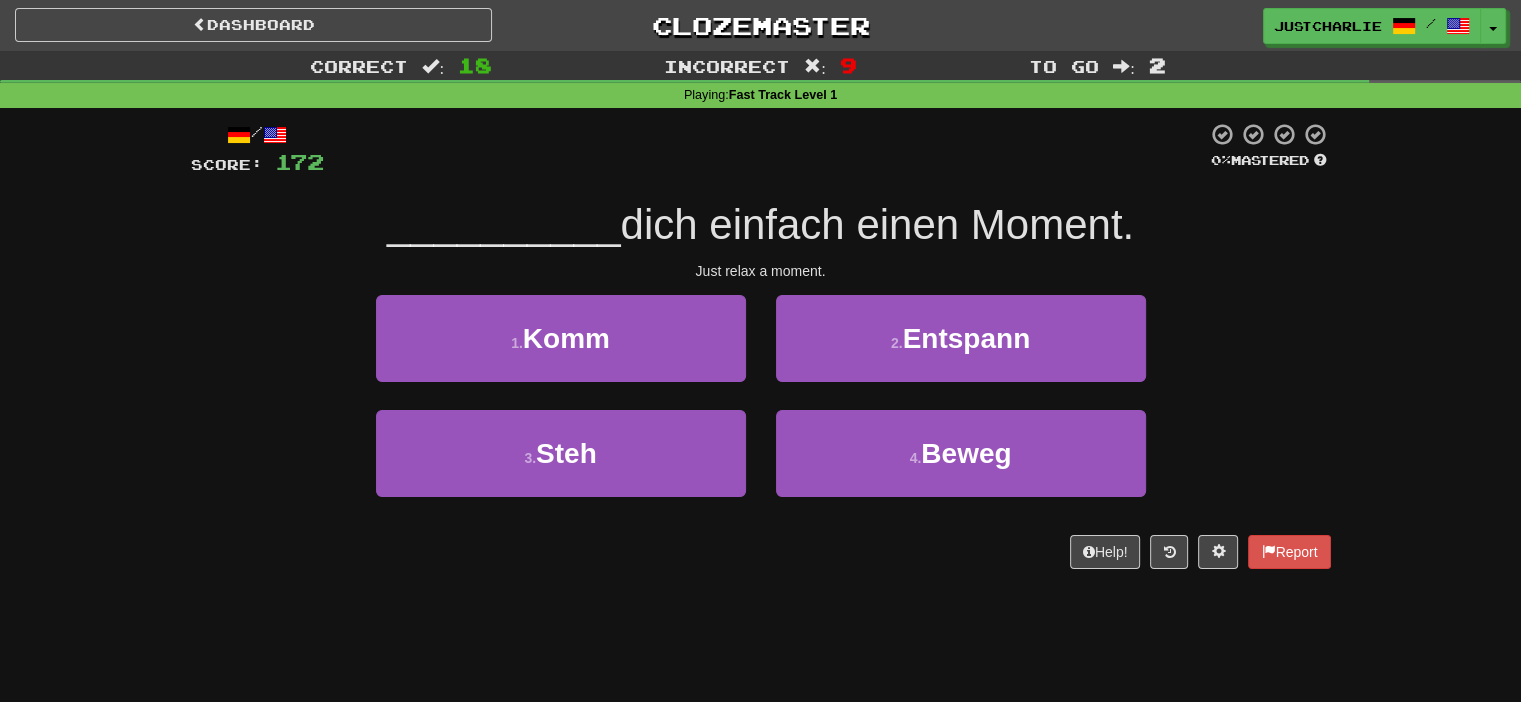 click on "Just relax a moment." at bounding box center [761, 271] 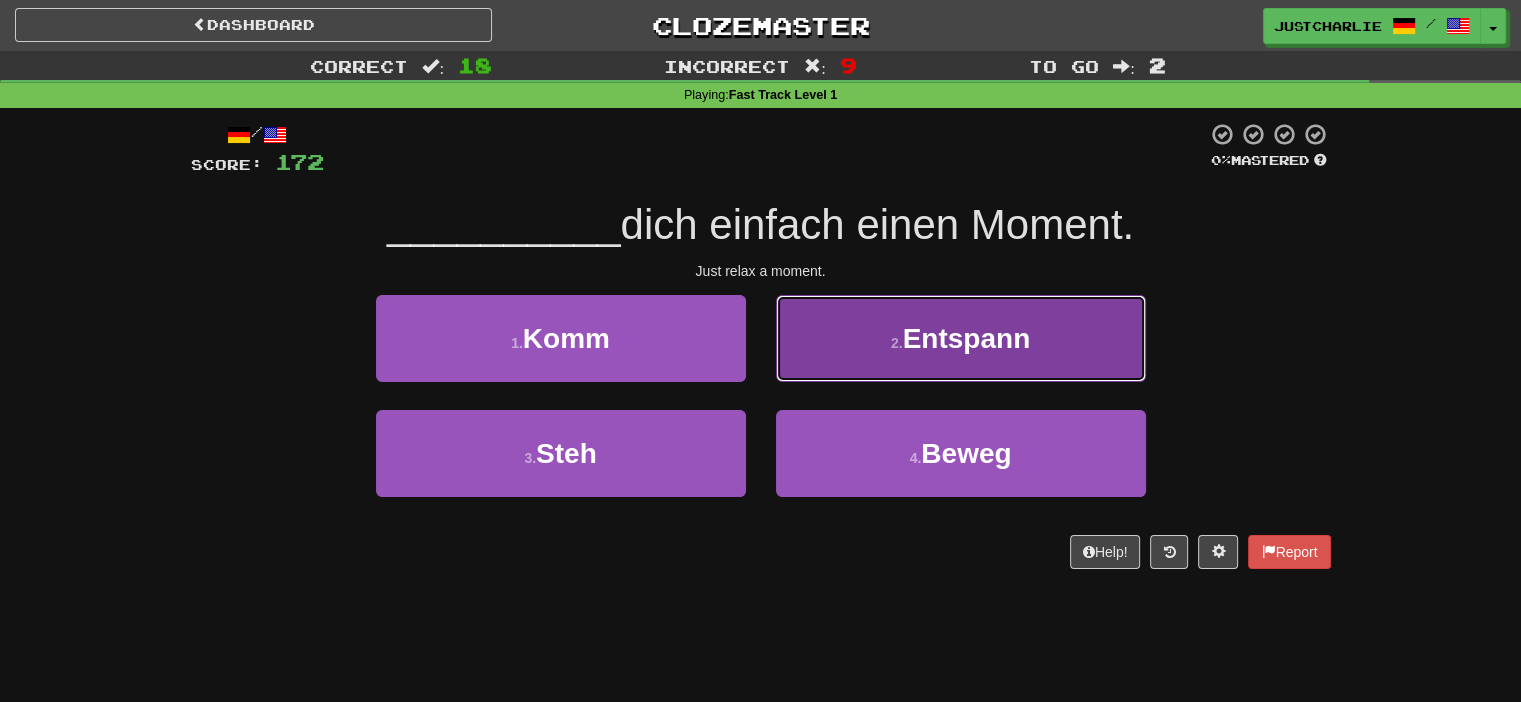 click on "2 .  Entspann" at bounding box center (961, 338) 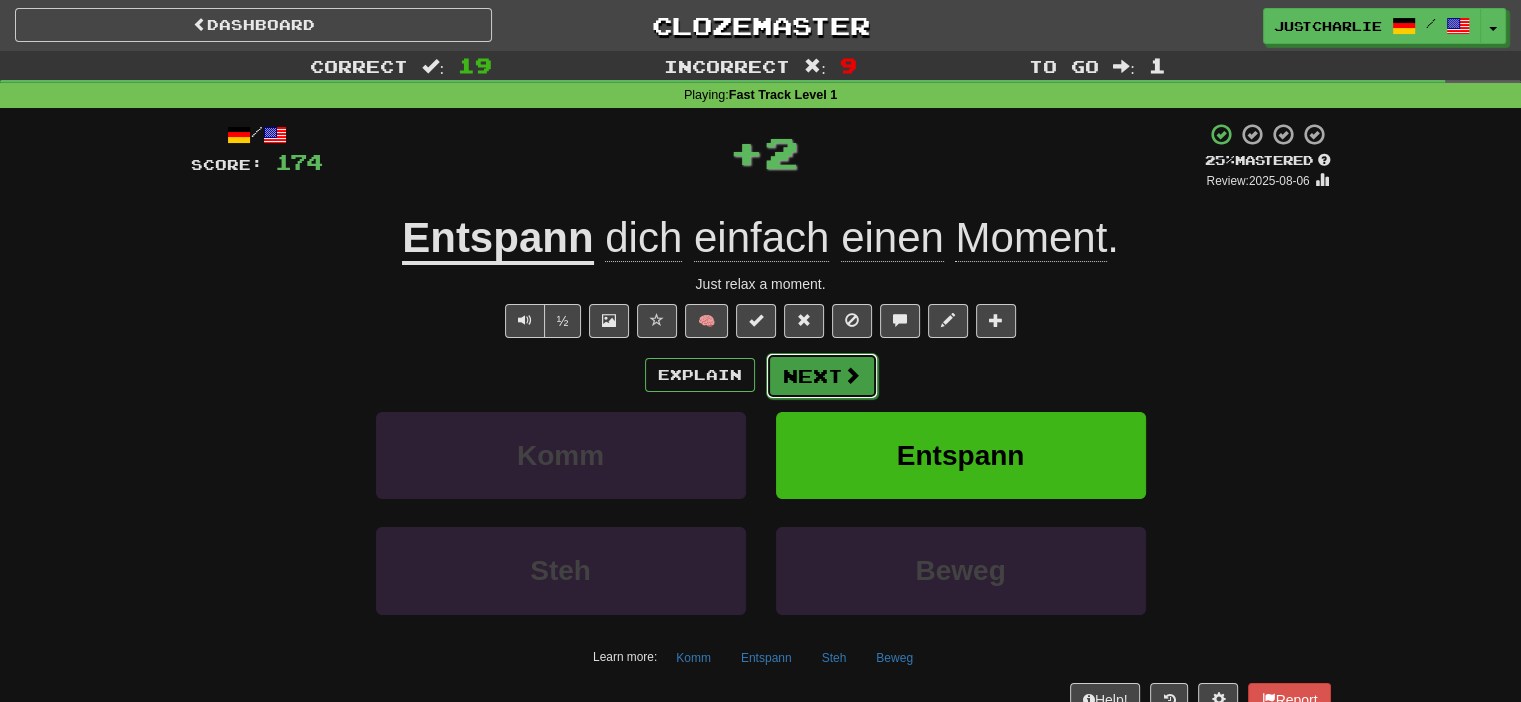 click at bounding box center (852, 375) 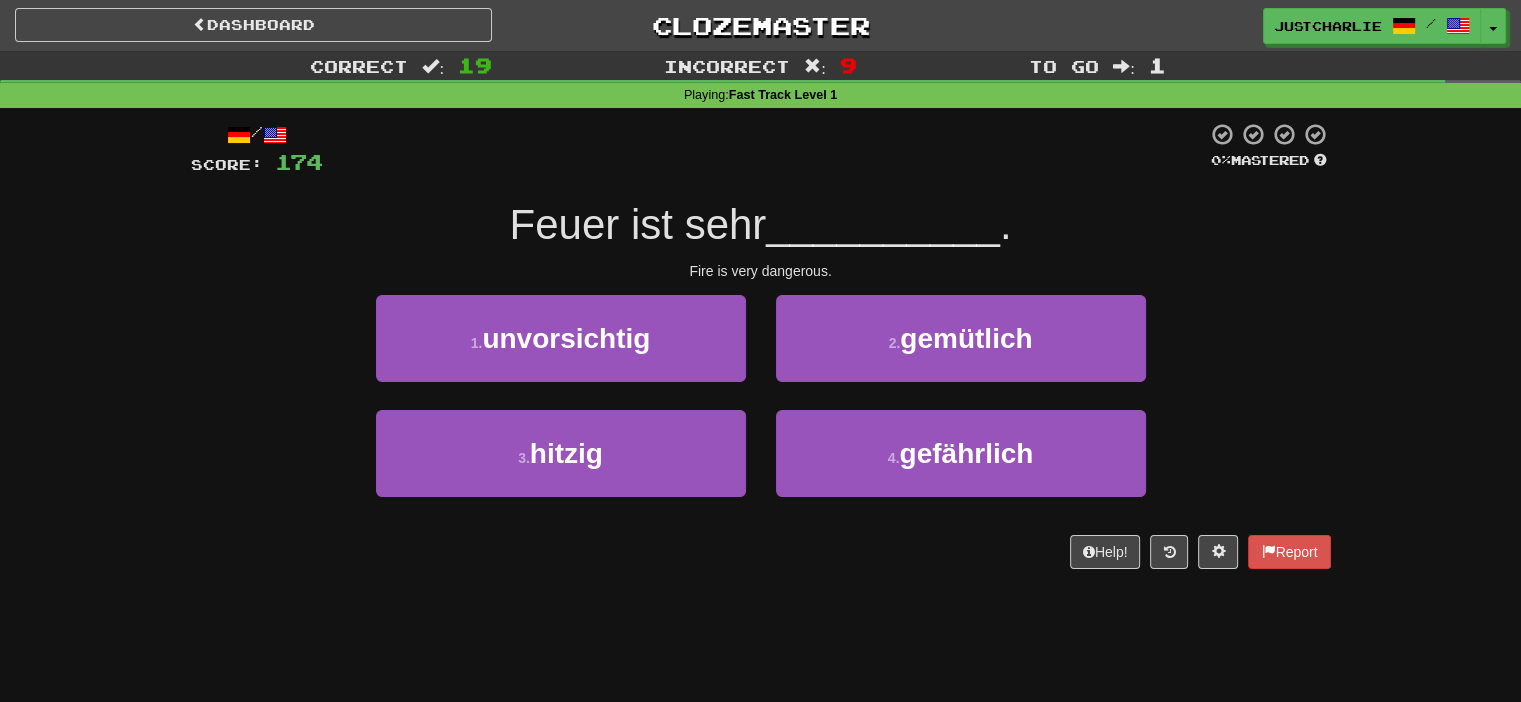 click on "/  Score:   174 0 %  Mastered Feuer ist sehr  __________ . Fire is very dangerous. 1 .  unvorsichtig 2 .  gemütlich 3 .  hitzig 4 .  gefährlich  Help!  Report" at bounding box center [761, 345] 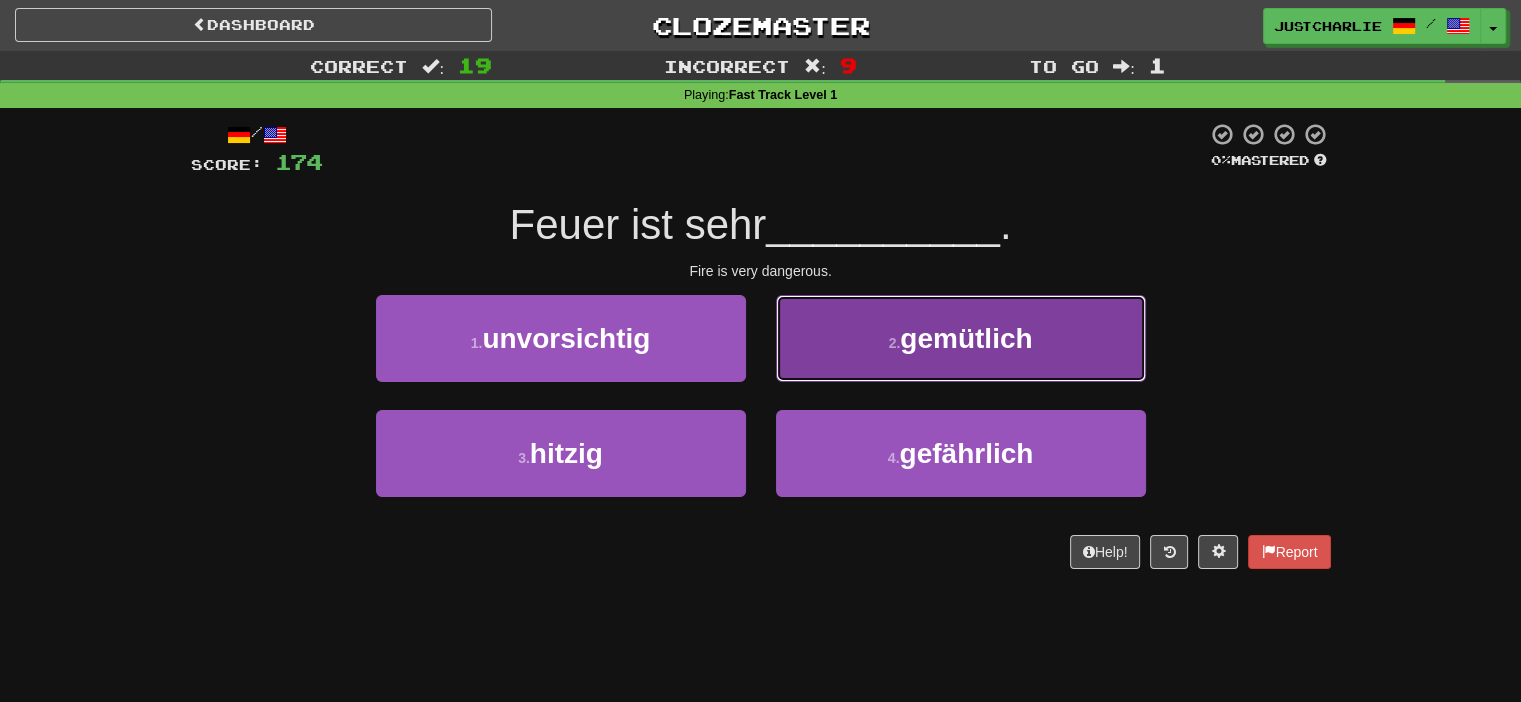 click on "2 .  gemütlich" at bounding box center (961, 338) 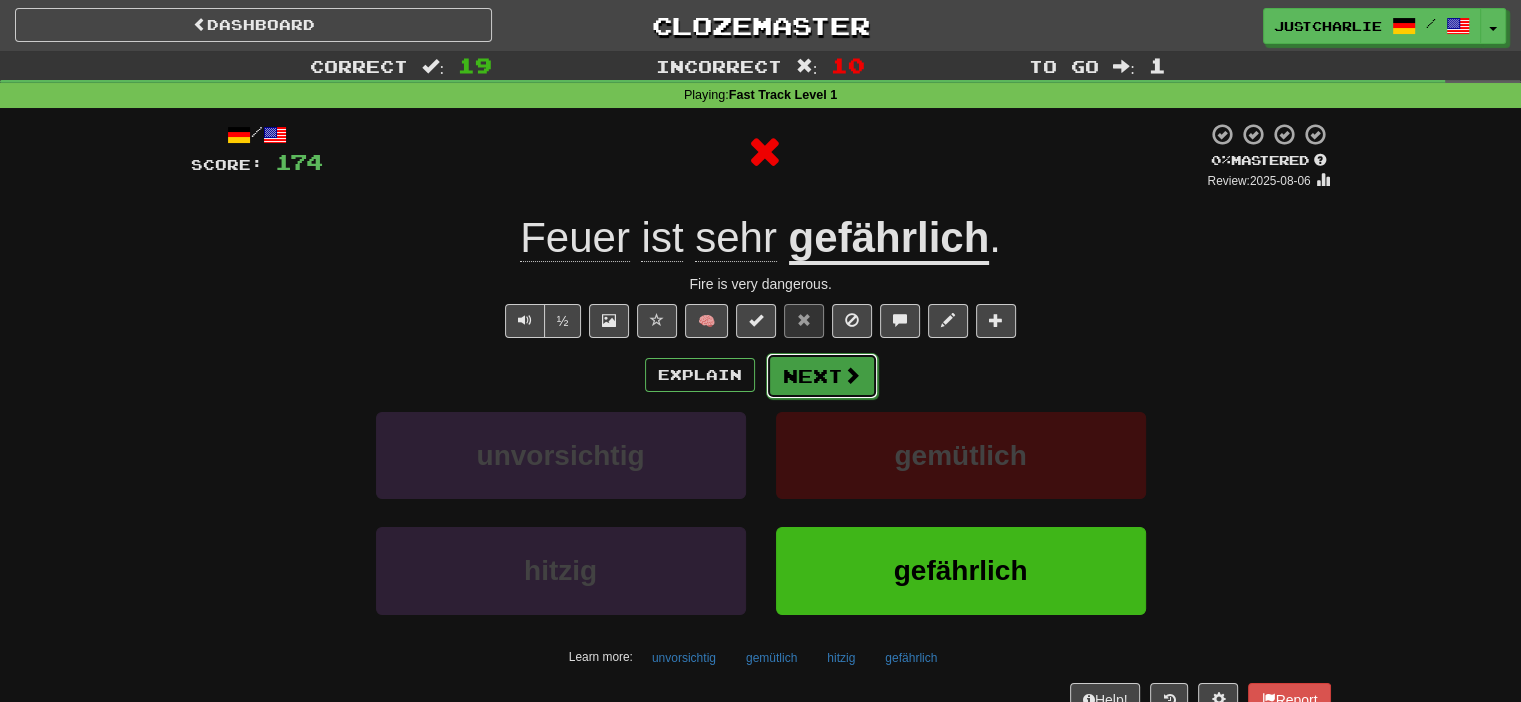click on "Next" at bounding box center [822, 376] 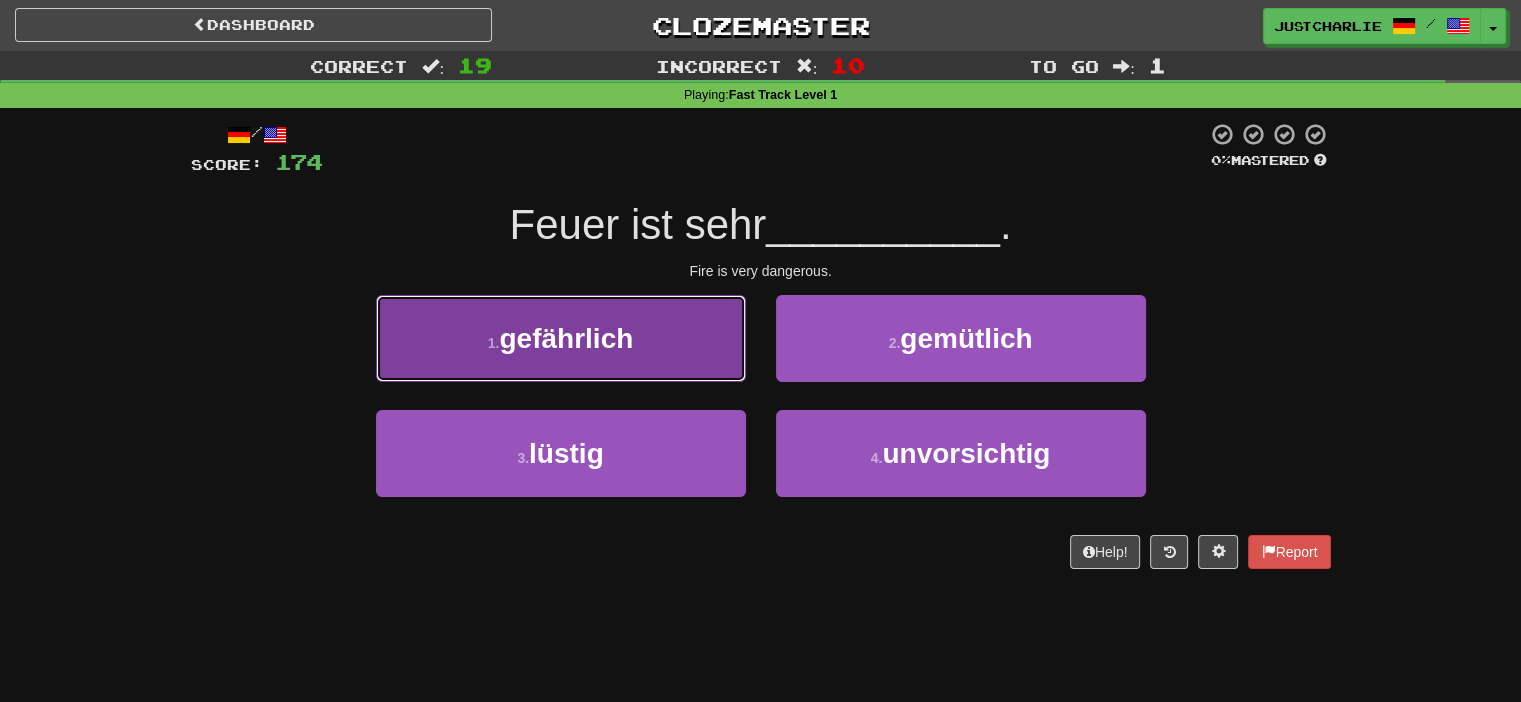 click on "1 .  gefährlich" at bounding box center (561, 338) 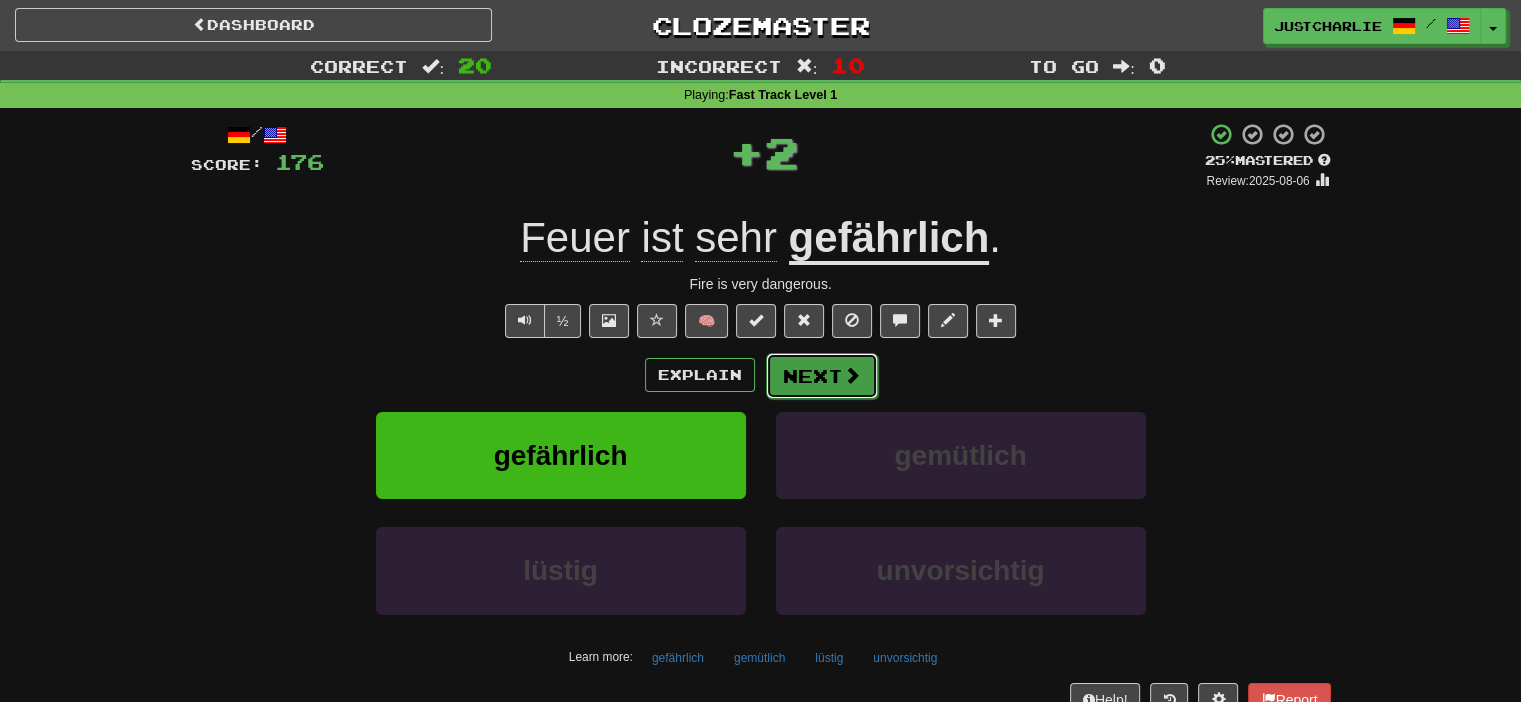 click on "Next" at bounding box center (822, 376) 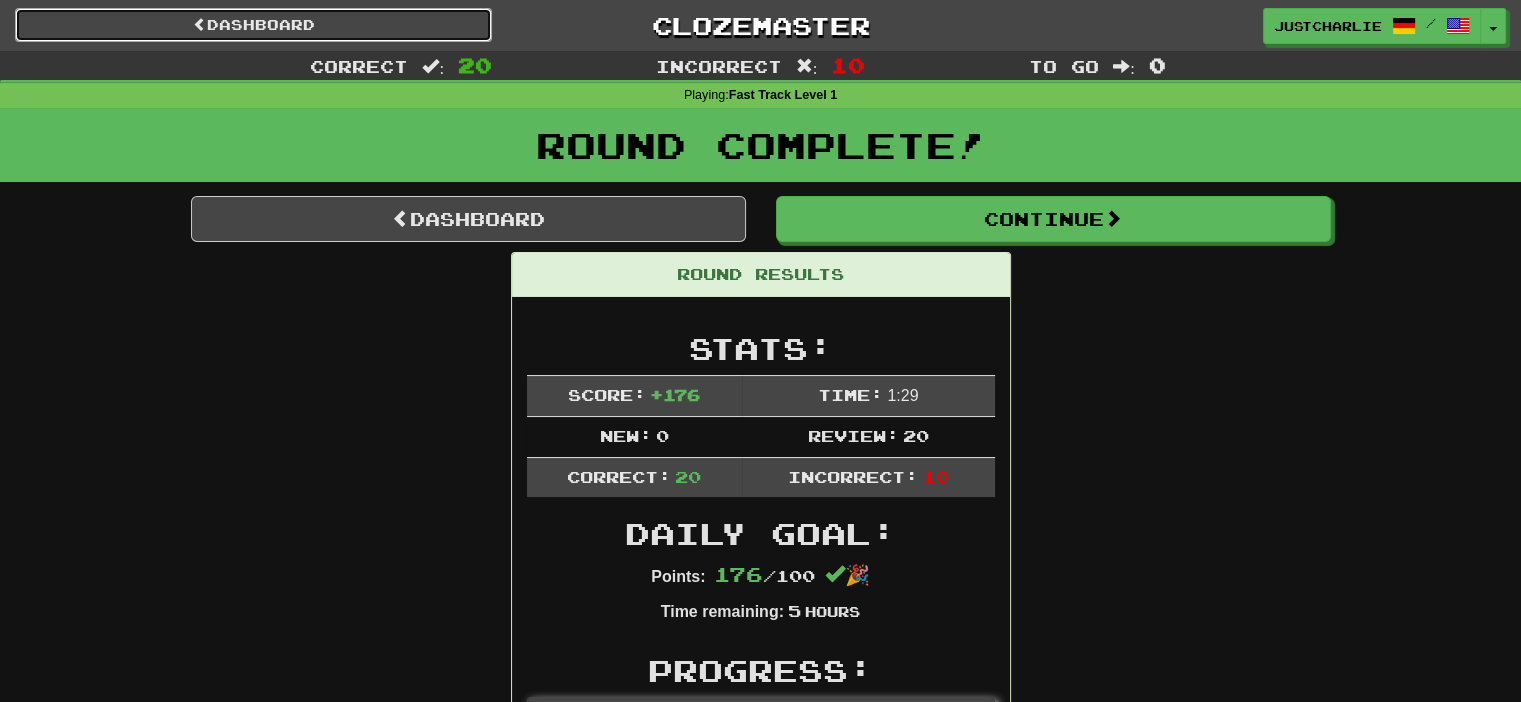 click on "Dashboard" at bounding box center [253, 25] 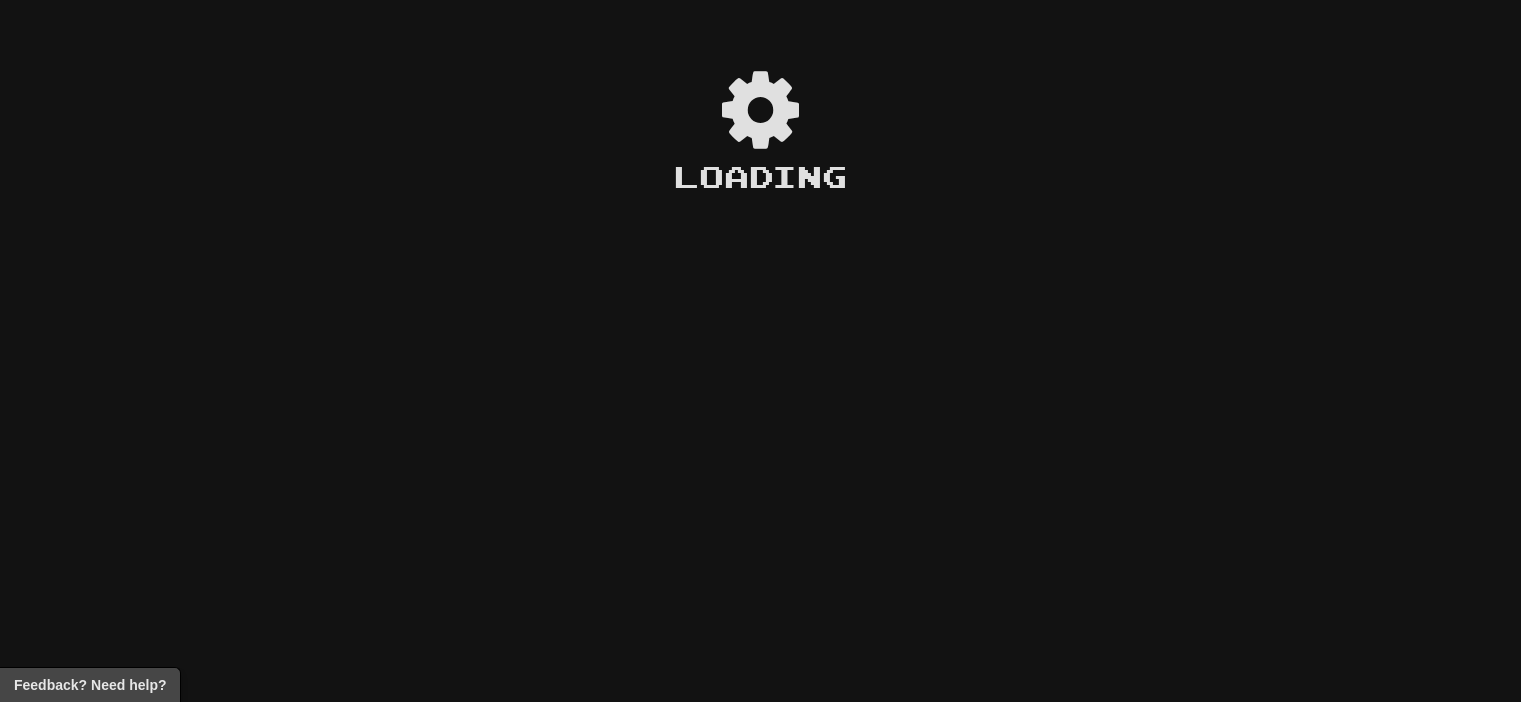 scroll, scrollTop: 0, scrollLeft: 0, axis: both 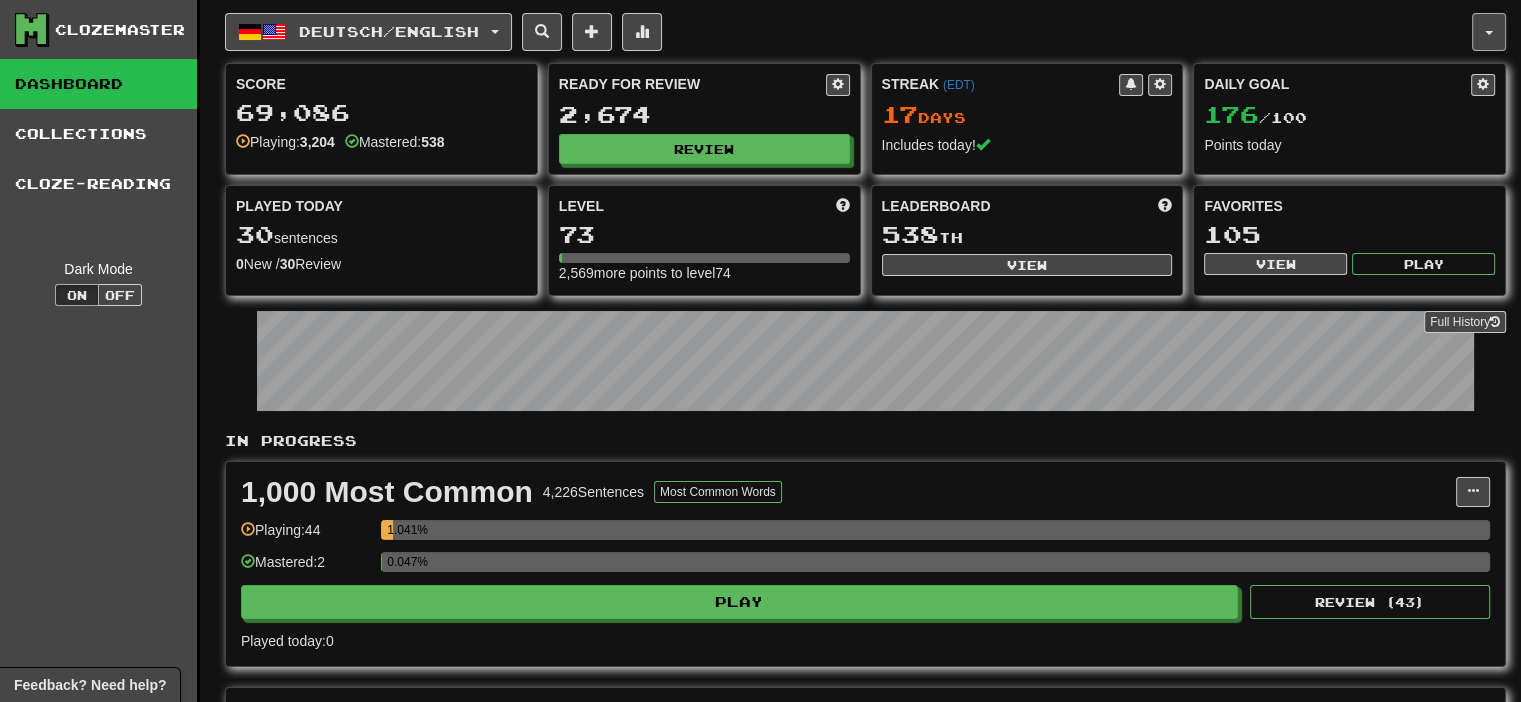 click at bounding box center (1489, 32) 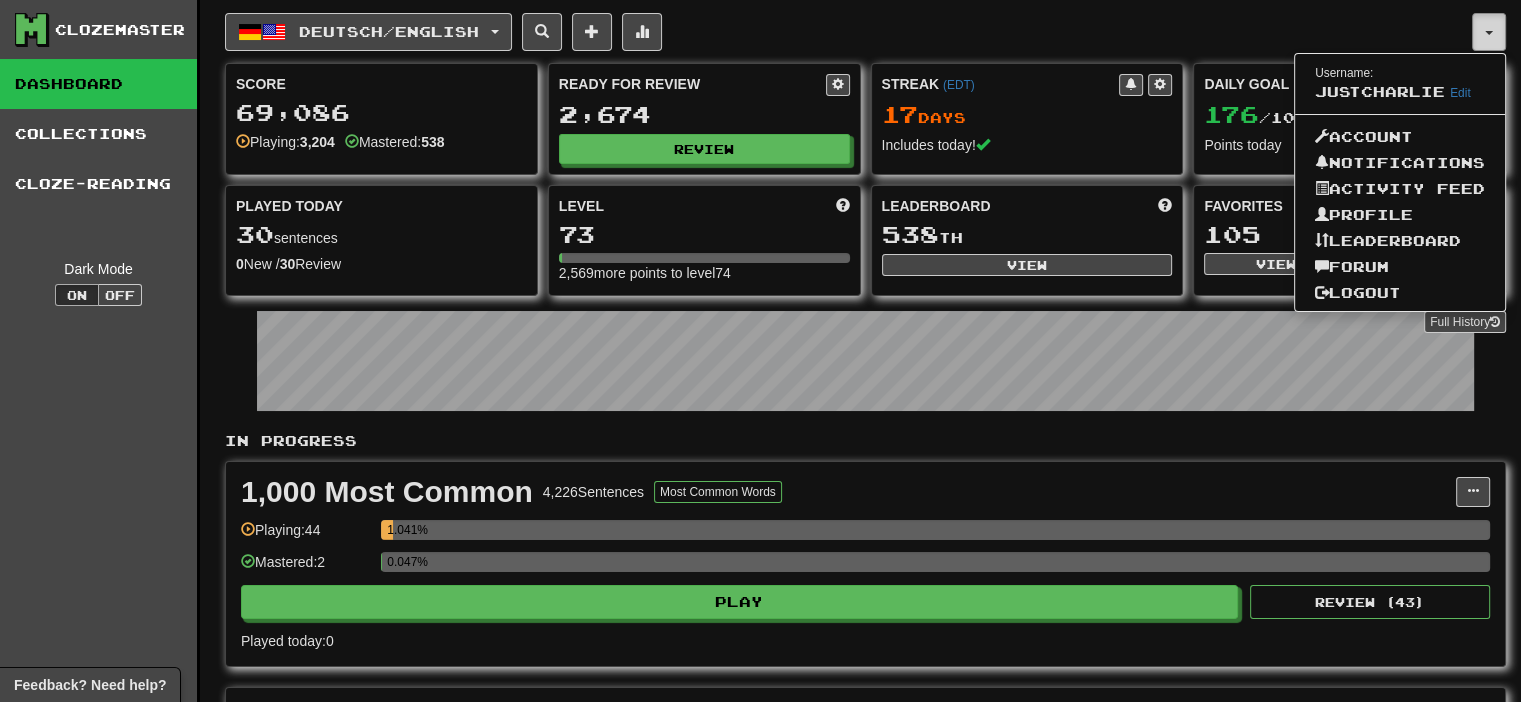 click at bounding box center (1489, 32) 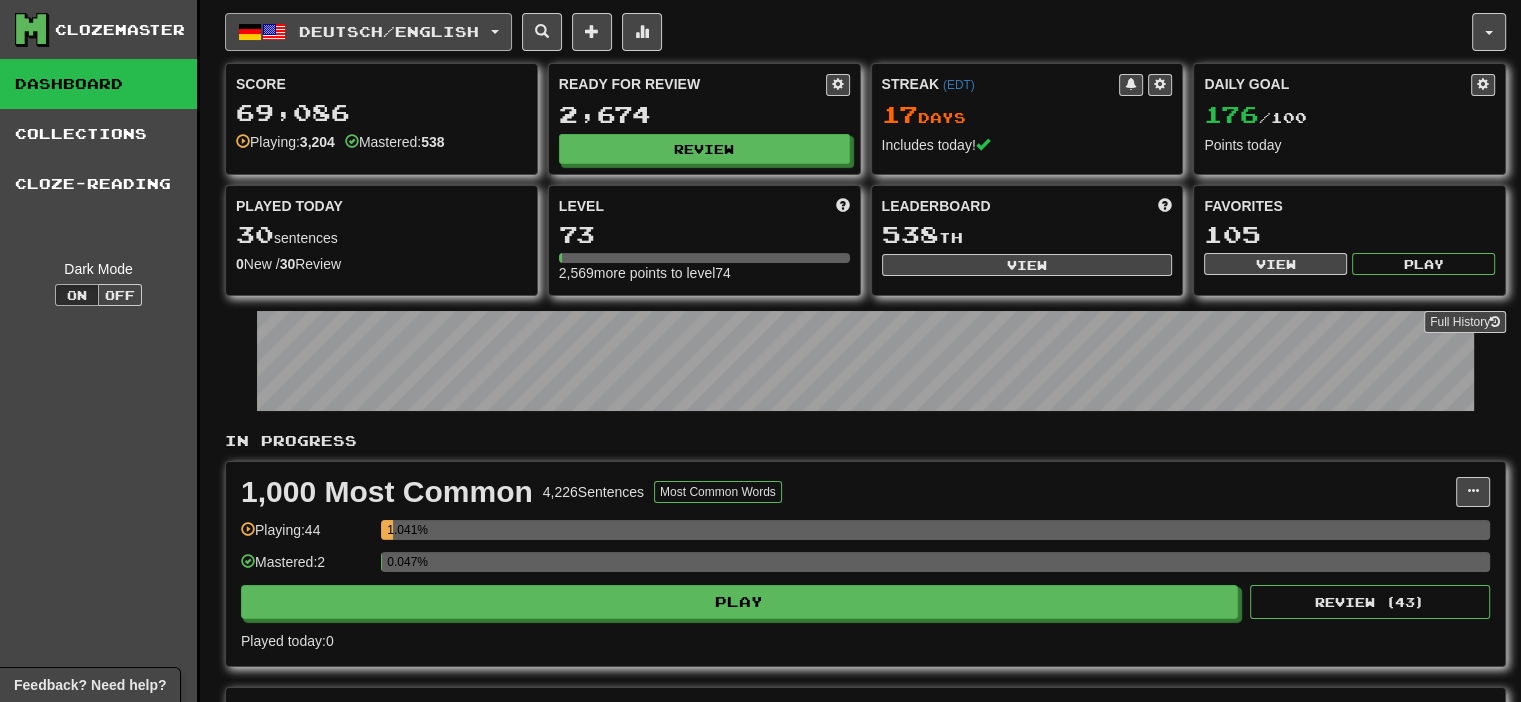 click on "Deutsch  /  English" at bounding box center [368, 32] 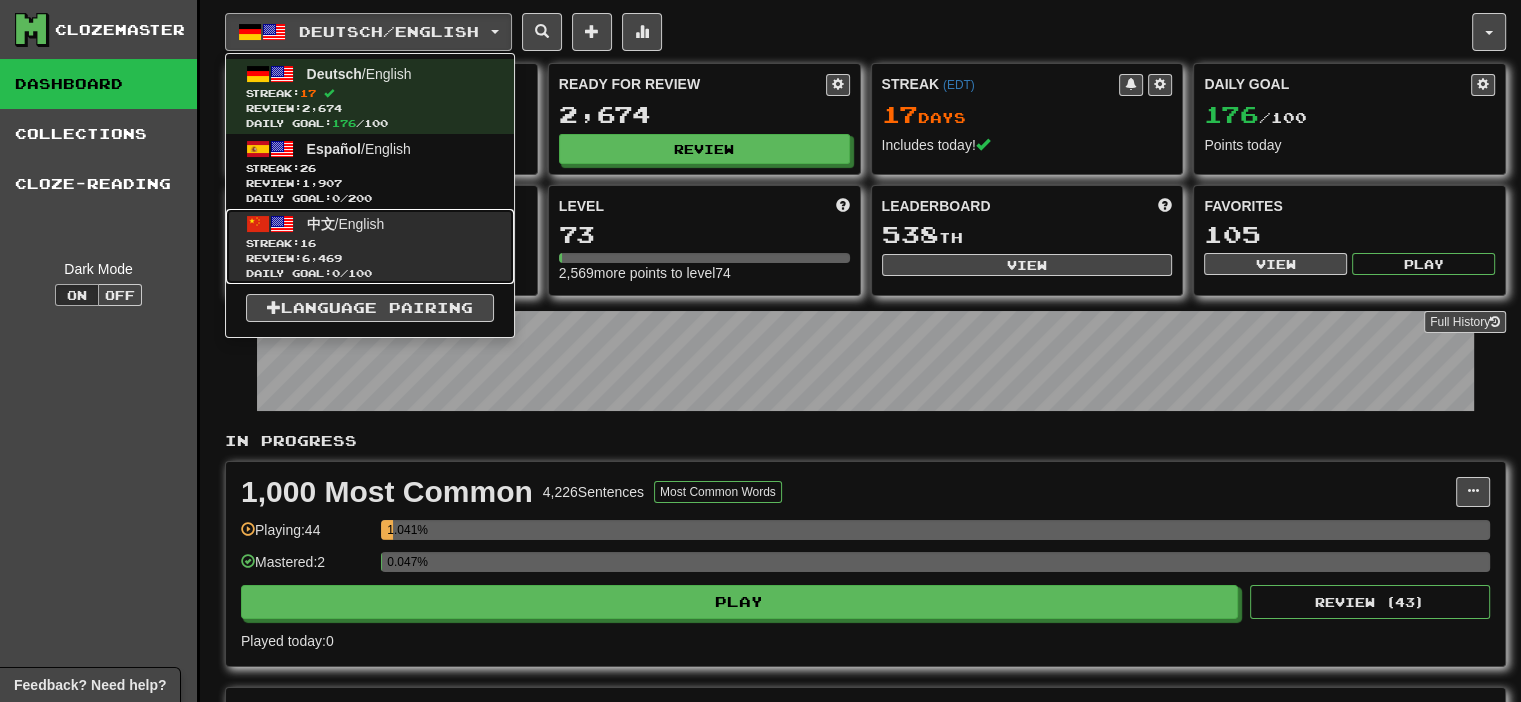 click on "Streak:  16" at bounding box center (370, 243) 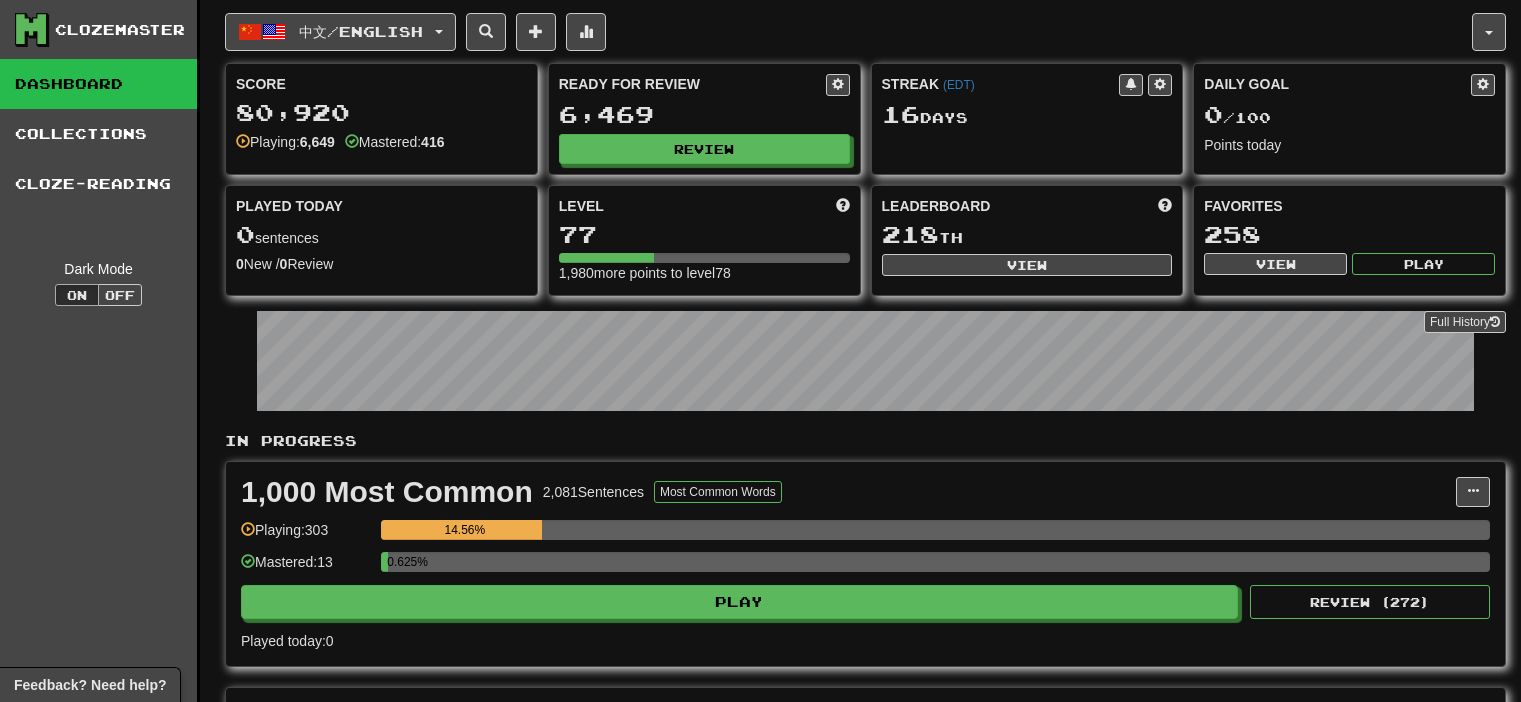 scroll, scrollTop: 0, scrollLeft: 0, axis: both 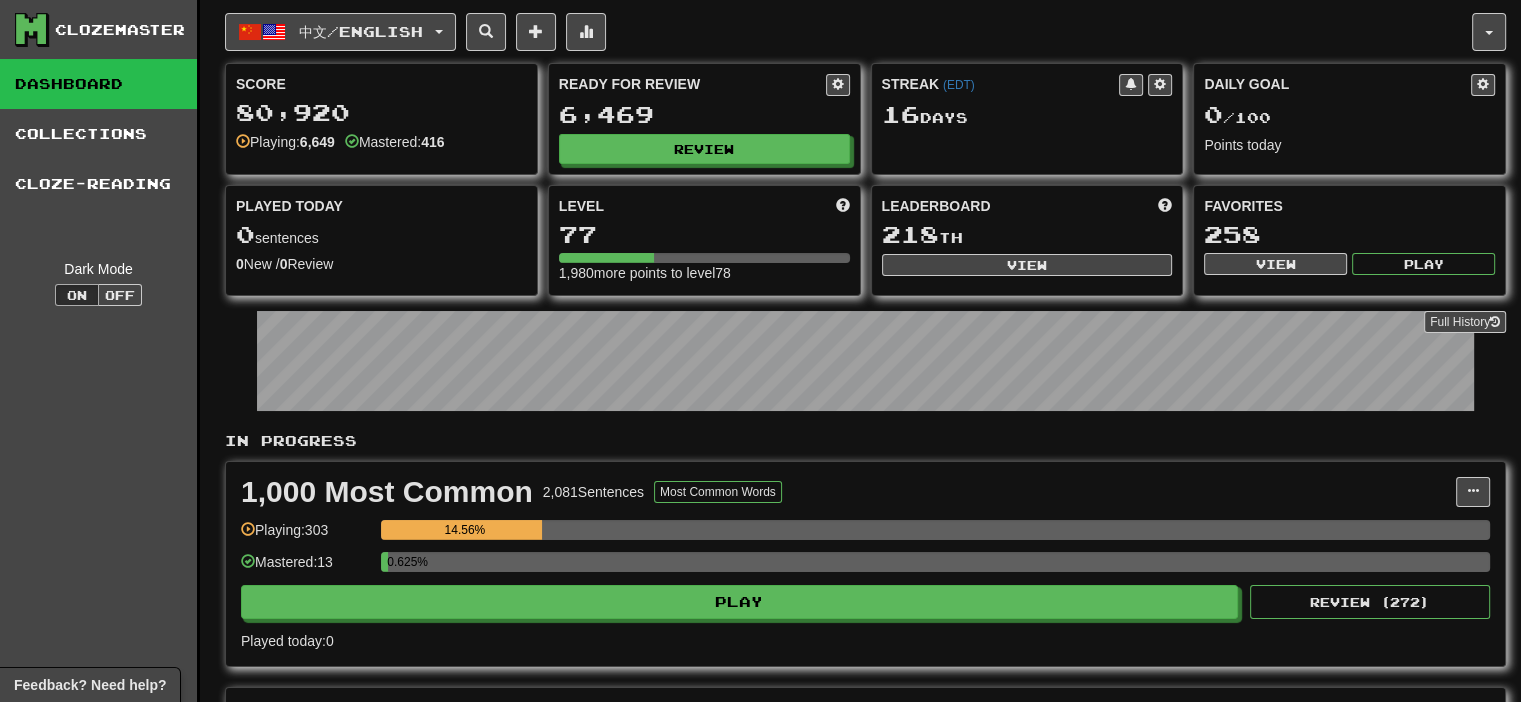 click on "中文  /  English Deutsch  /  English Streak:  17   Review:  2,674 Daily Goal:  176  /  100 Español  /  English Streak:  26   Review:  1,907 Daily Goal:  0  /  200 中文  /  English Streak:  16   Review:  6,469 Daily Goal:  0  /  100  Language Pairing Username: [USERNAME] Edit  Account  Notifications  Activity Feed  Profile  Leaderboard  Forum  Logout Score 80,920  Playing:  6,649  Mastered:  416 Ready for Review 6,469   Review Streak   ( EDT ) 16  Day s Daily Goal 0  /  100 Points today Played Today 0  sentences 0  New /  0  Review Full History  Level 77 1,980  more points to level  78 Leaderboard 218 th View Favorites 258 View Play Full History  In Progress 1,000 Most Common 2,081  Sentences Most Common Words Manage Sentences Unpin from Dashboard  Playing:  303 14.56%  Mastered:  13 0.625% Play Review ( 272 ) Played today:  0 2,000 Most Common 3,077  Sentences Most Common Words Manage Sentences Unpin from Dashboard  Playing:  286 9.295%  Mastered:  21 0.682% Play Review ( 279 ) Played today:  0 4,368 63" at bounding box center [865, 1860] 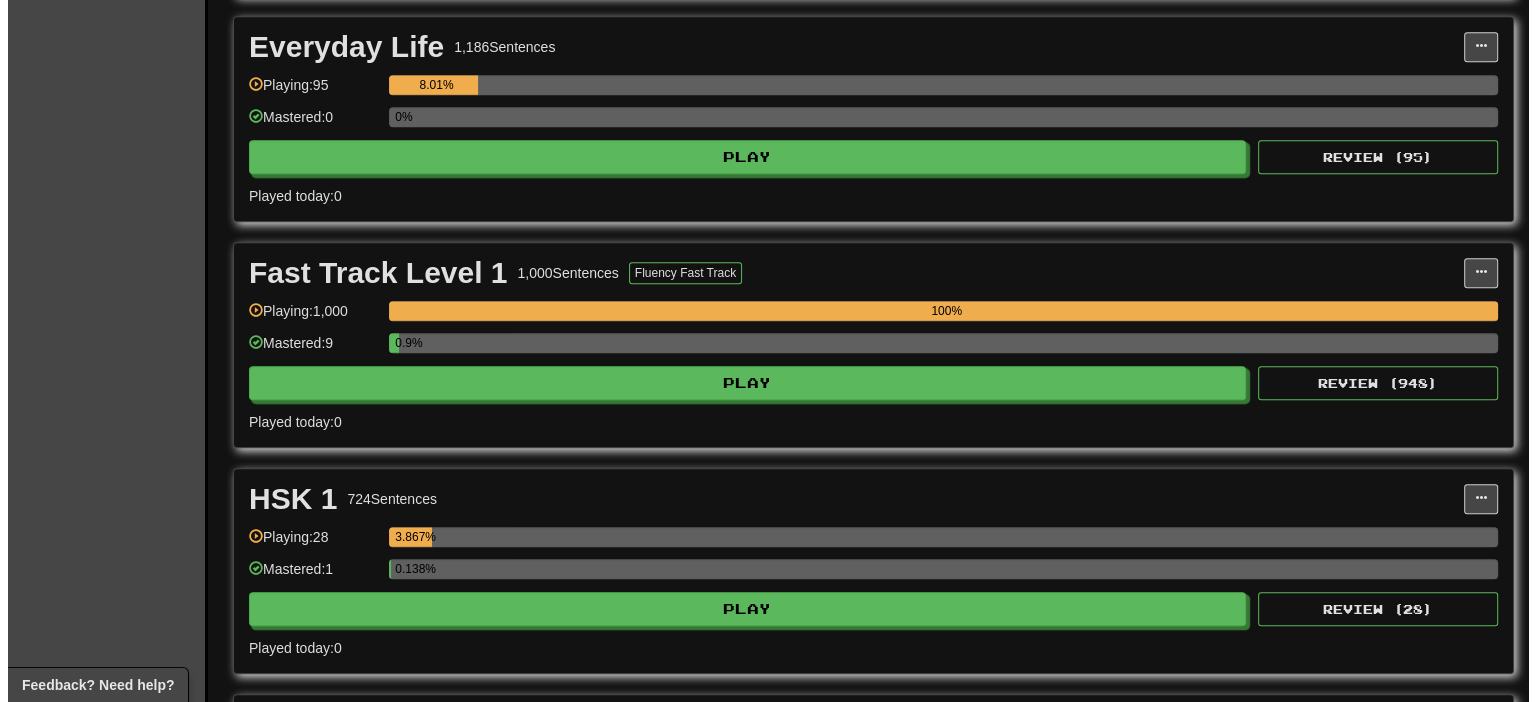 scroll, scrollTop: 2000, scrollLeft: 0, axis: vertical 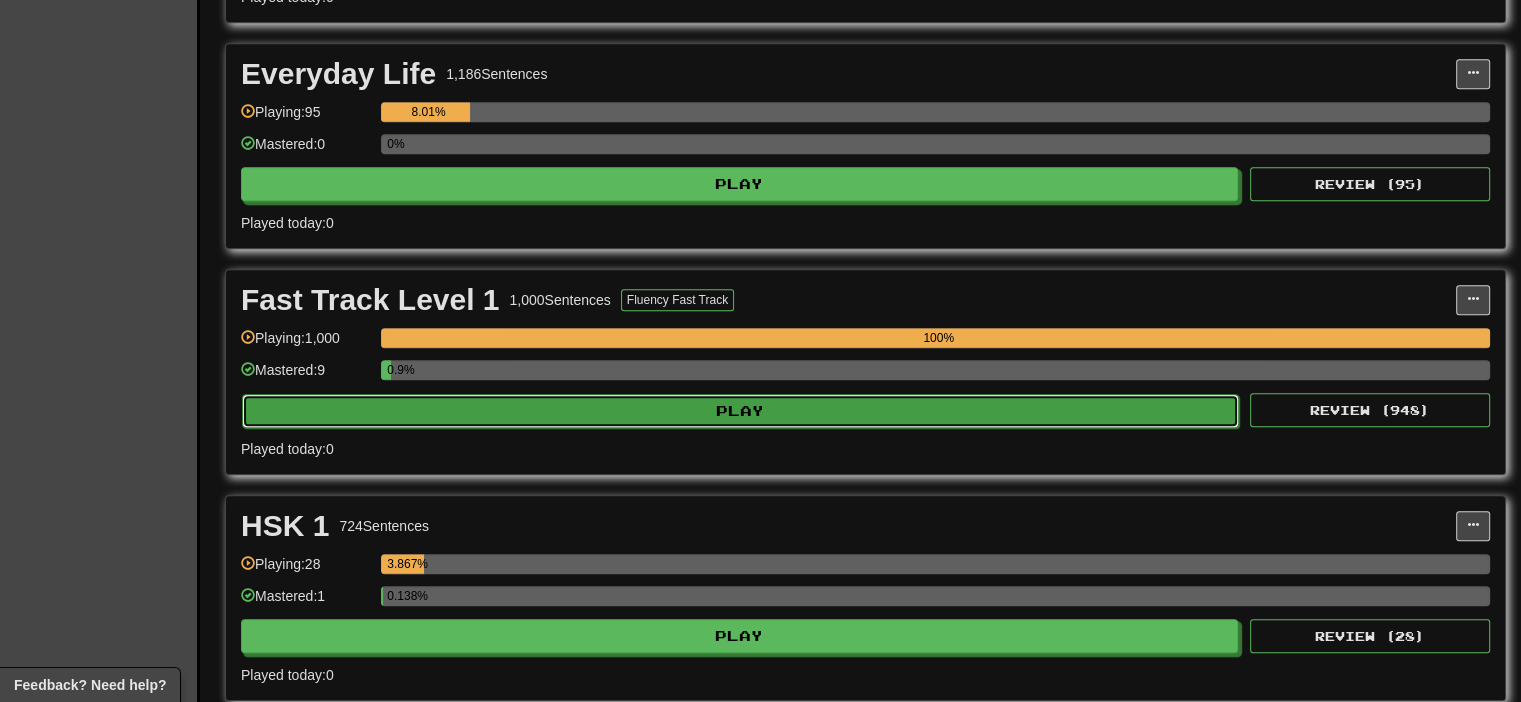 click on "Play" at bounding box center [740, 411] 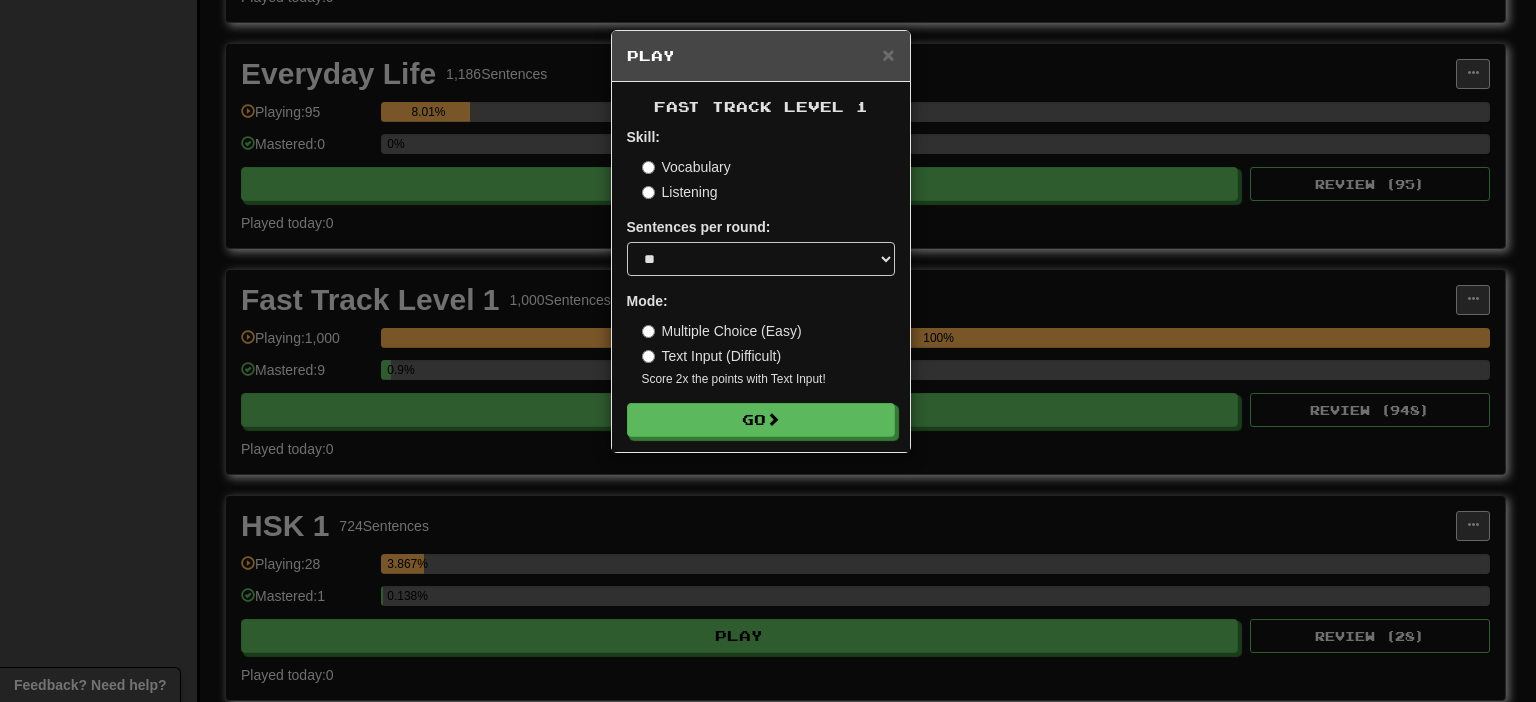 click on "Skill: Vocabulary Listening Sentences per round: * ** ** ** ** ** *** ******** Mode: Multiple Choice (Easy) Text Input (Difficult) Score 2x the points with Text Input ! Go" at bounding box center [761, 282] 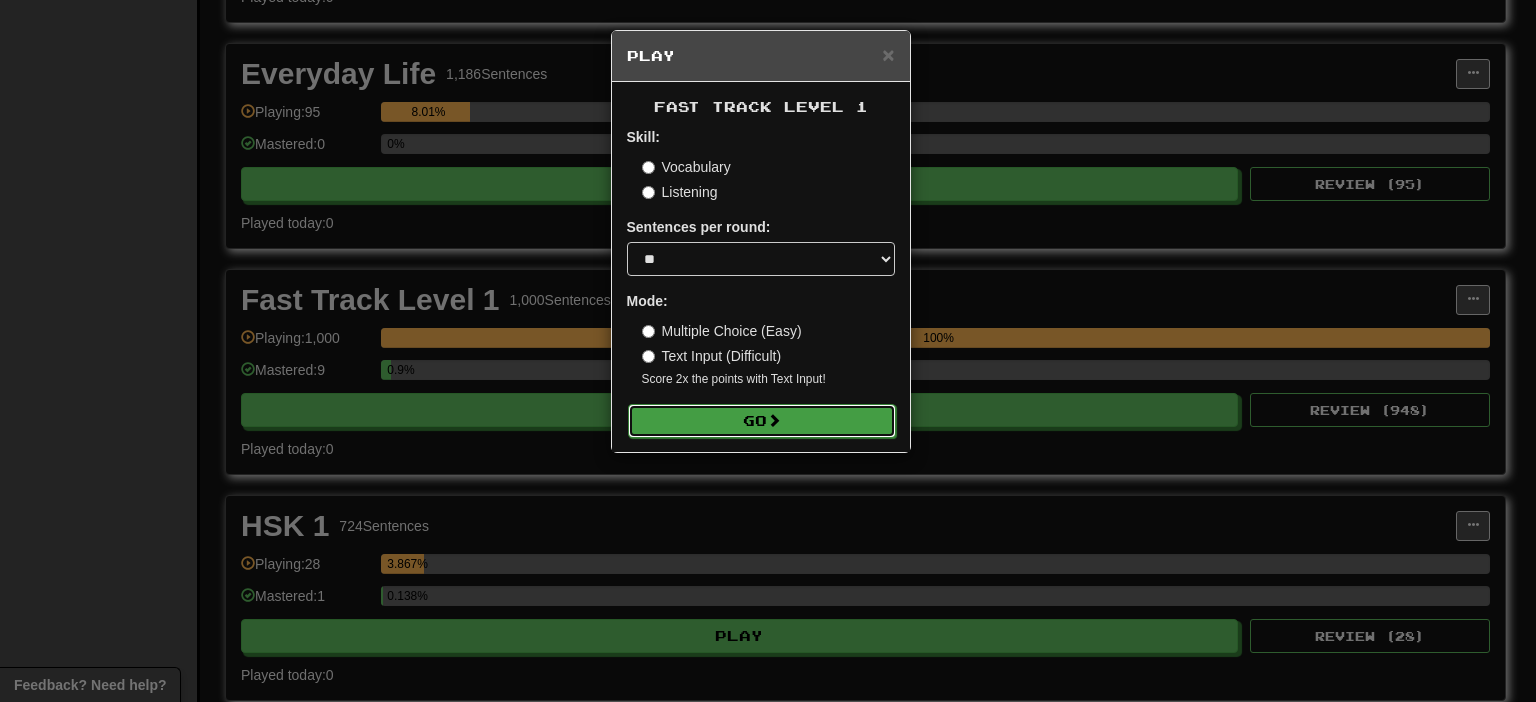 click on "Go" at bounding box center (762, 421) 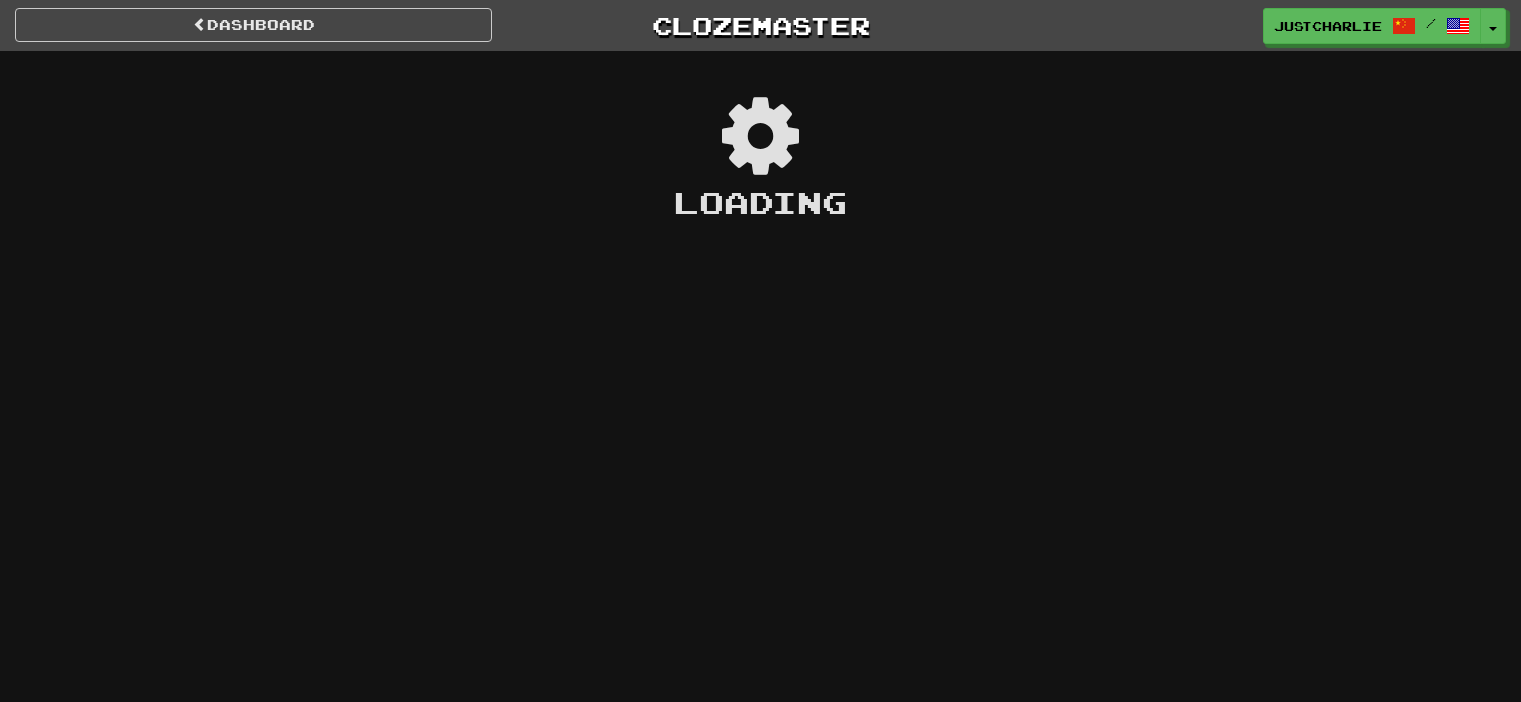 scroll, scrollTop: 0, scrollLeft: 0, axis: both 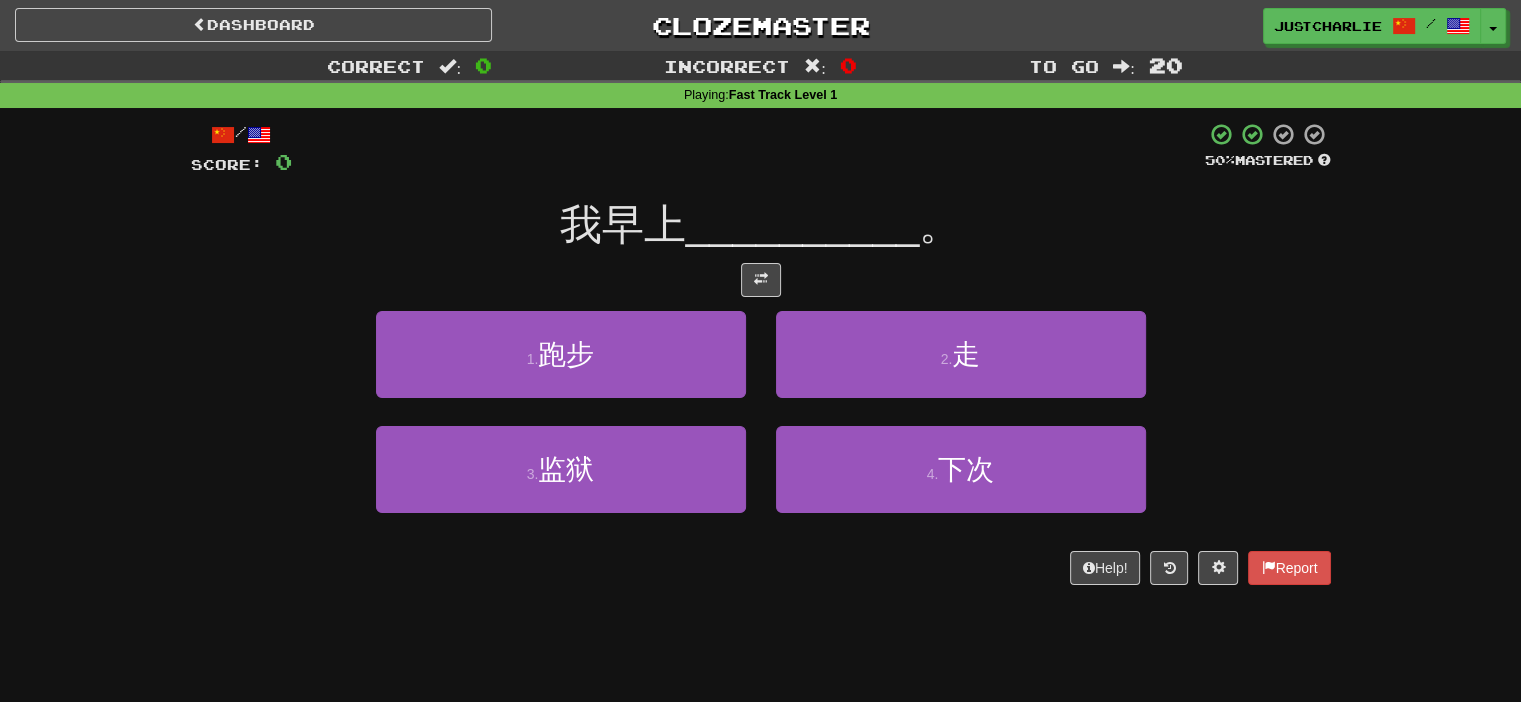 click at bounding box center (761, 280) 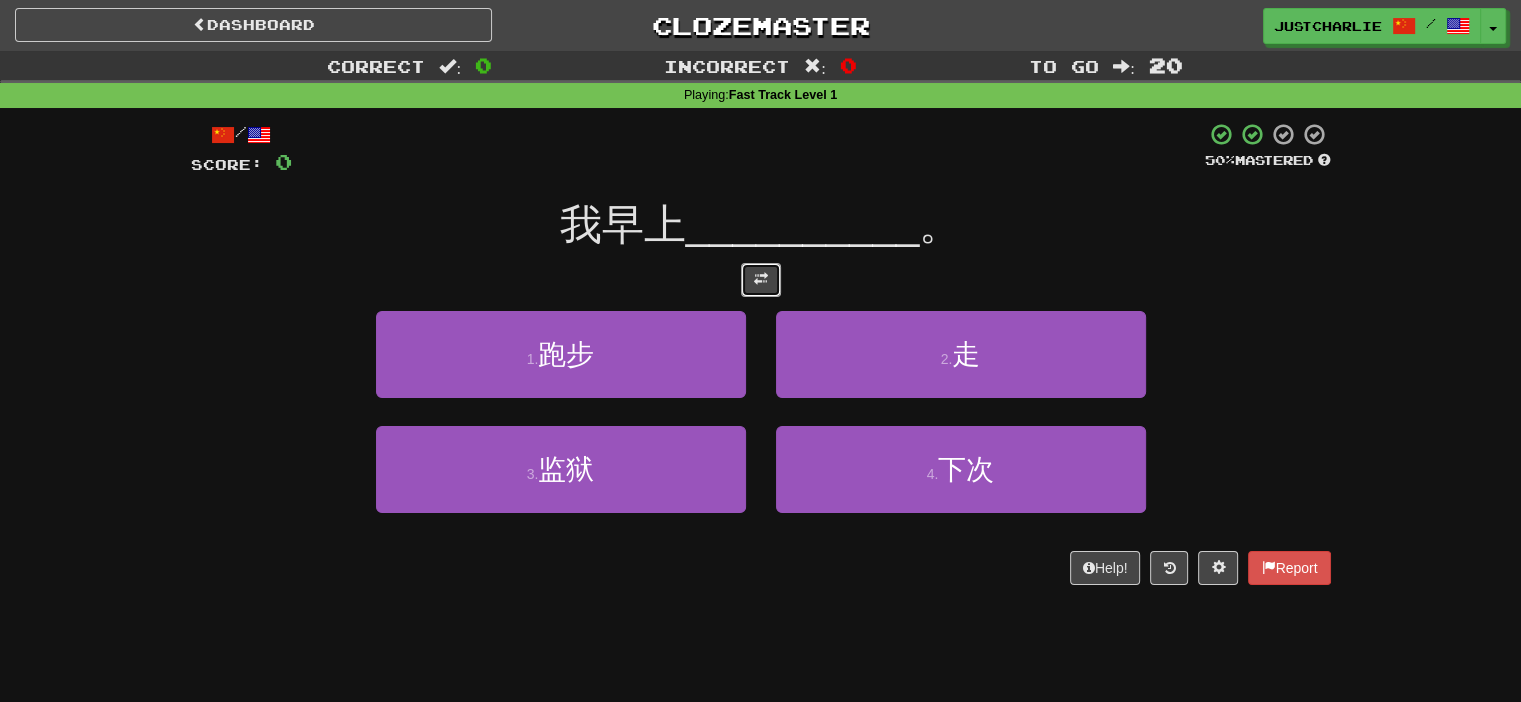 click at bounding box center (761, 280) 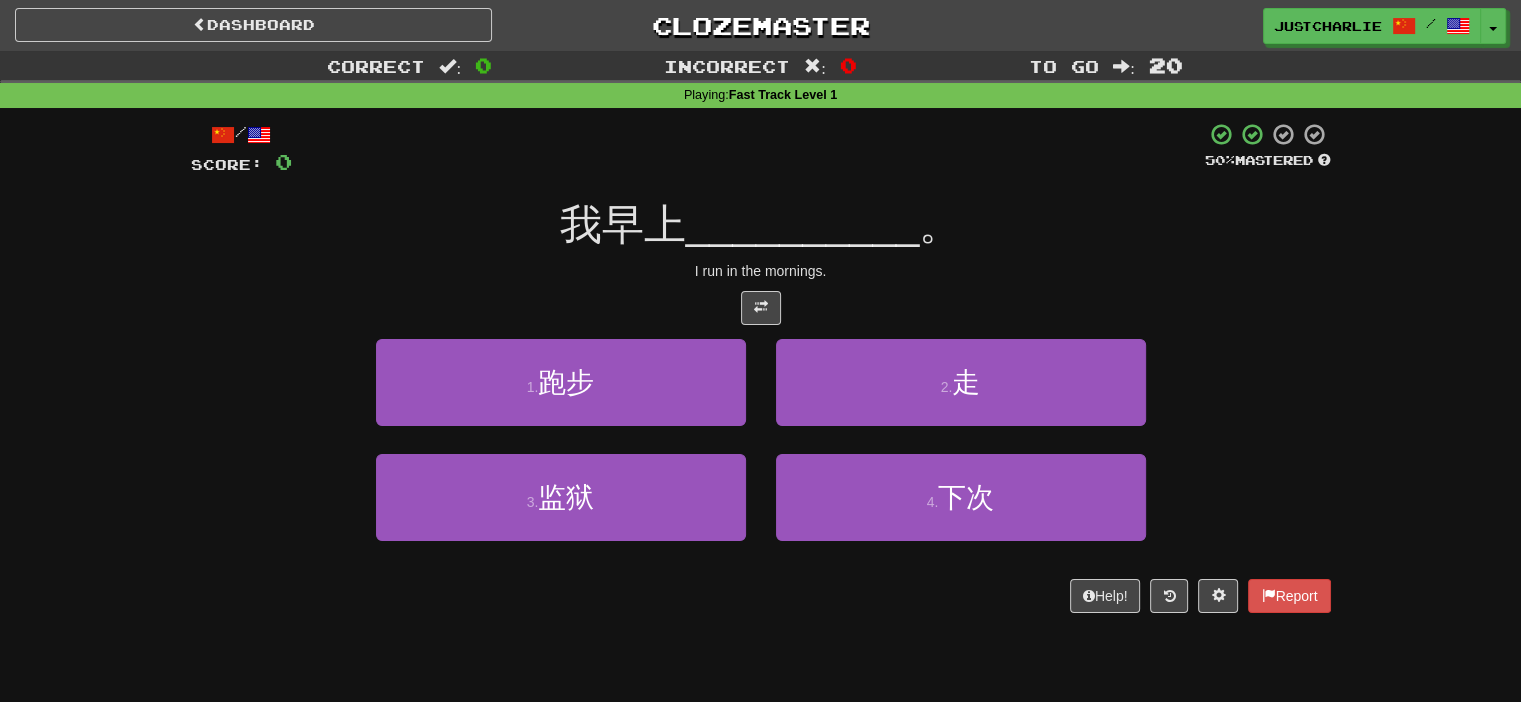 click on "/  Score:   0 50 %  Mastered 我早上 __________ 。 I run in the mornings. 1 .  跑步 2 .  走 3 .  监狱 4 .  下次  Help!  Report" at bounding box center (761, 367) 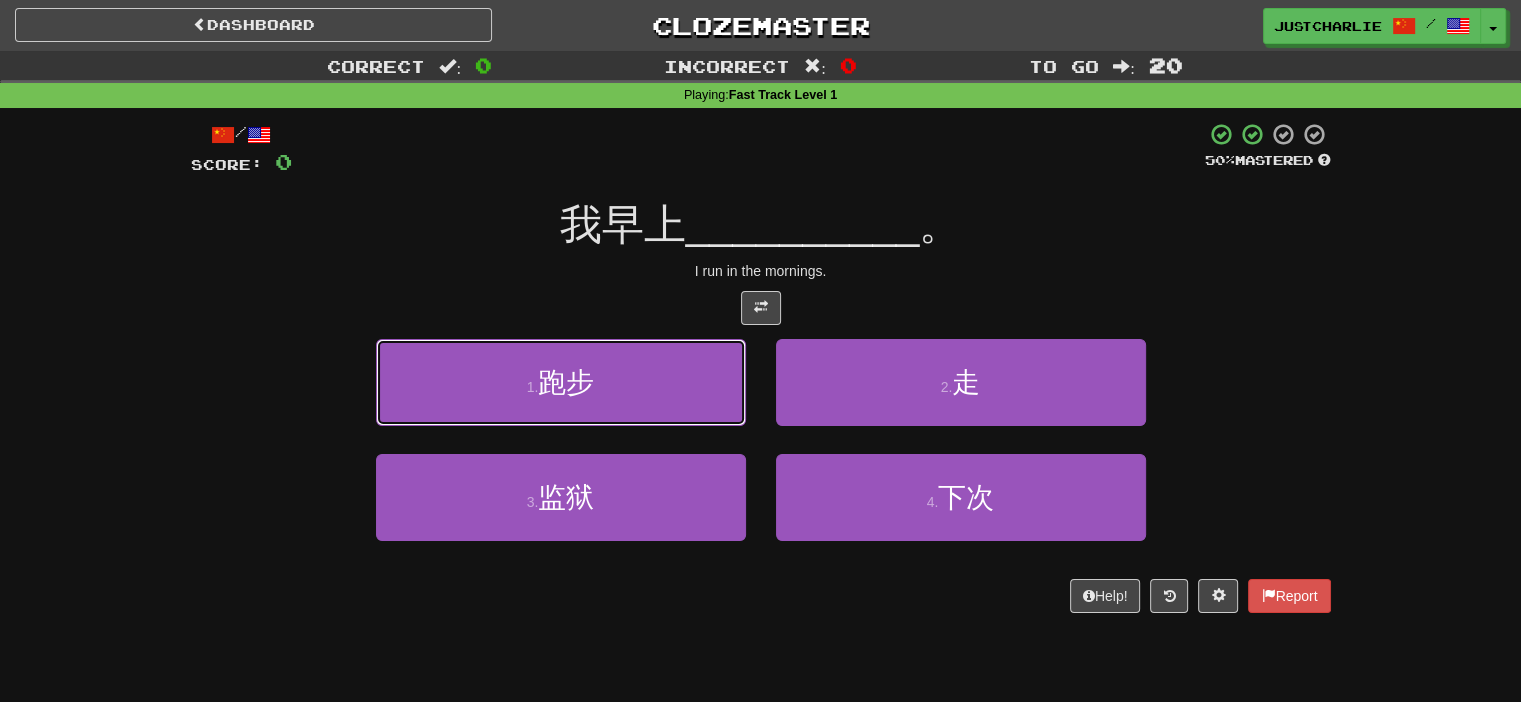 click on "1 .  跑步" at bounding box center (561, 382) 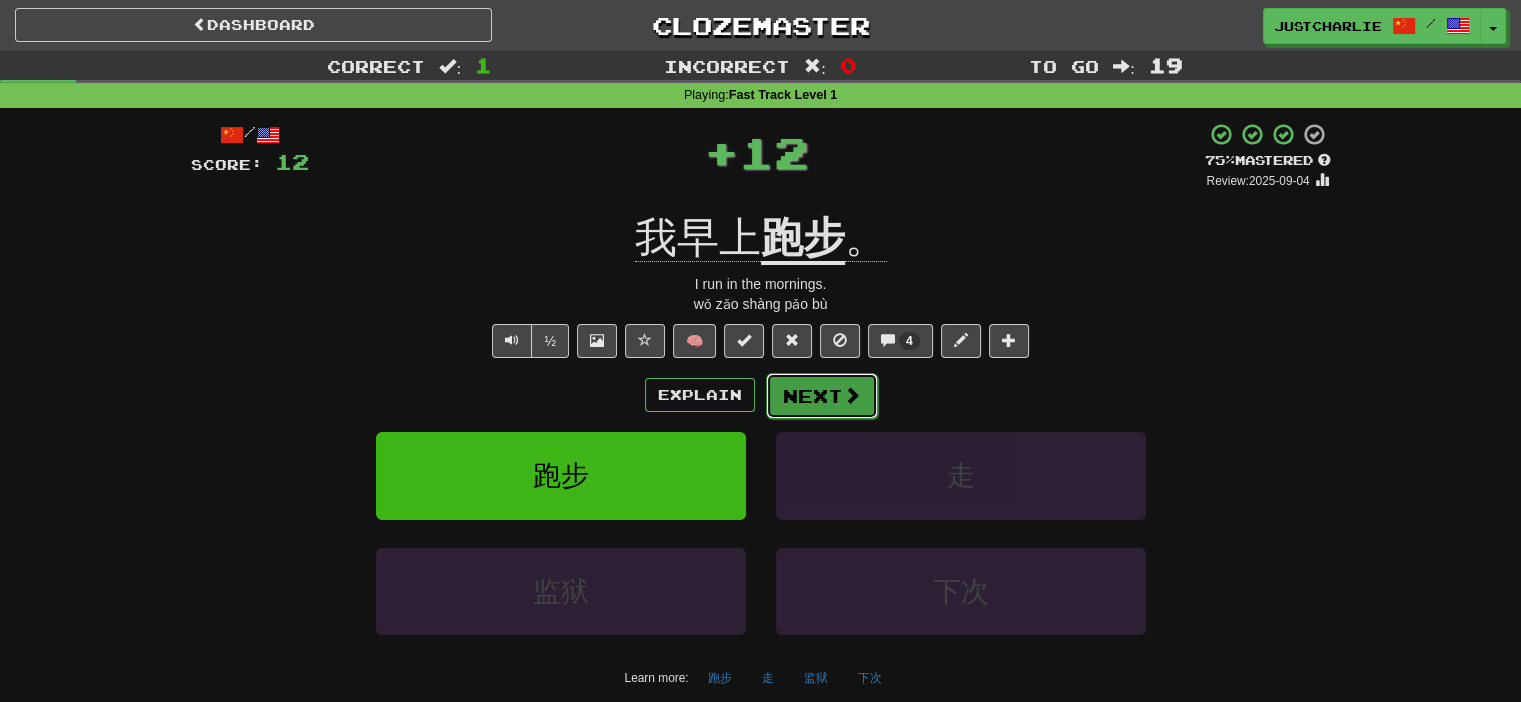 click on "Next" at bounding box center (822, 396) 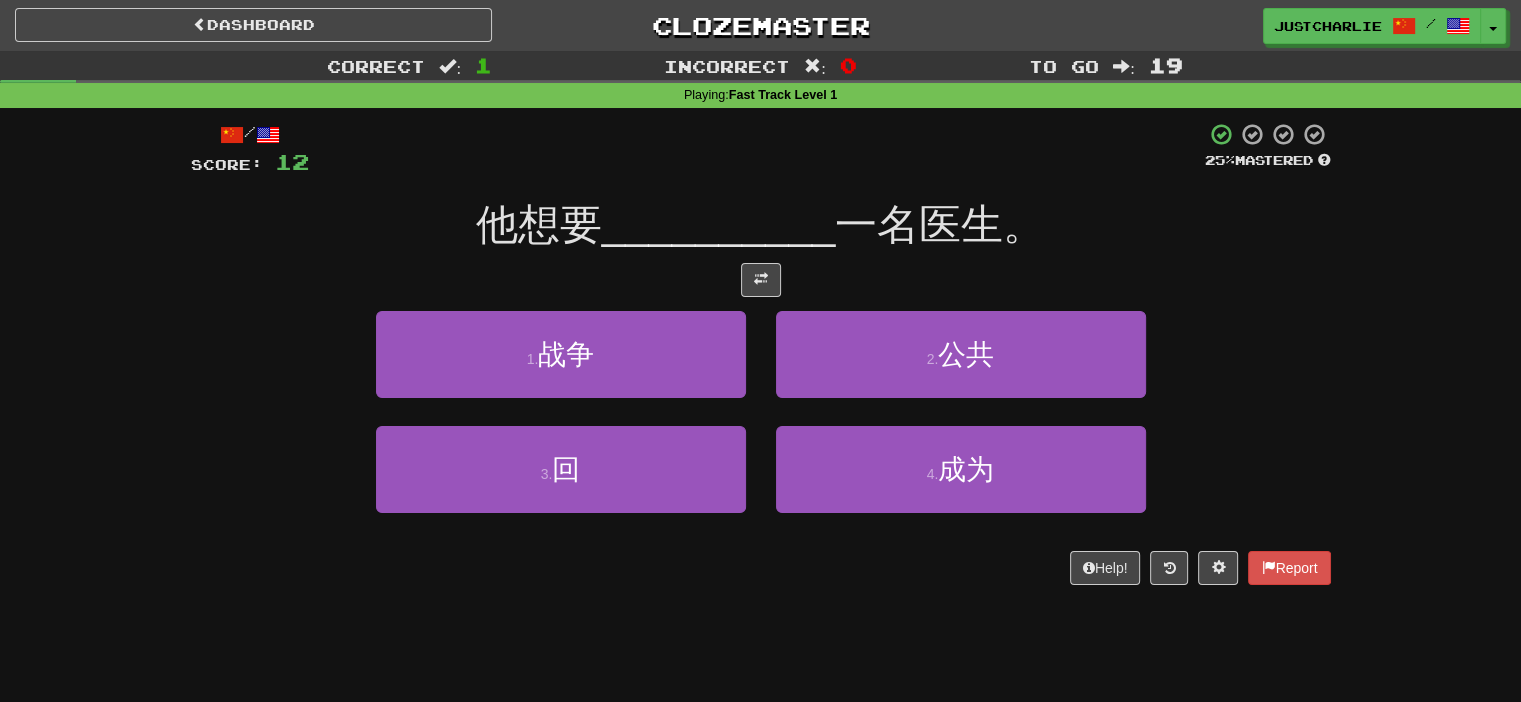 click on "/  Score:   12 25 %  Mastered 他想要 __________ 一名医生。 1 .  战争 2 .  公共 3 .  回 4 .  成为  Help!  Report" at bounding box center [761, 353] 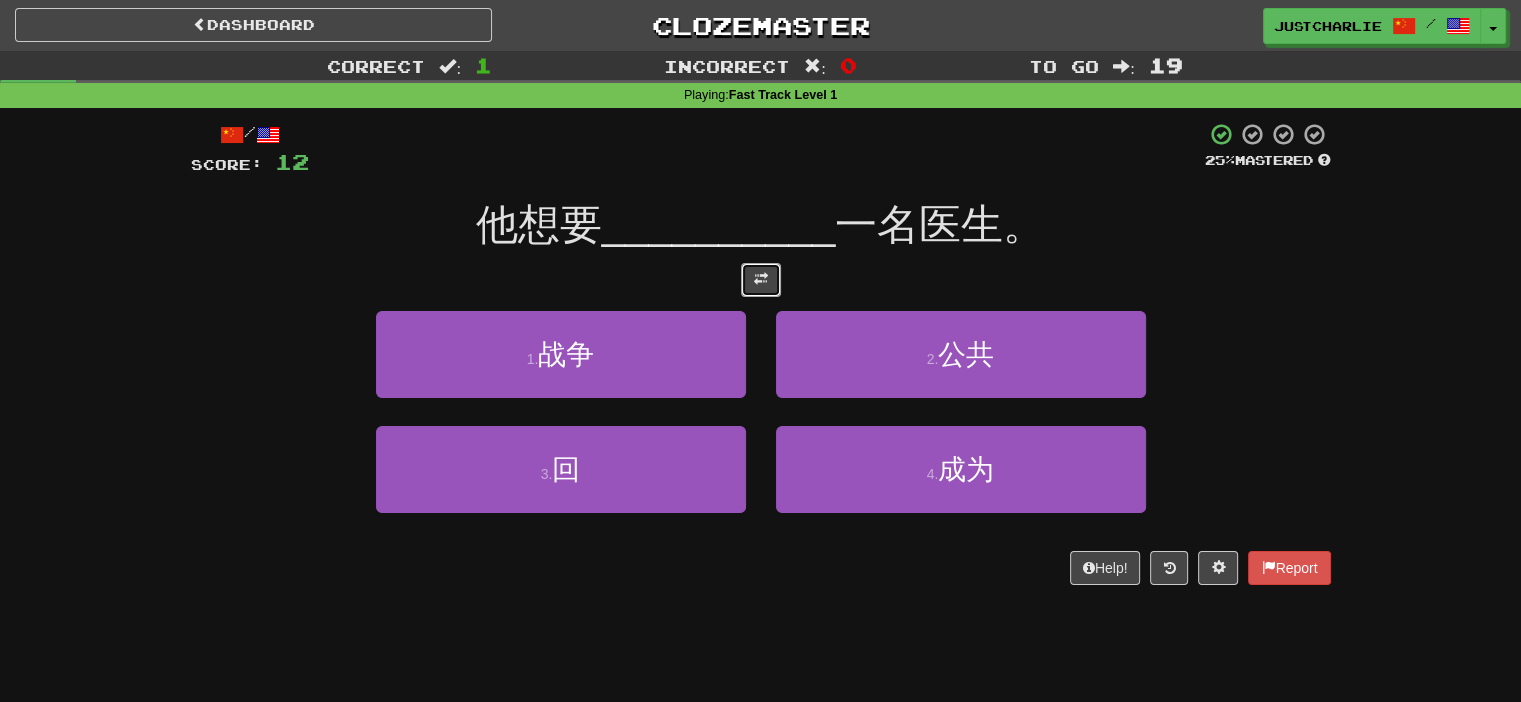 click at bounding box center [761, 280] 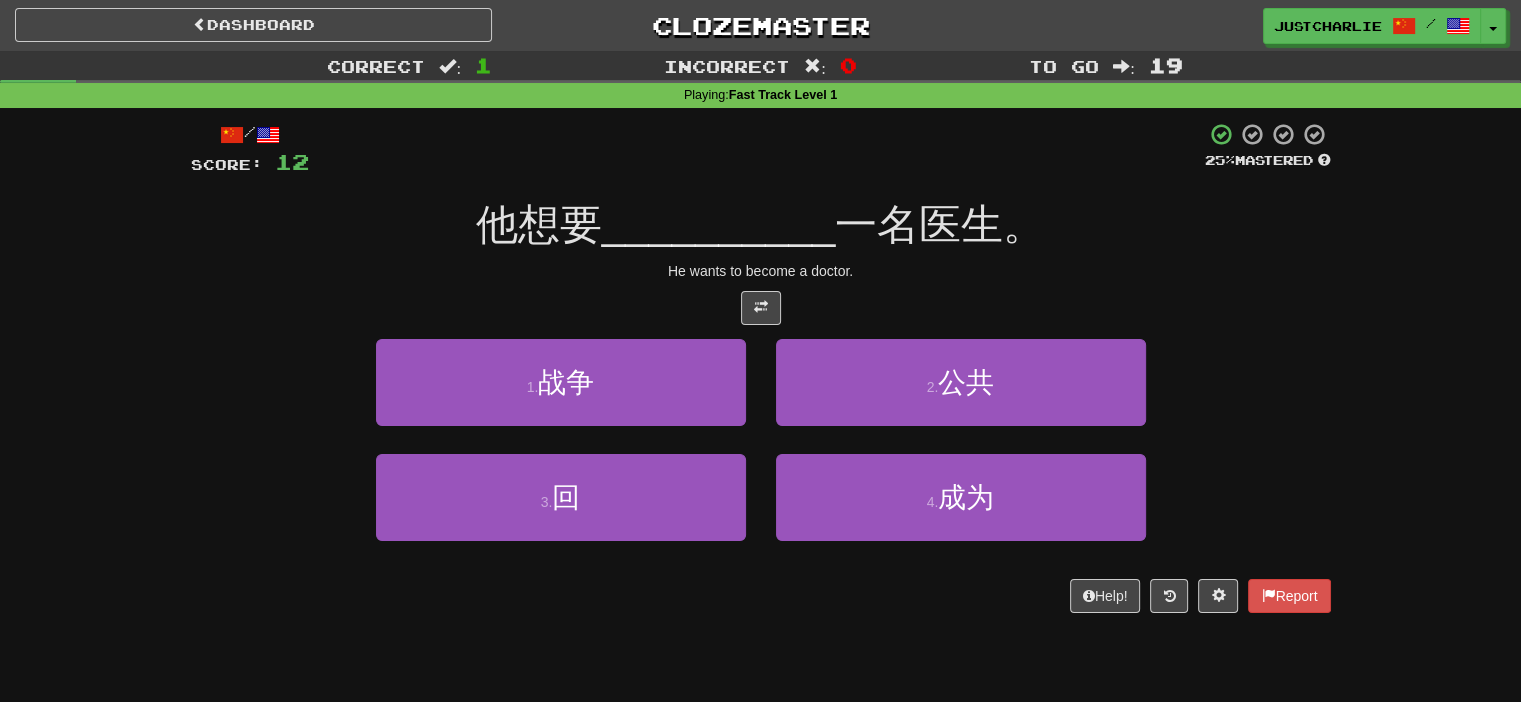 click on "/  Score:   12 25 %  Mastered 他想要 __________ 一名医生。 He wants to become a doctor. 1 .  战争 2 .  公共 3 .  回 4 .  成为  Help!  Report" at bounding box center (761, 367) 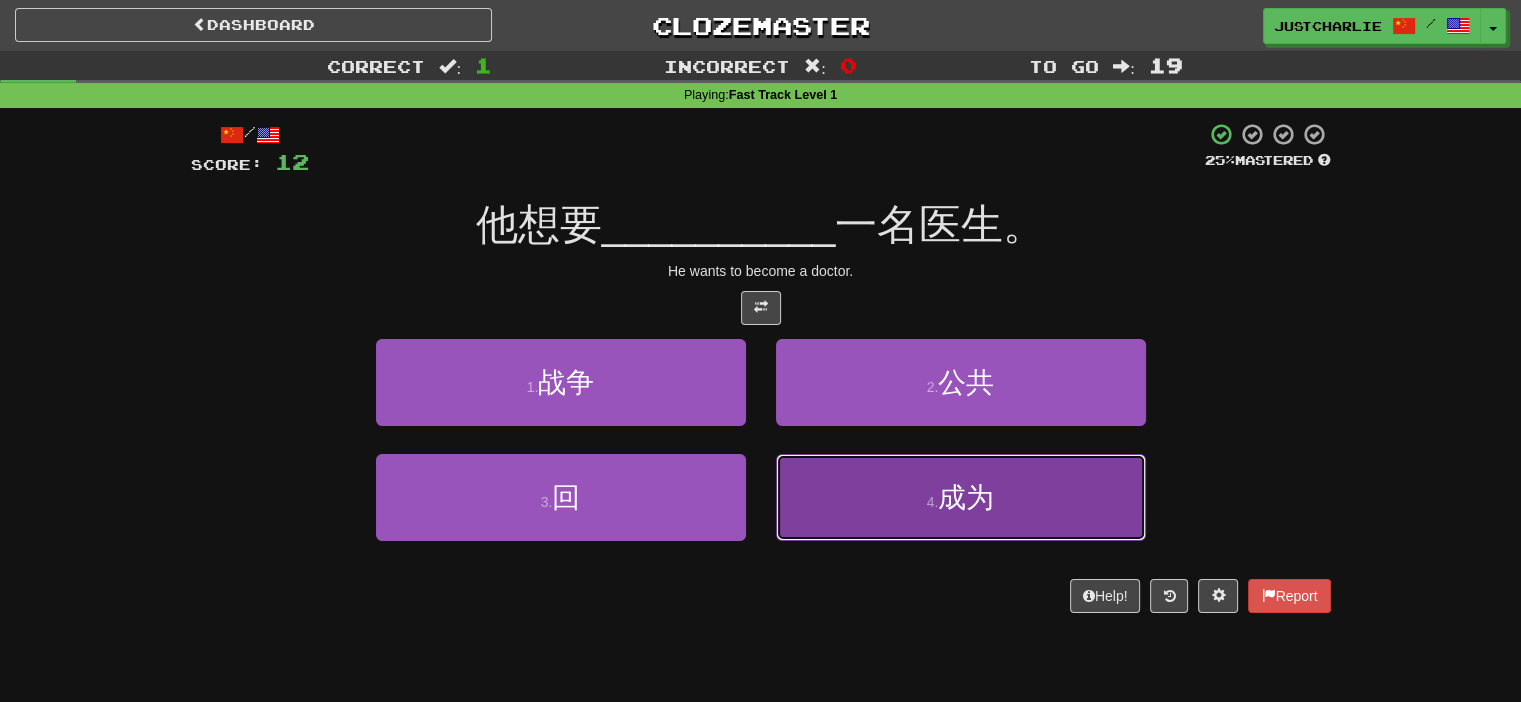 click on "4 .  成为" at bounding box center (961, 497) 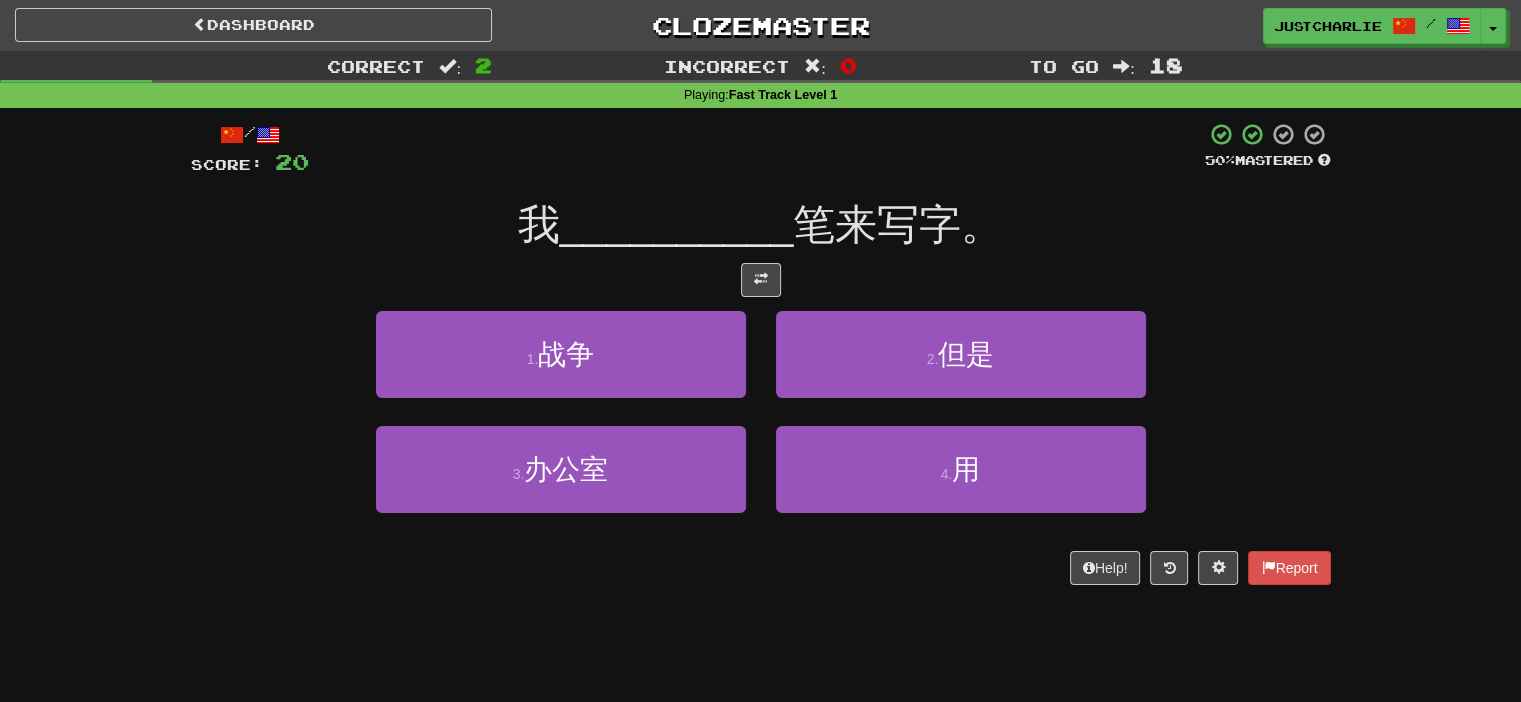click at bounding box center (761, 280) 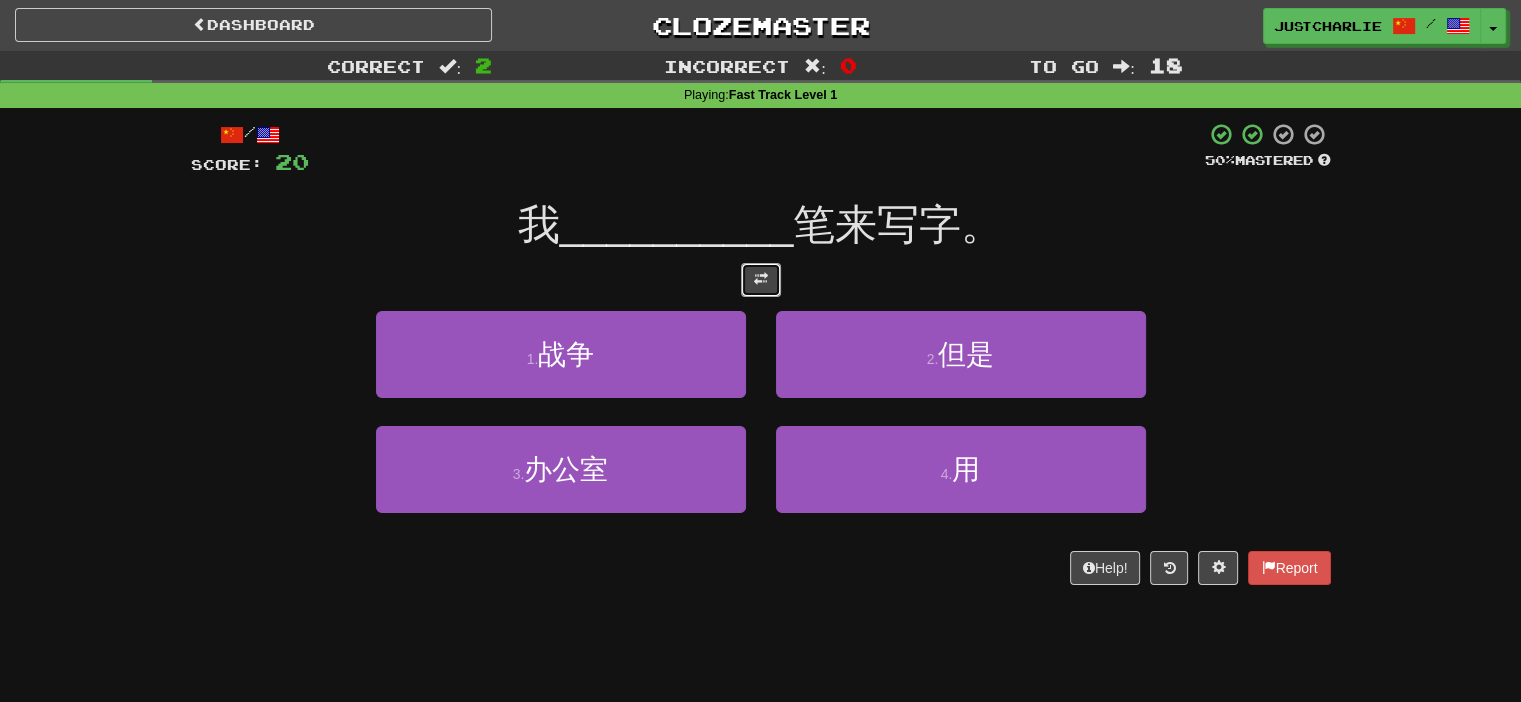 click at bounding box center (761, 280) 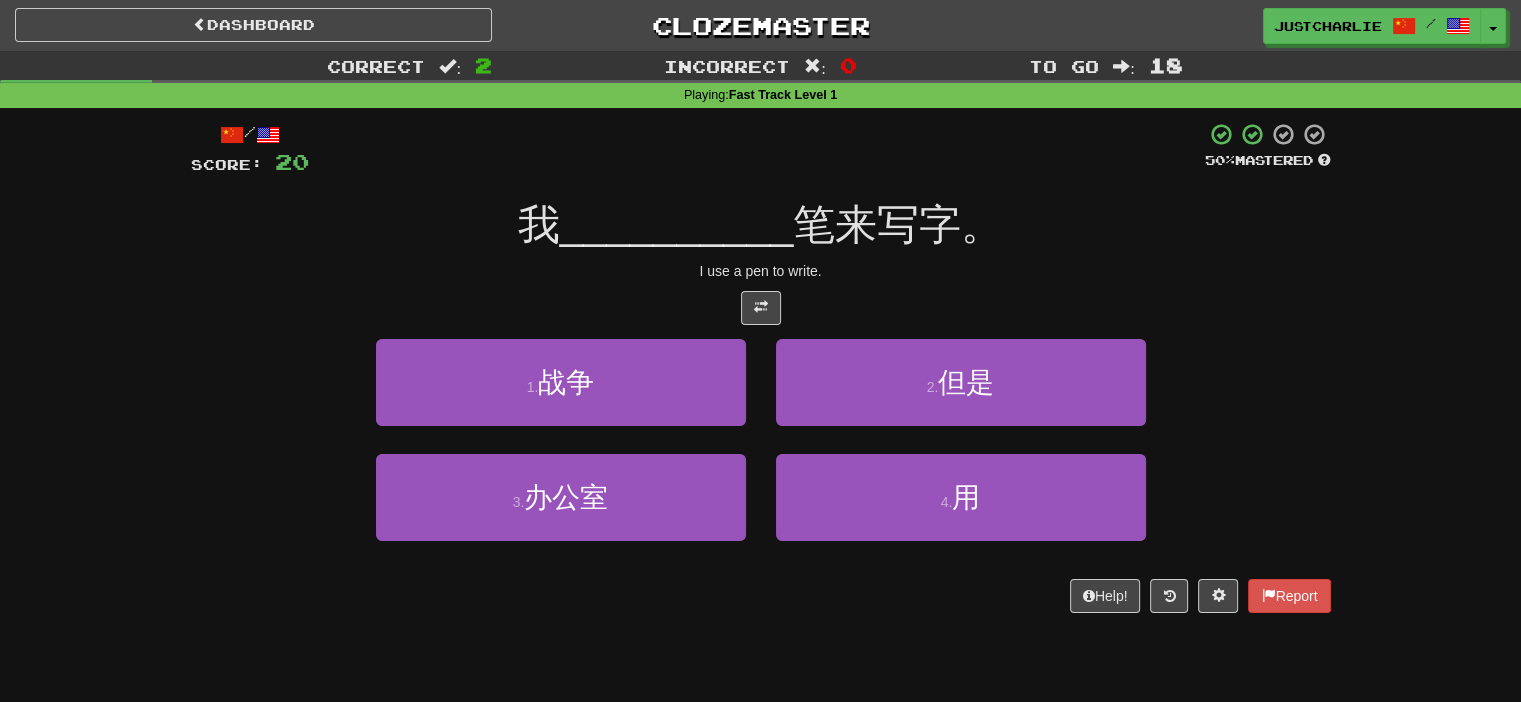 click on "/  Score:   20 50 %  Mastered 我 __________ 笔来写字。 I use a pen to write. 1 .  战争 2 .  但是 3 .  办公室 4 .  用  Help!  Report" at bounding box center (761, 367) 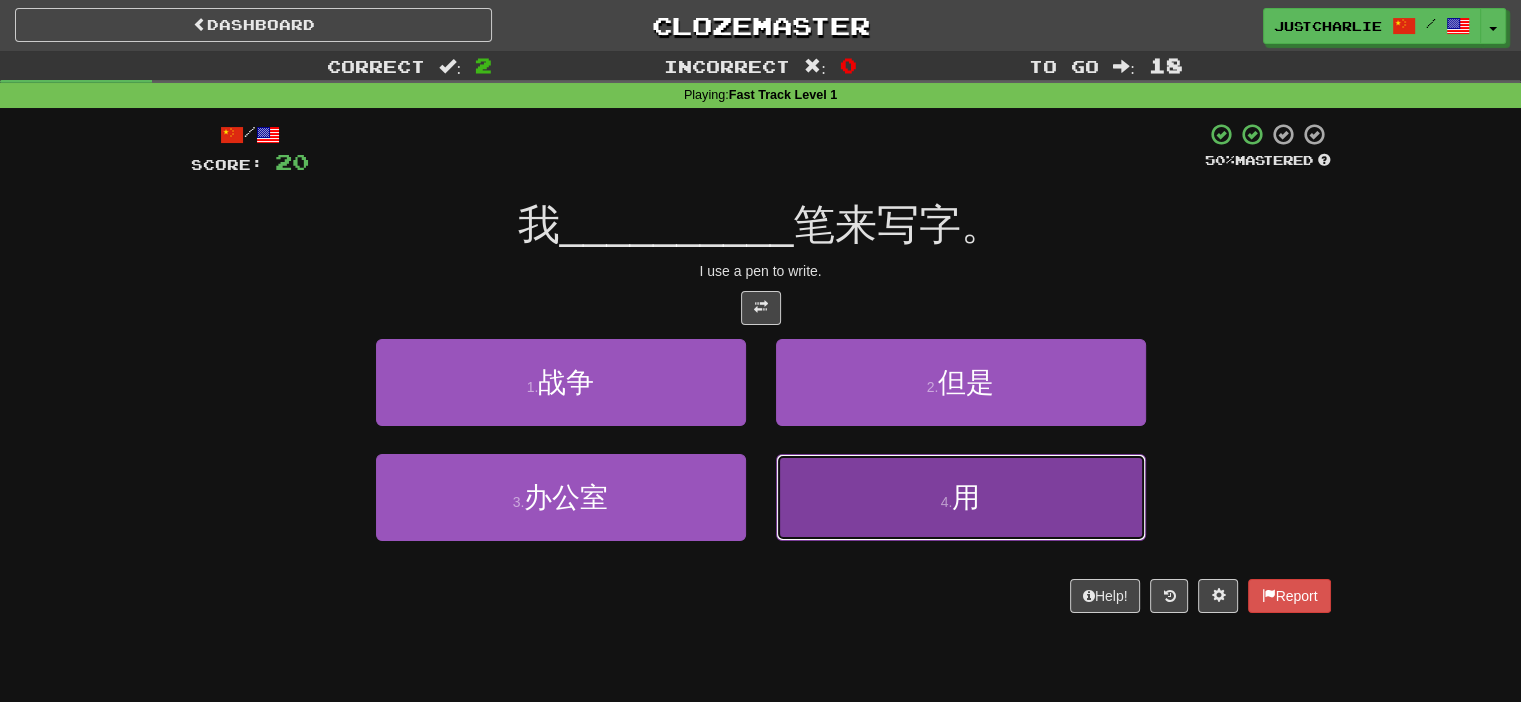 click on "4 .  用" at bounding box center [961, 497] 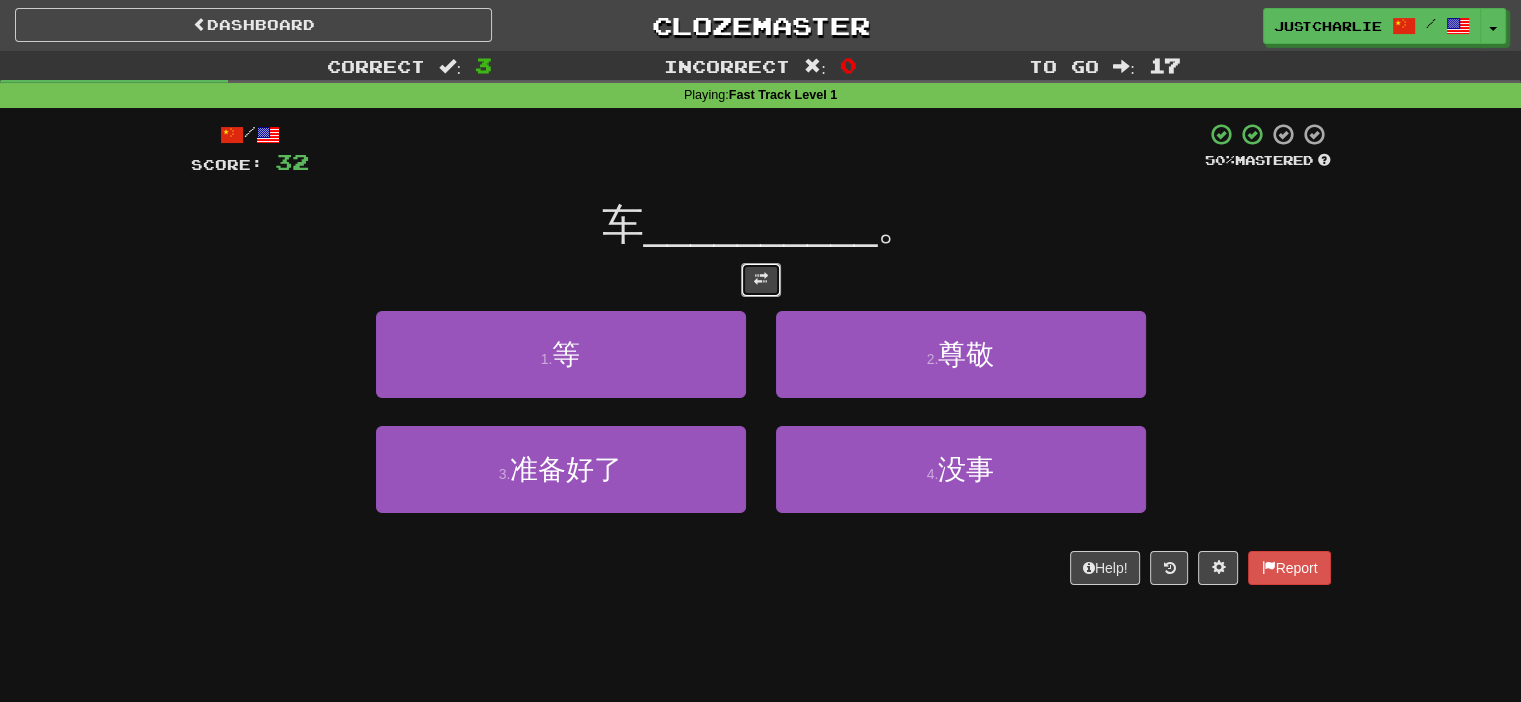 click at bounding box center (761, 280) 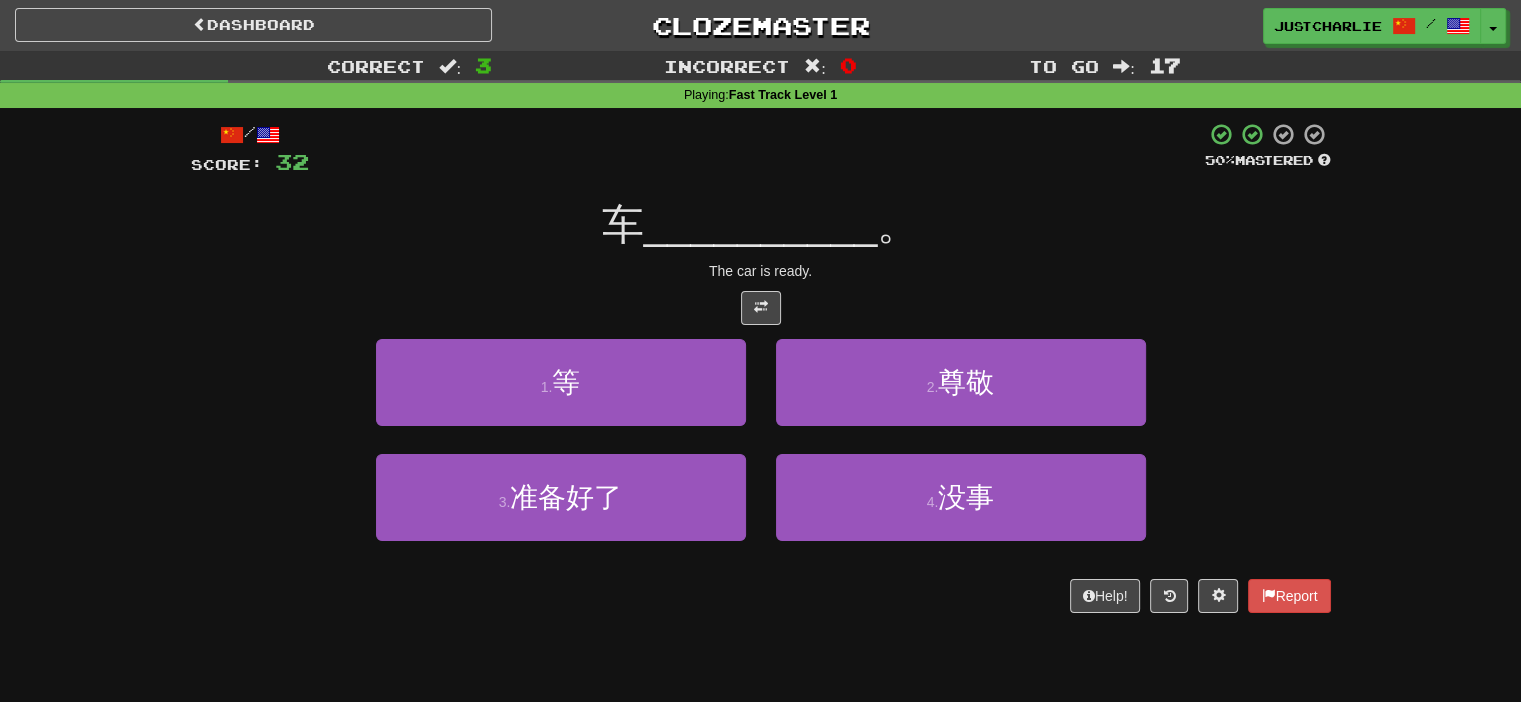 click at bounding box center [761, 308] 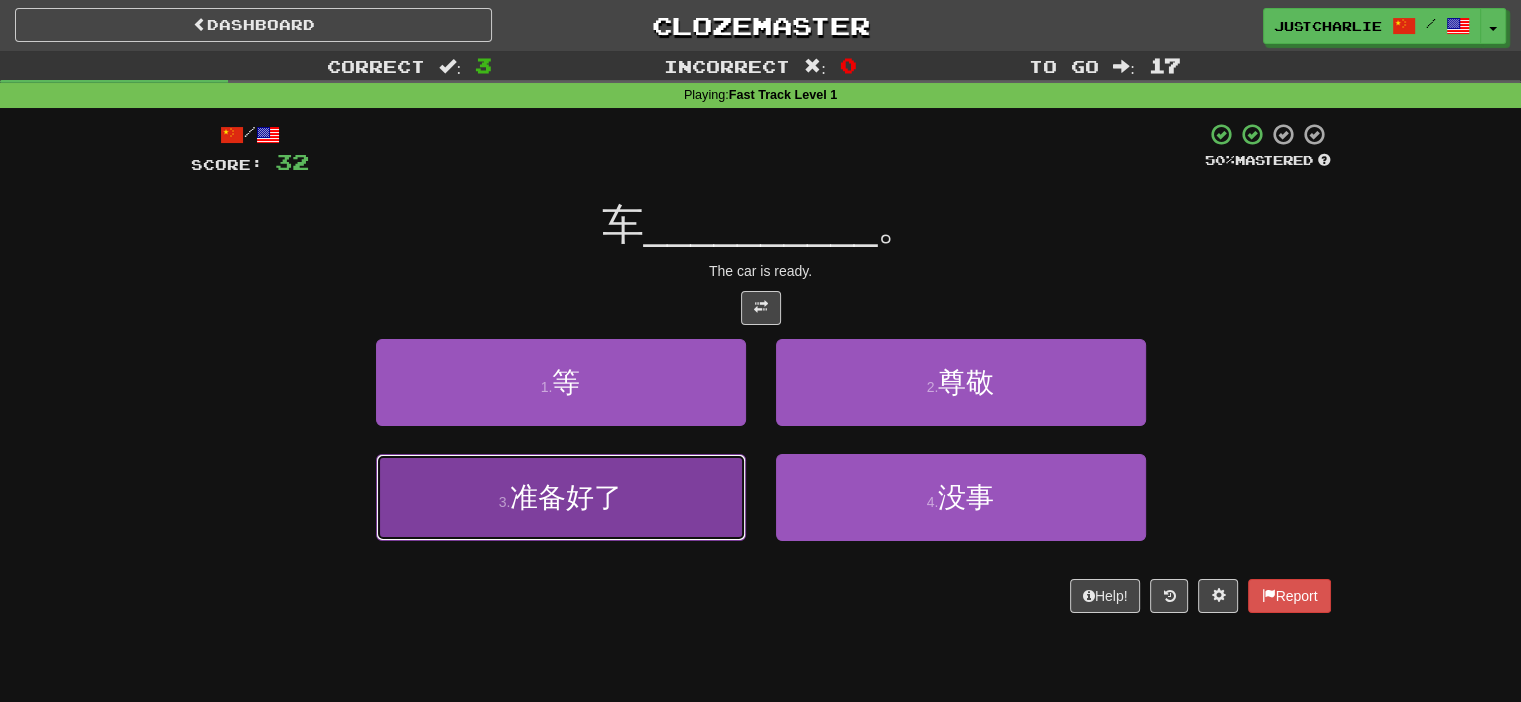 click on "3 .  准备好了" at bounding box center (561, 497) 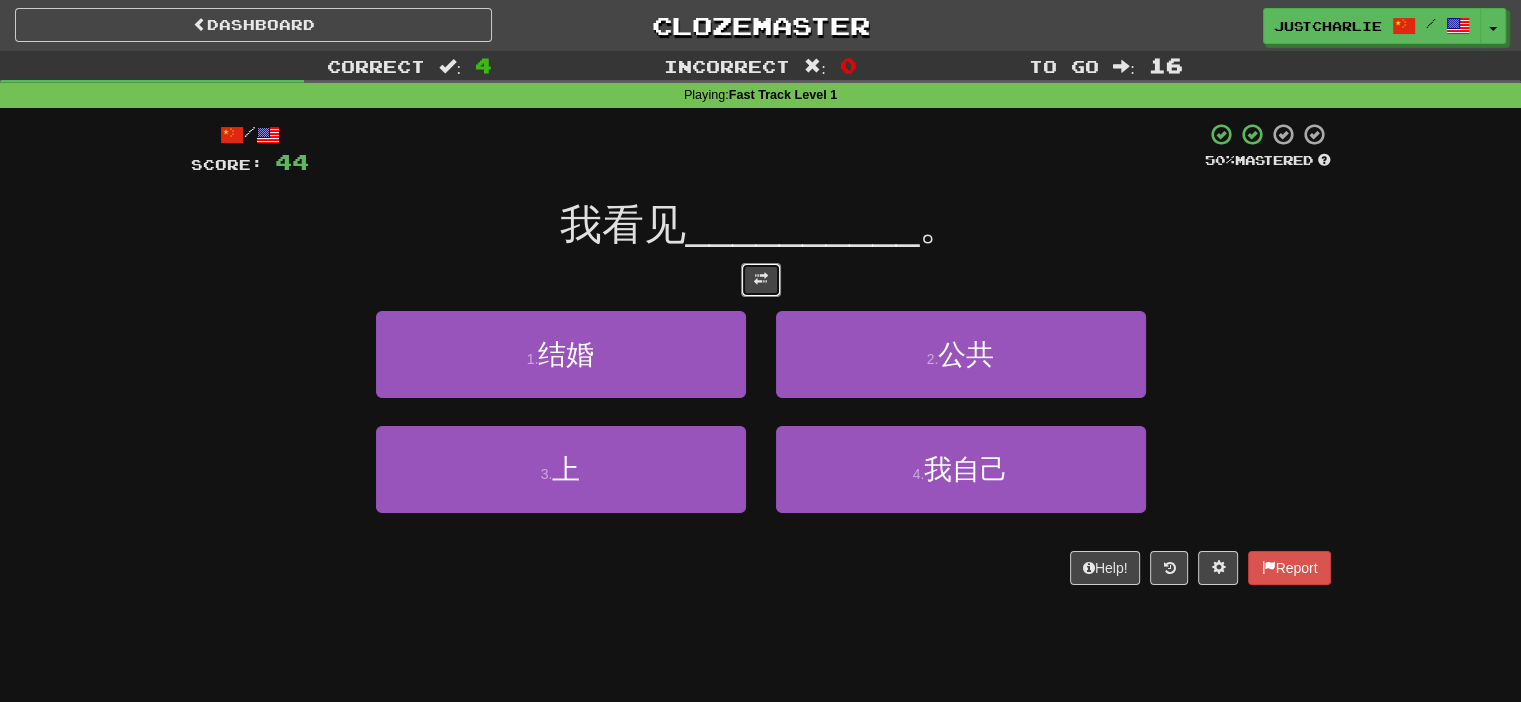 click at bounding box center [761, 280] 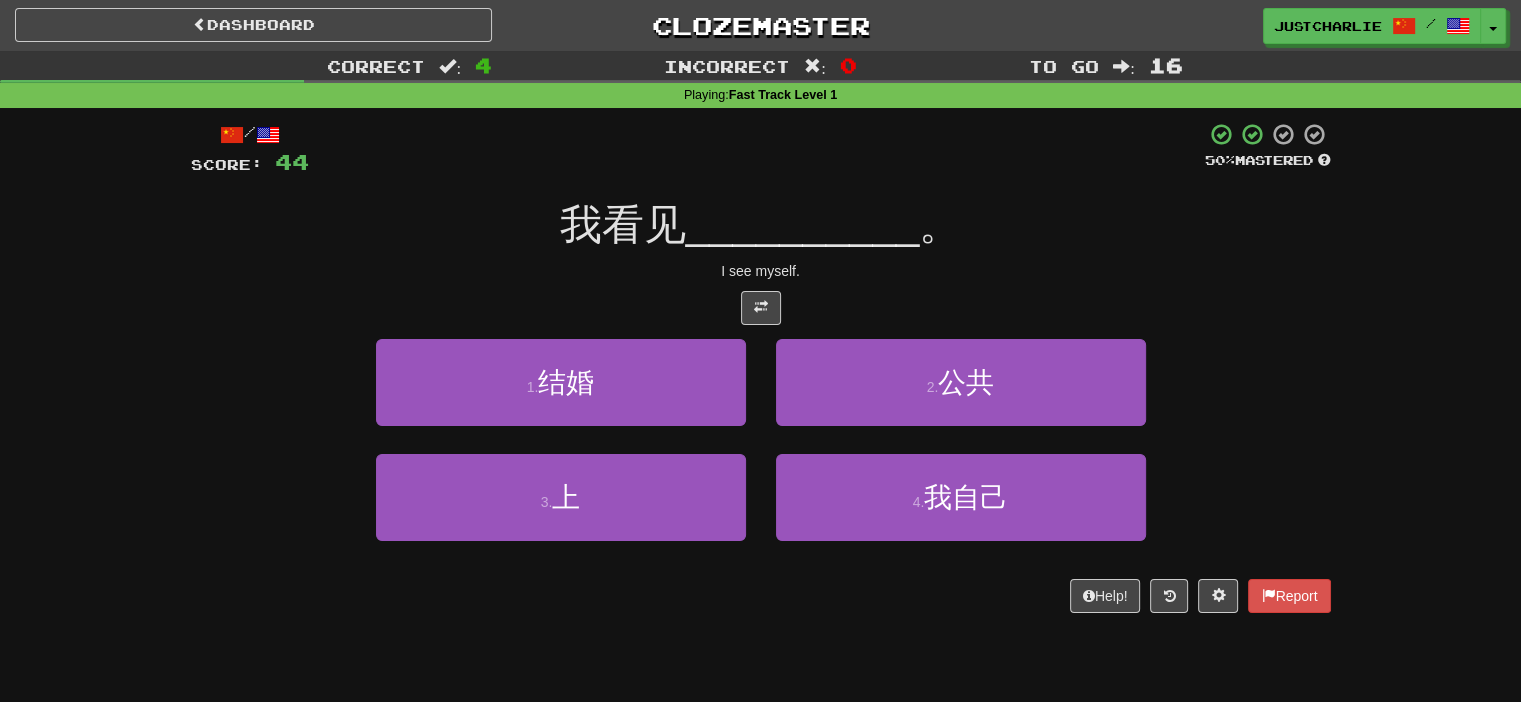 click at bounding box center [761, 308] 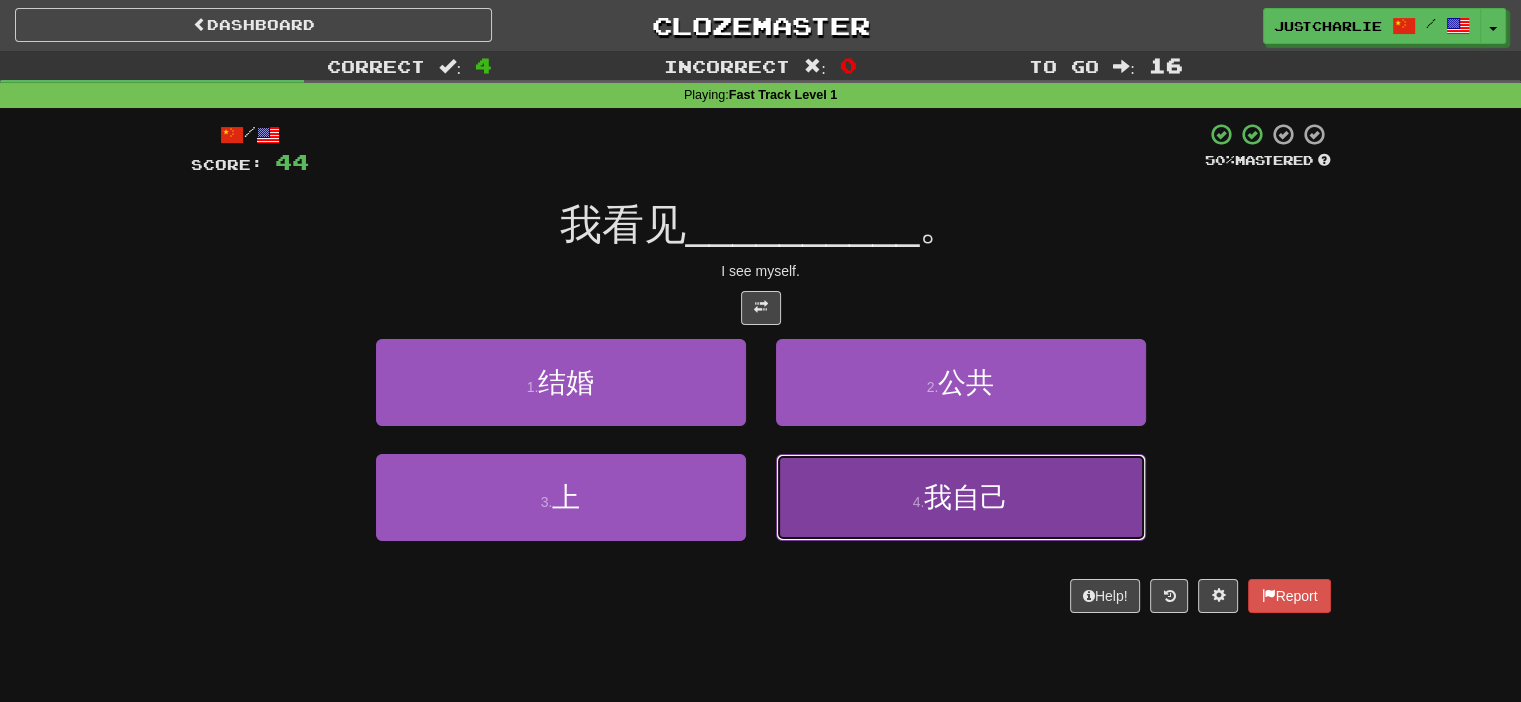click on "4 ." at bounding box center (919, 502) 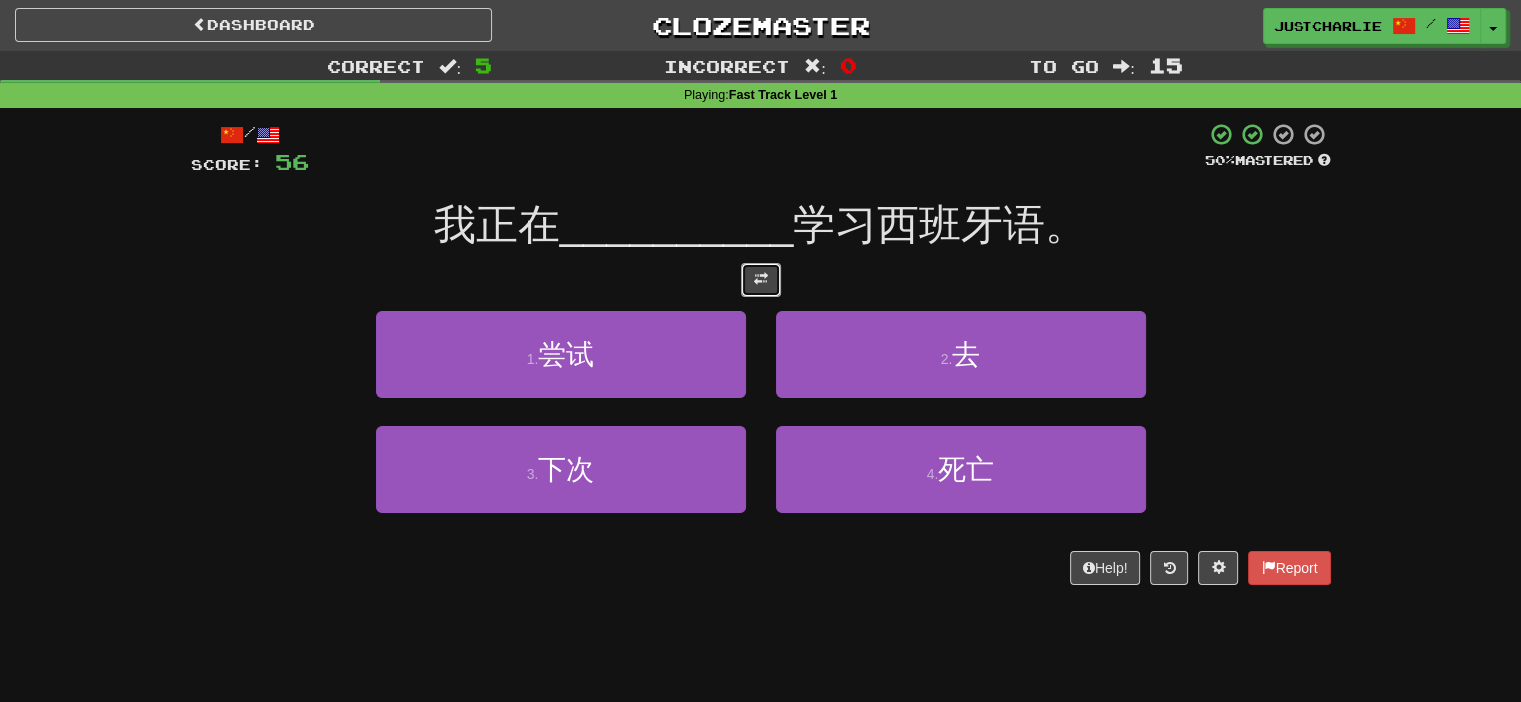 click at bounding box center [761, 279] 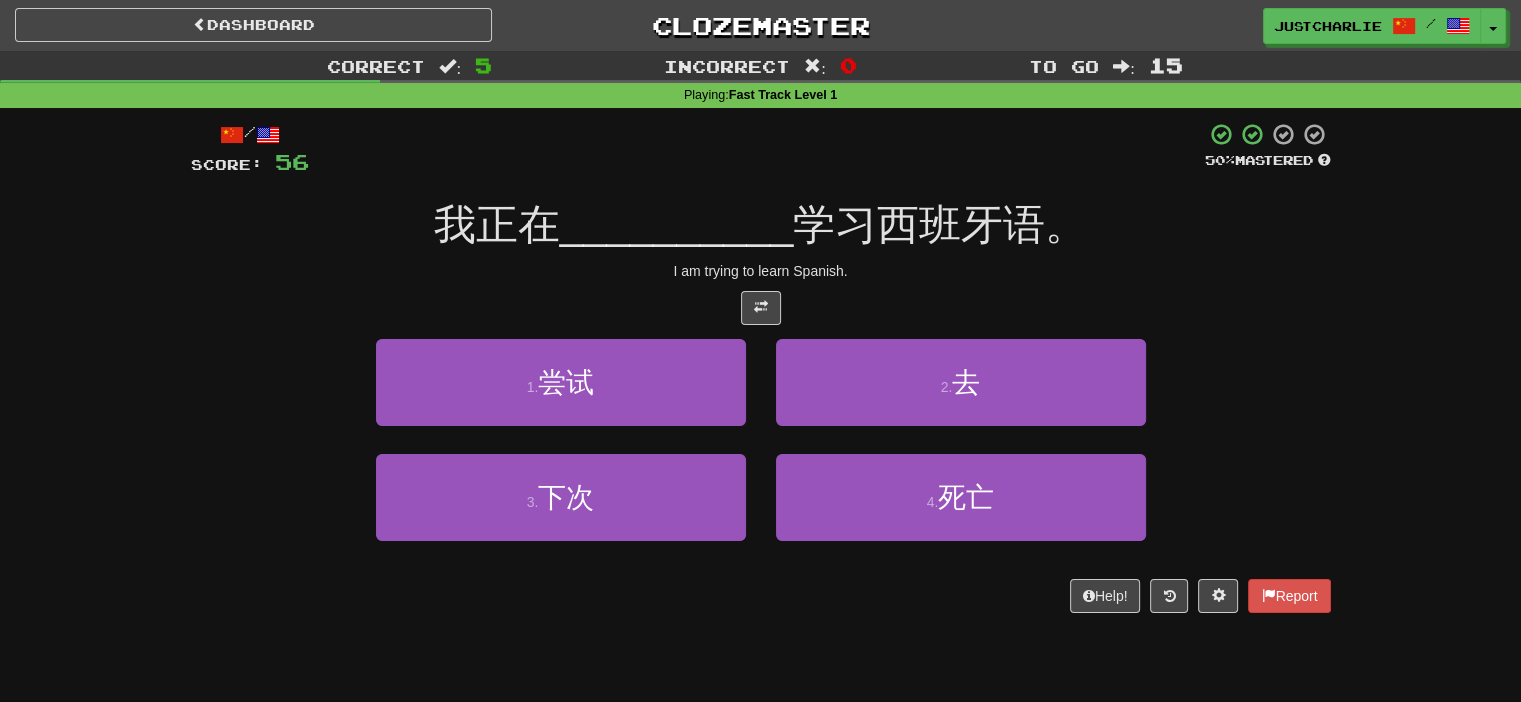 click on "/  Score:   56 50 %  Mastered 我正在 __________ 学习西班牙语。 I am trying to learn Spanish. 1 .  尝试 2 .  去 3 .  下次 4 .  死亡  Help!  Report" at bounding box center [761, 367] 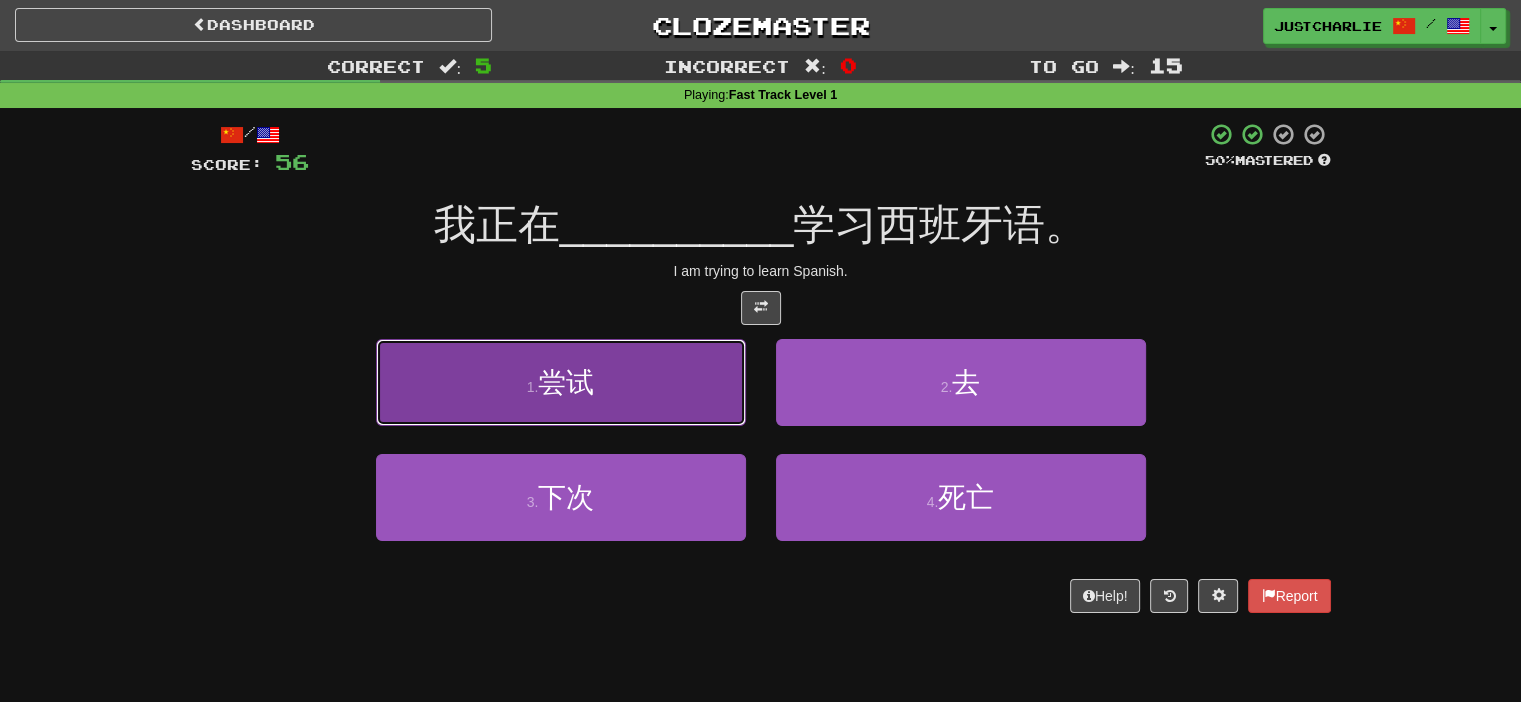 click on "1 .  尝试" at bounding box center (561, 382) 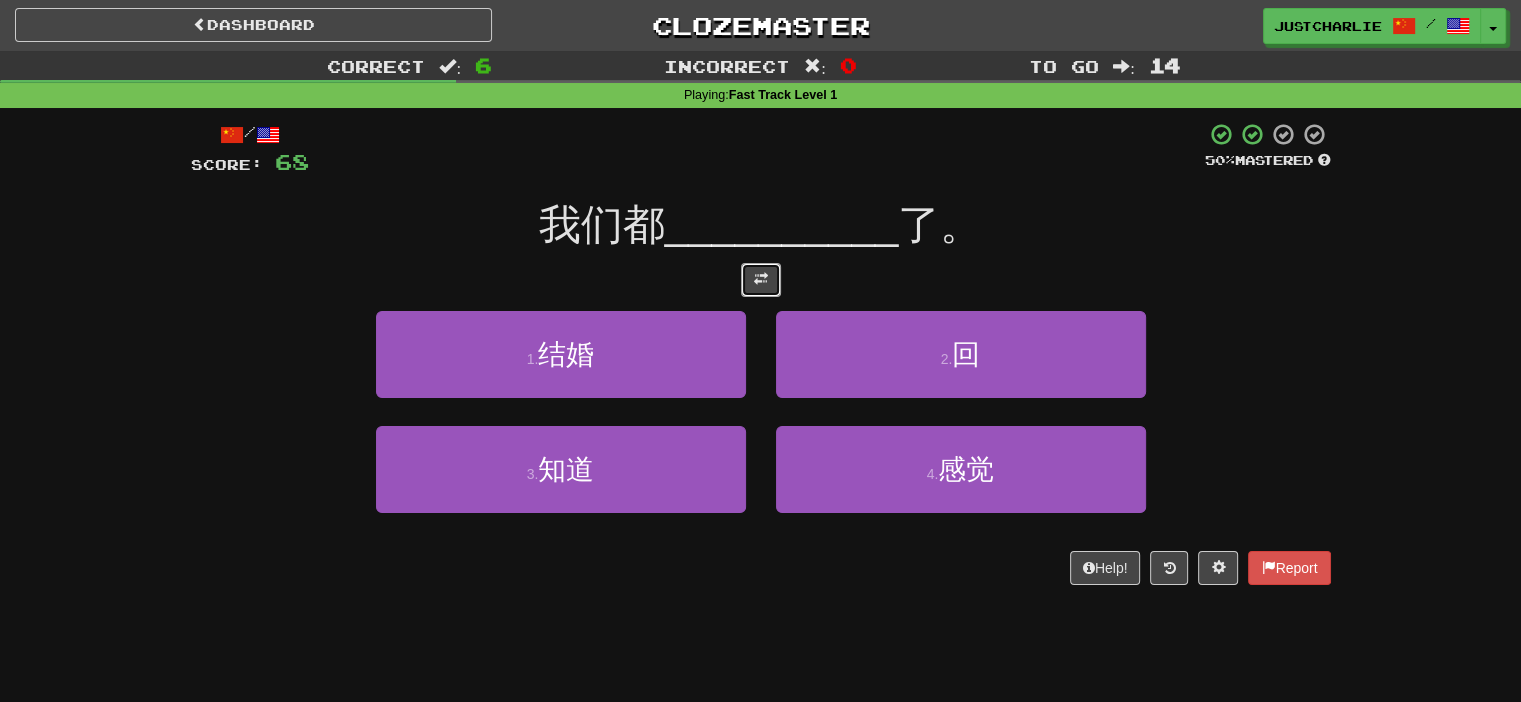 click at bounding box center (761, 279) 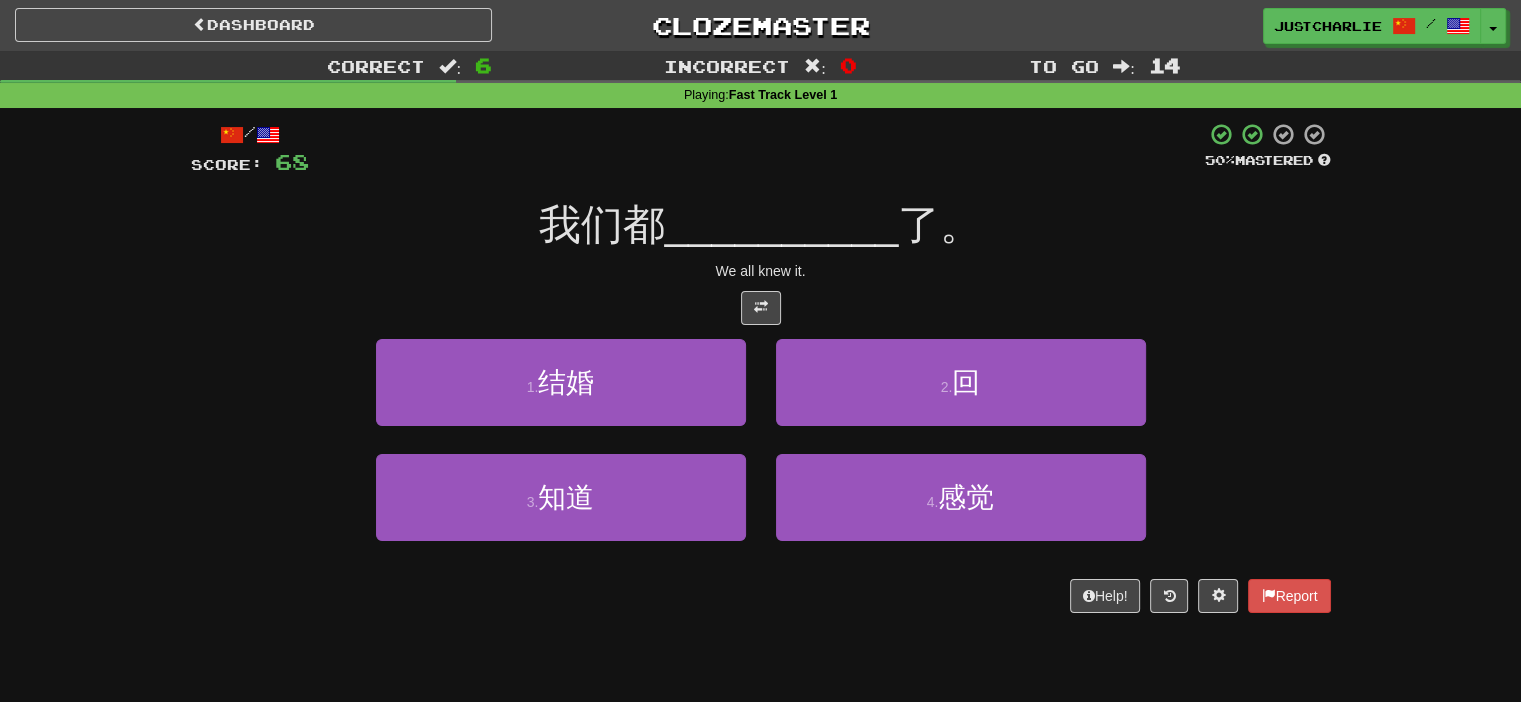 click on "We all knew it." at bounding box center [761, 271] 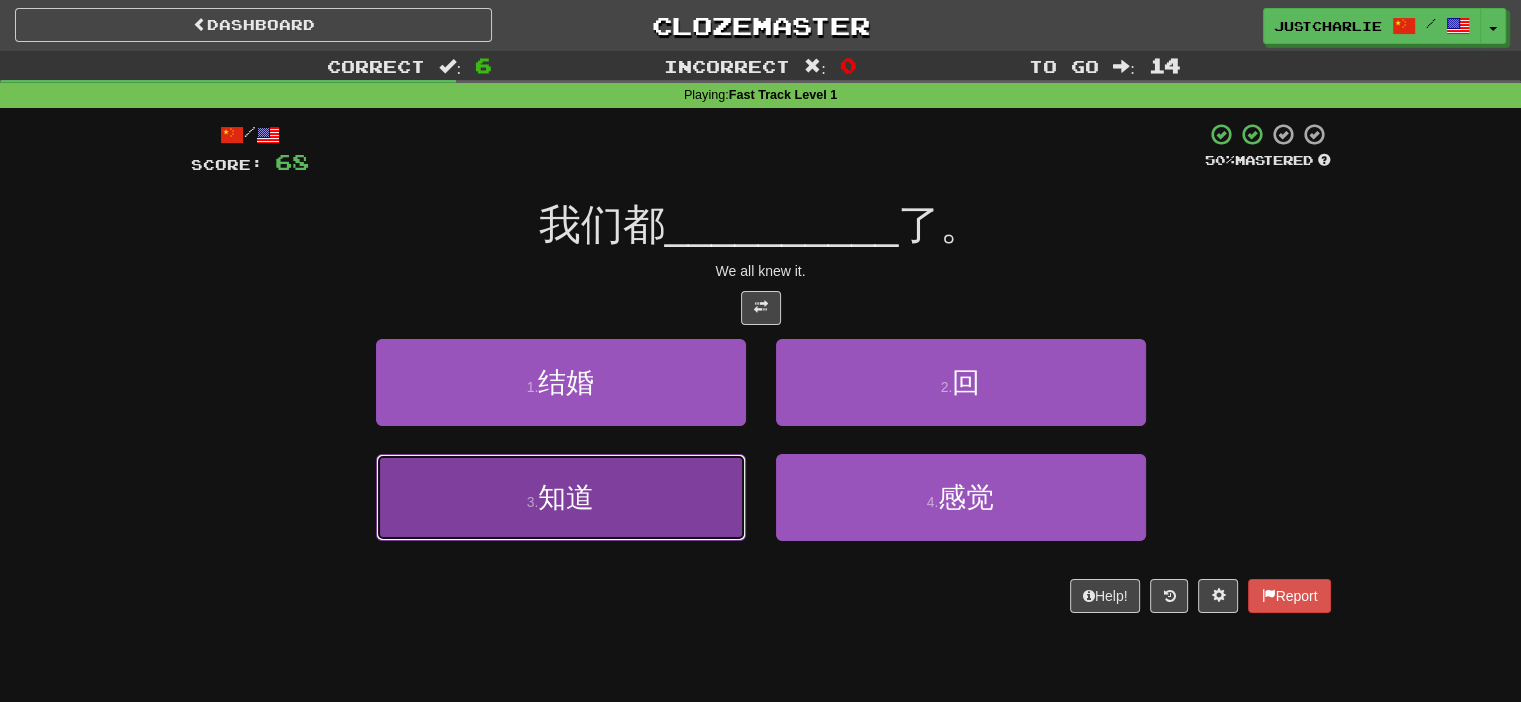 click on "3 .  知道" at bounding box center [561, 497] 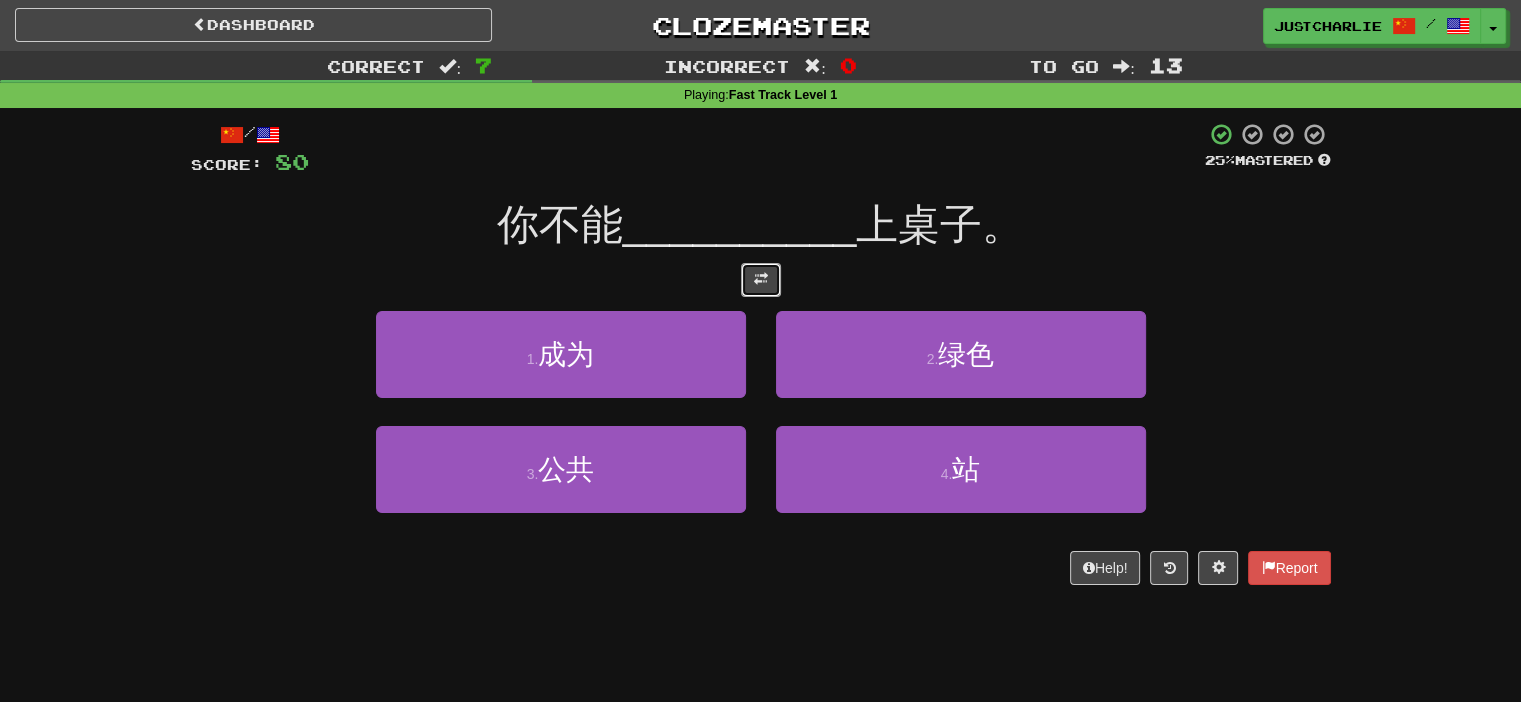 click at bounding box center (761, 279) 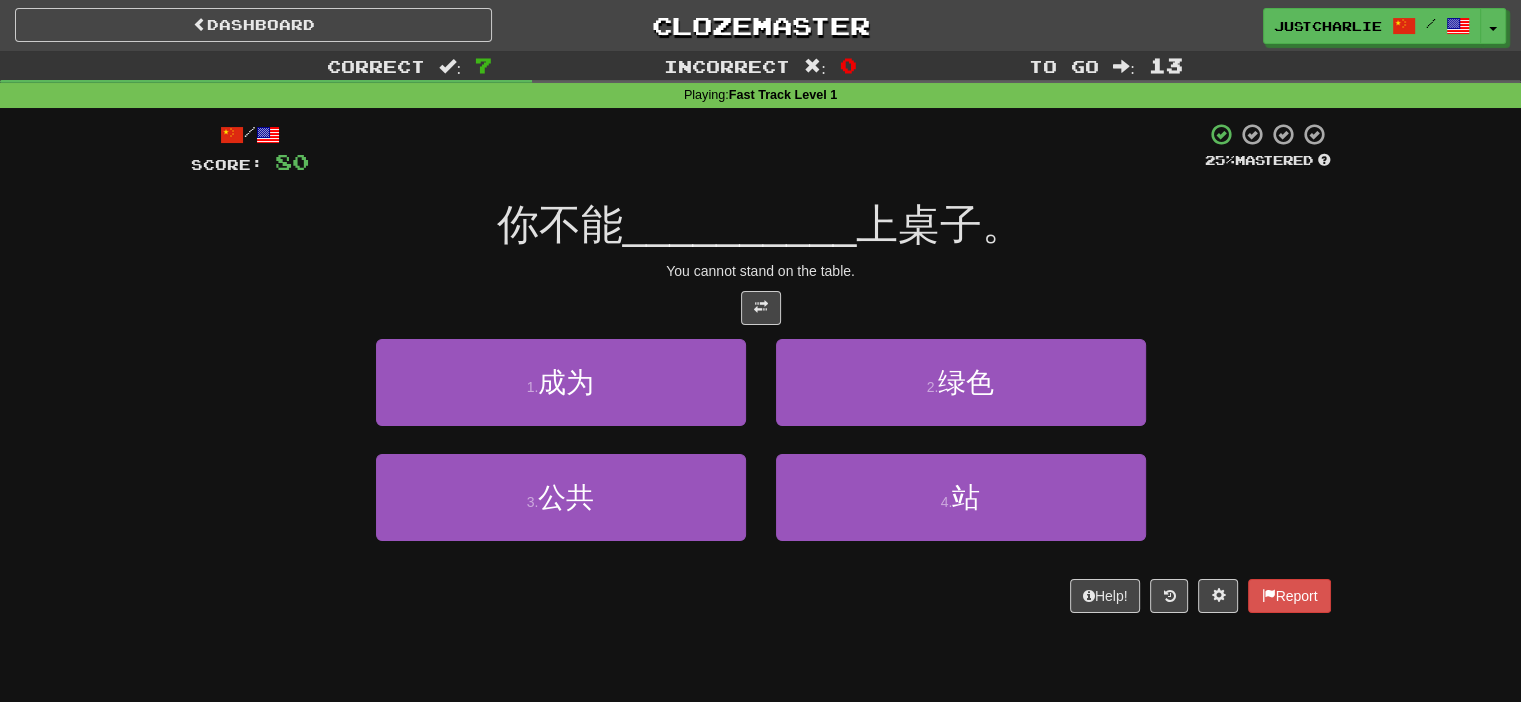 click on "/  Score:   80 25 %  Mastered 你不能 __________ 上桌子。 You cannot stand on the table. 1 .  成为 2 .  绿色 3 .  公共 4 .  站  Help!  Report" at bounding box center (761, 367) 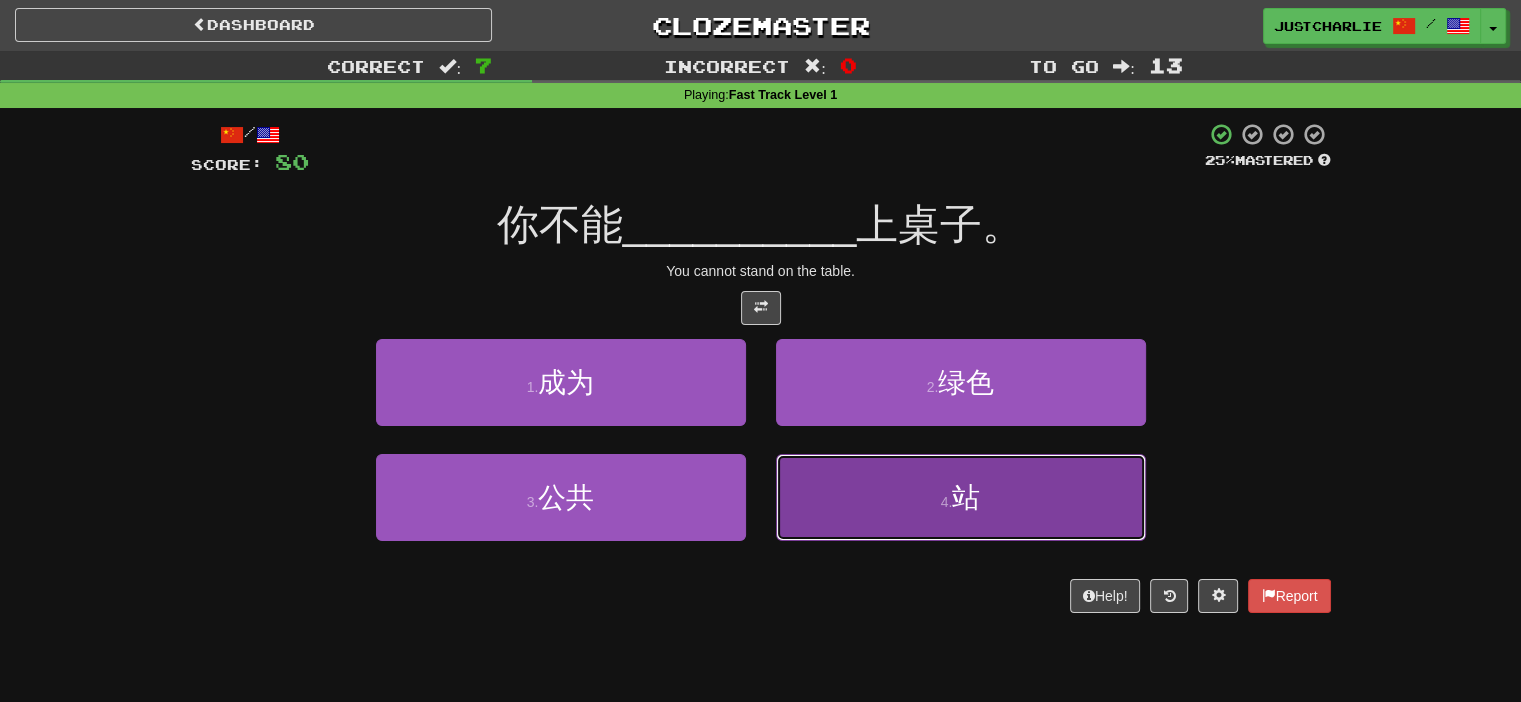 click on "4 .  站" at bounding box center [961, 497] 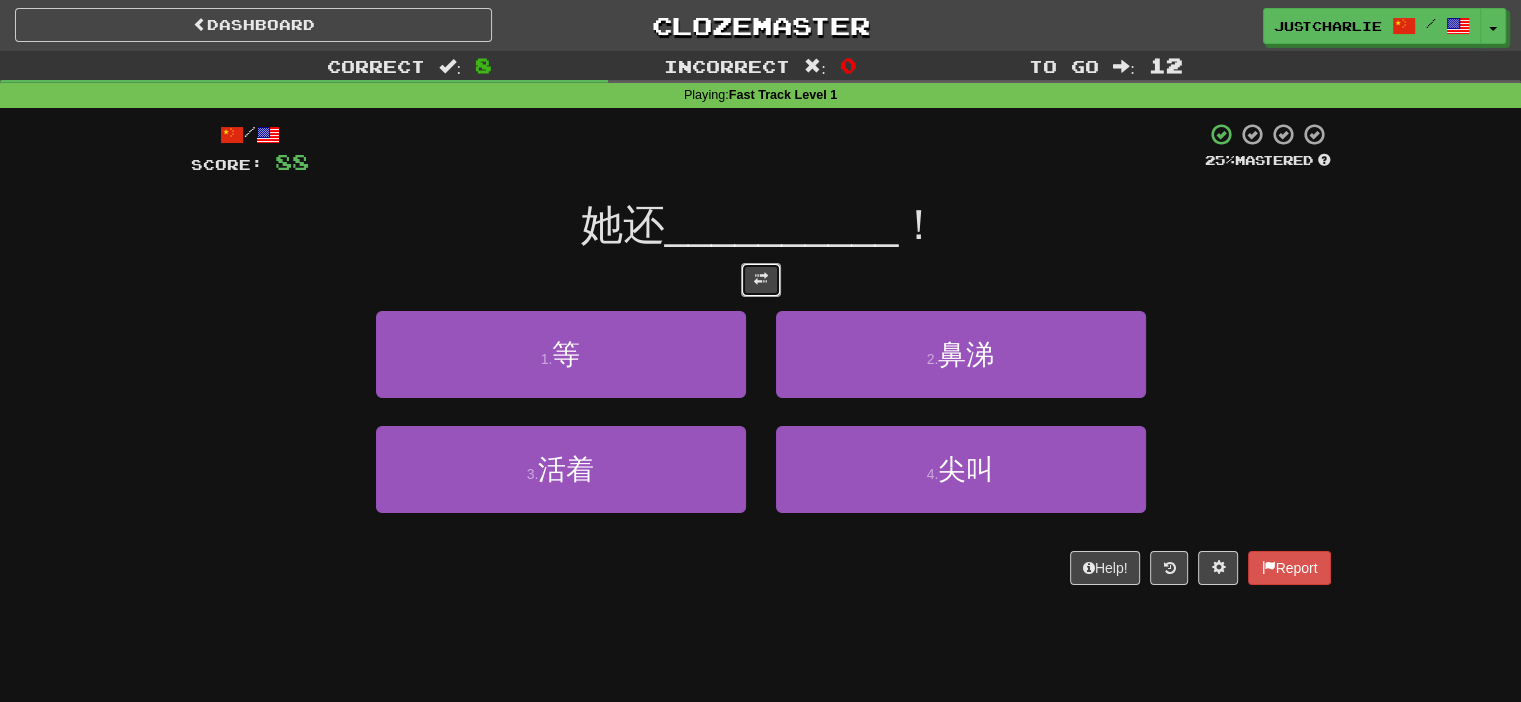 click at bounding box center (761, 279) 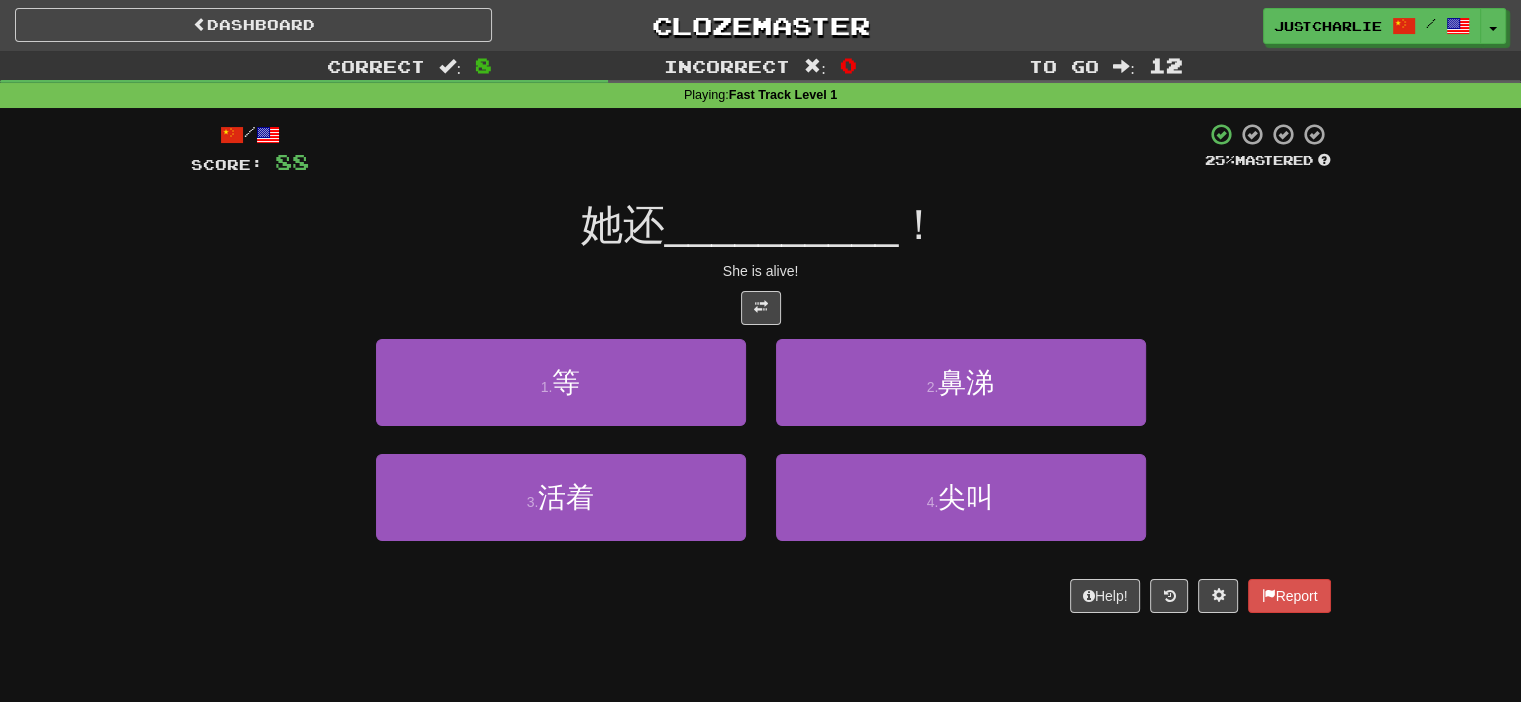 click on "/  Score:   88 25 %  Mastered 她还 __________ ！ She is alive! 1 .  等 2 .  鼻涕 3 .  活着 4 .  尖叫  Help!  Report" at bounding box center [761, 367] 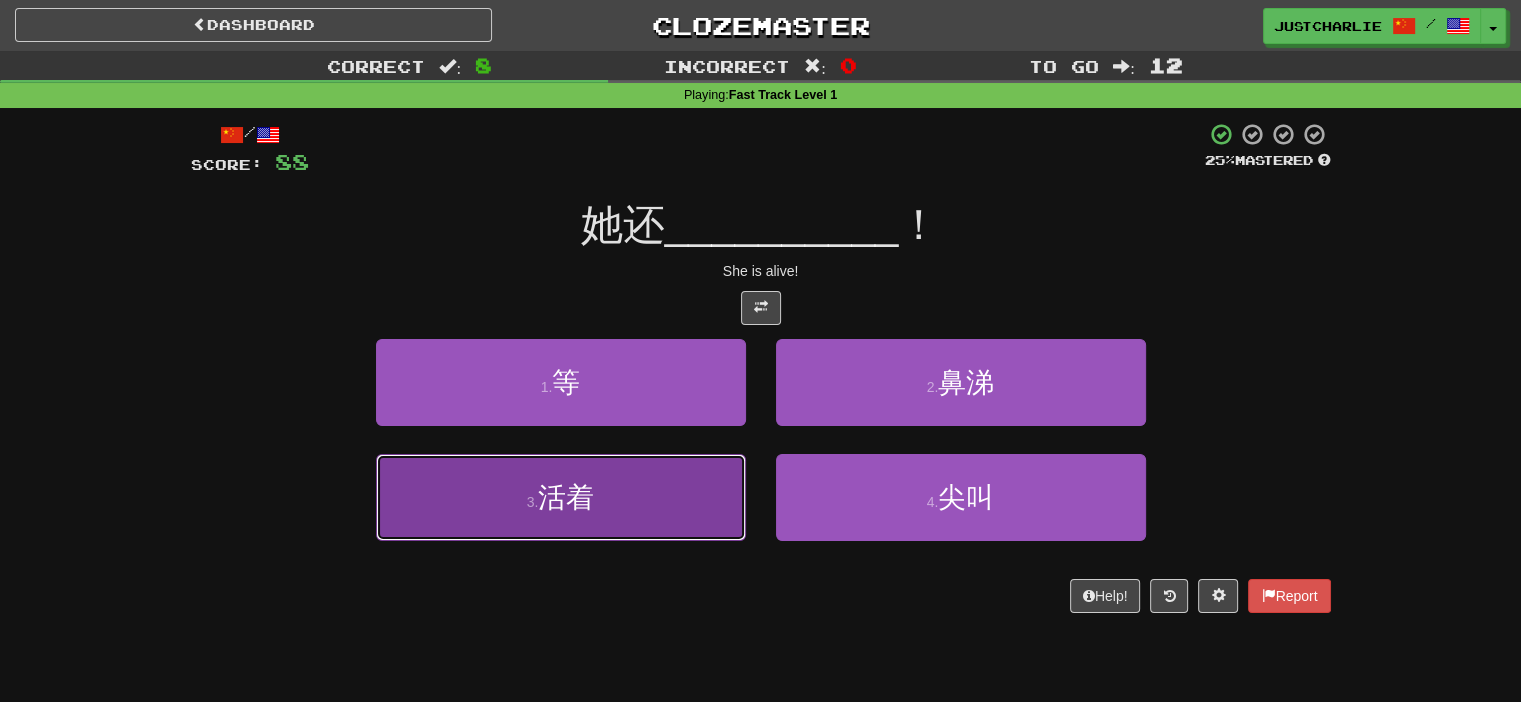 click on "3 .  活着" at bounding box center (561, 497) 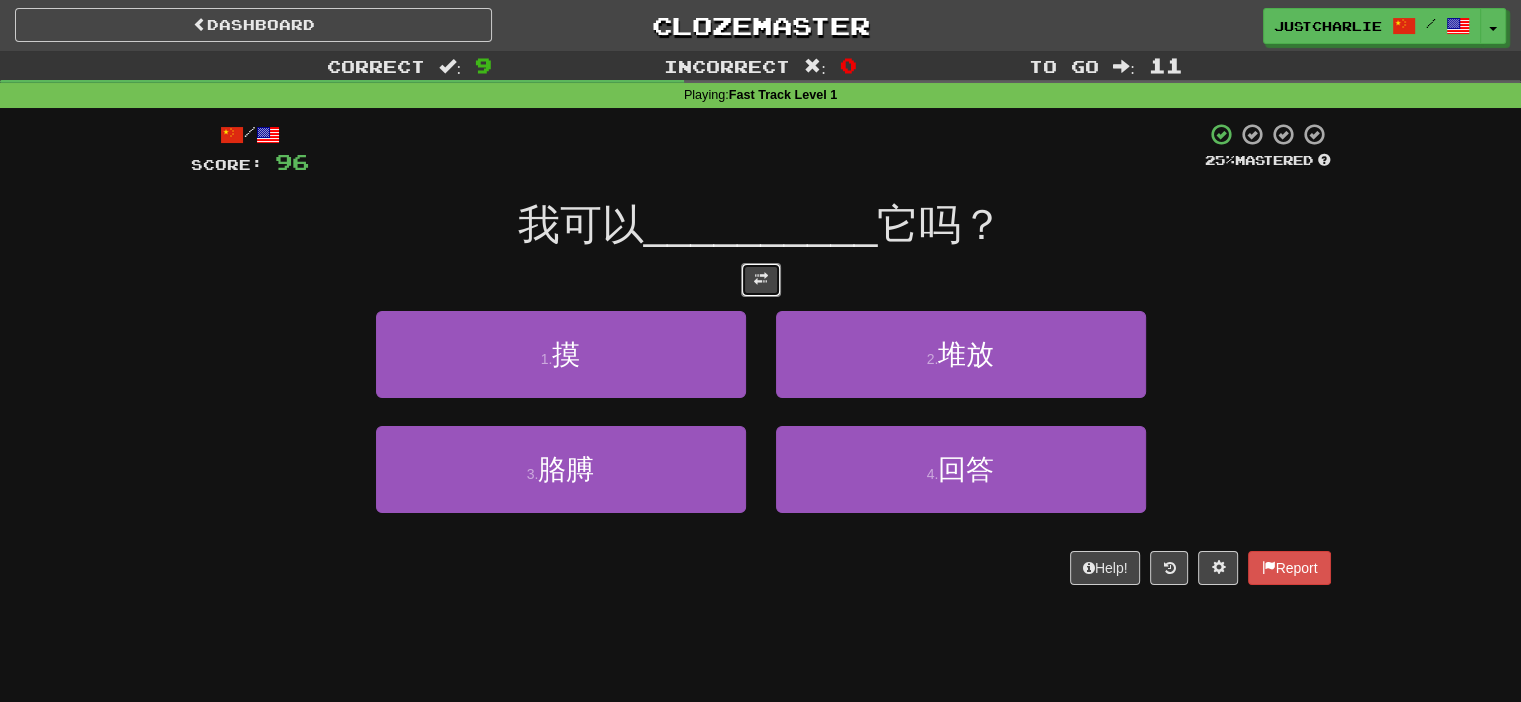 drag, startPoint x: 759, startPoint y: 288, endPoint x: 741, endPoint y: 289, distance: 18.027756 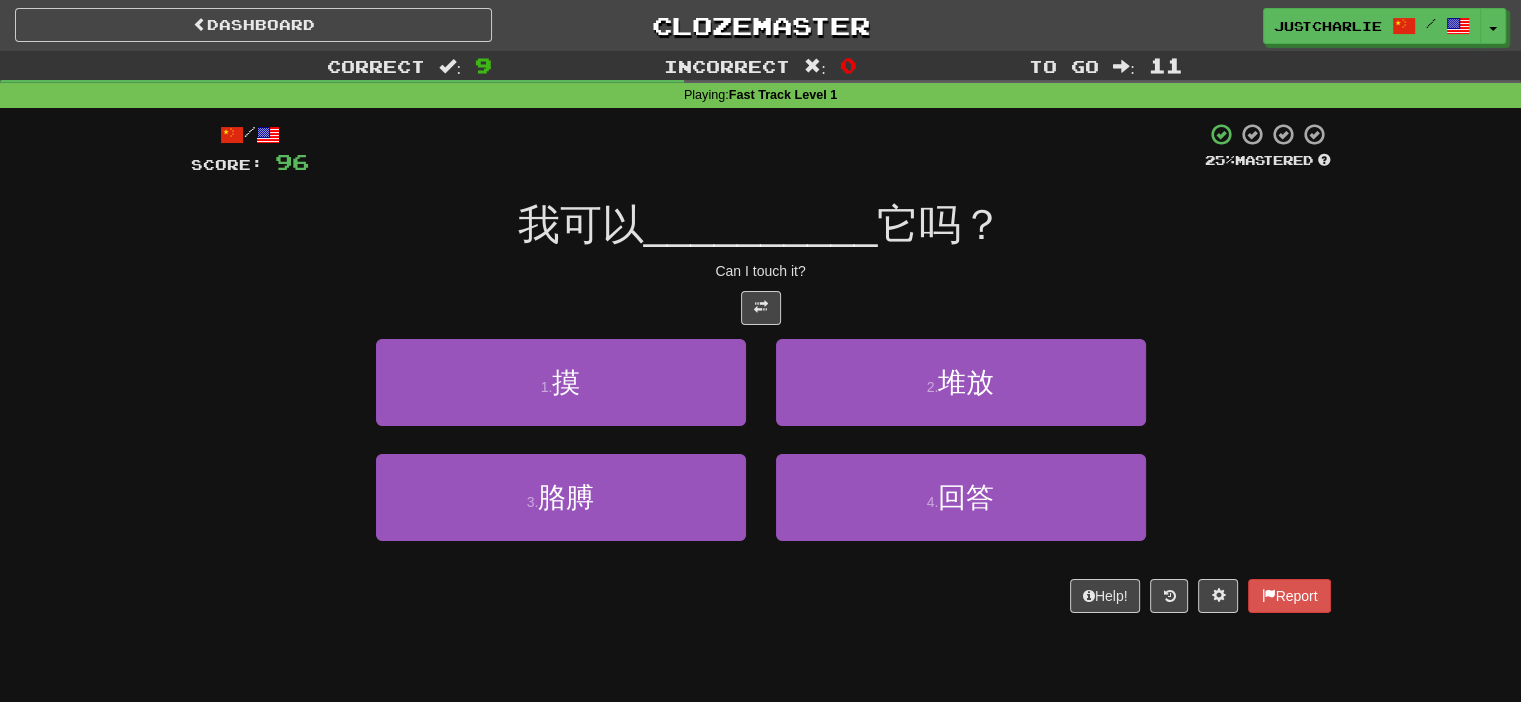 click at bounding box center (761, 308) 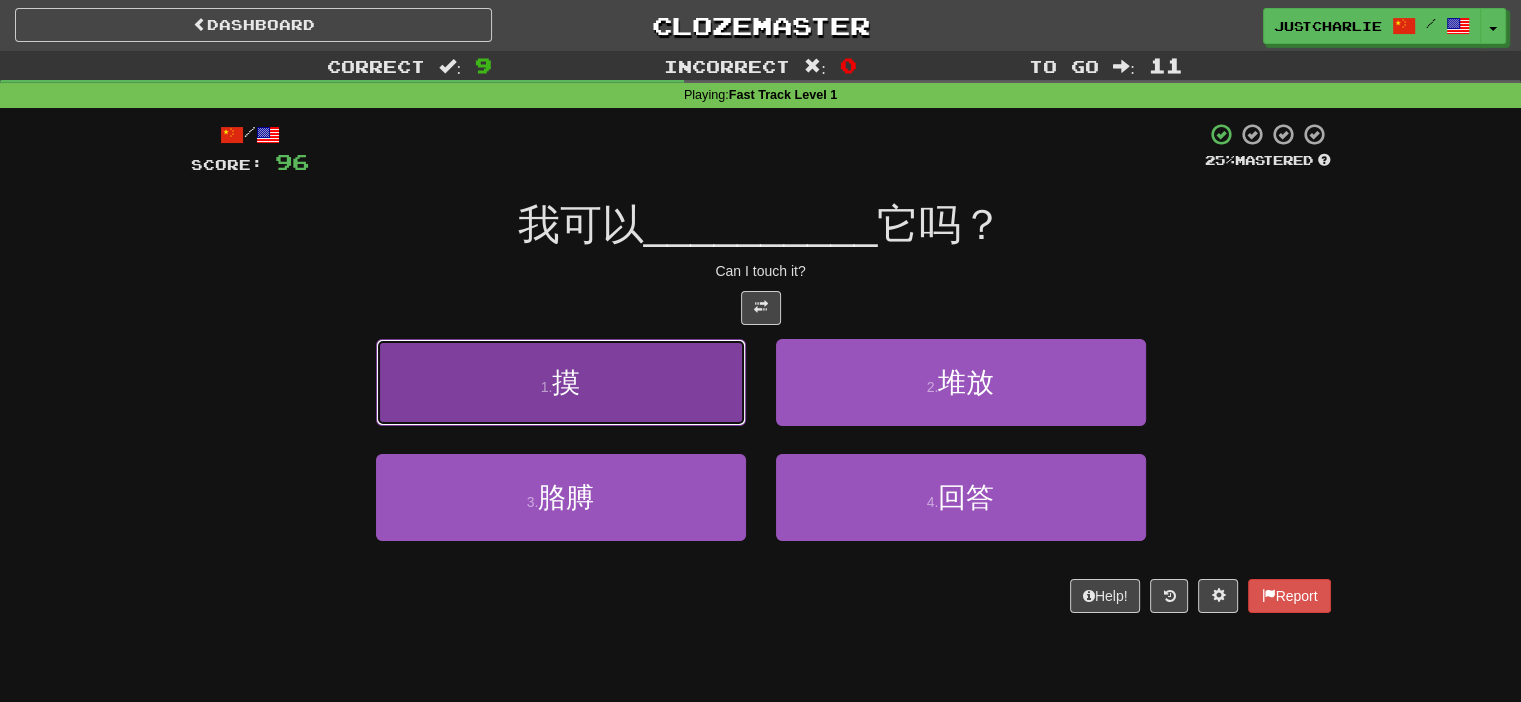 click on "1 .  摸" at bounding box center (561, 382) 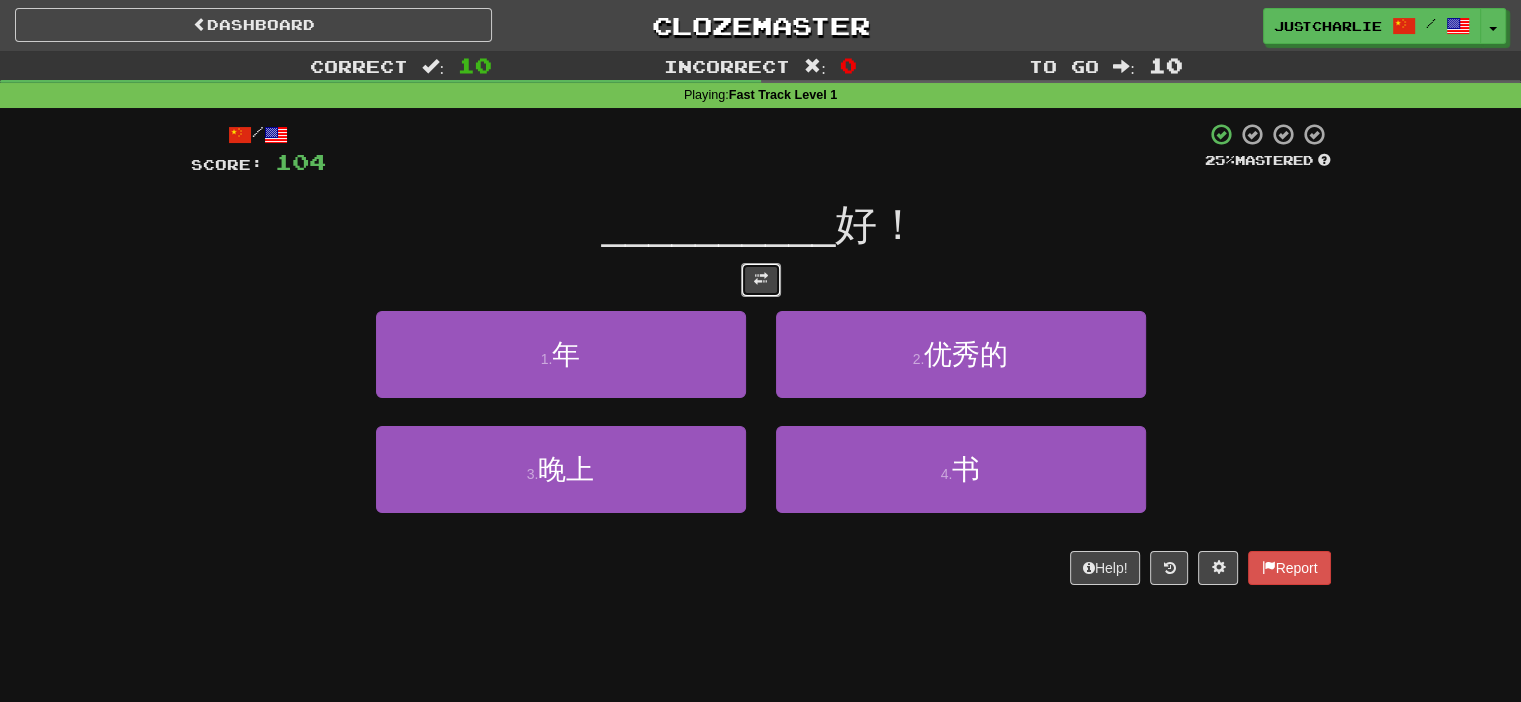 click at bounding box center [761, 280] 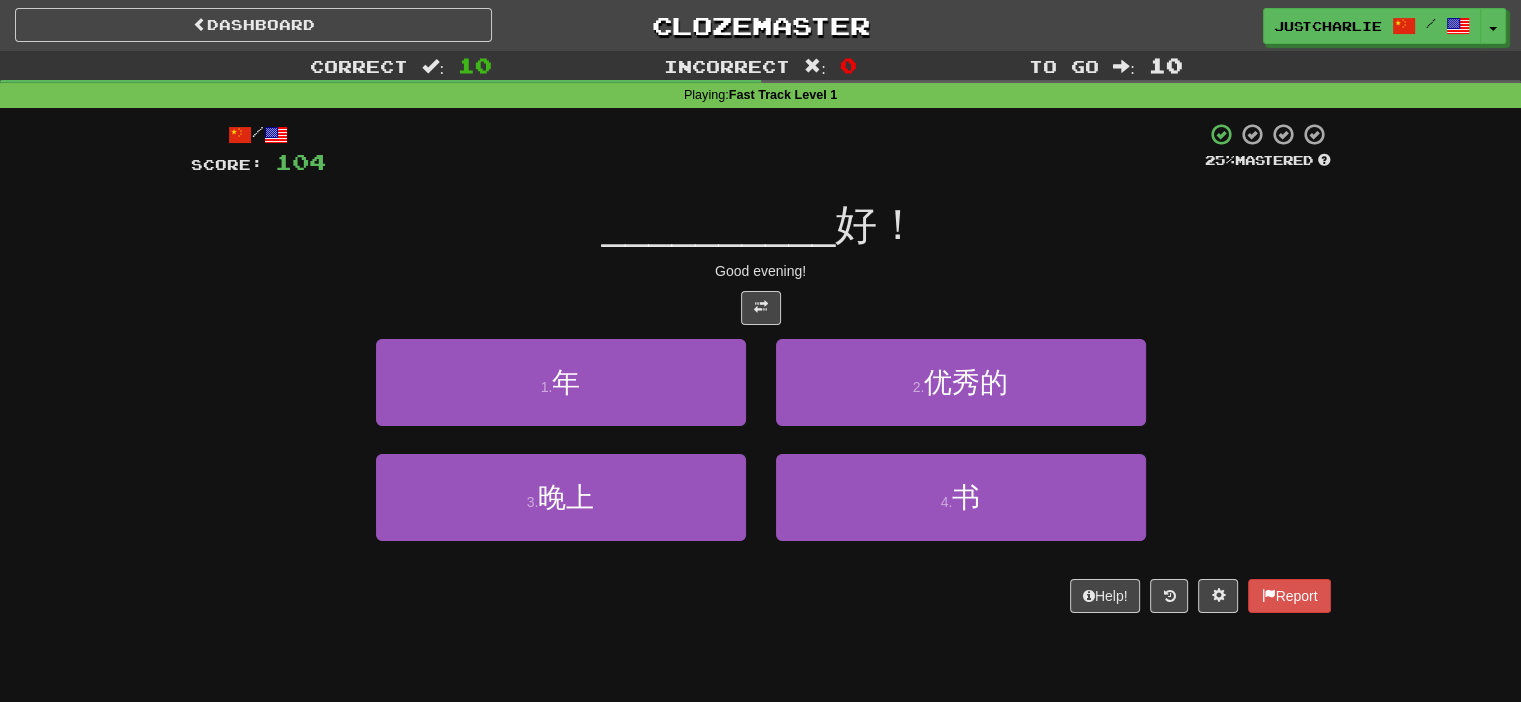 click on "/  Score:   104 25 %  Mastered __________ 好！ Good evening! 1 .  年 2 .  优秀的 3 .  晚上 4 .  书  Help!  Report" at bounding box center (761, 367) 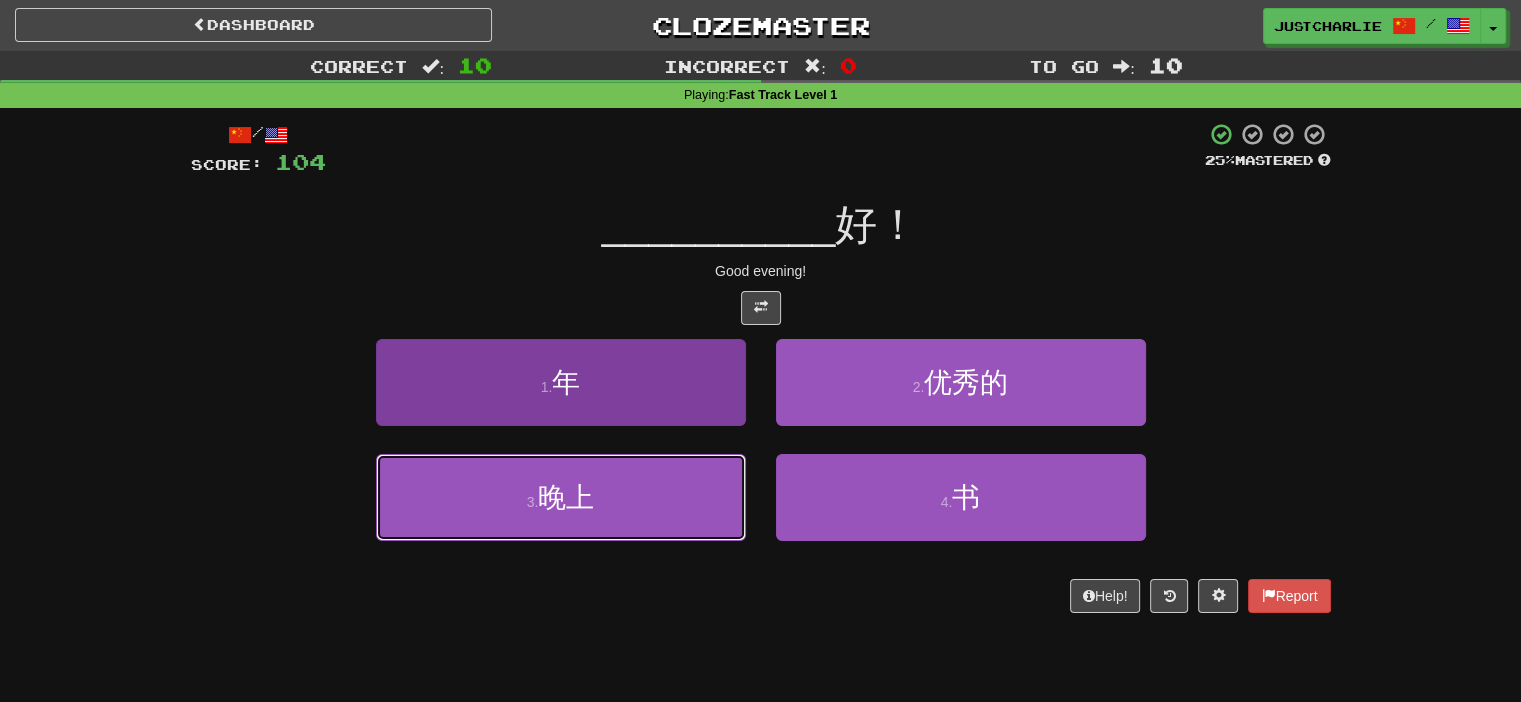 click on "3 .  晚上" at bounding box center (561, 497) 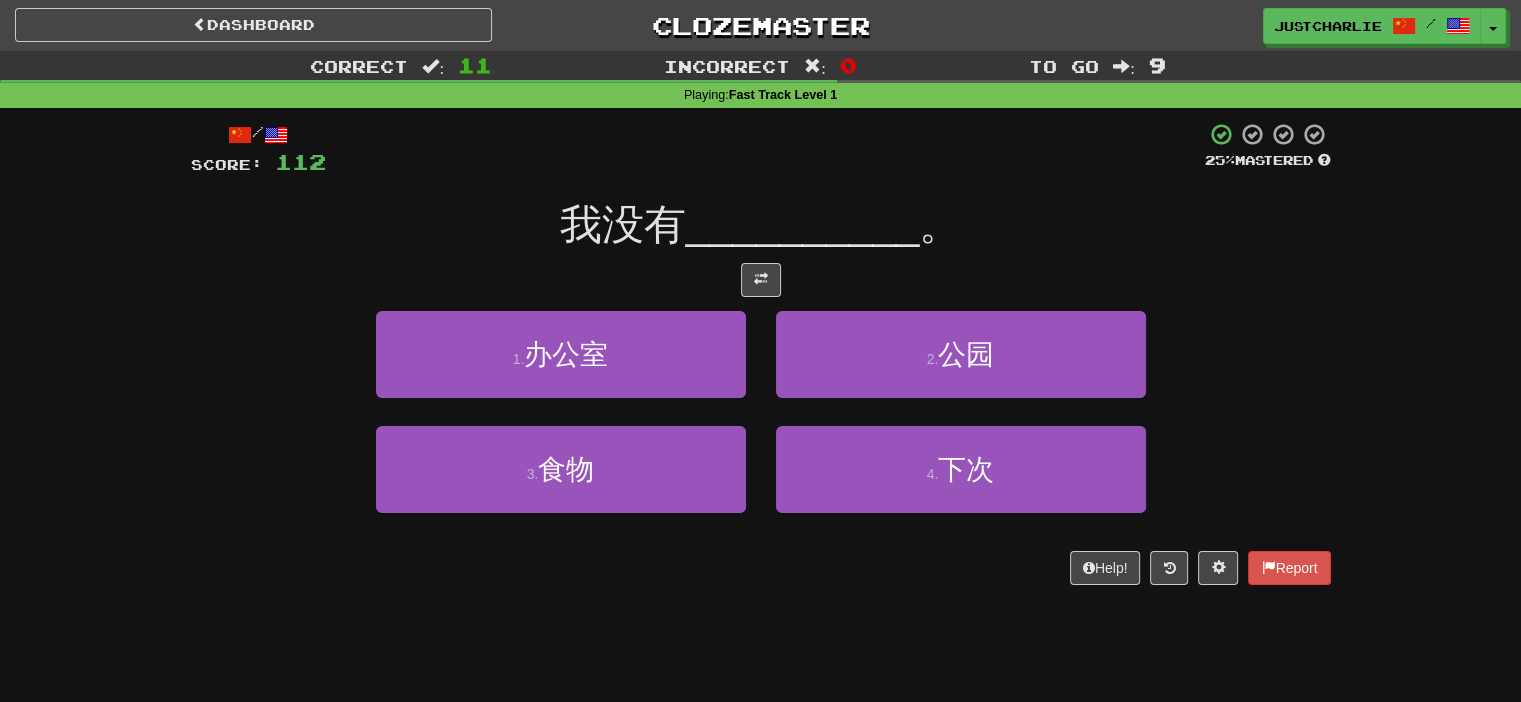 click on "/  Score:   112 25 %  Mastered 我没有 __________ 。 1 .  办公室 2 .  公园 3 .  食物 4 .  下次  Help!  Report" at bounding box center [761, 353] 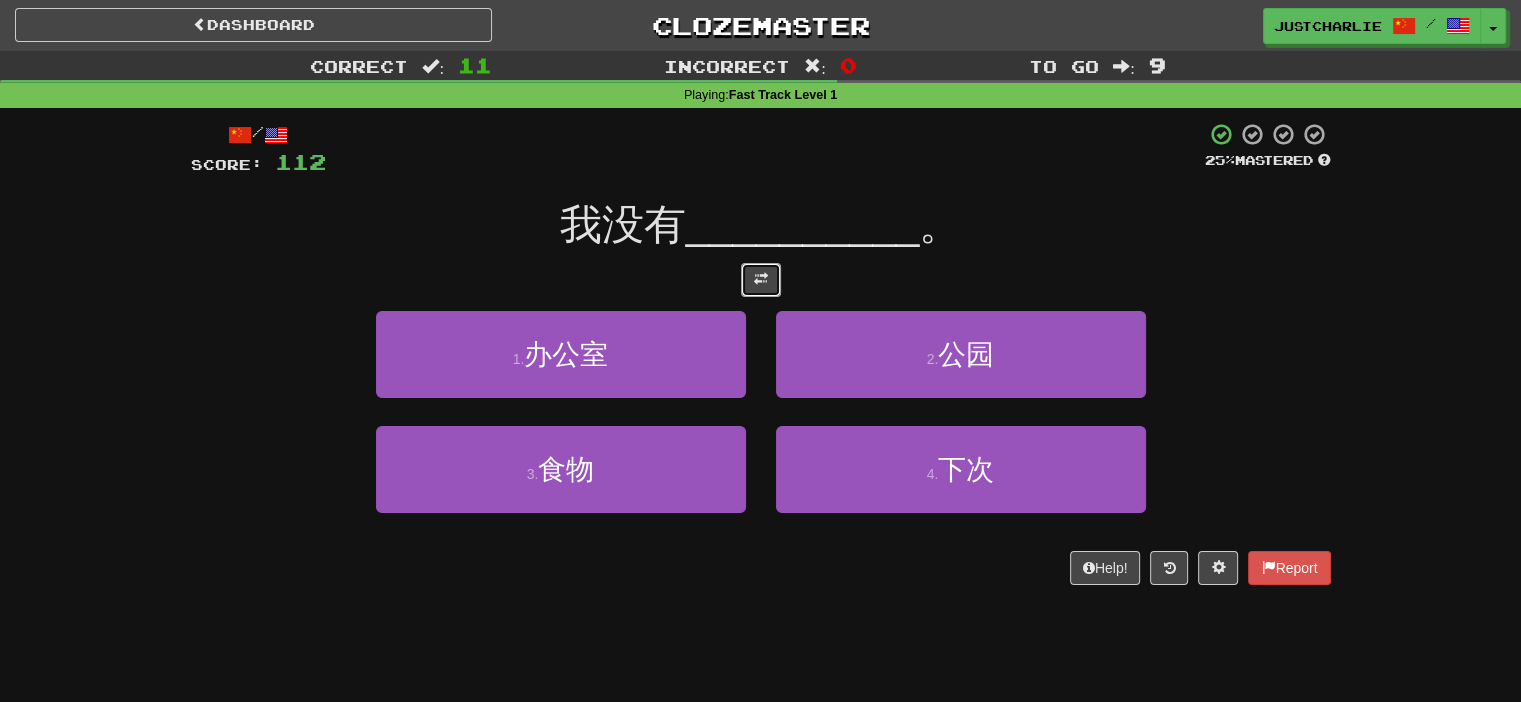 click at bounding box center [761, 280] 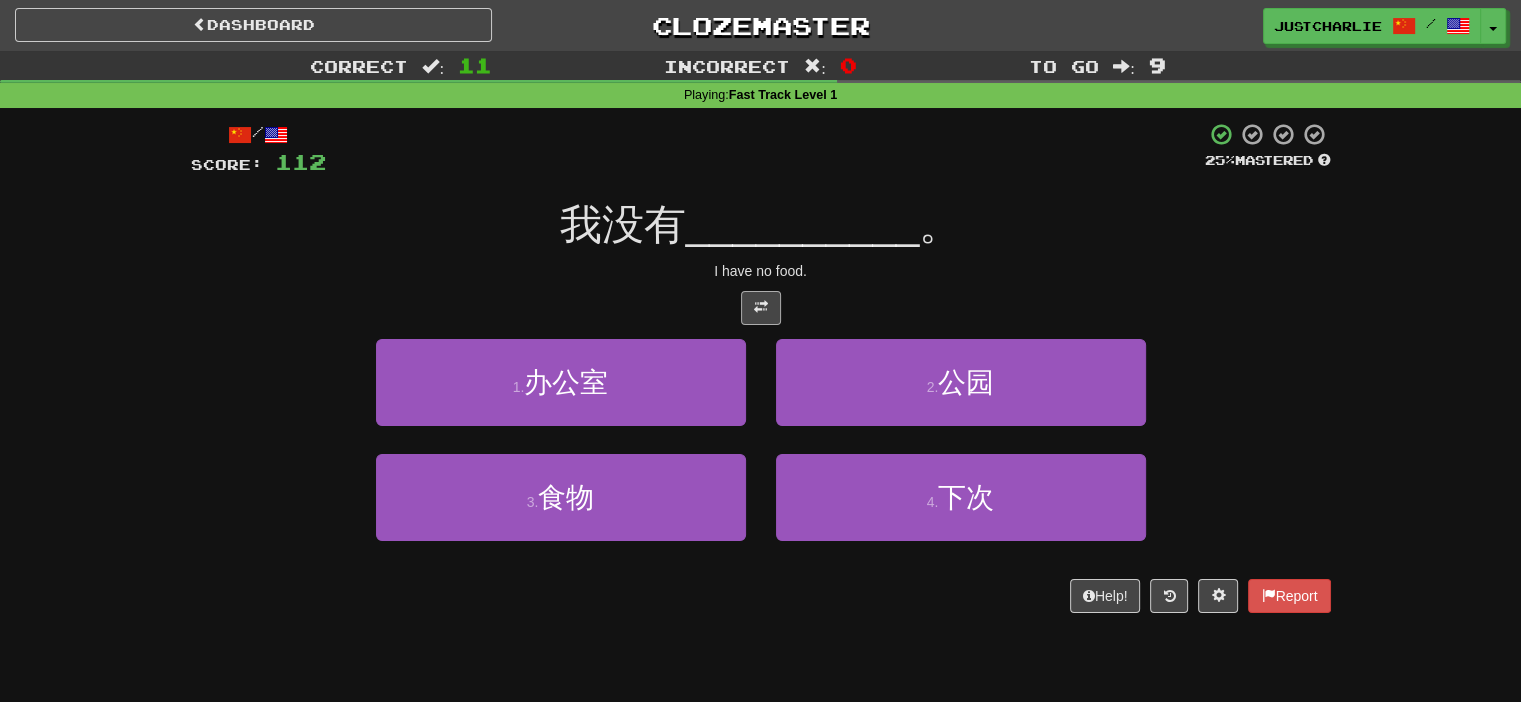 click on "I have no food." at bounding box center [761, 271] 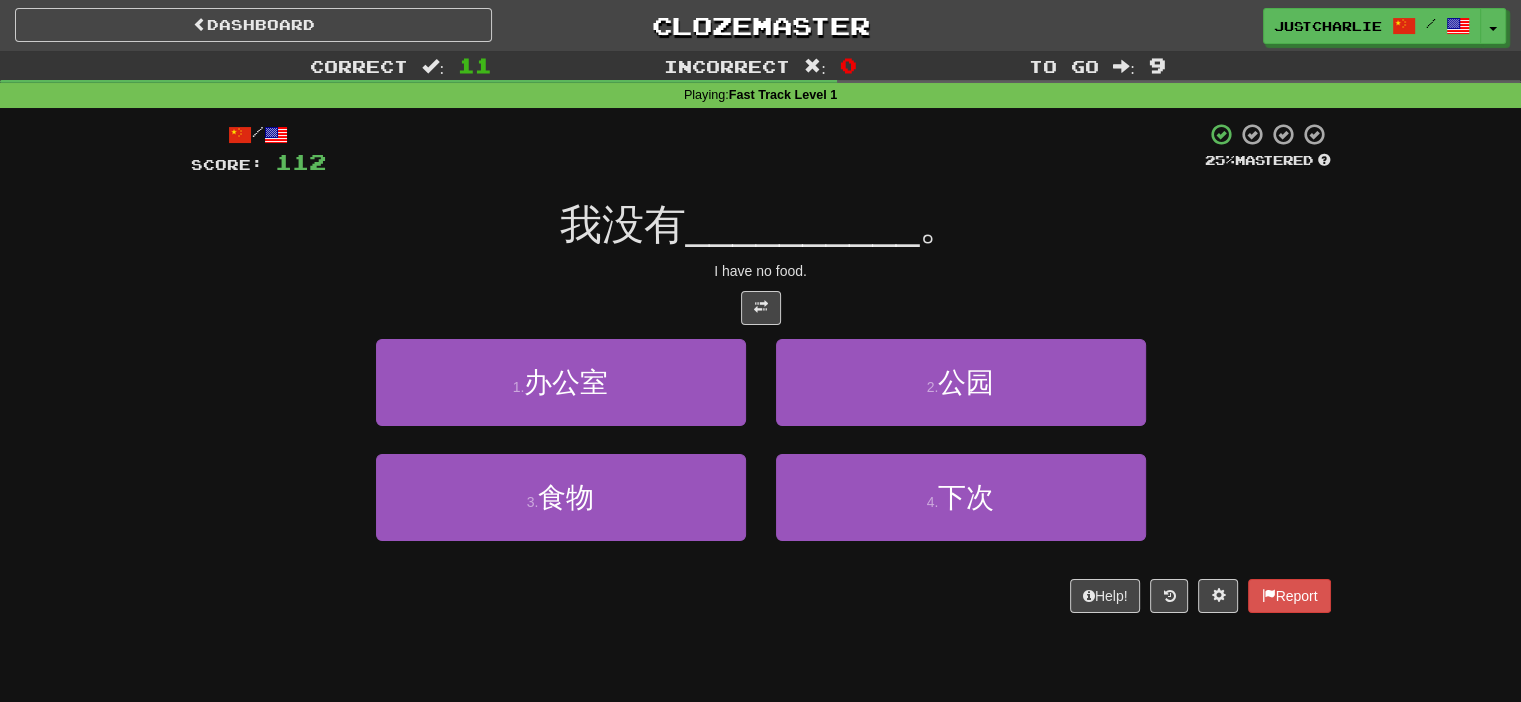 click on "/  Score:   112 25 %  Mastered 我没有 __________ 。 I have no food. 1 .  办公室 2 .  公园 3 .  食物 4 .  下次  Help!  Report" at bounding box center [761, 367] 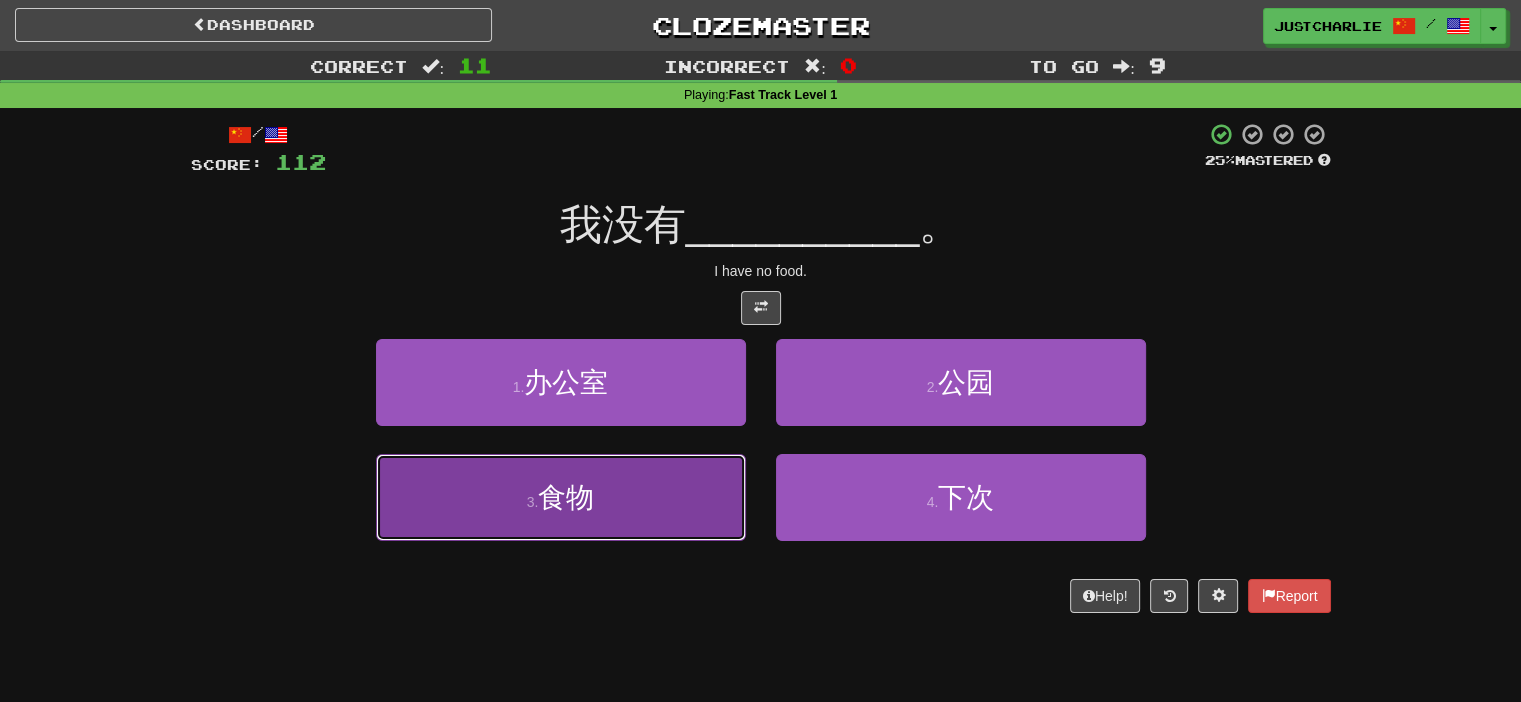 click on "3 .  食物" at bounding box center [561, 497] 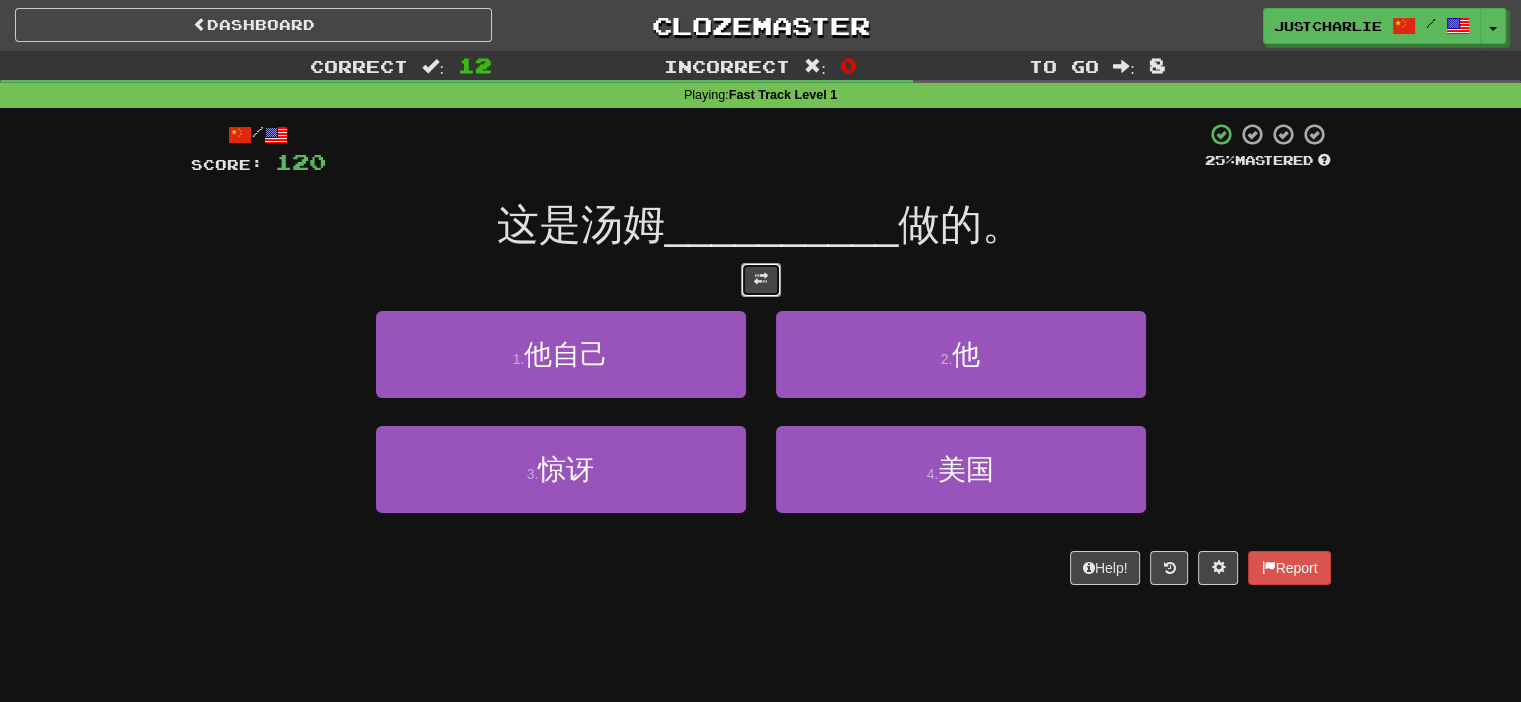 click at bounding box center (761, 279) 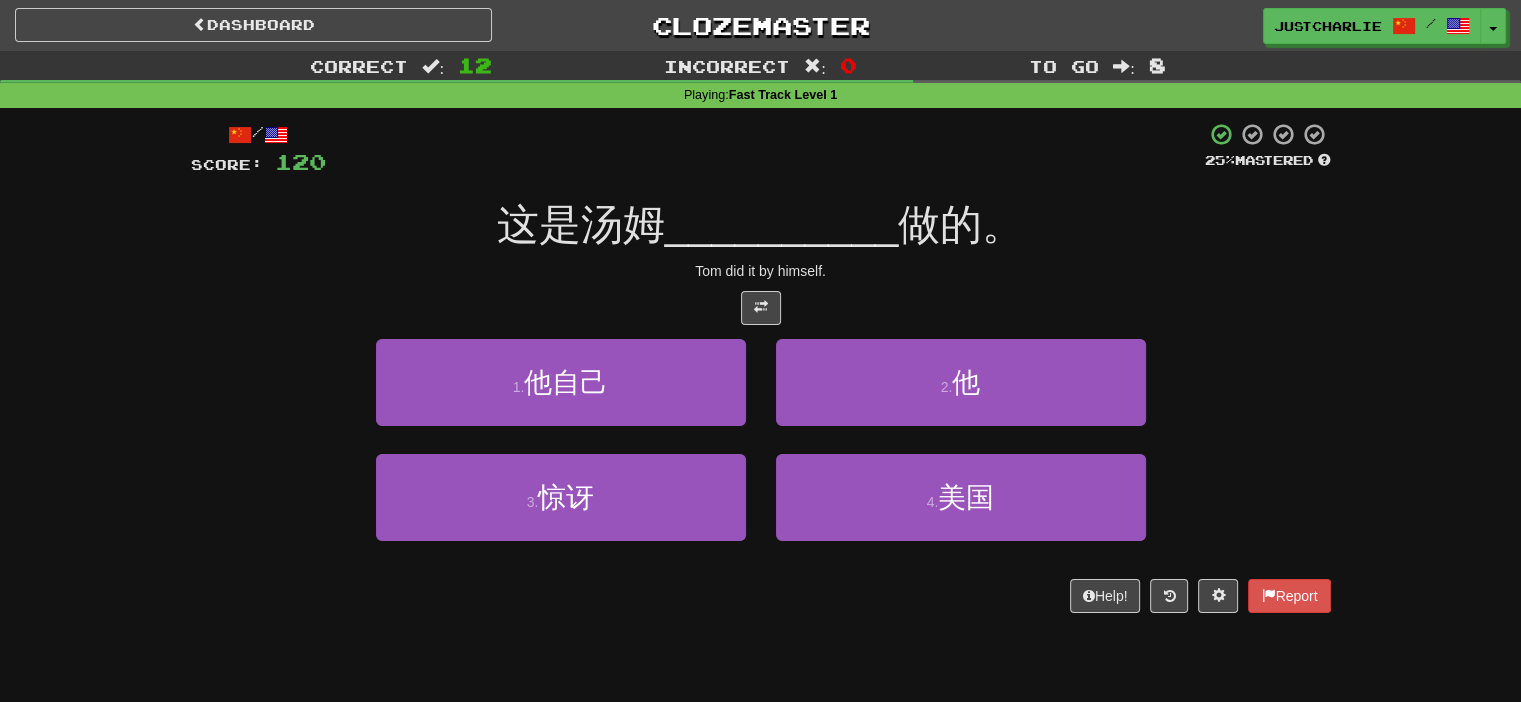 click at bounding box center [761, 308] 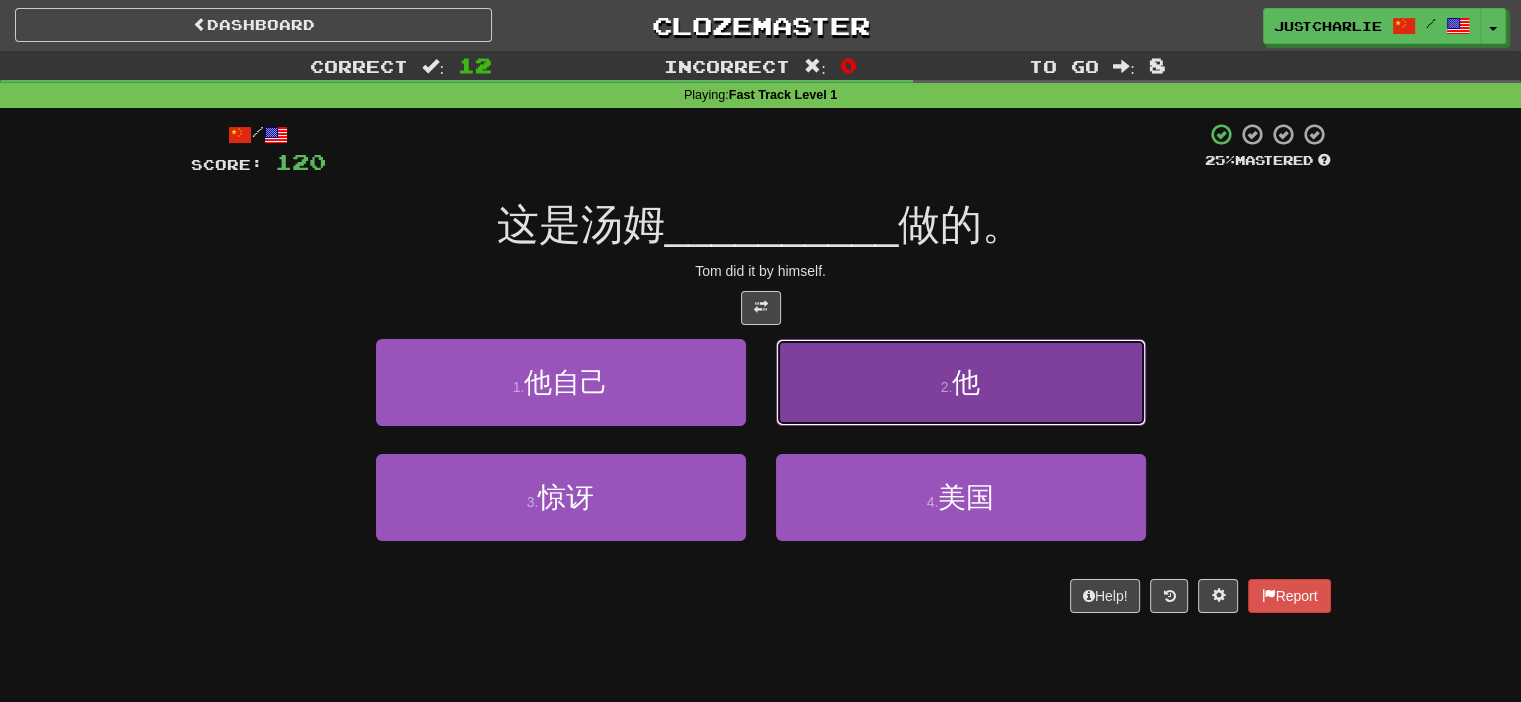 click on "2 .  他" at bounding box center (961, 382) 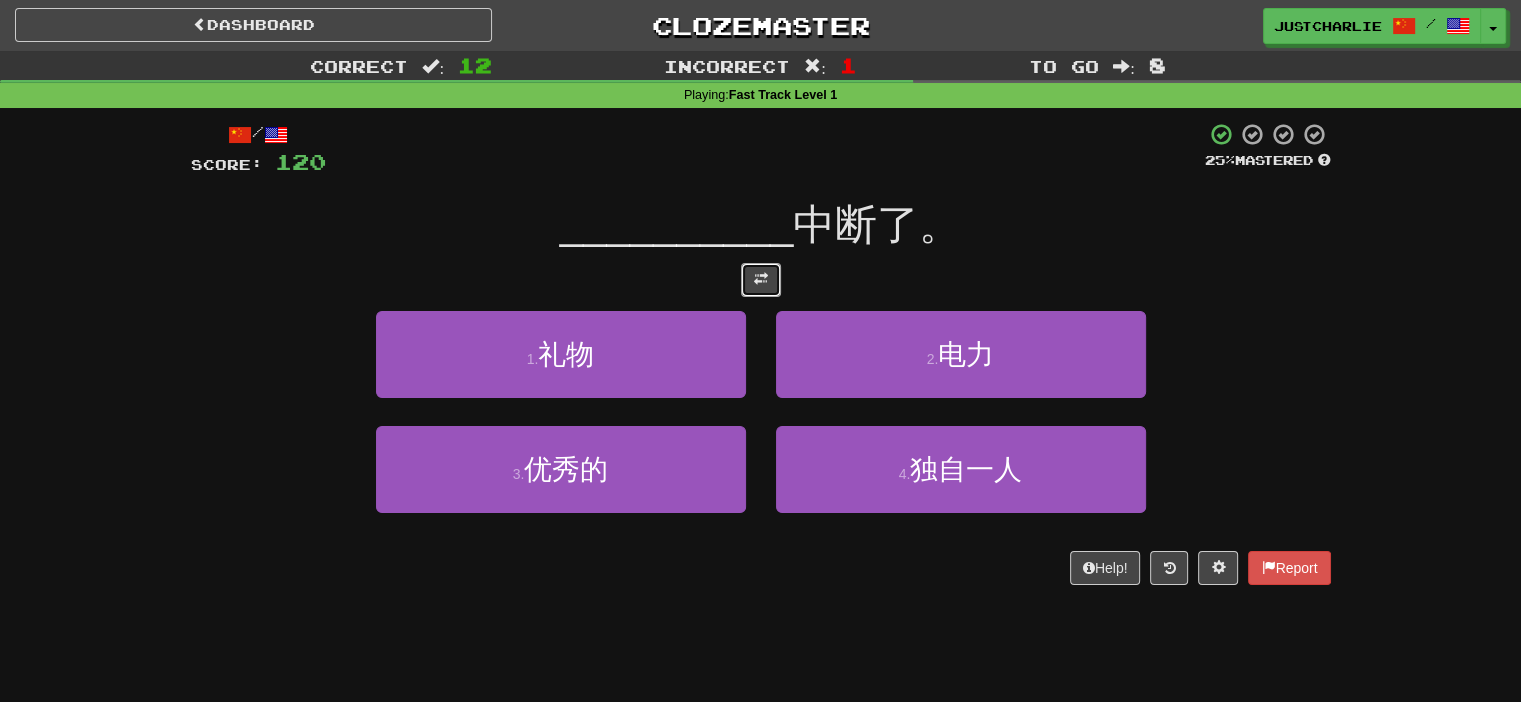 click at bounding box center (761, 280) 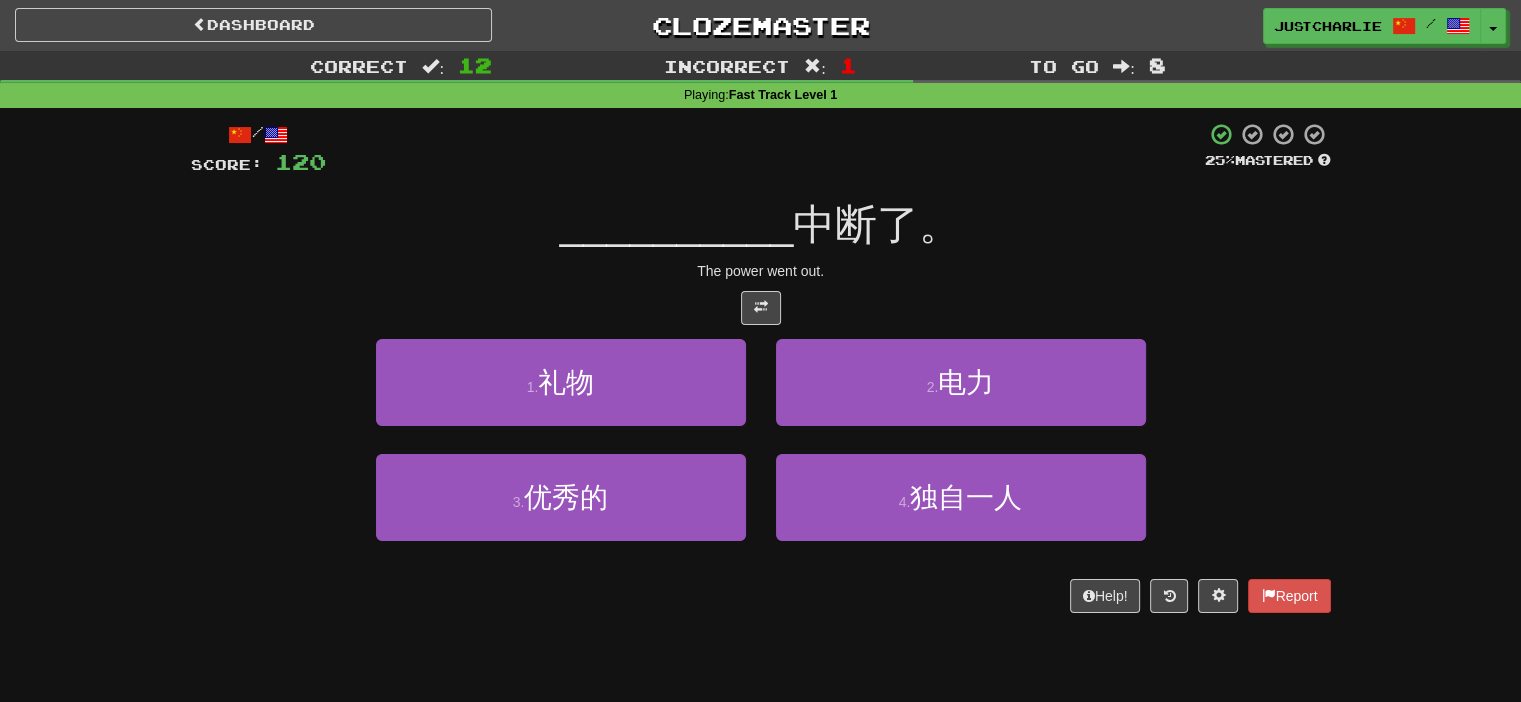 click on "/  Score:   120 25 %  Mastered __________ 中断了。 The power went out. 1 .  礼物 2 .  电力 3 .  优秀的 4 .  独自一人  Help!  Report" at bounding box center [761, 367] 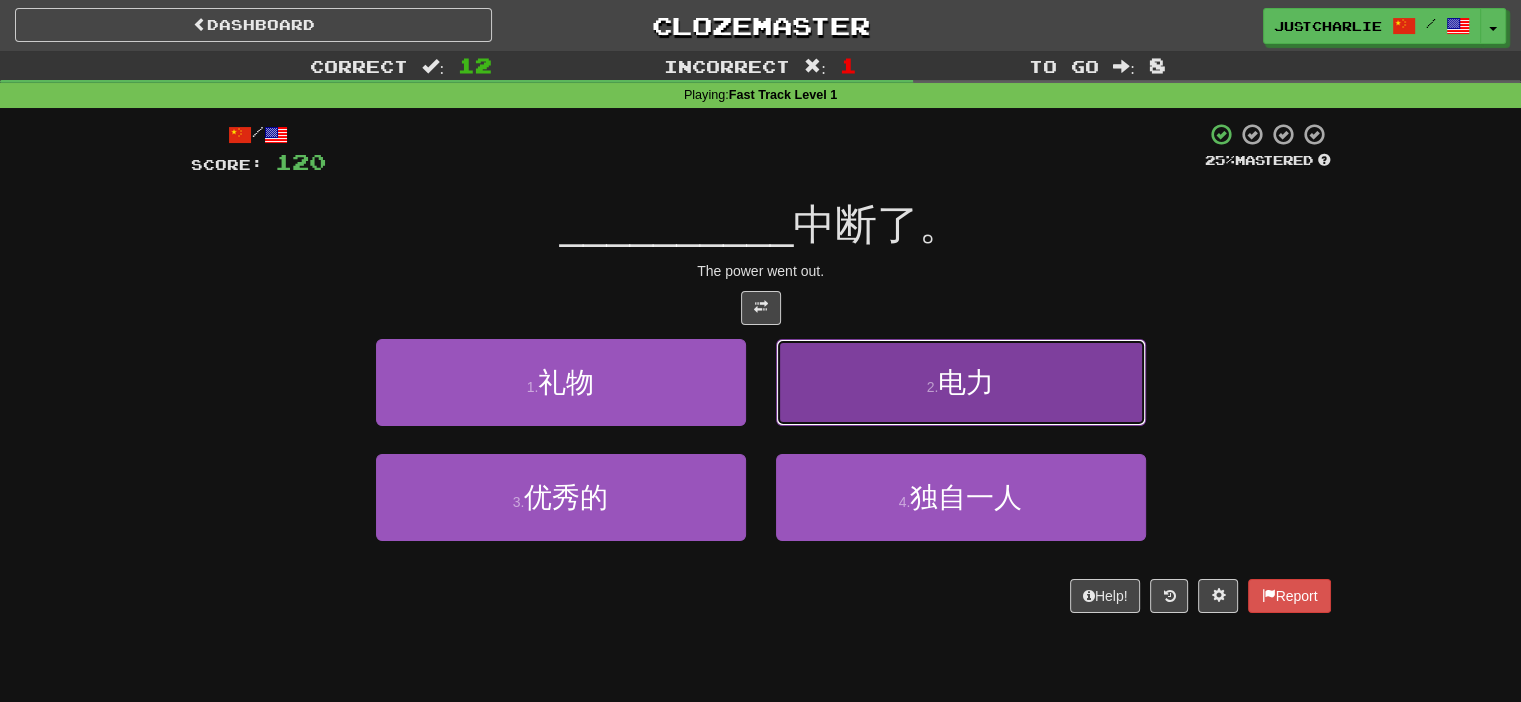 click on "2 .  电力" at bounding box center [961, 382] 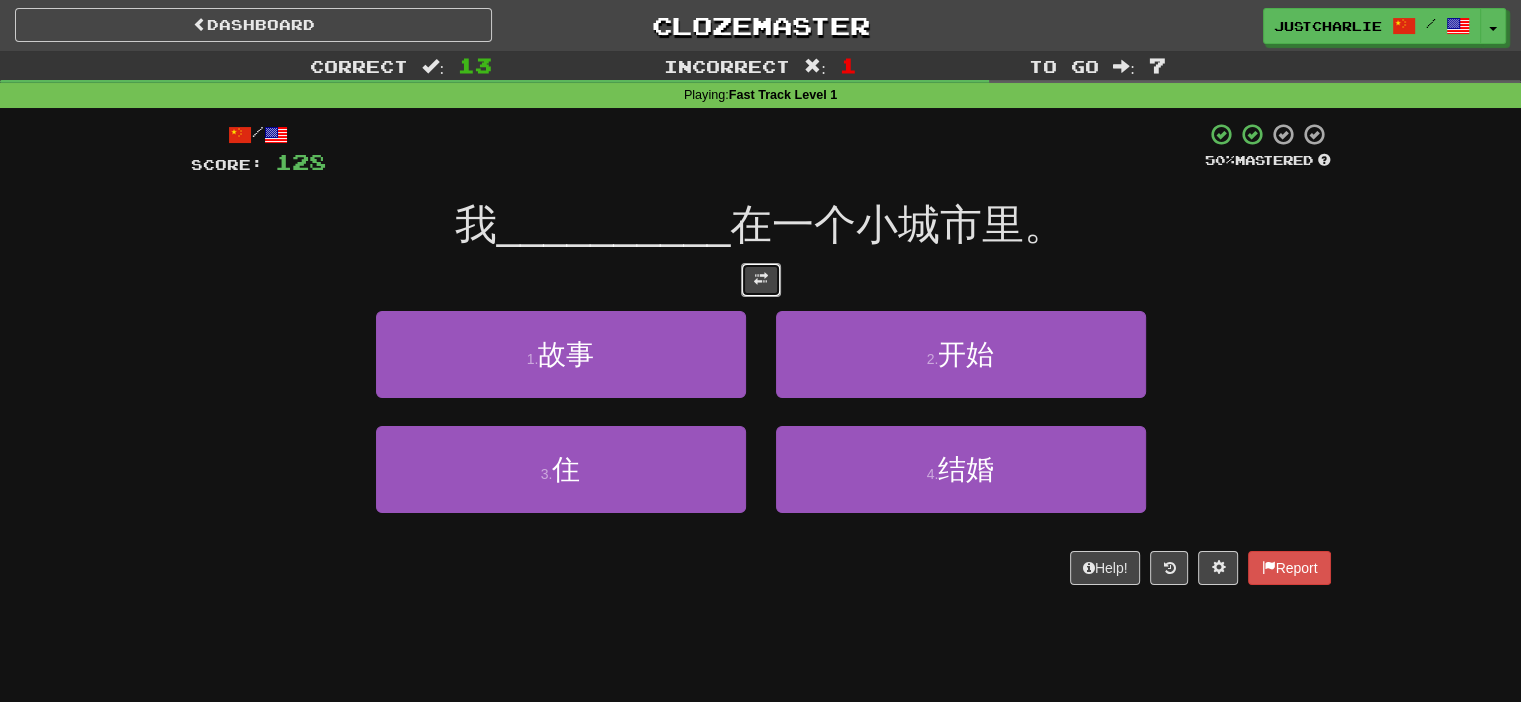 click at bounding box center (761, 280) 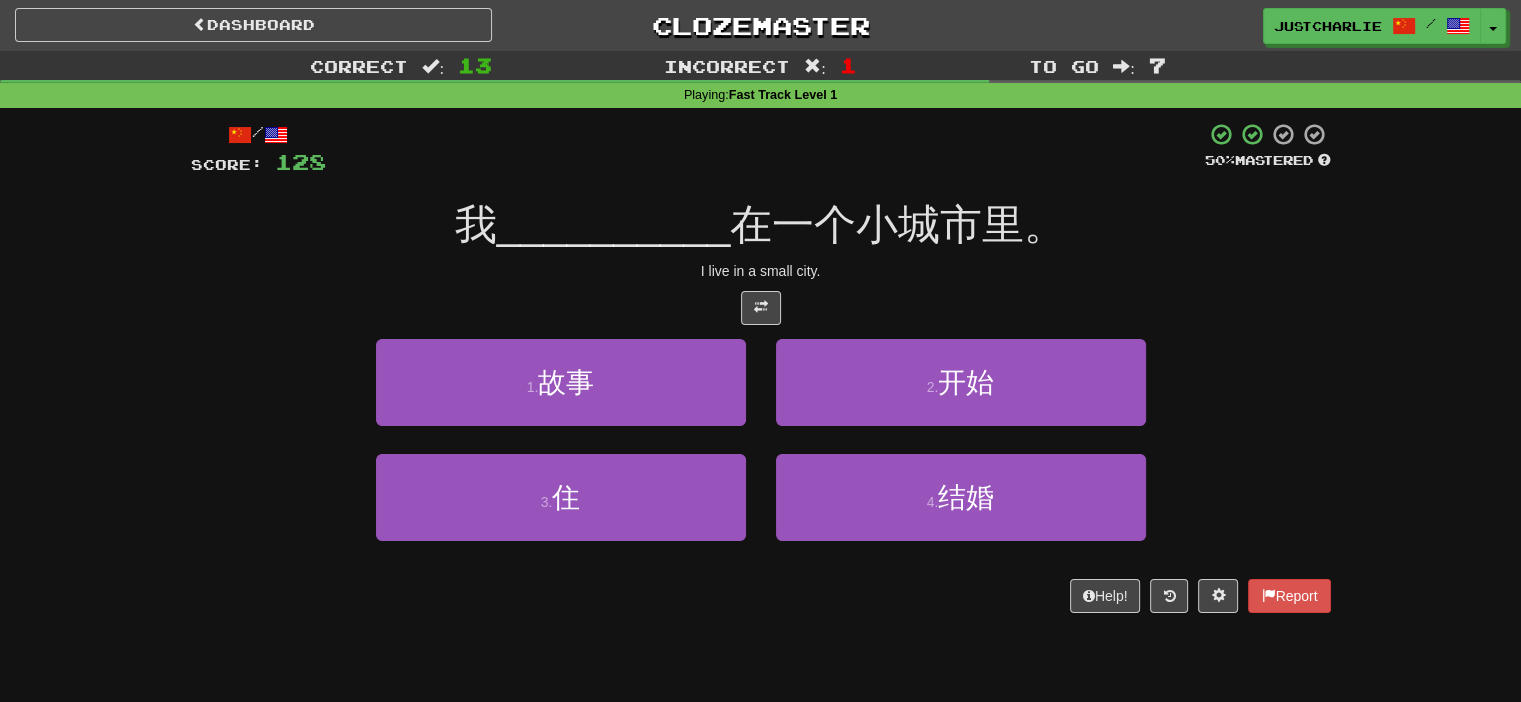 click on "/  Score:   128 50 %  Mastered 我 __________ 在一个小城市里。 I live in a small city. 1 .  故事 2 .  开始 3 .  住 4 .  结婚  Help!  Report" at bounding box center (761, 367) 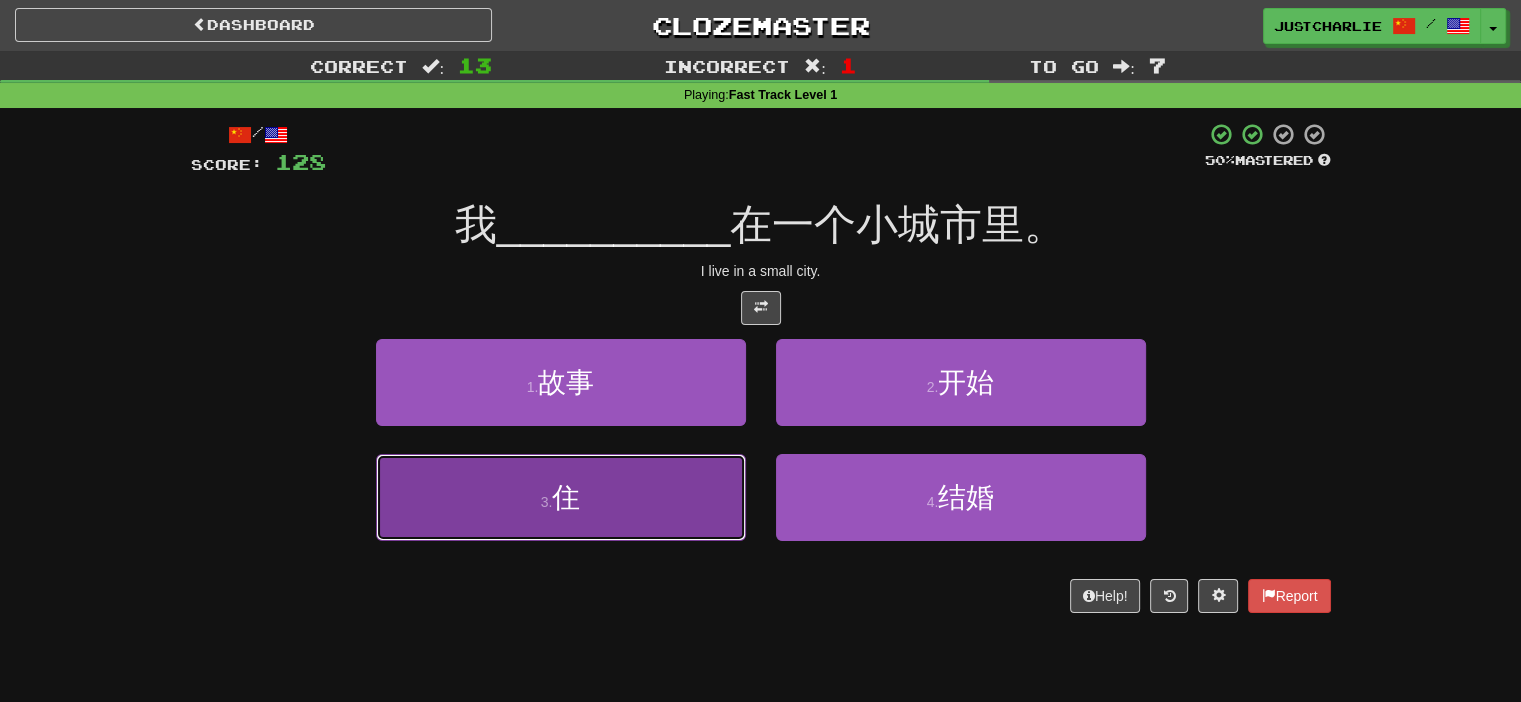 click on "3 .  住" at bounding box center (561, 497) 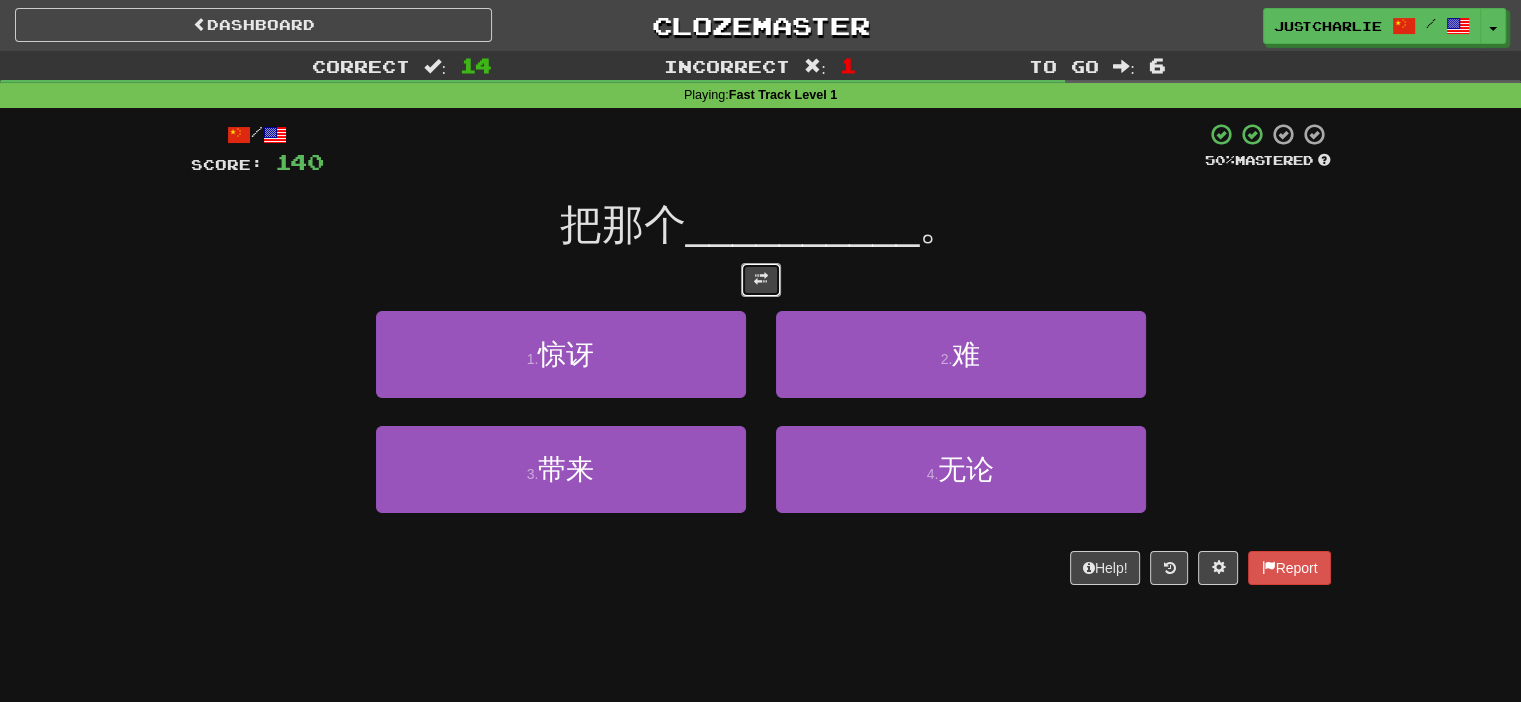 click at bounding box center (761, 280) 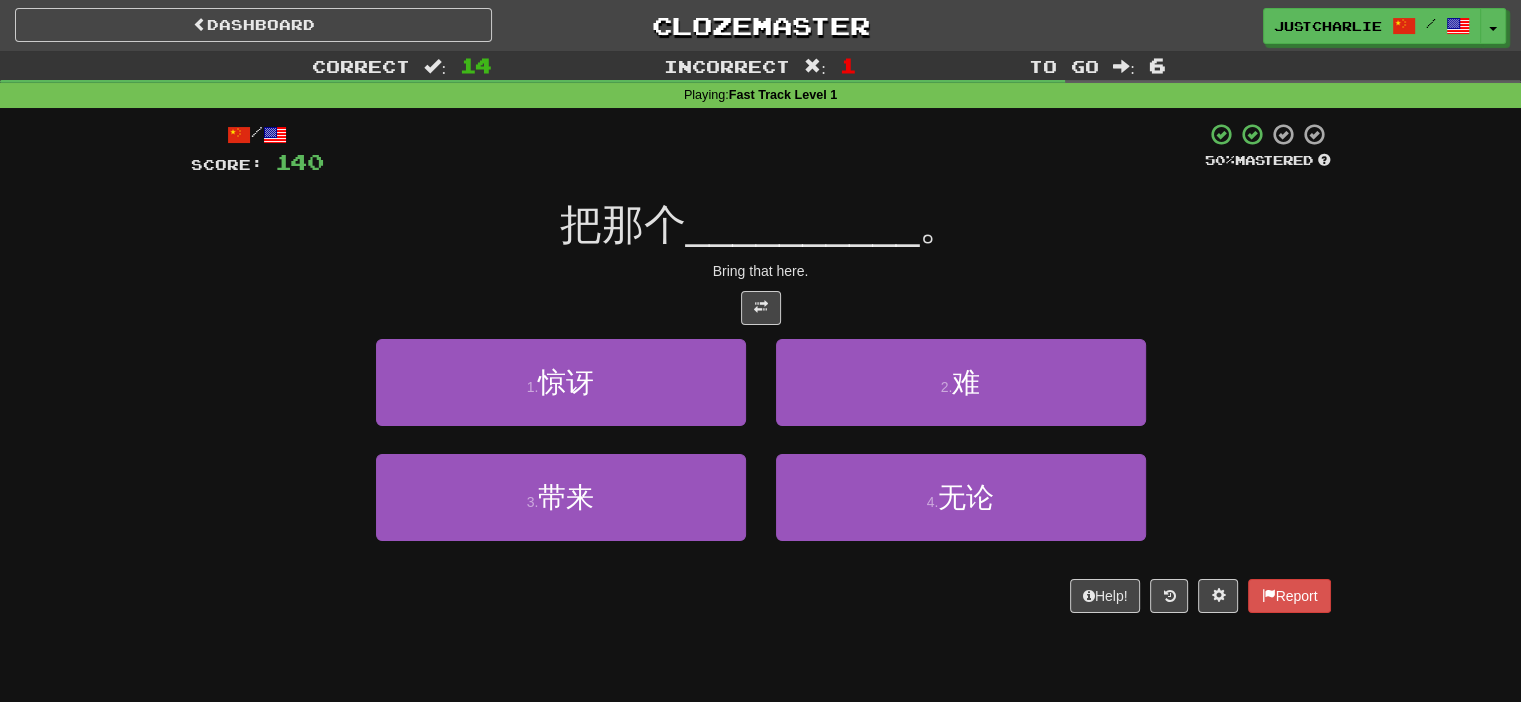 click at bounding box center (761, 308) 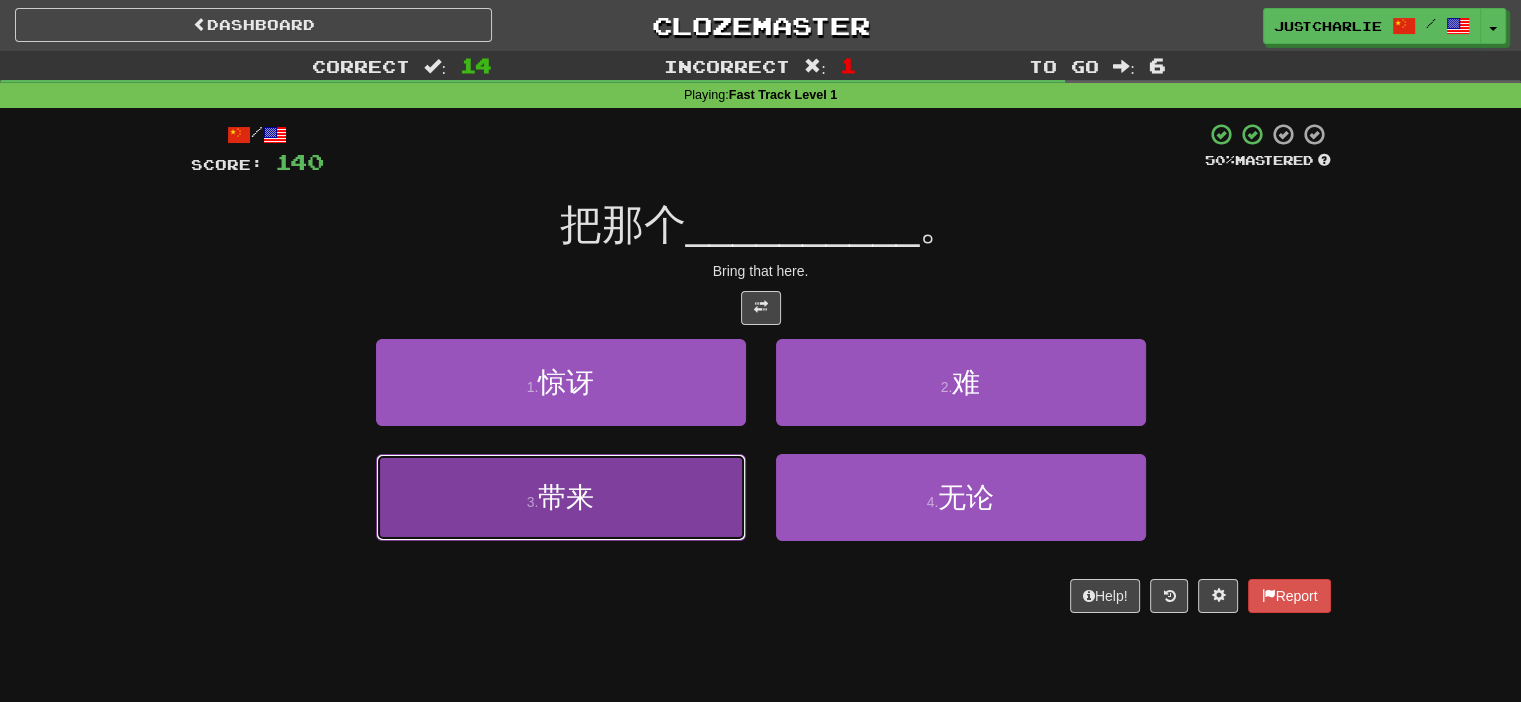 click on "3 .  带来" at bounding box center (561, 497) 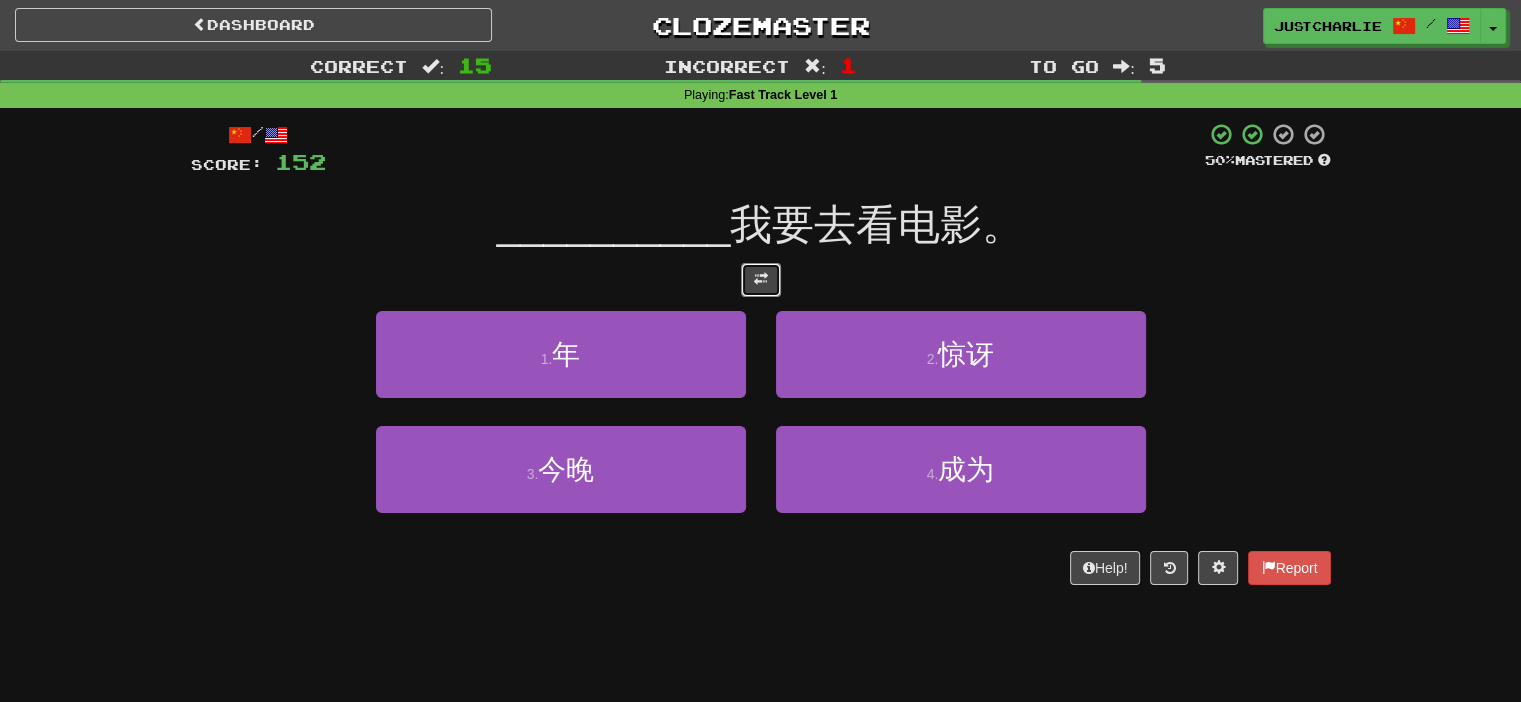 click at bounding box center (761, 280) 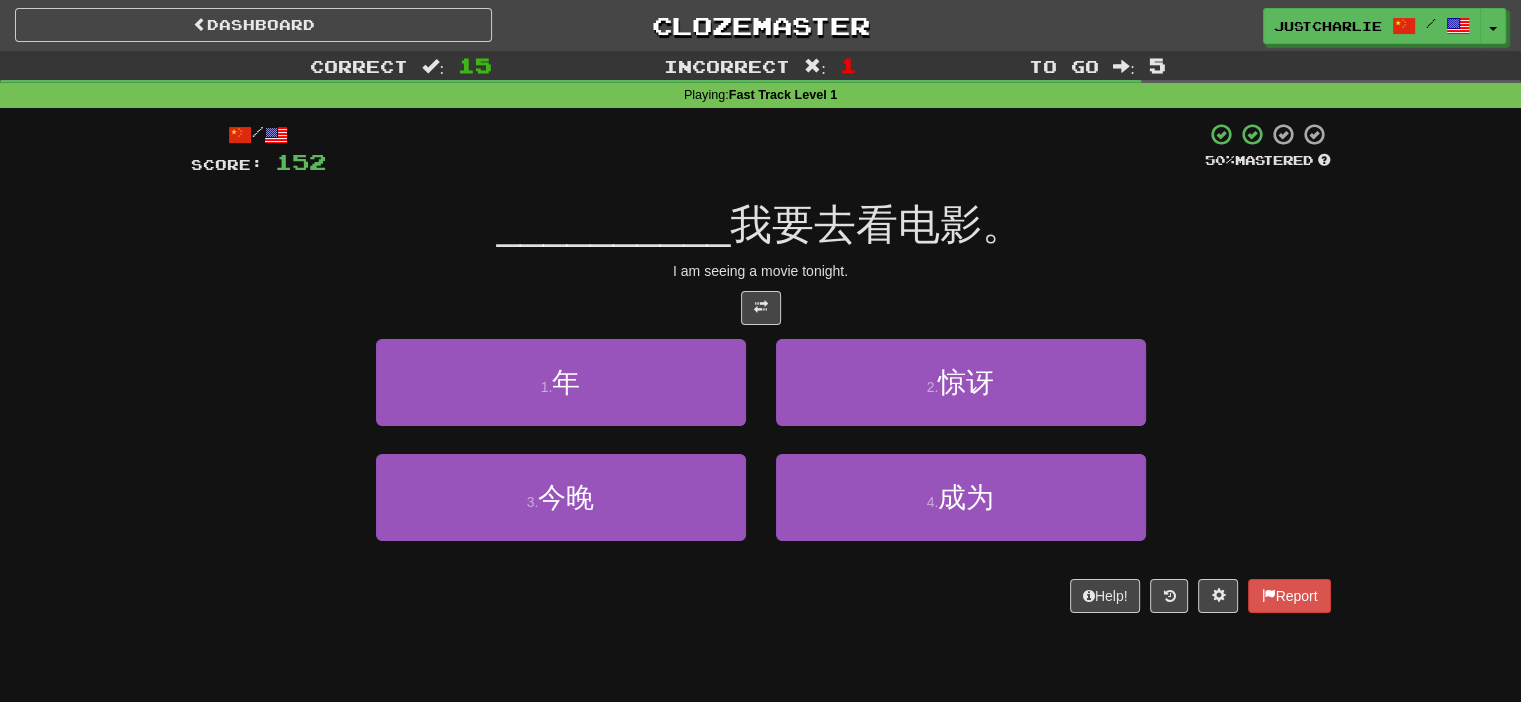click at bounding box center [761, 308] 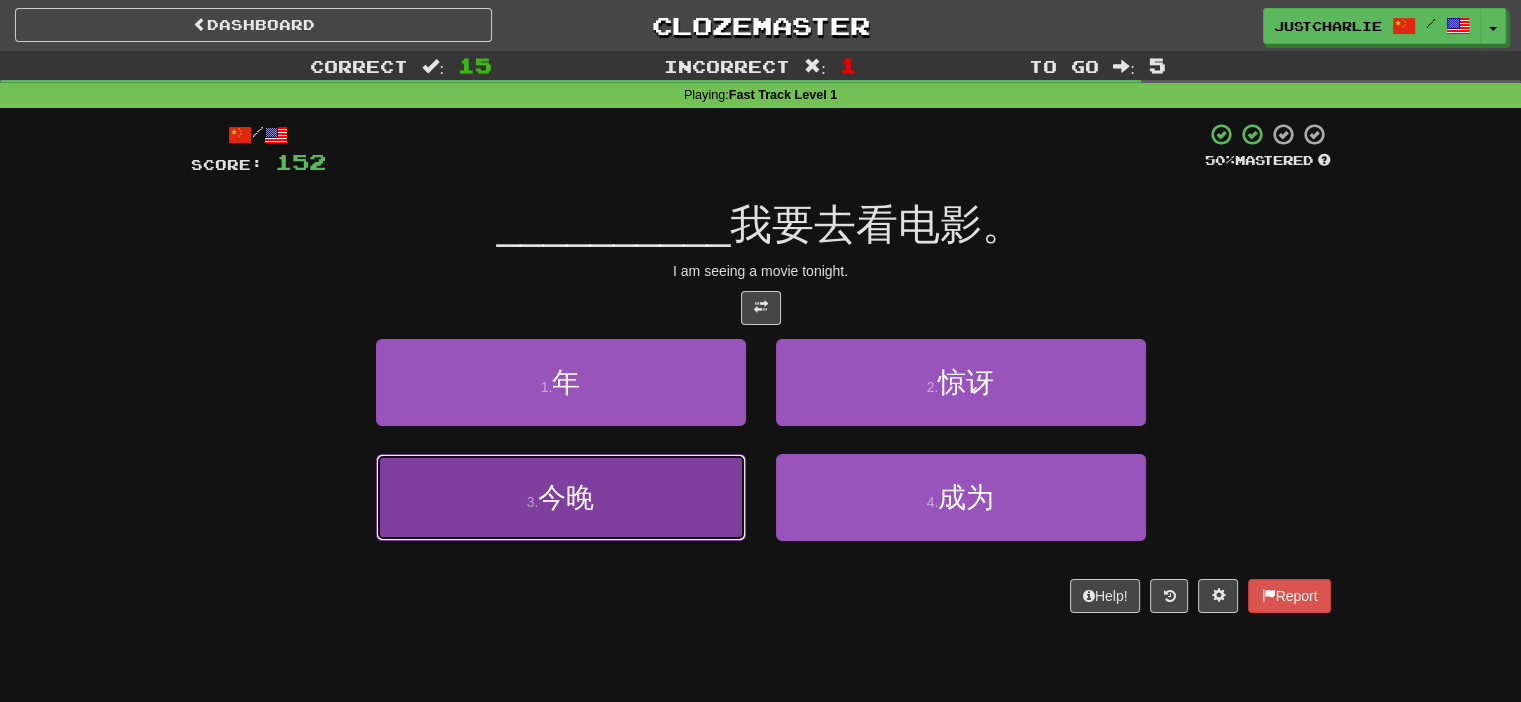 click on "3 .  今晚" at bounding box center [561, 497] 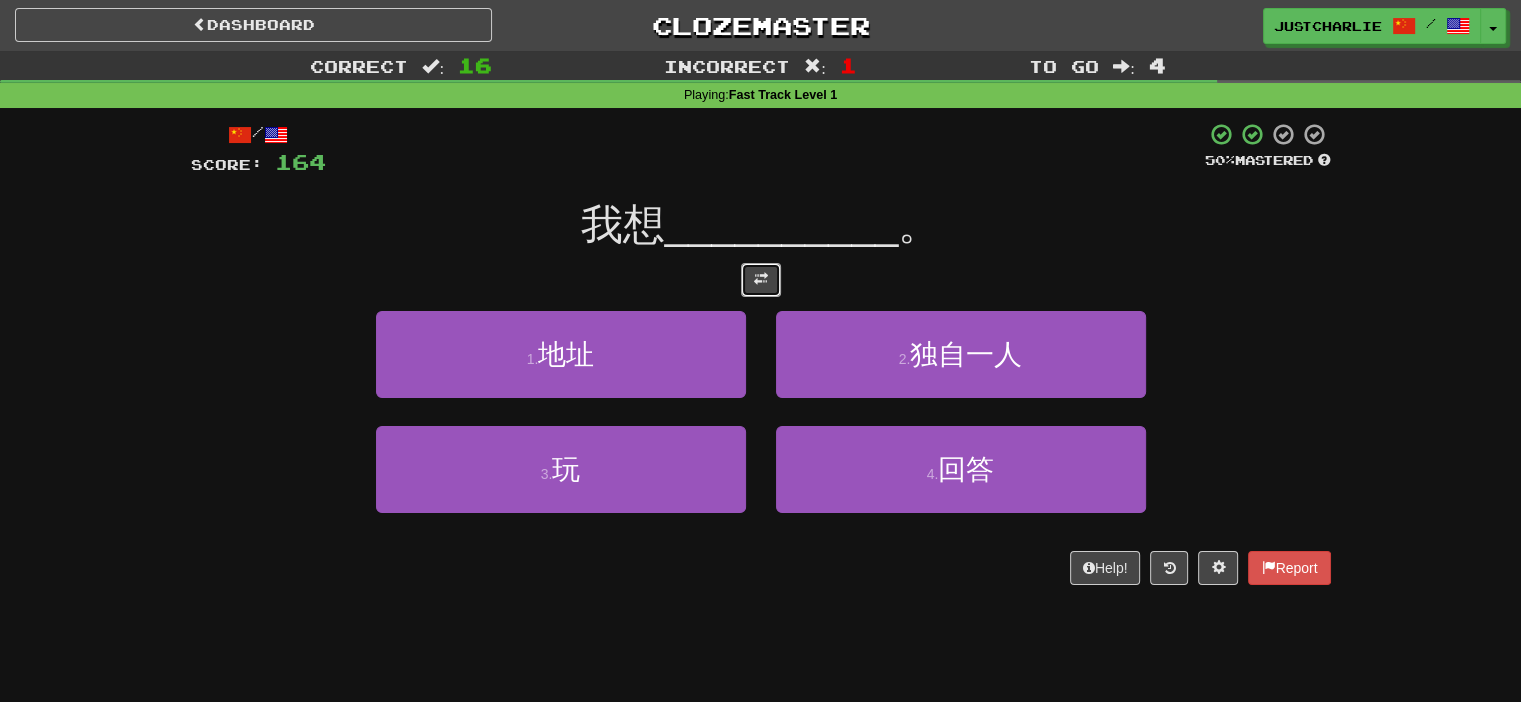 click at bounding box center [761, 279] 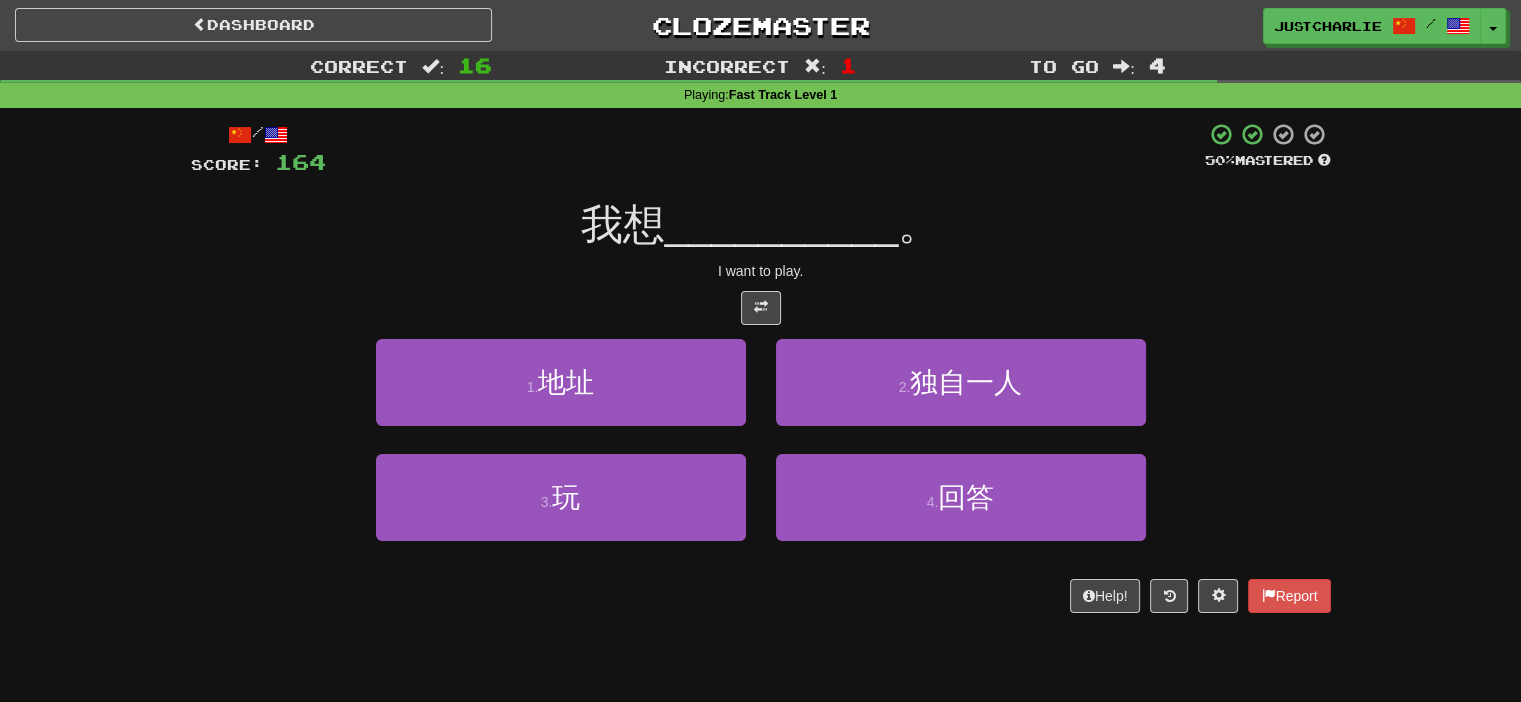 click at bounding box center (761, 308) 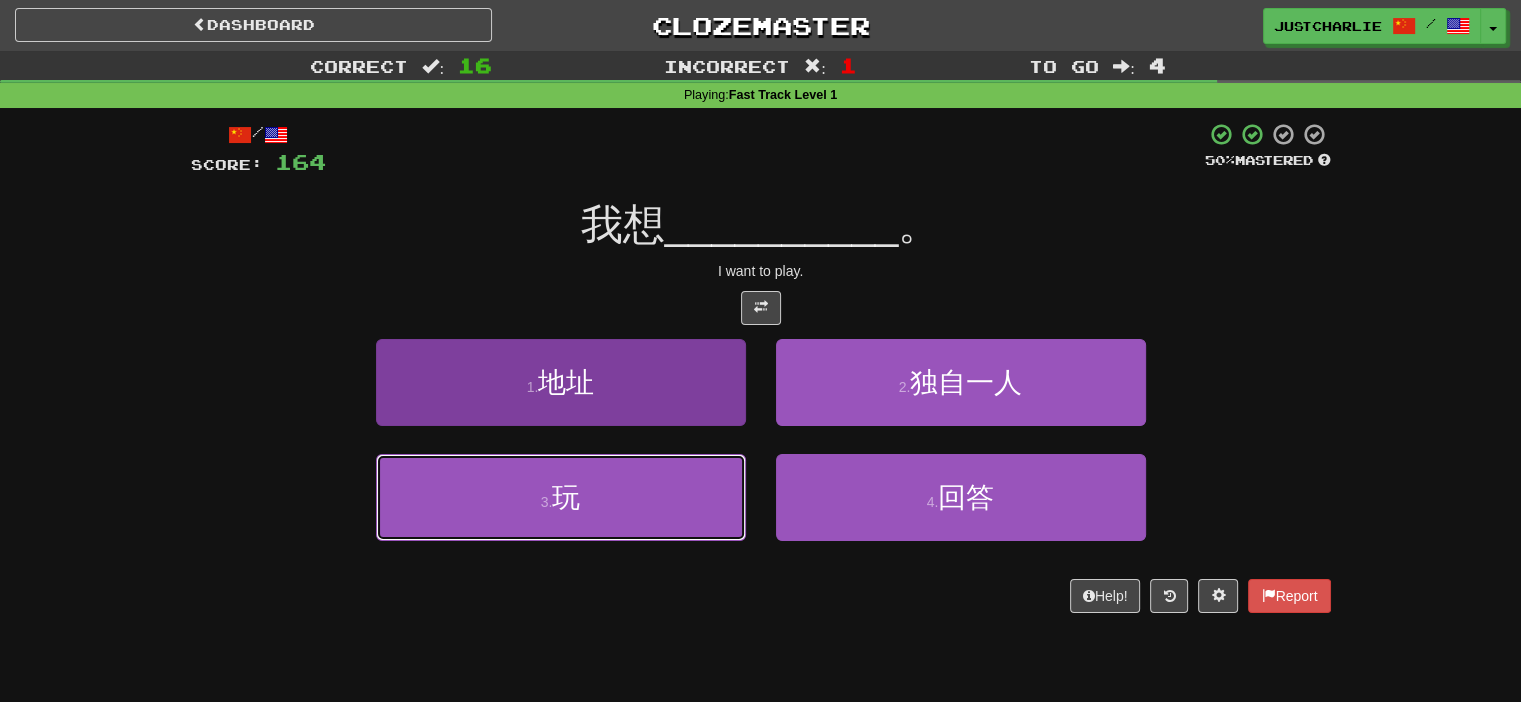 click on "3 .  玩" at bounding box center [561, 497] 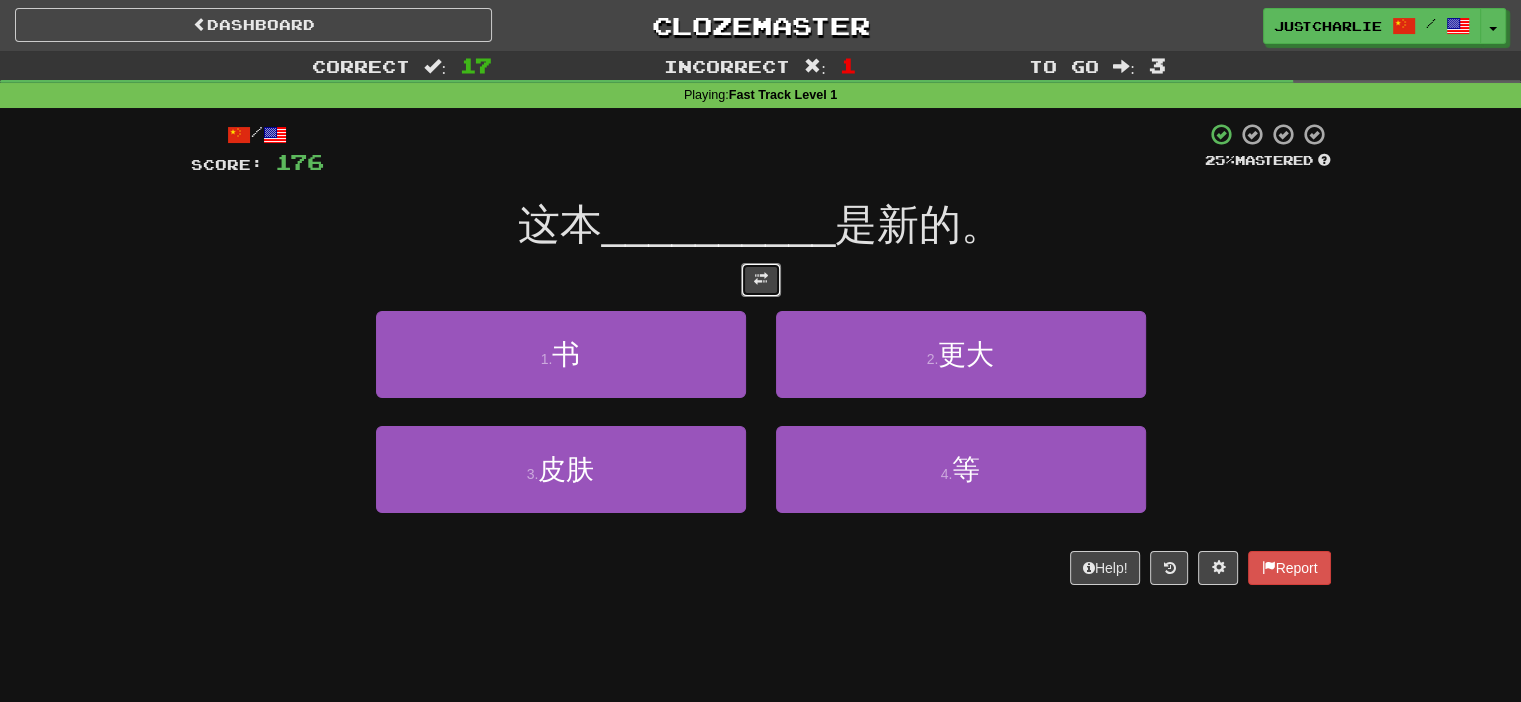 click at bounding box center [761, 279] 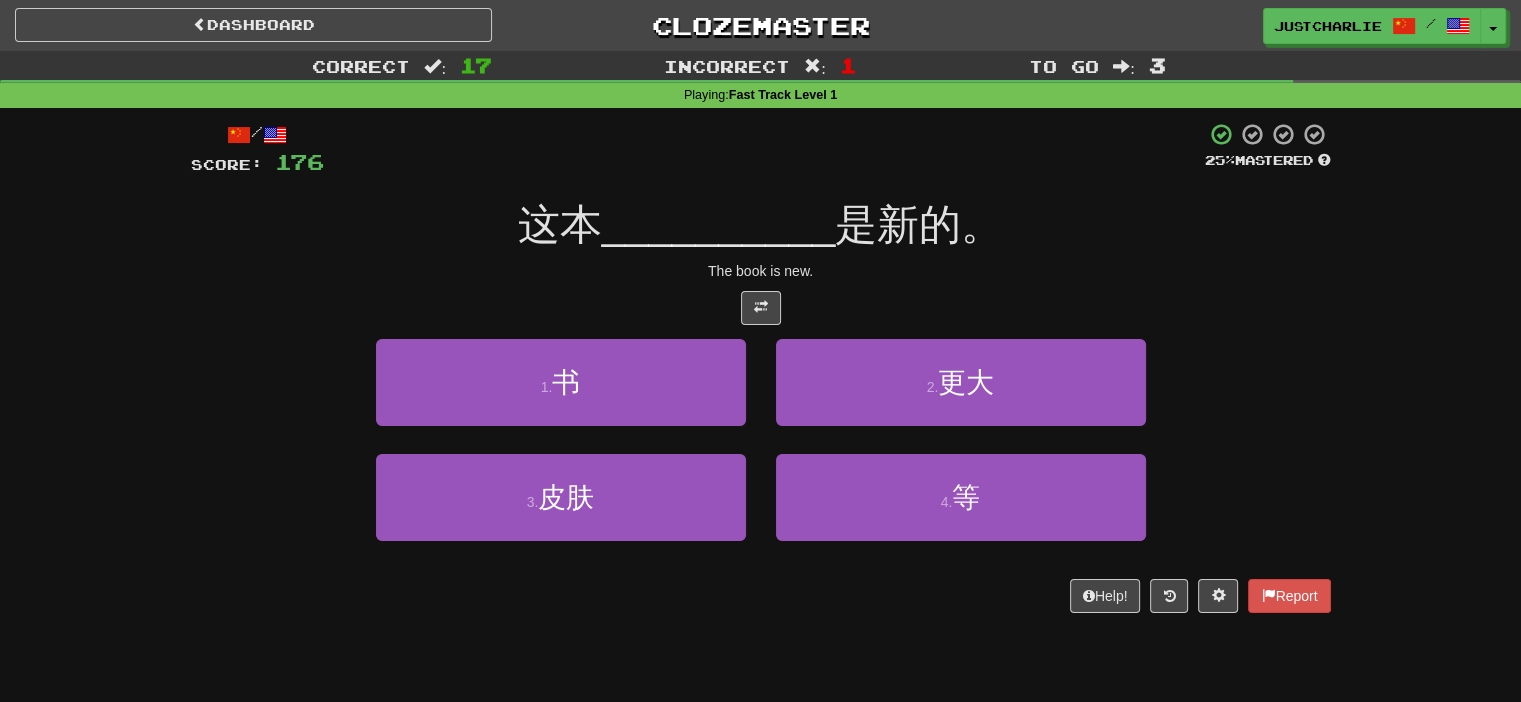 click on "/  Score:   176 25 %  Mastered 这本 __________ 是新的。 The book is new. 1 .  书 2 .  更大 3 .  皮肤 4 .  等  Help!  Report" at bounding box center [761, 367] 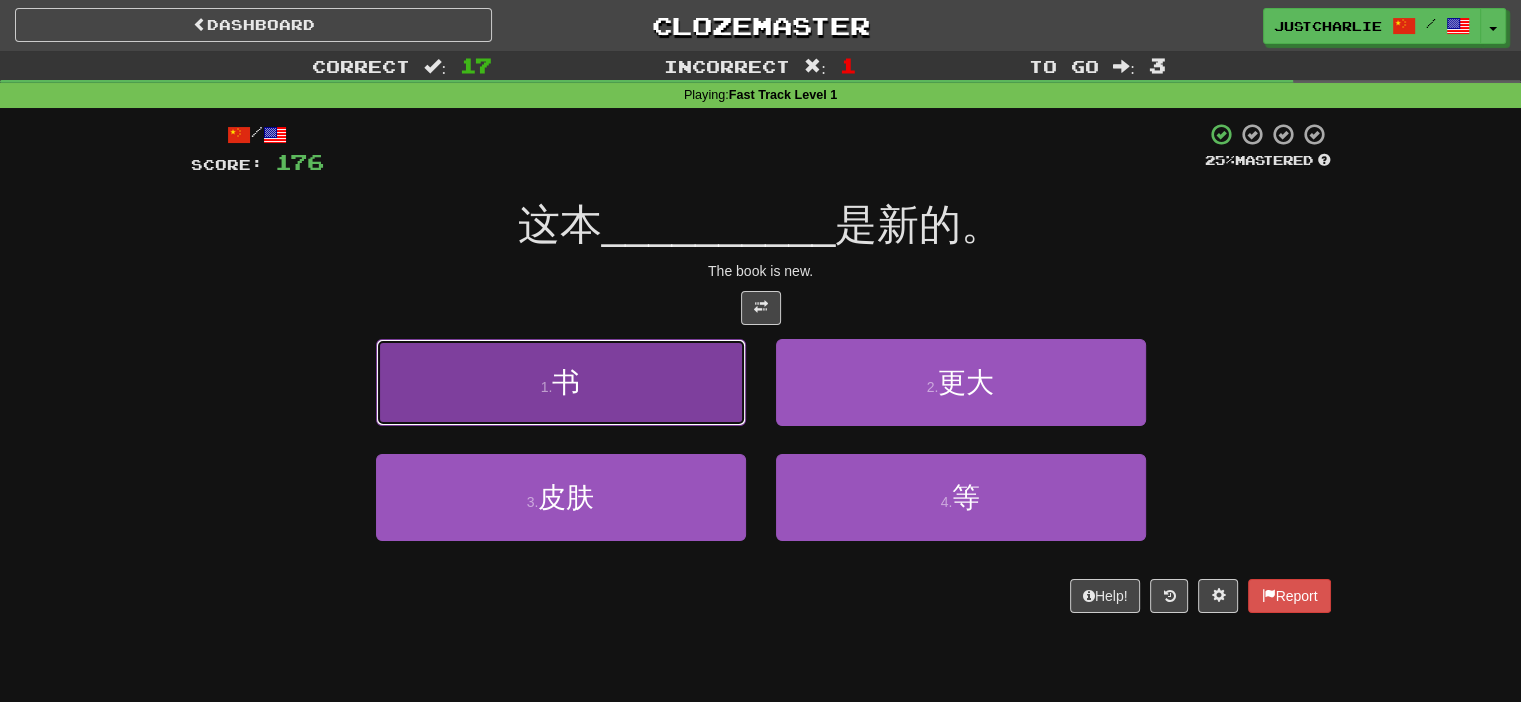 click on "1 .  书" at bounding box center [561, 382] 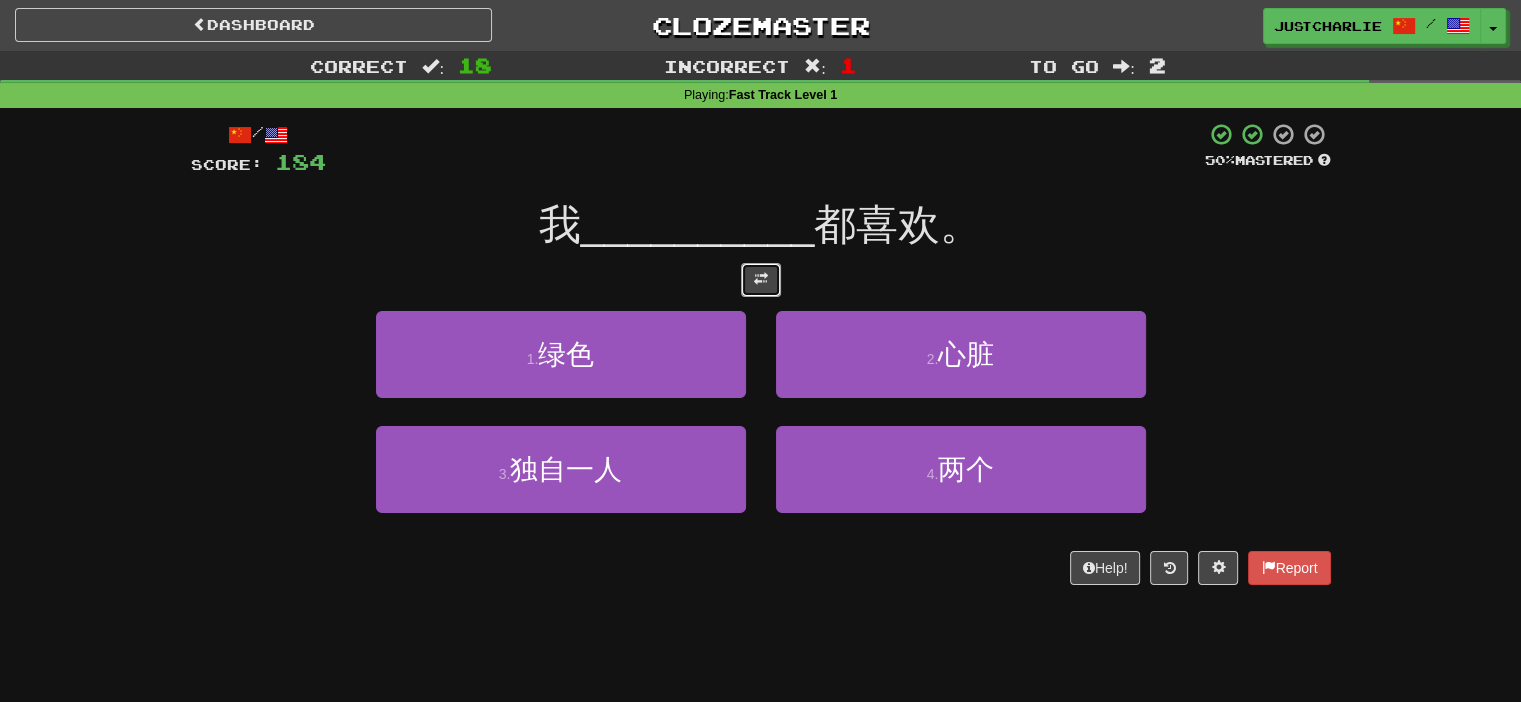 click at bounding box center [761, 280] 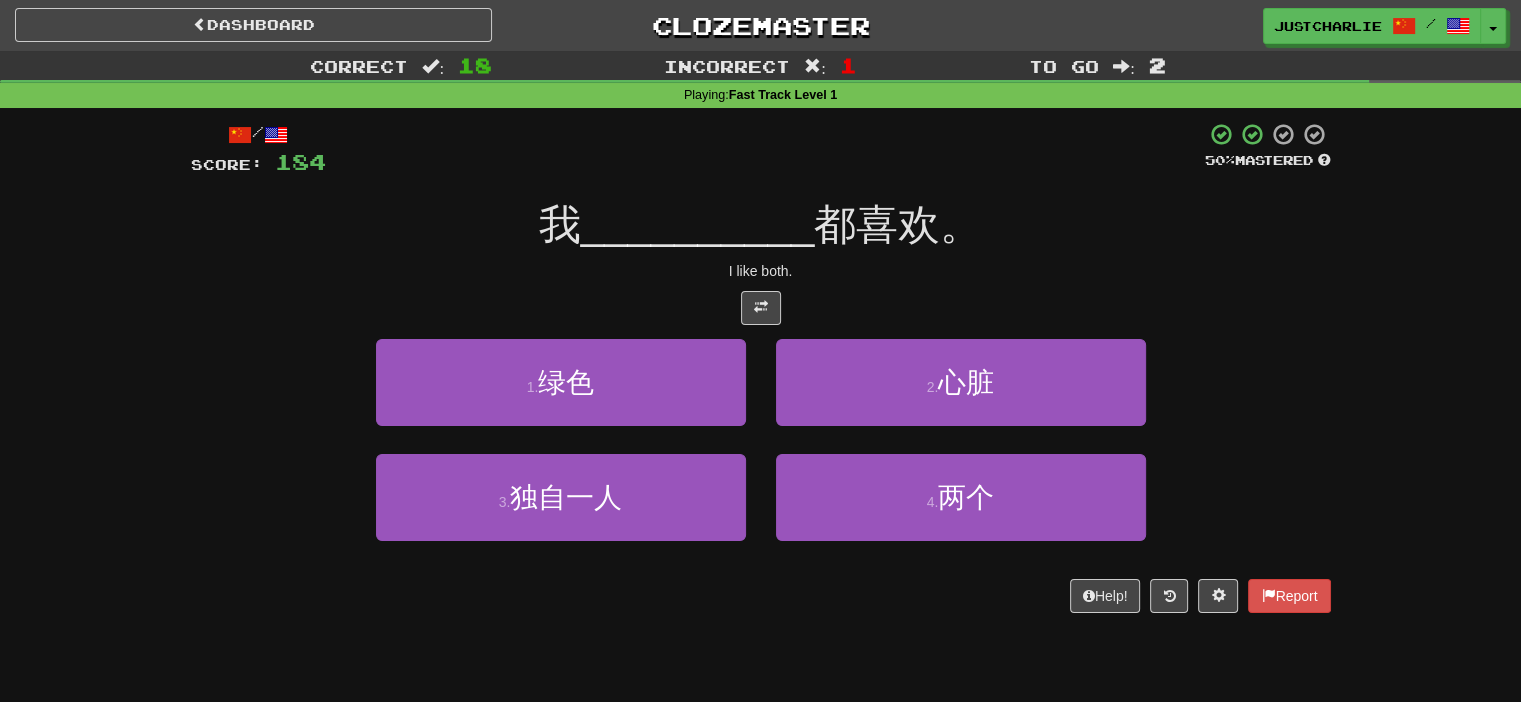 click at bounding box center (761, 308) 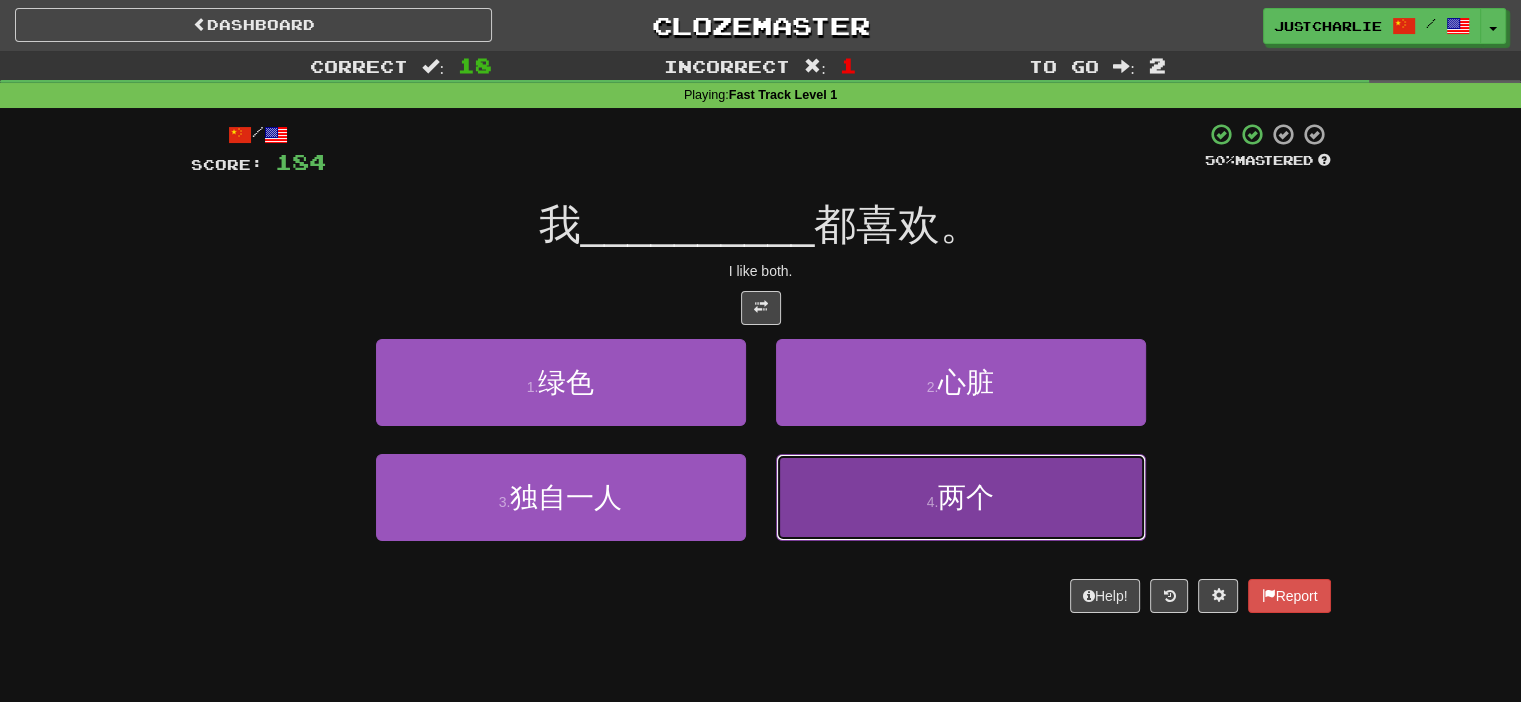 click on "4 .  两个" at bounding box center (961, 497) 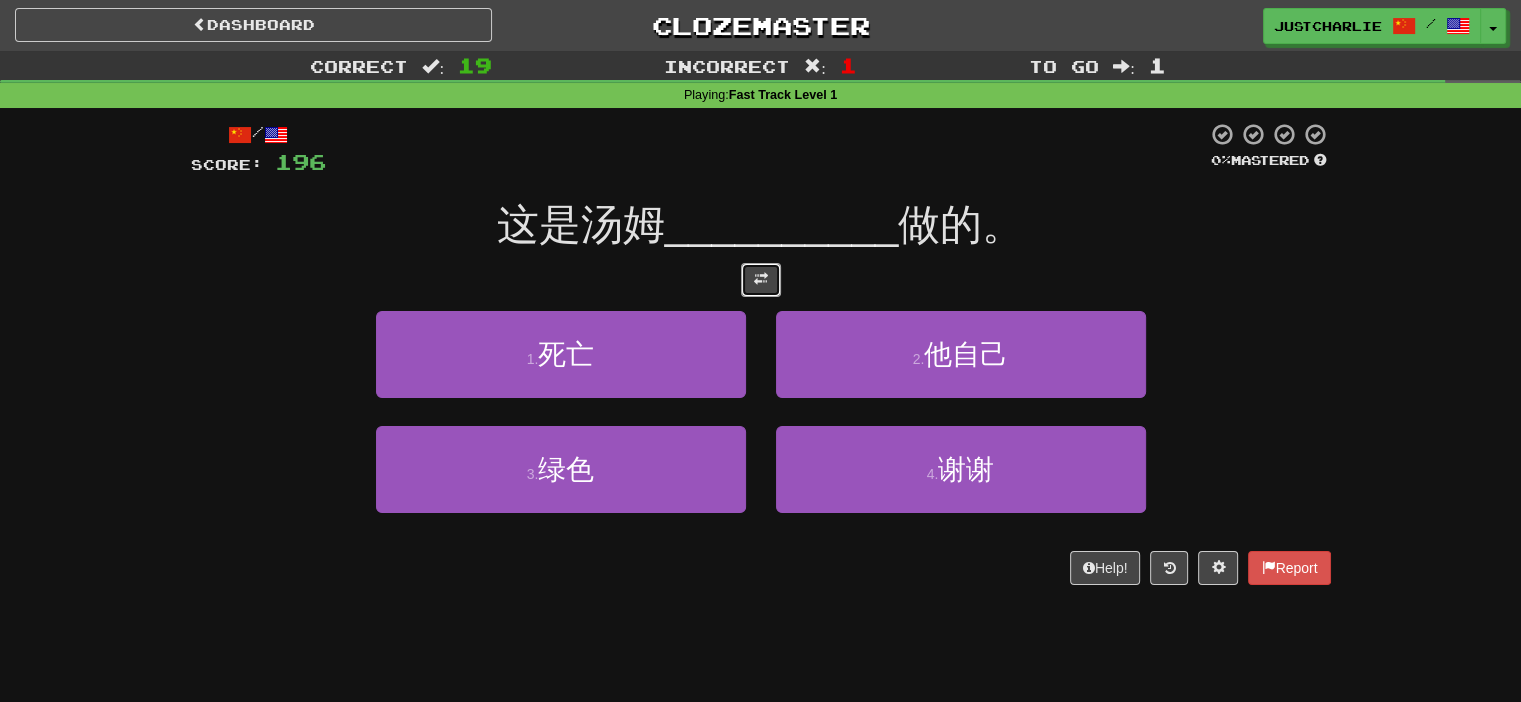 click at bounding box center [761, 279] 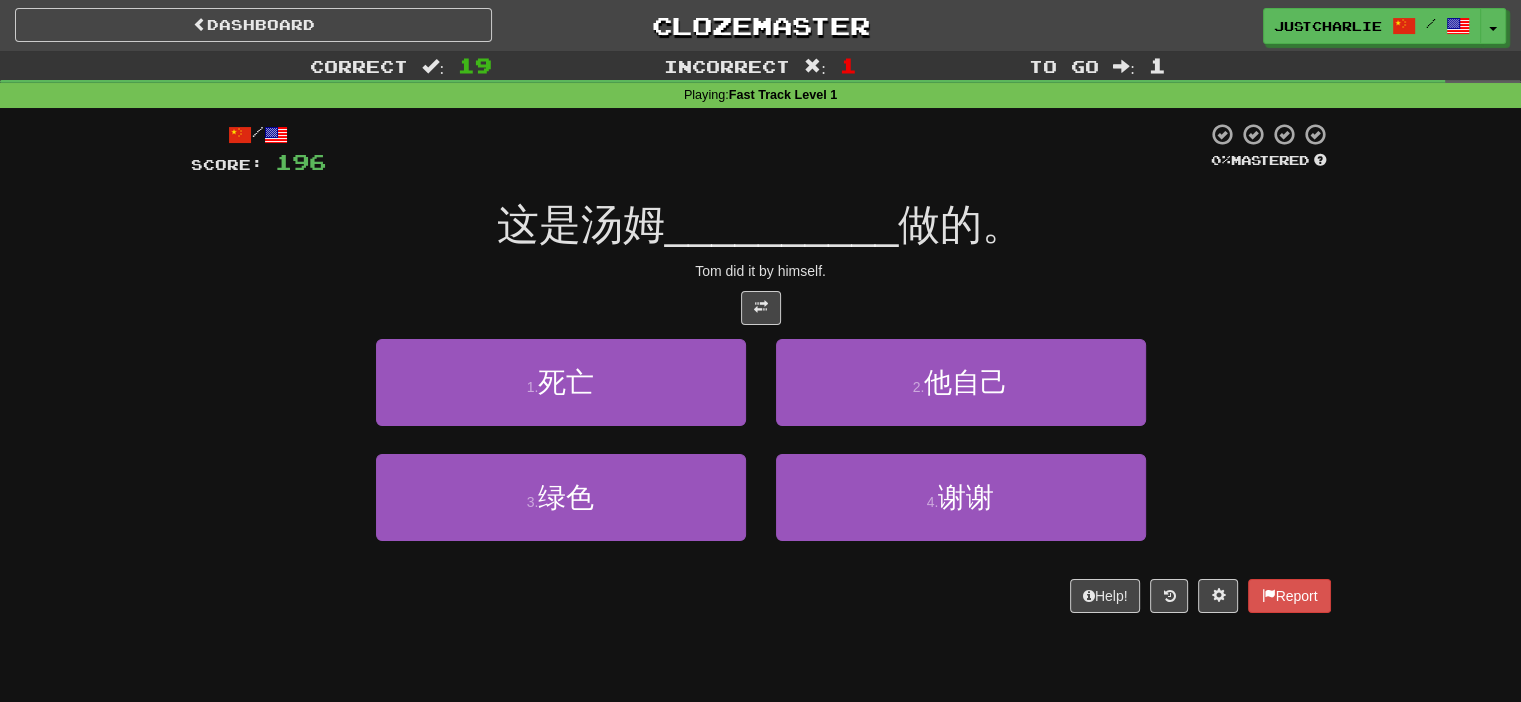 click at bounding box center (761, 308) 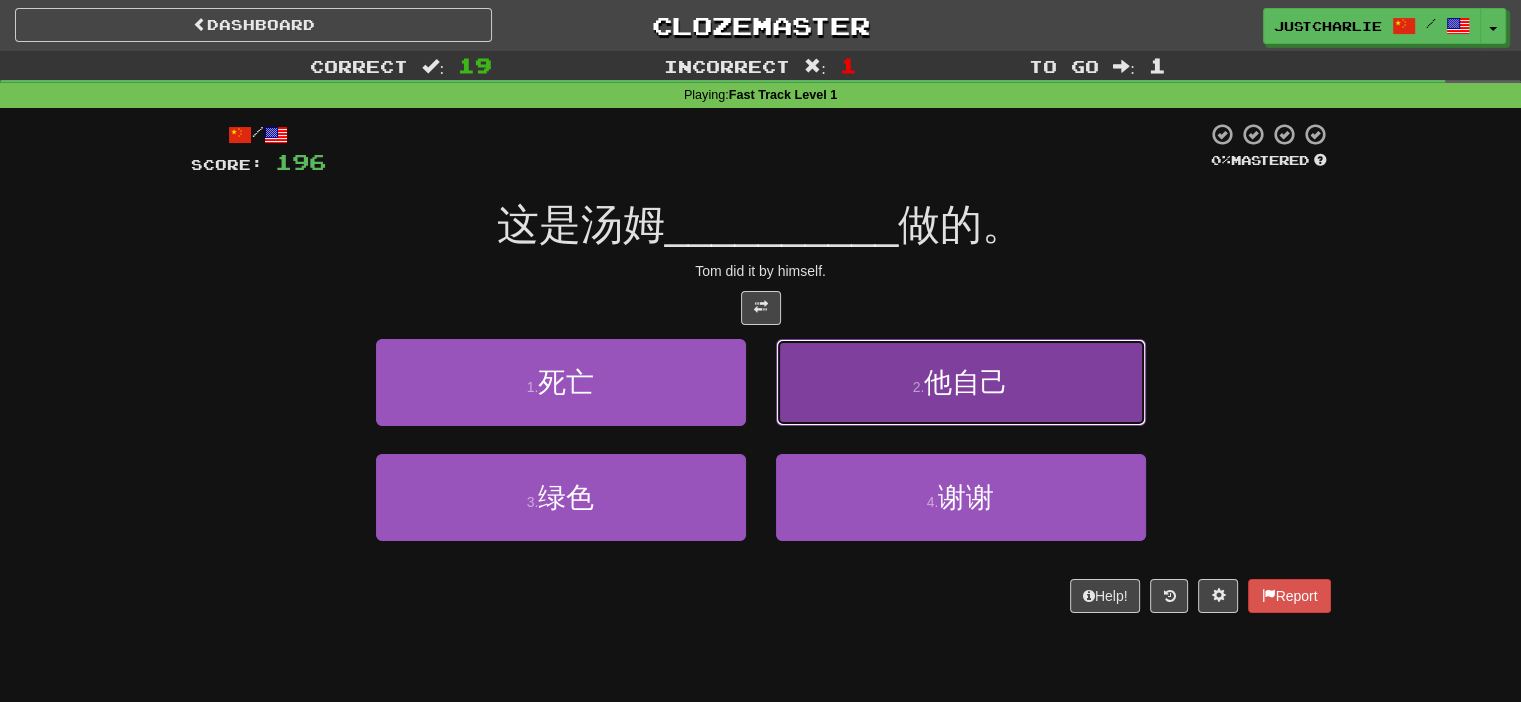 click on "2 .  他自己" at bounding box center (961, 382) 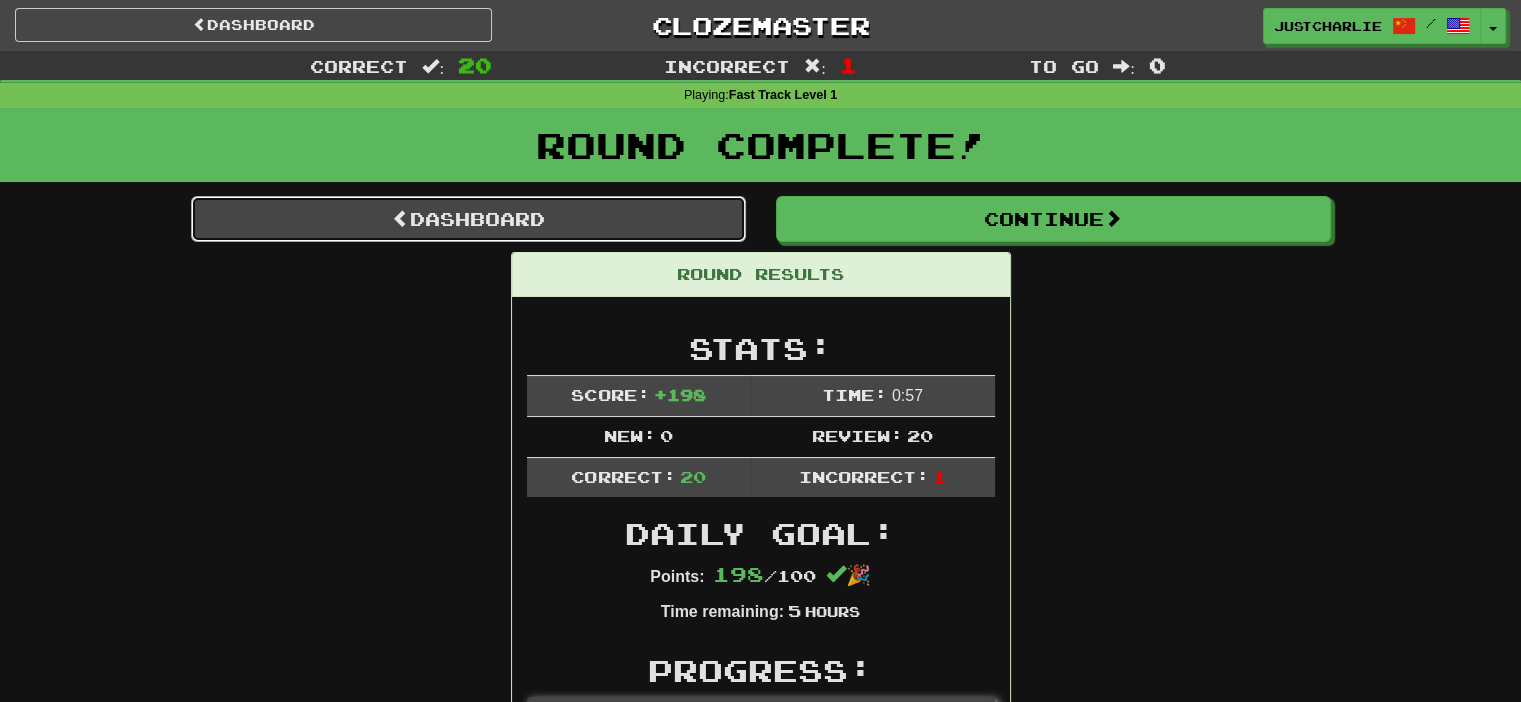 click on "Dashboard" at bounding box center [468, 219] 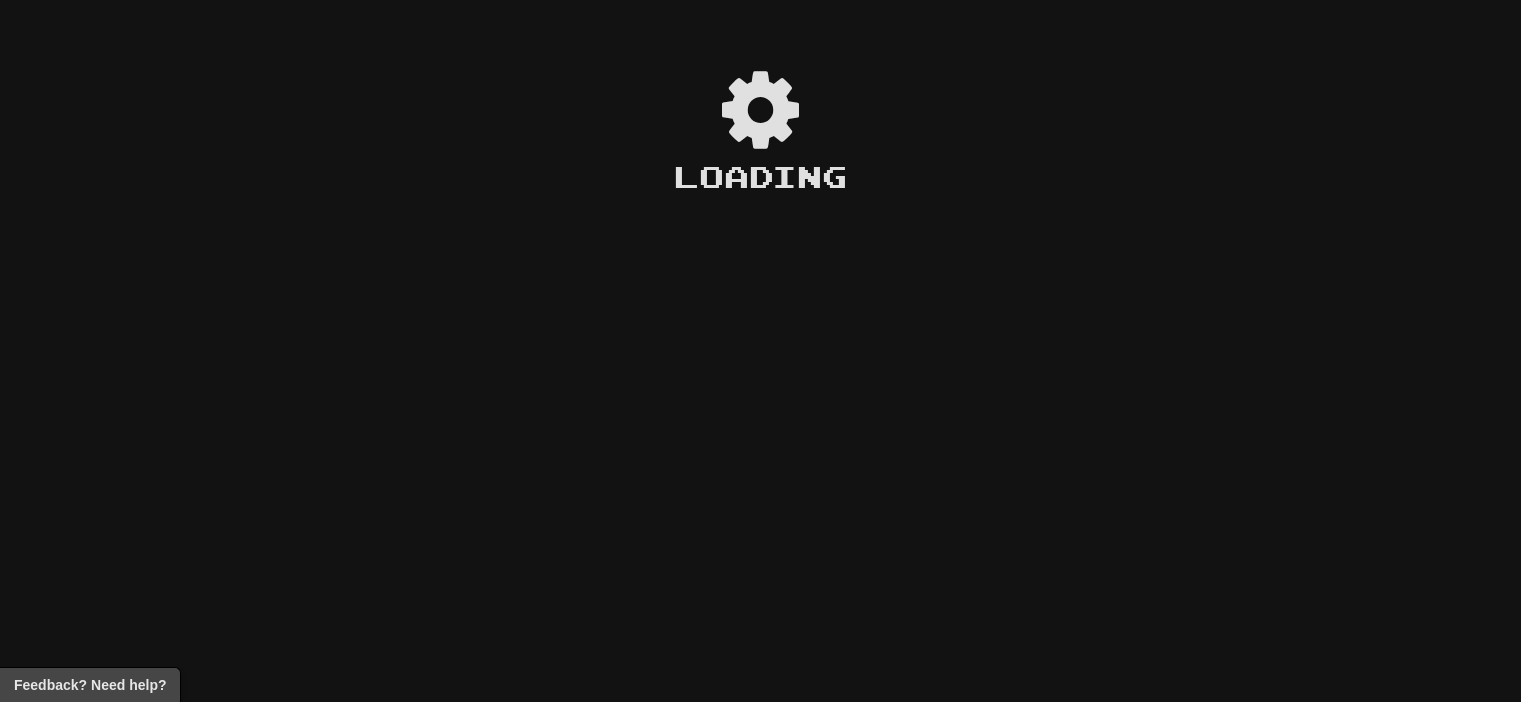 scroll, scrollTop: 0, scrollLeft: 0, axis: both 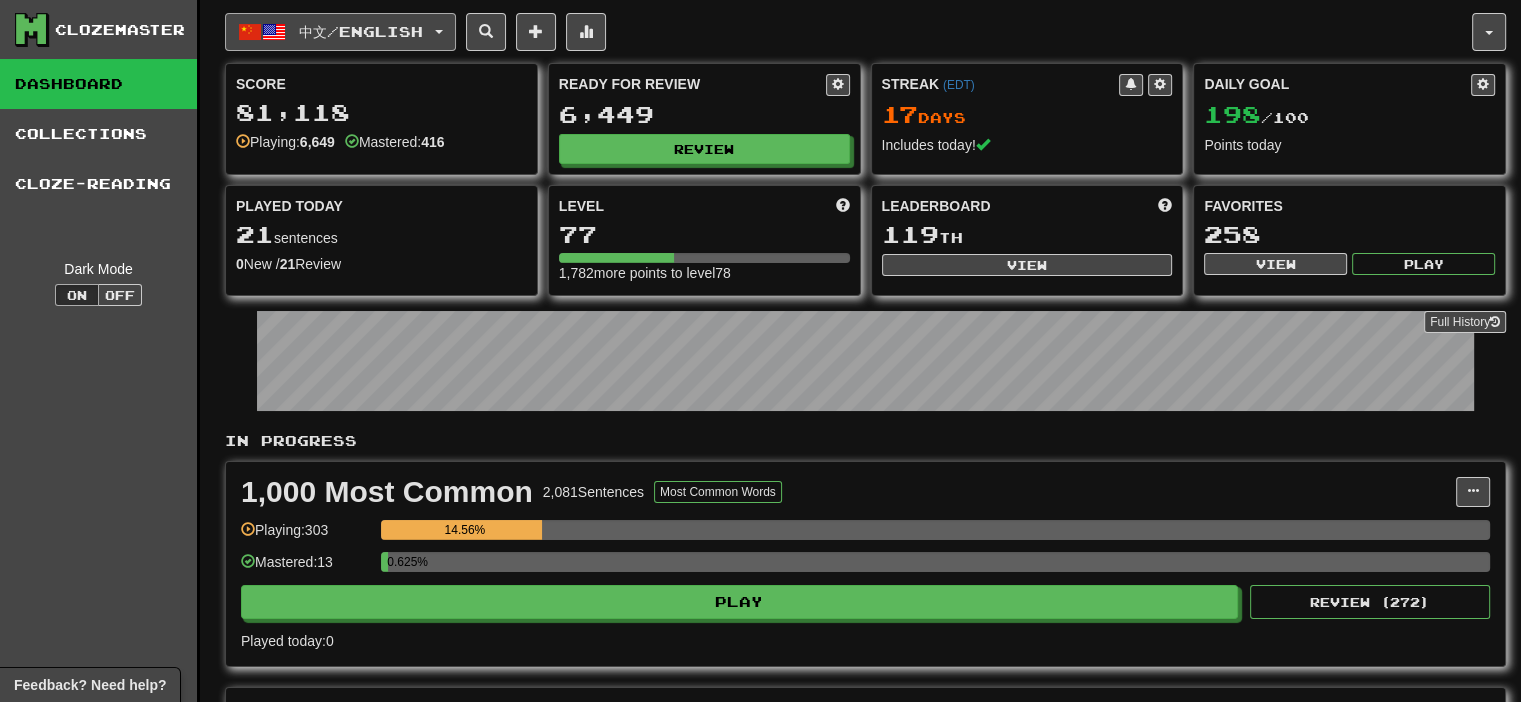 click on "中文  /  English" at bounding box center (340, 32) 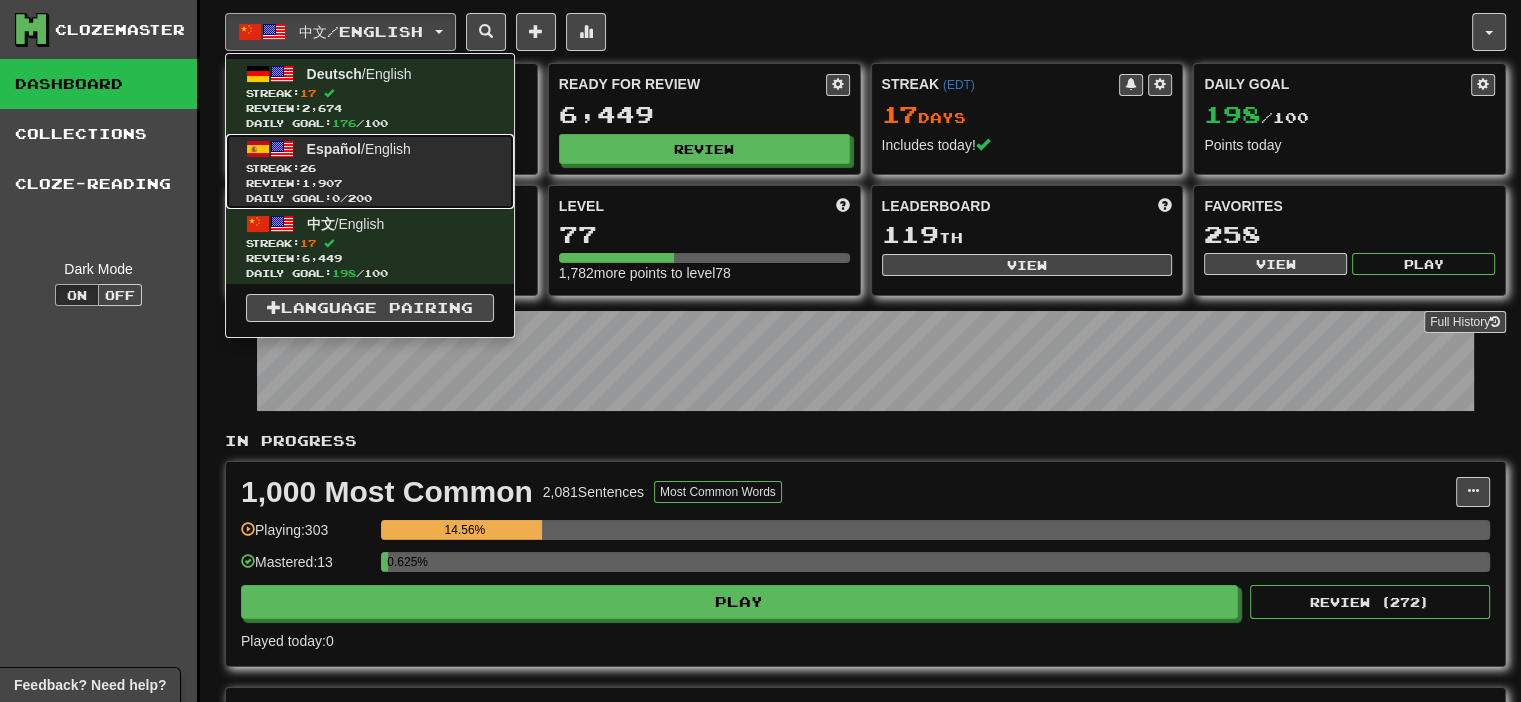 click on "Streak:  26" at bounding box center [370, 168] 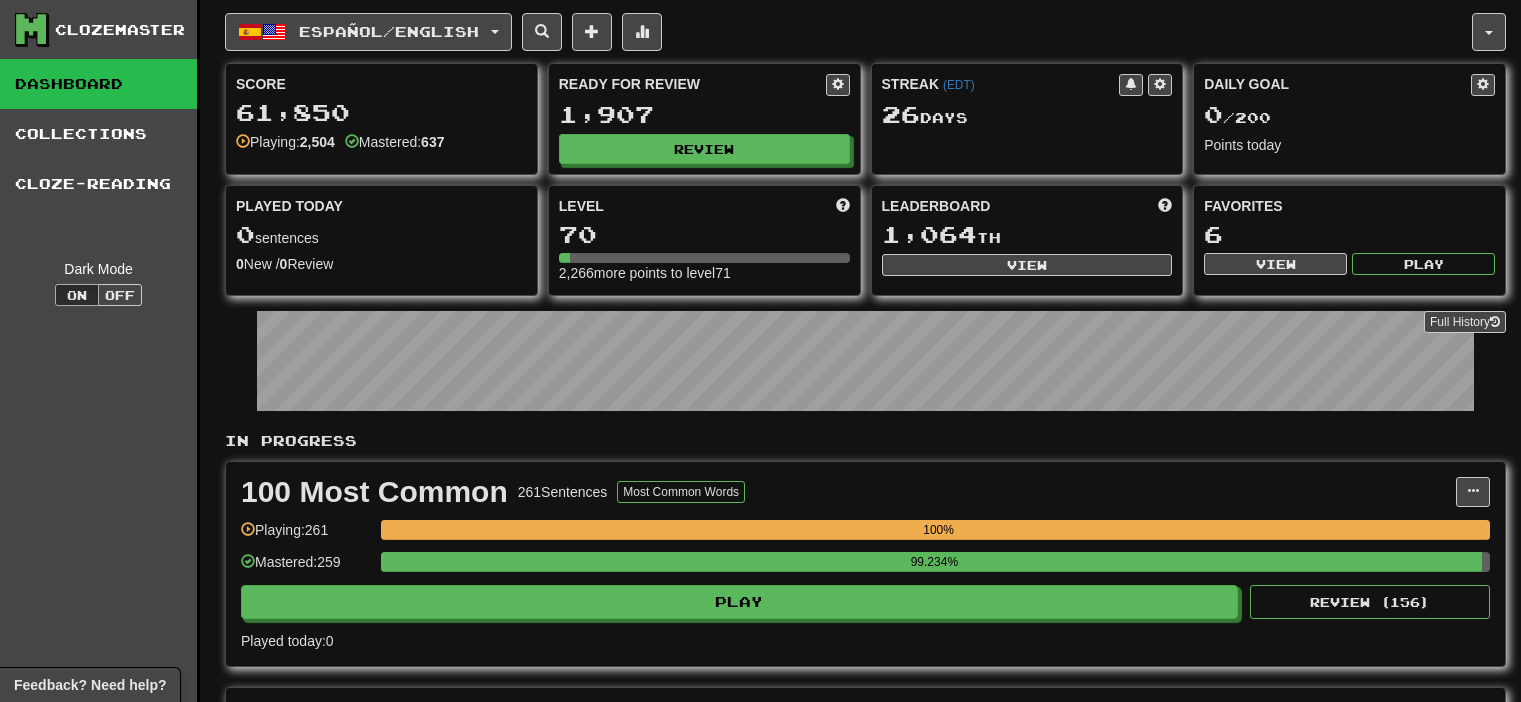 scroll, scrollTop: 0, scrollLeft: 0, axis: both 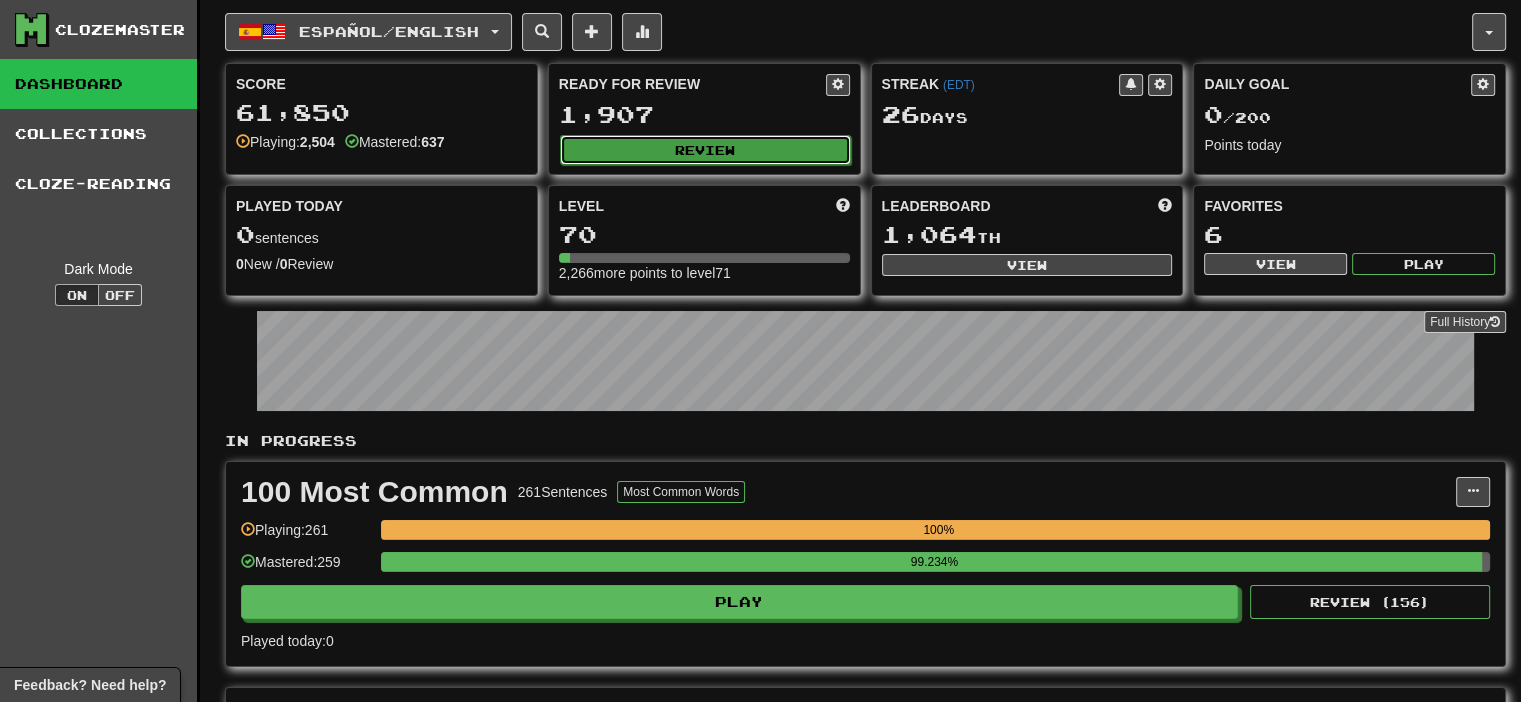 click on "Review" at bounding box center [705, 150] 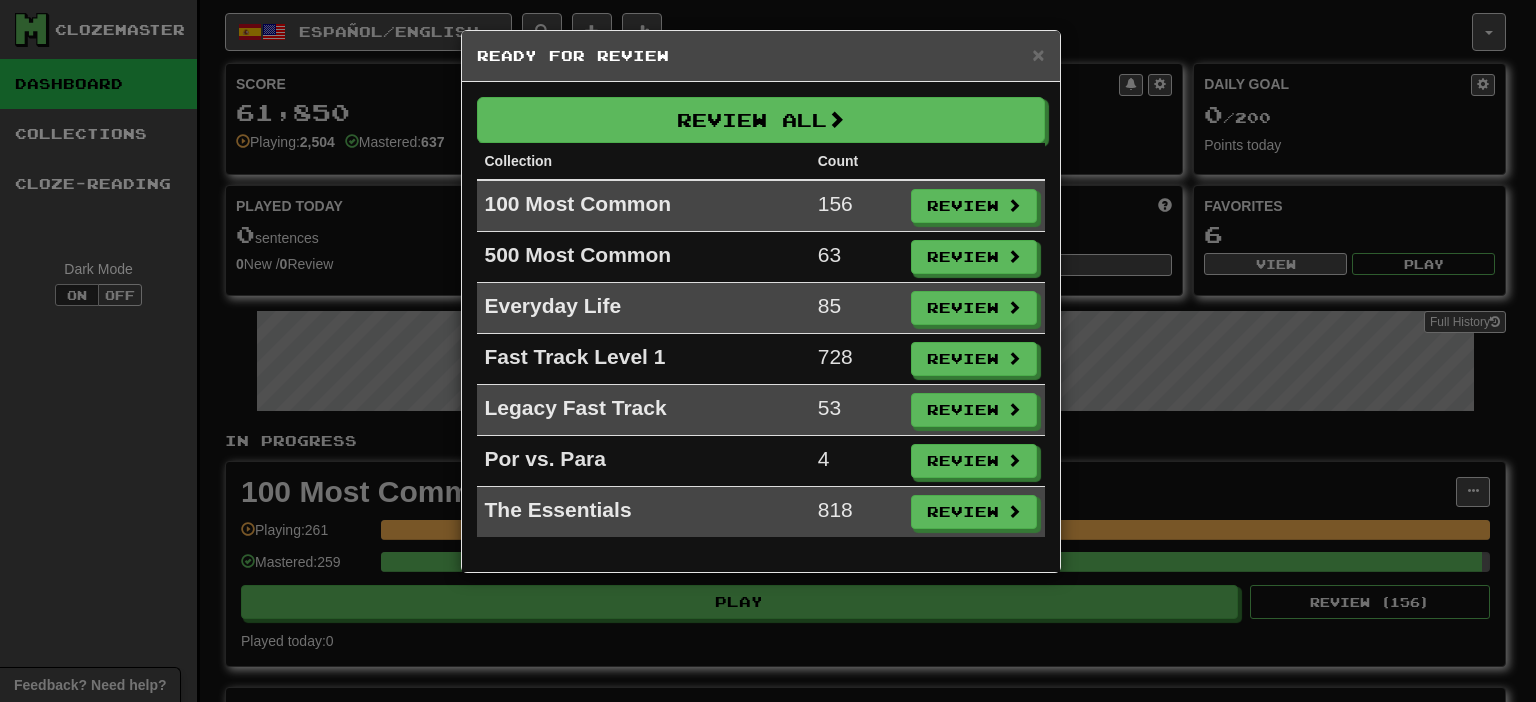 click on "× Ready for Review Review All  Collection Count 100 Most Common 156 Review 500 Most Common 63 Review Everyday Life 85 Review Fast Track Level 1 728 Review Legacy Fast Track 53 Review Por vs. Para 4 Review The Essentials 818 Review" at bounding box center (768, 351) 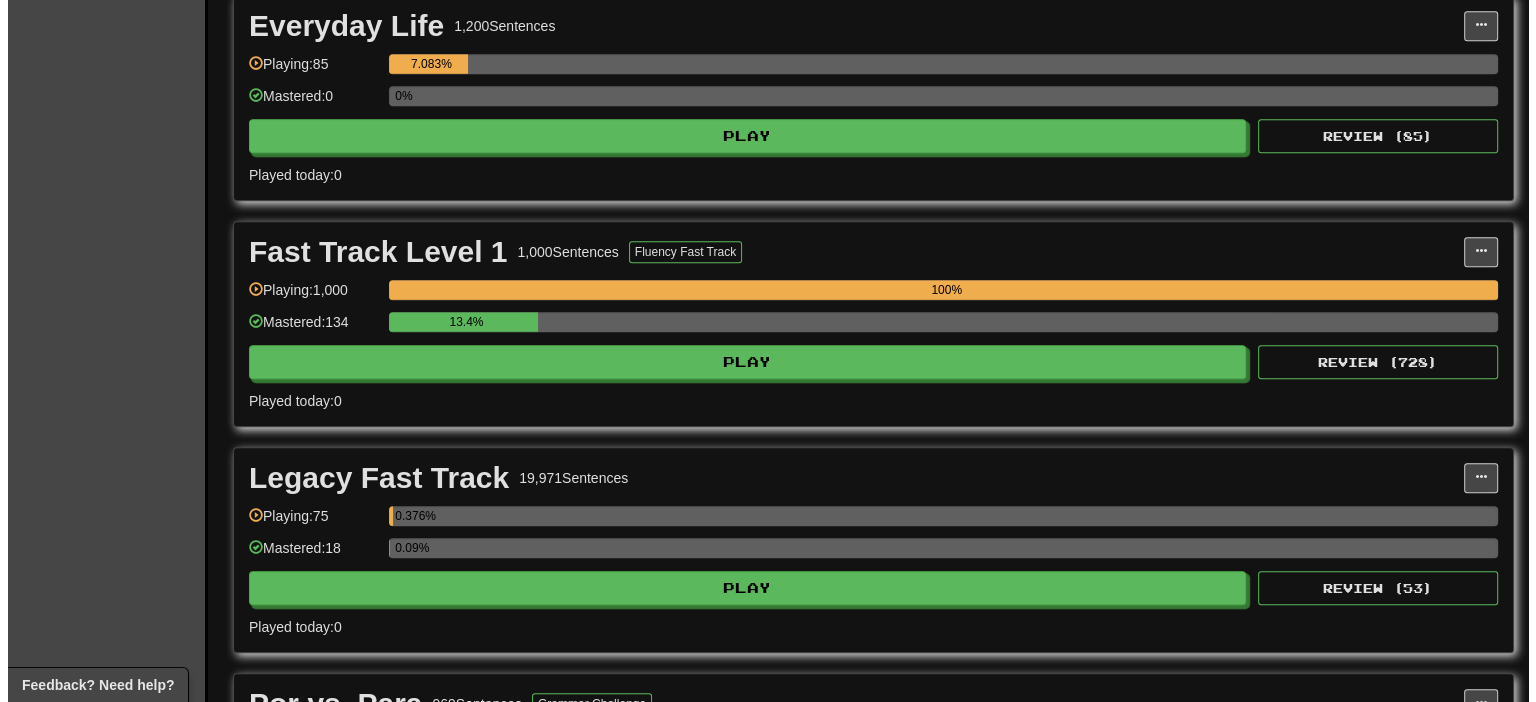 scroll, scrollTop: 1200, scrollLeft: 0, axis: vertical 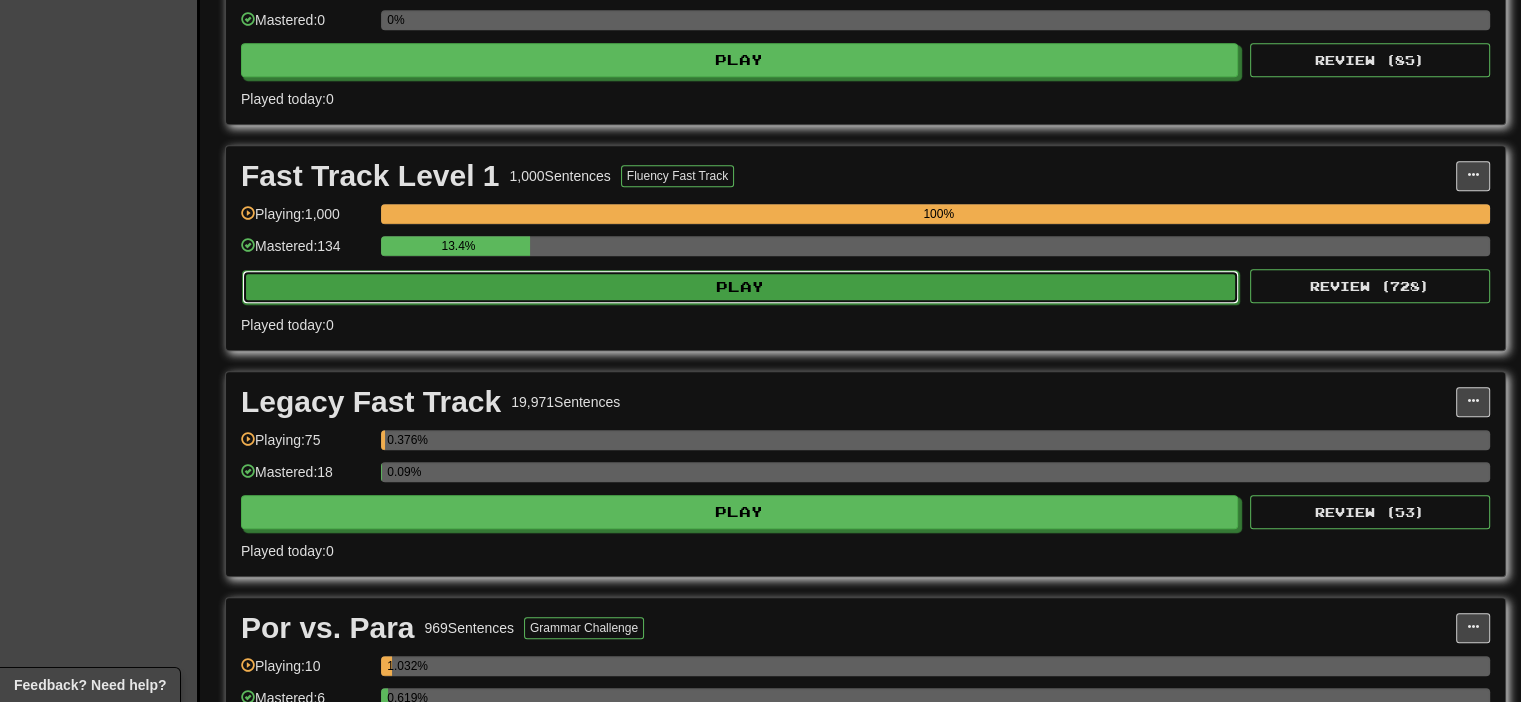 click on "Play" at bounding box center (740, 287) 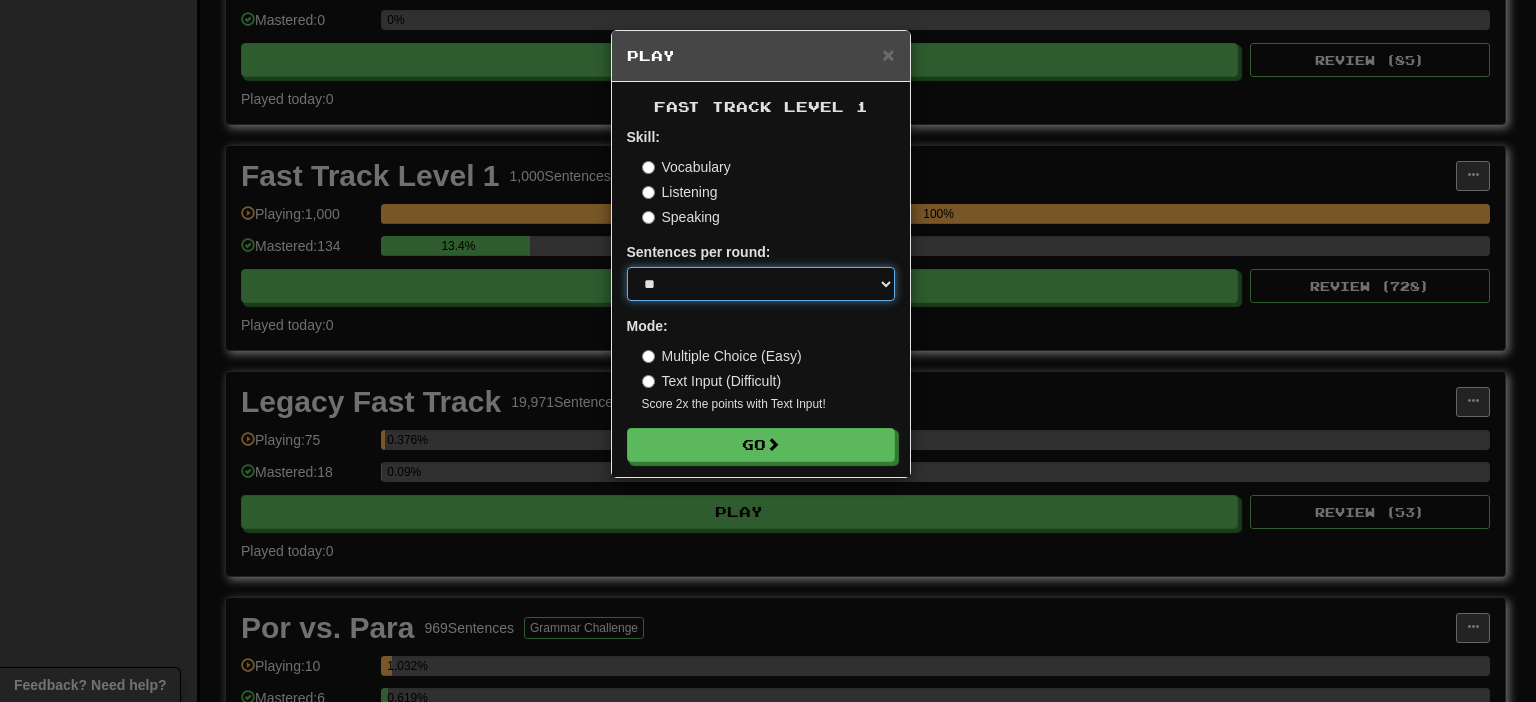 click on "* ** ** ** ** ** *** ********" at bounding box center [761, 284] 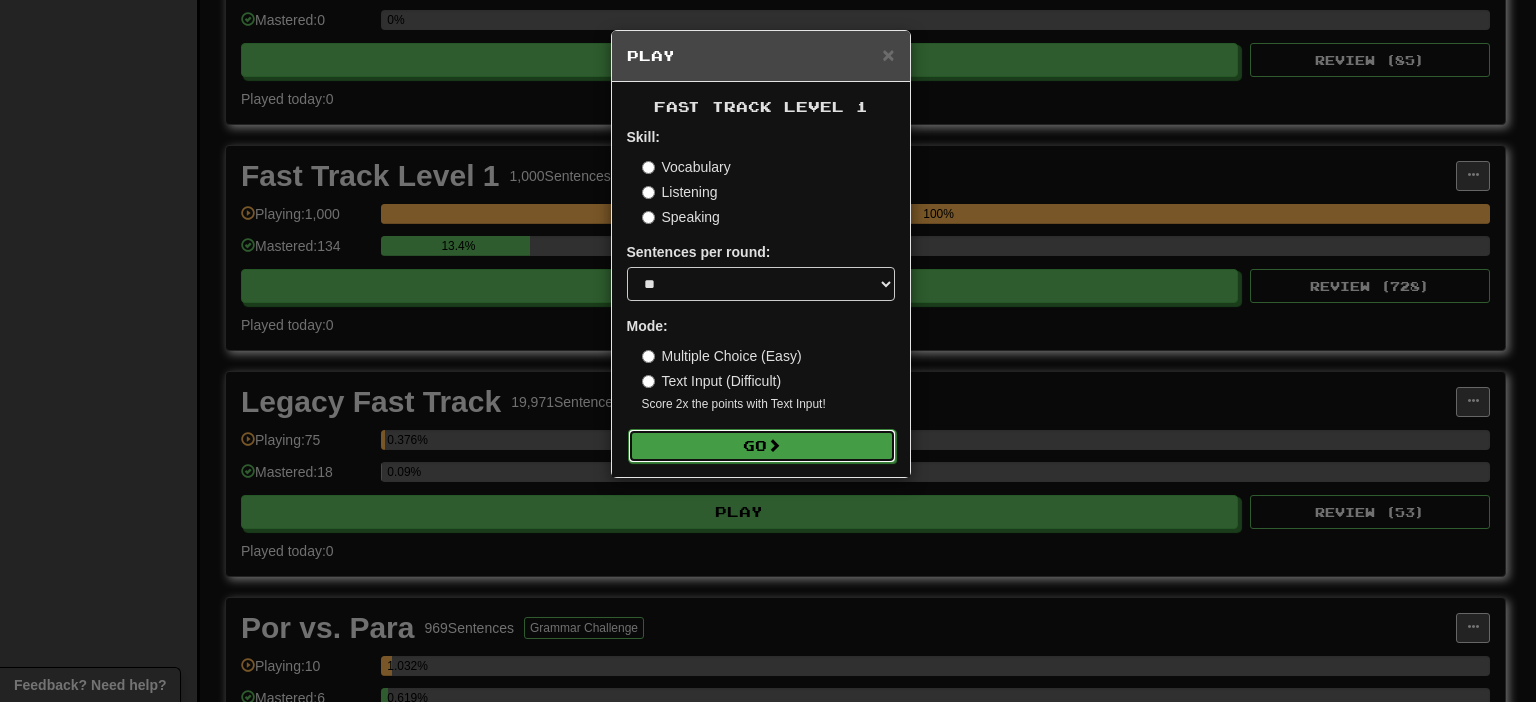 click at bounding box center (774, 445) 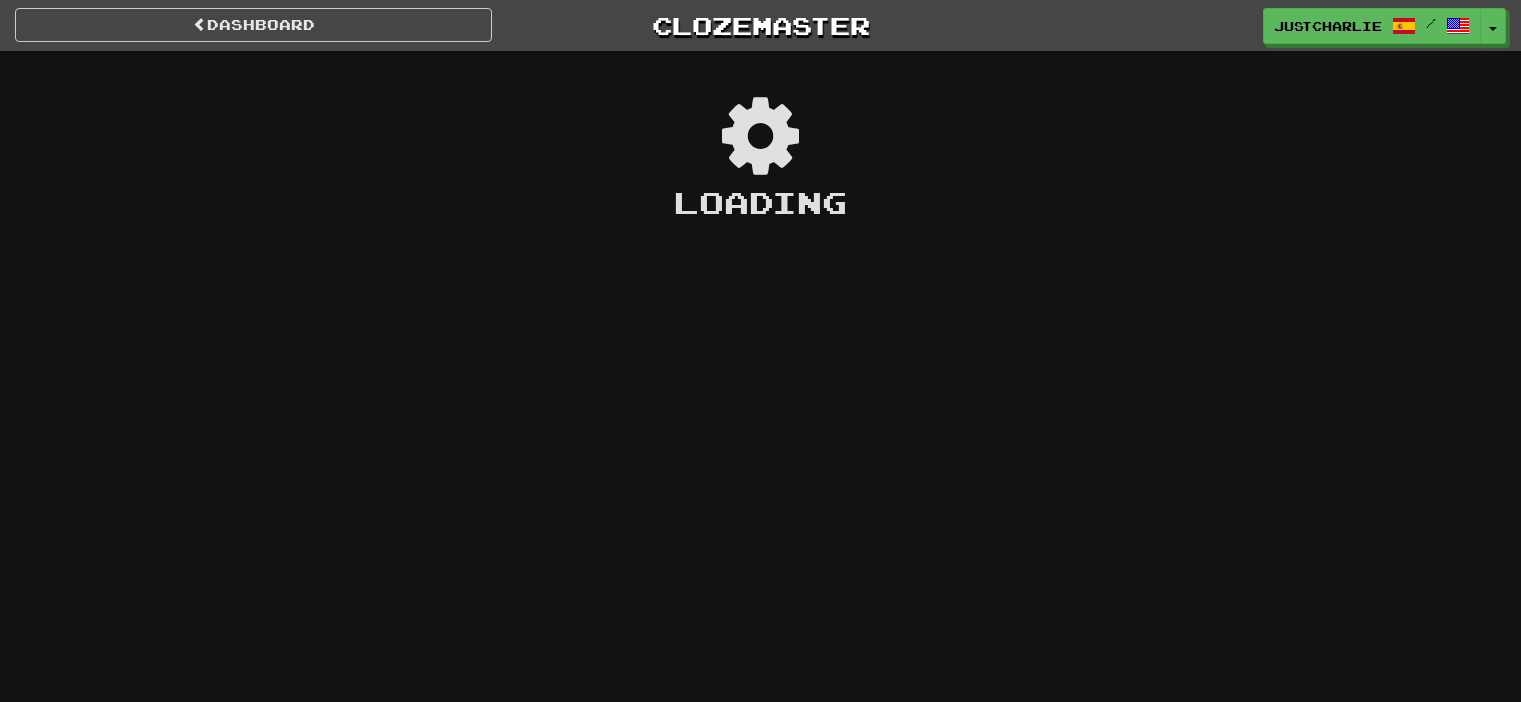 scroll, scrollTop: 0, scrollLeft: 0, axis: both 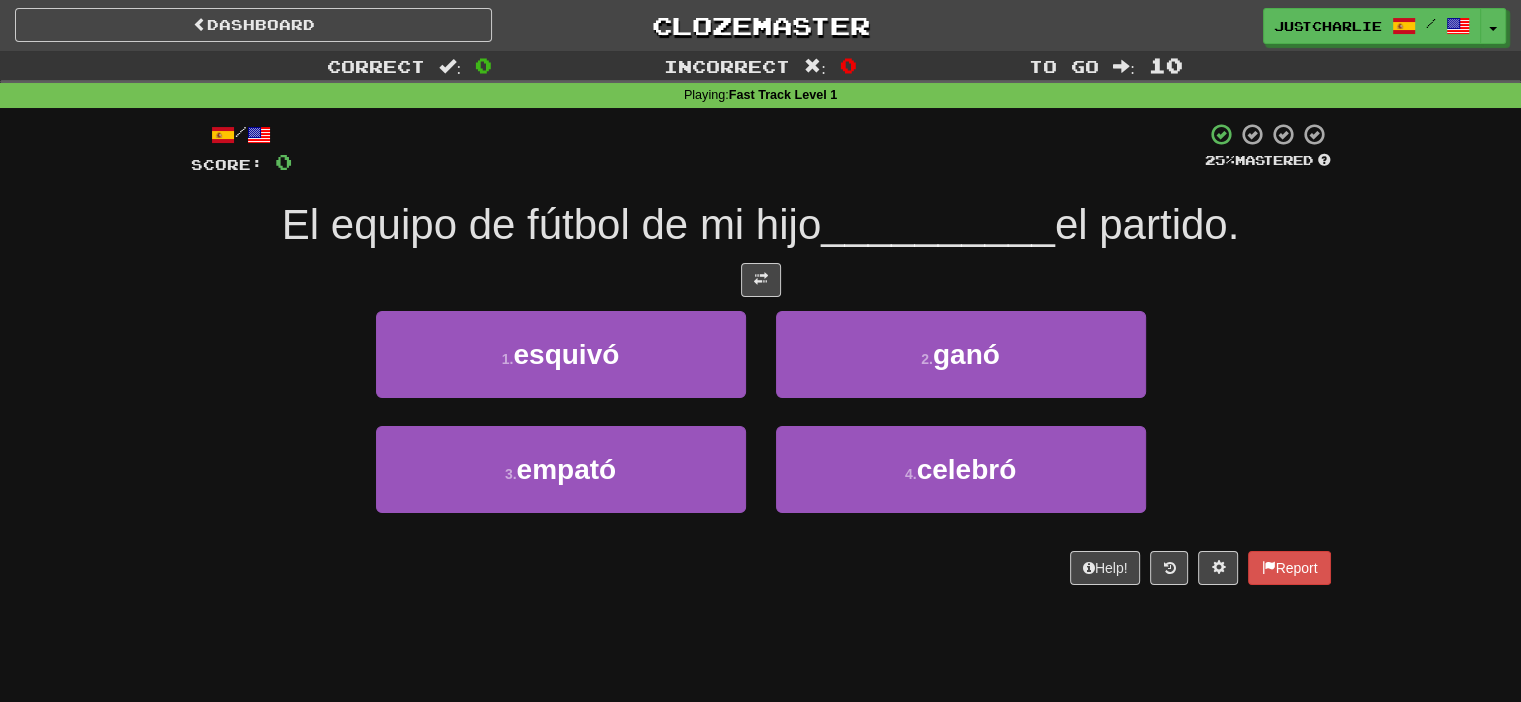 click at bounding box center [761, 280] 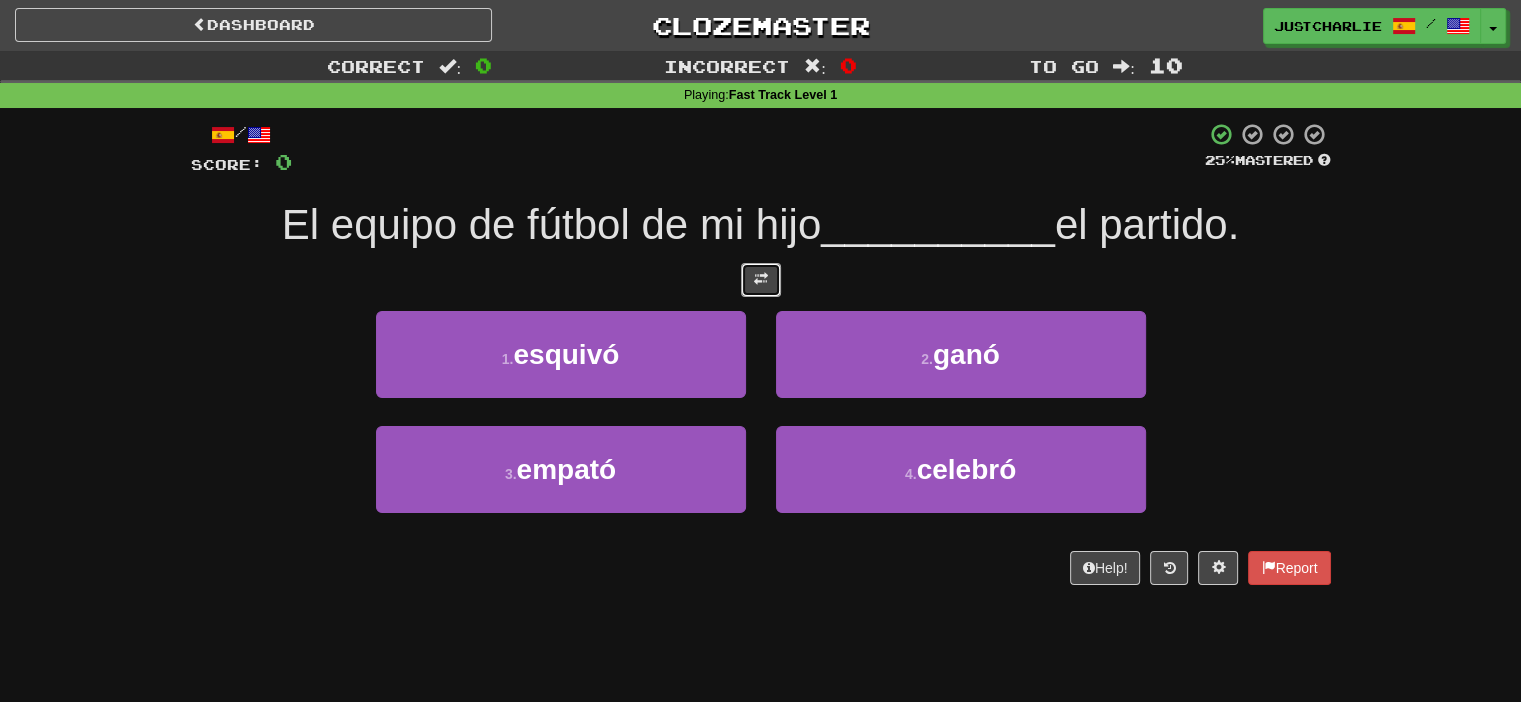 click at bounding box center [761, 280] 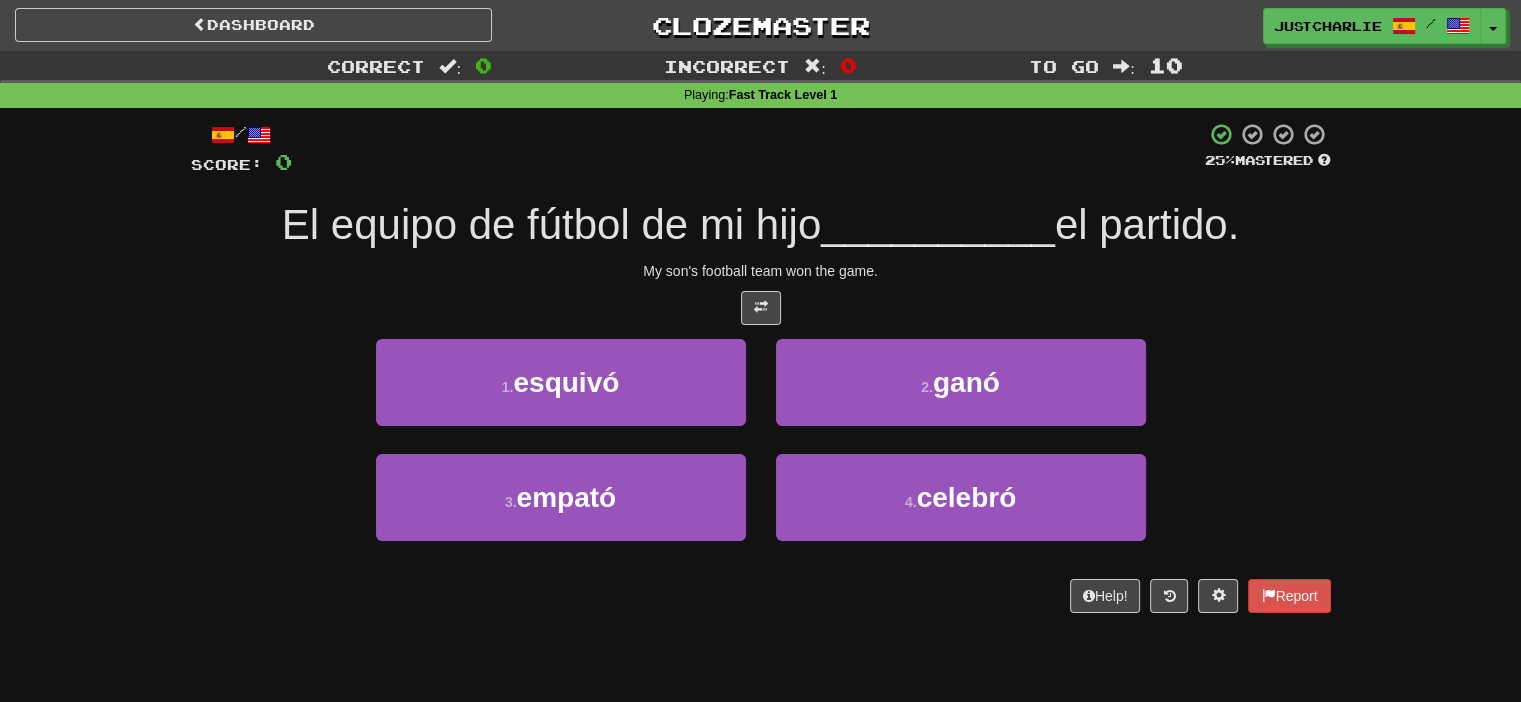 click on "My son's football team won the game." at bounding box center (761, 271) 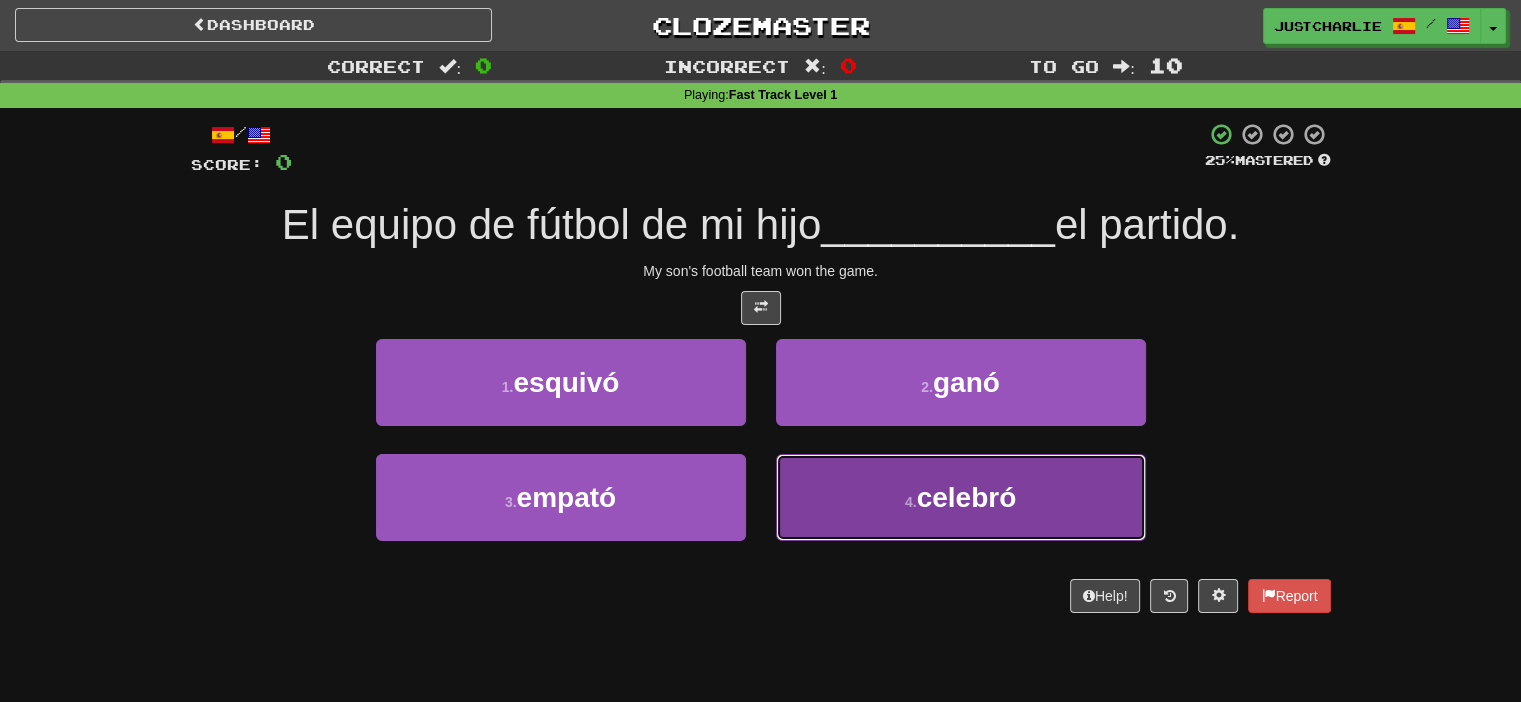 click on "4 .  celebró" at bounding box center [961, 497] 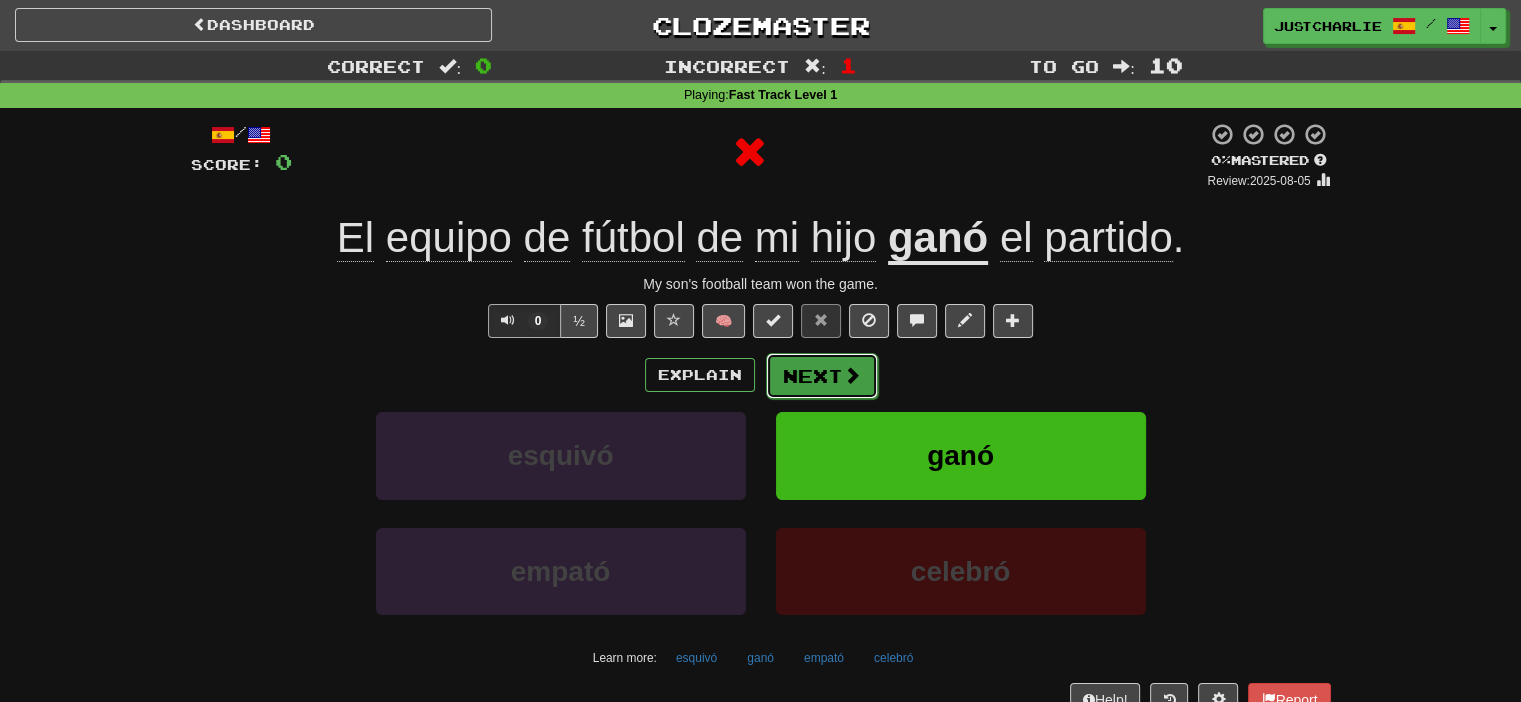 click on "Next" at bounding box center (822, 376) 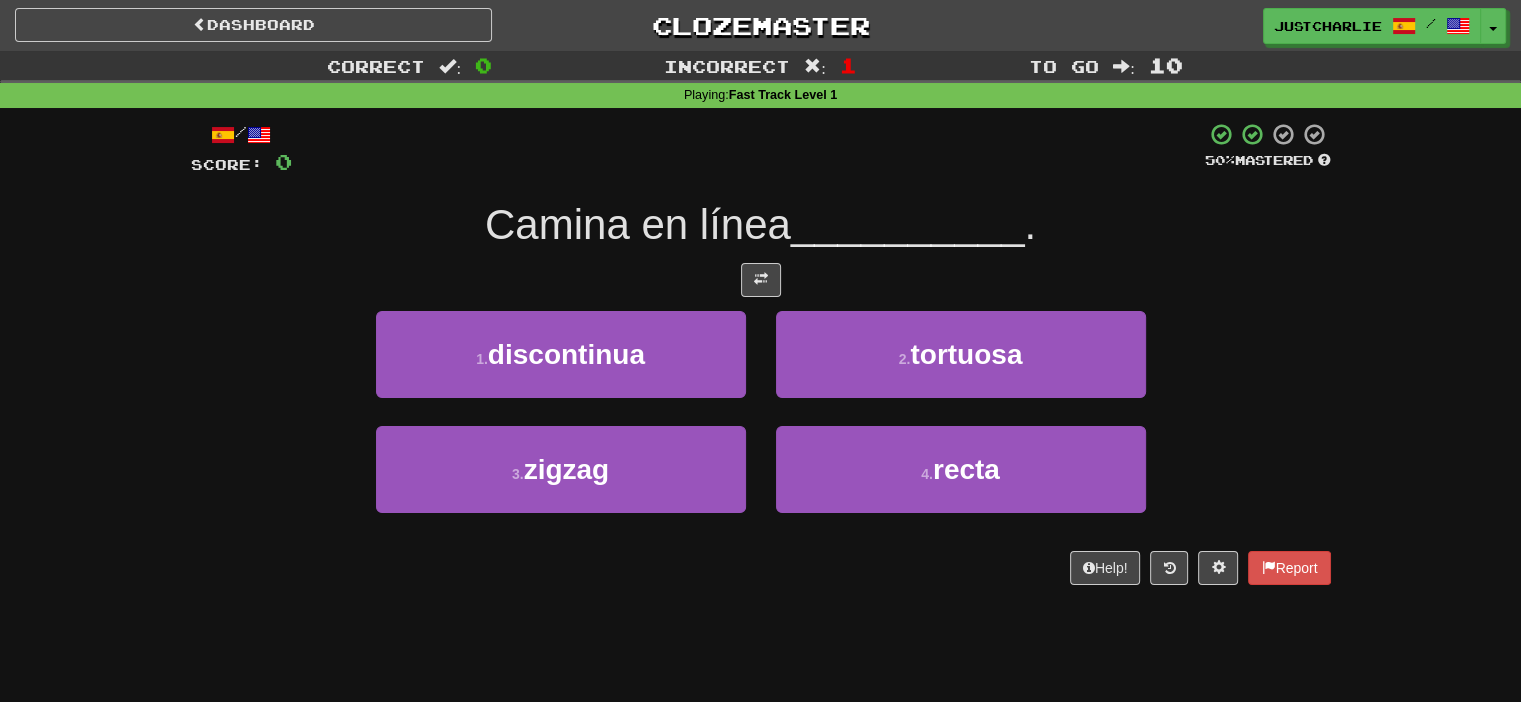 click at bounding box center (761, 280) 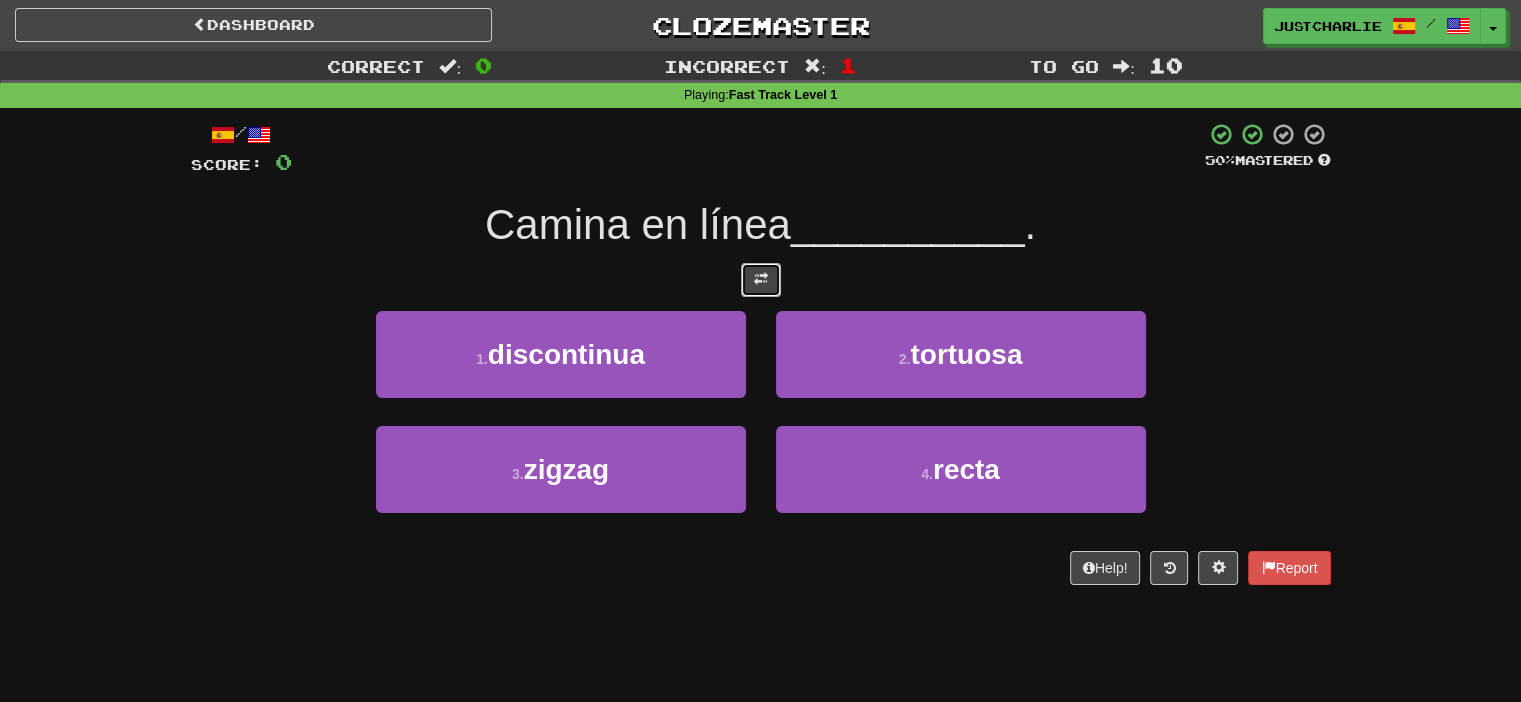 click at bounding box center (761, 280) 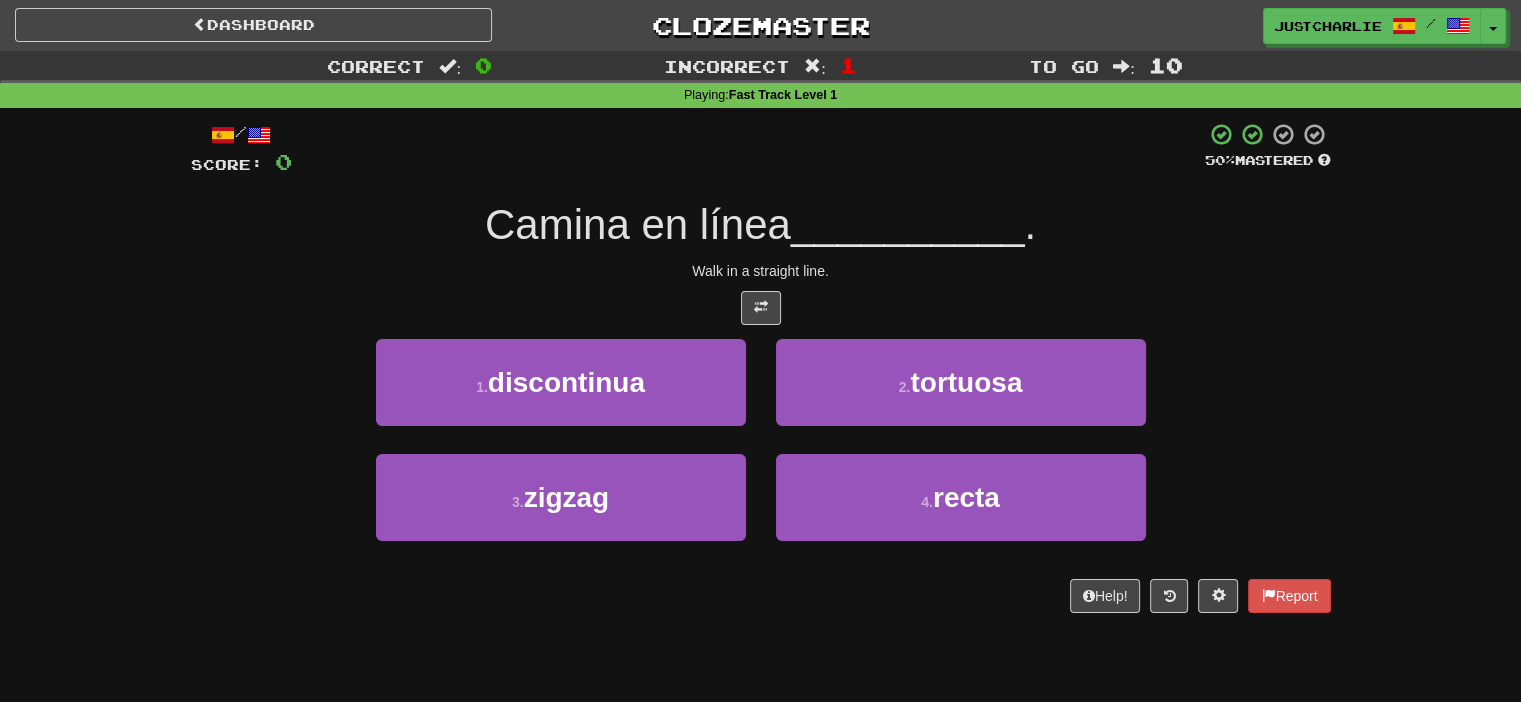 click at bounding box center (761, 308) 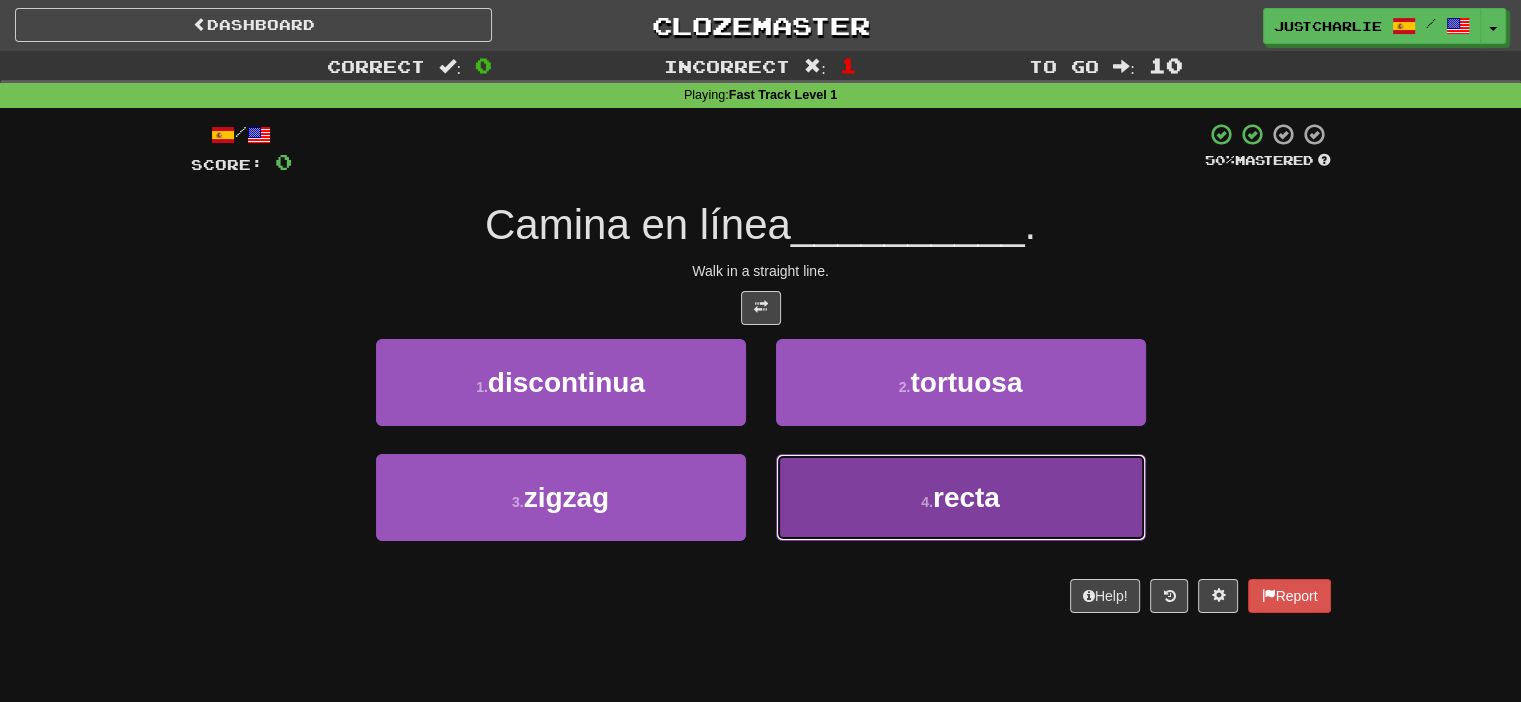click on "4 .  recta" at bounding box center (961, 497) 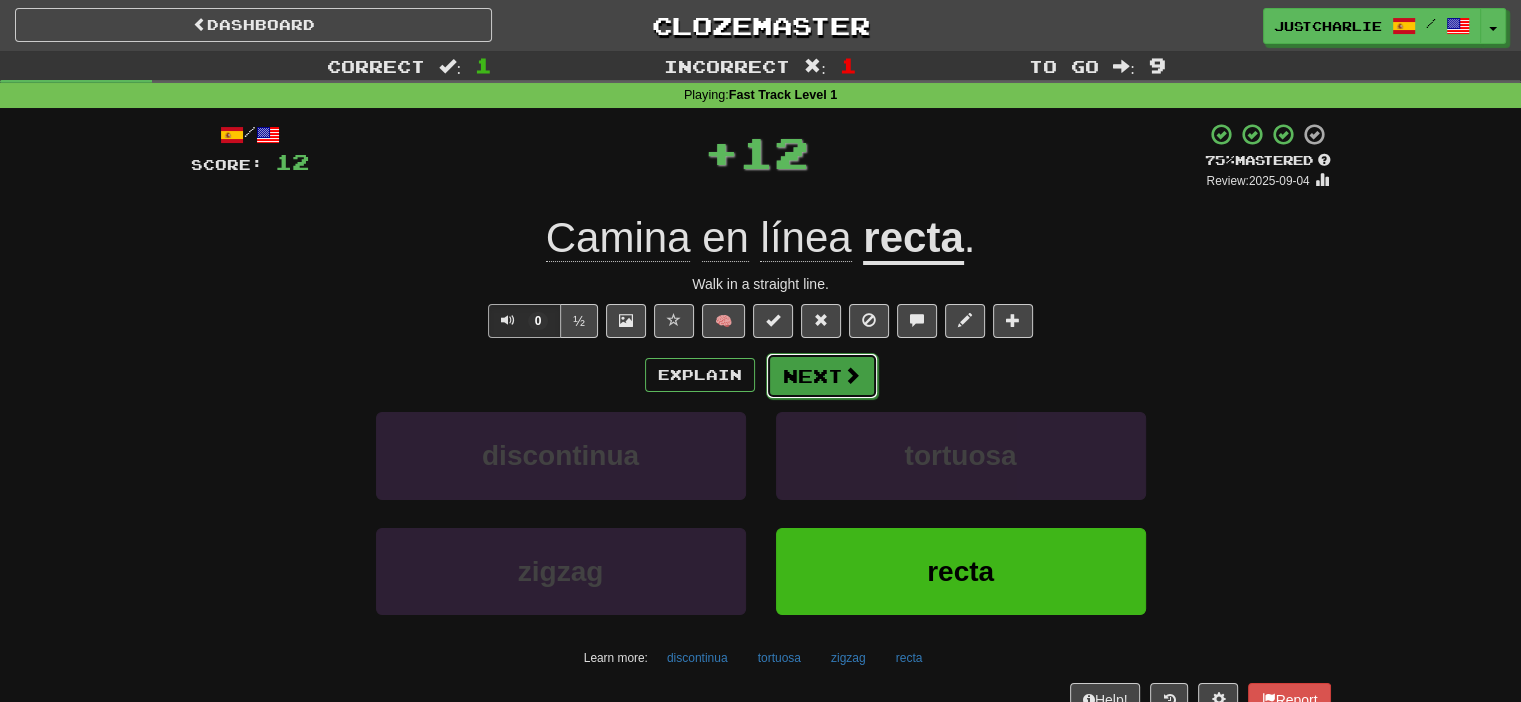 click on "Next" at bounding box center (822, 376) 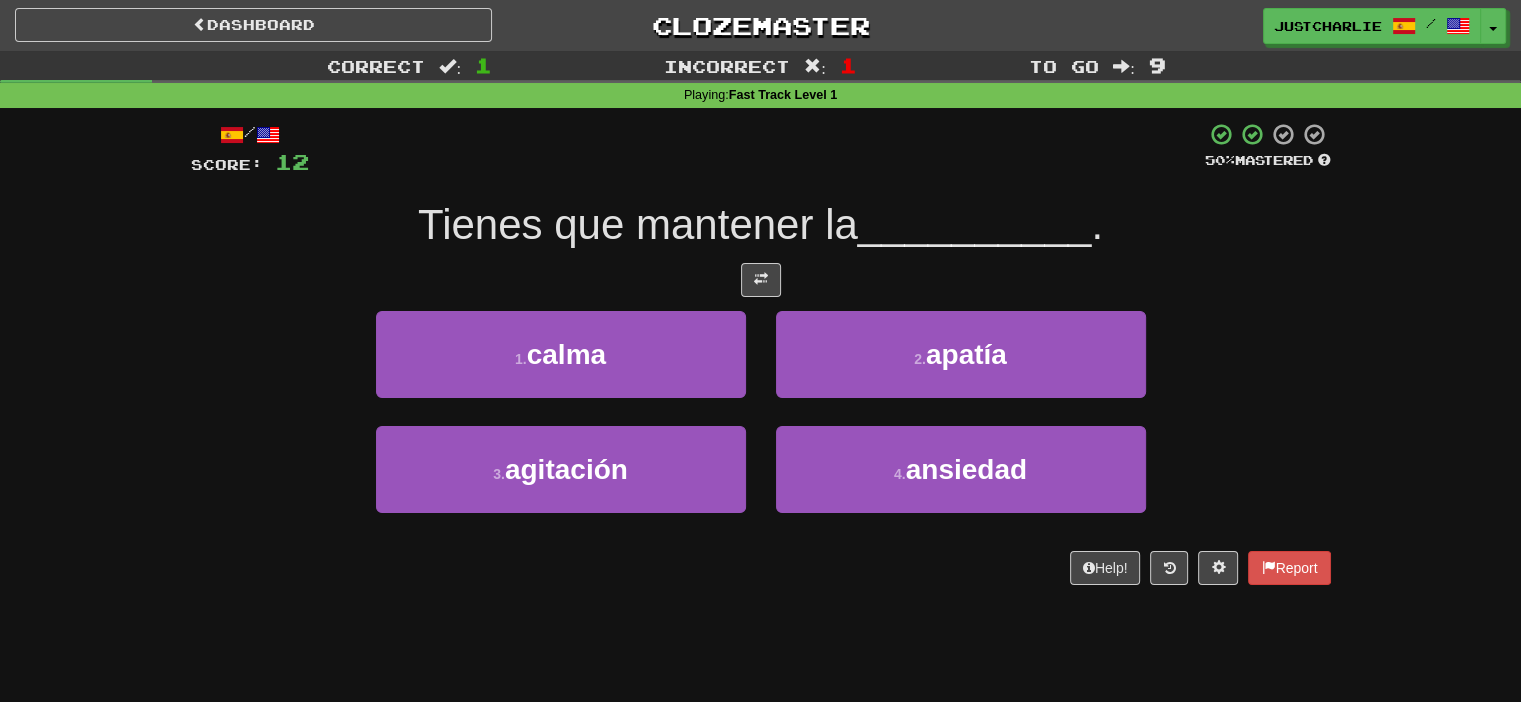 click at bounding box center [761, 280] 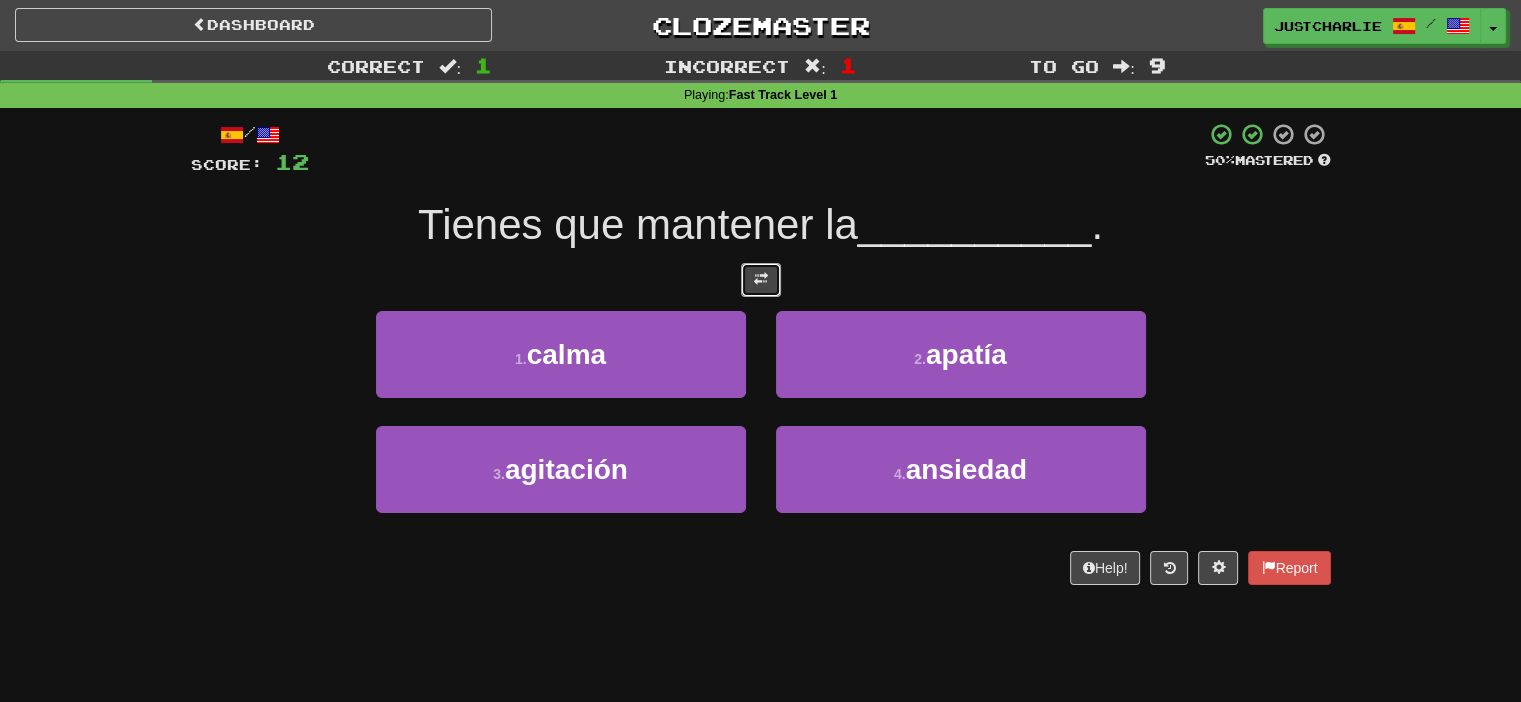 click at bounding box center [761, 280] 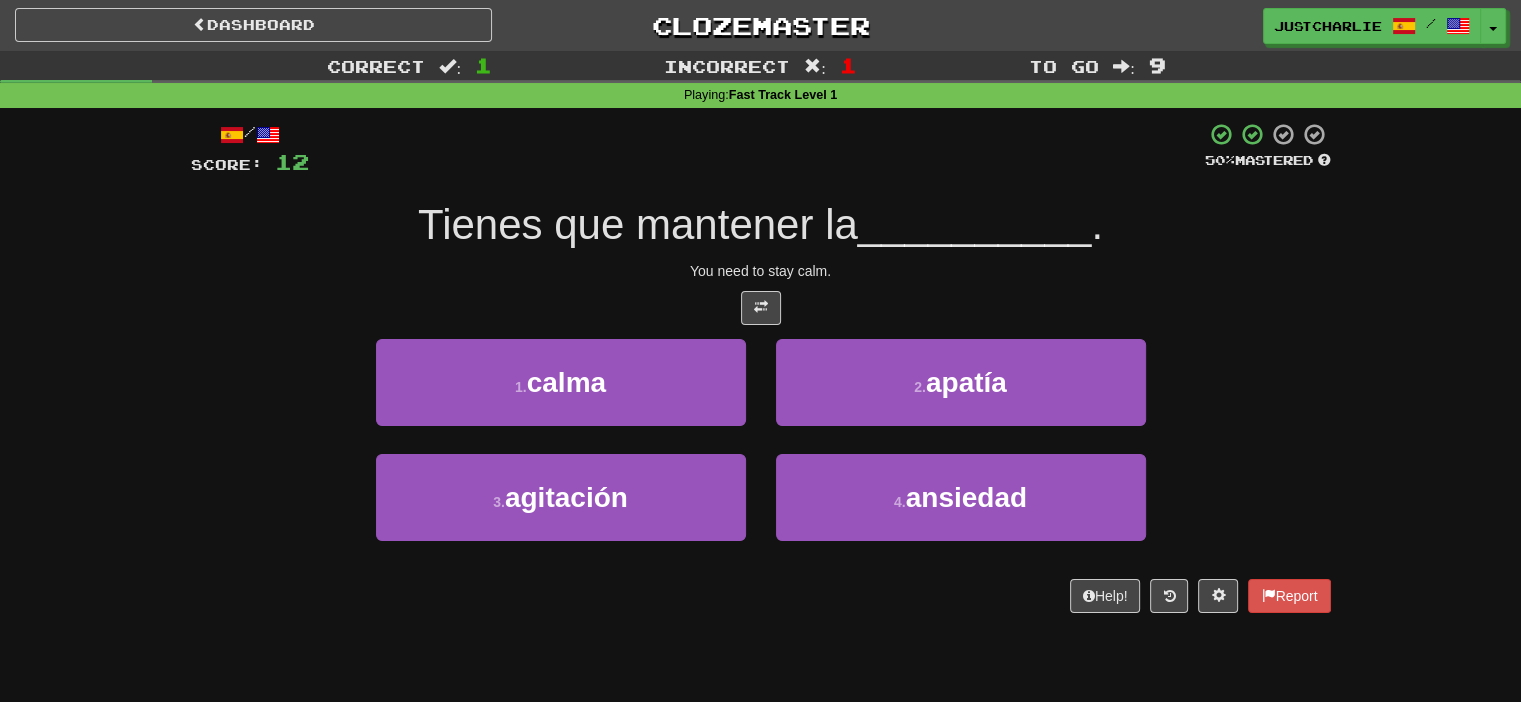 click on "/  Score:   12 50 %  Mastered Tienes que mantener la  __________ . You need to stay calm. 1 .  calma 2 .  apatía 3 .  agitación 4 .  ansiedad  Help!  Report" at bounding box center [761, 367] 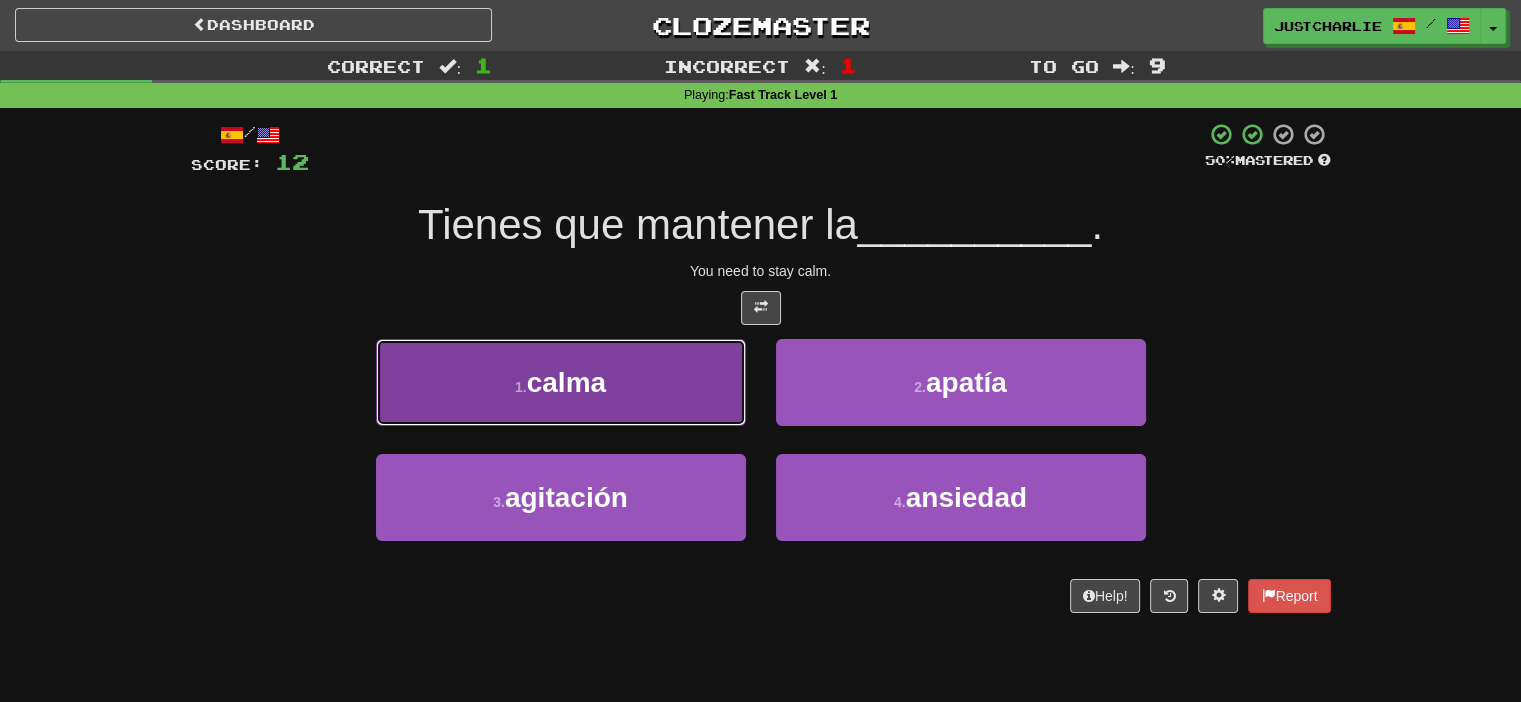 click on "1 .  calma" at bounding box center (561, 382) 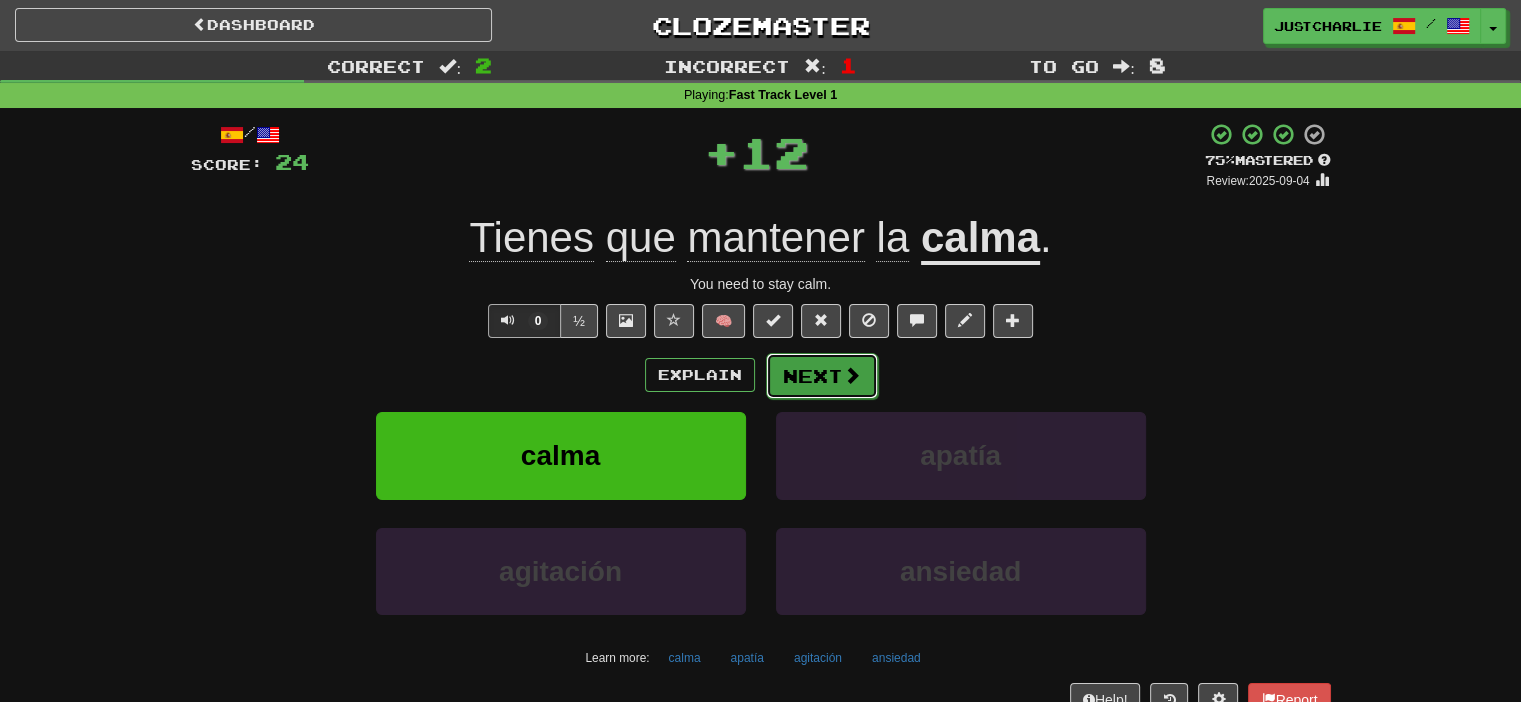 click on "Next" at bounding box center [822, 376] 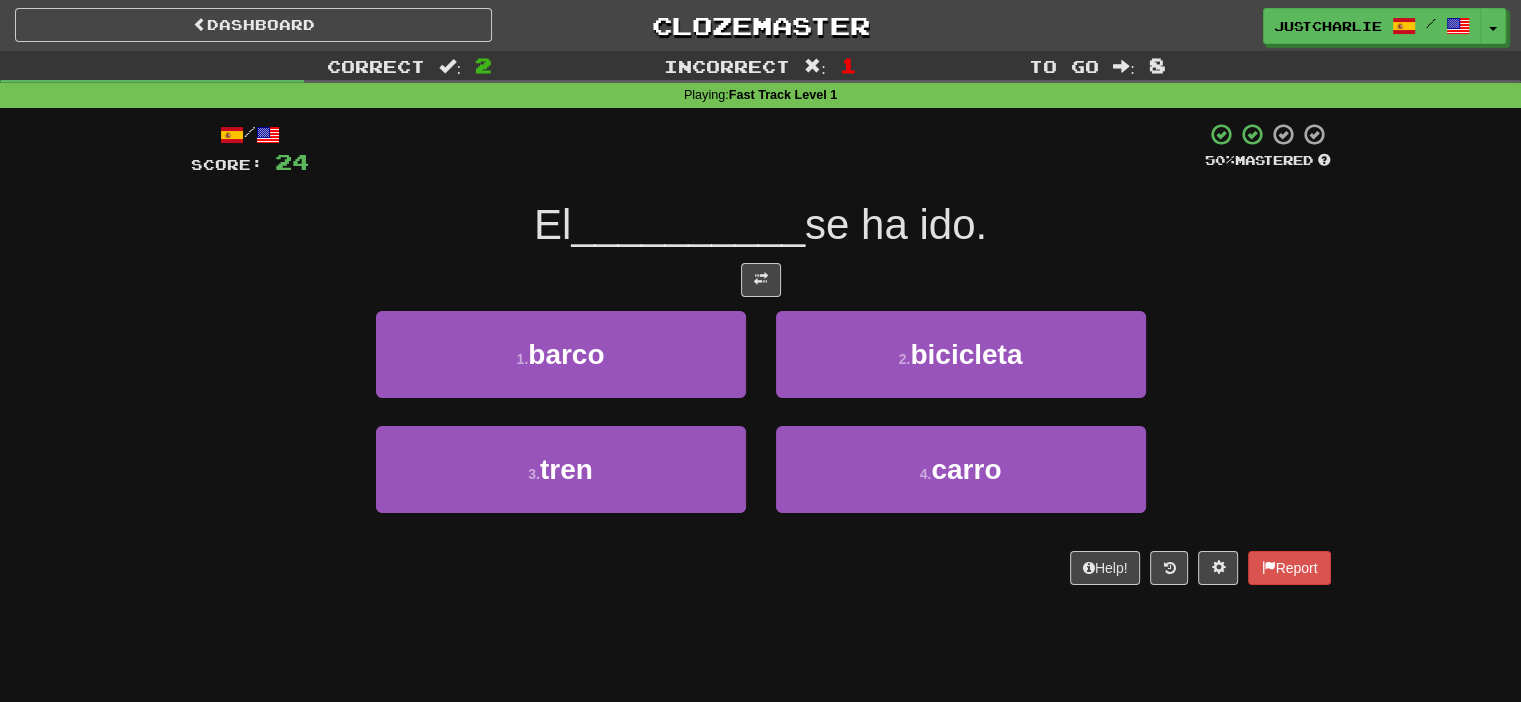 click at bounding box center [761, 280] 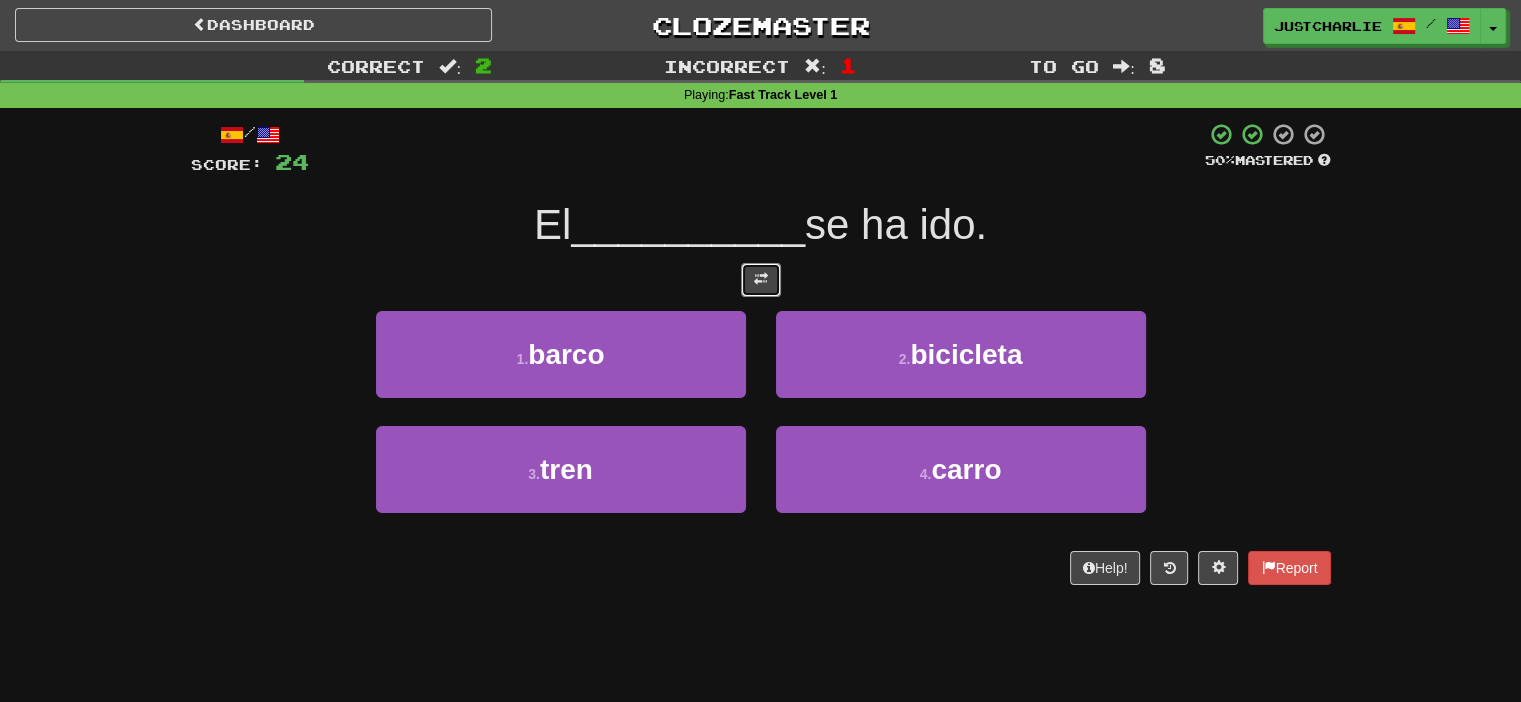 click at bounding box center [761, 280] 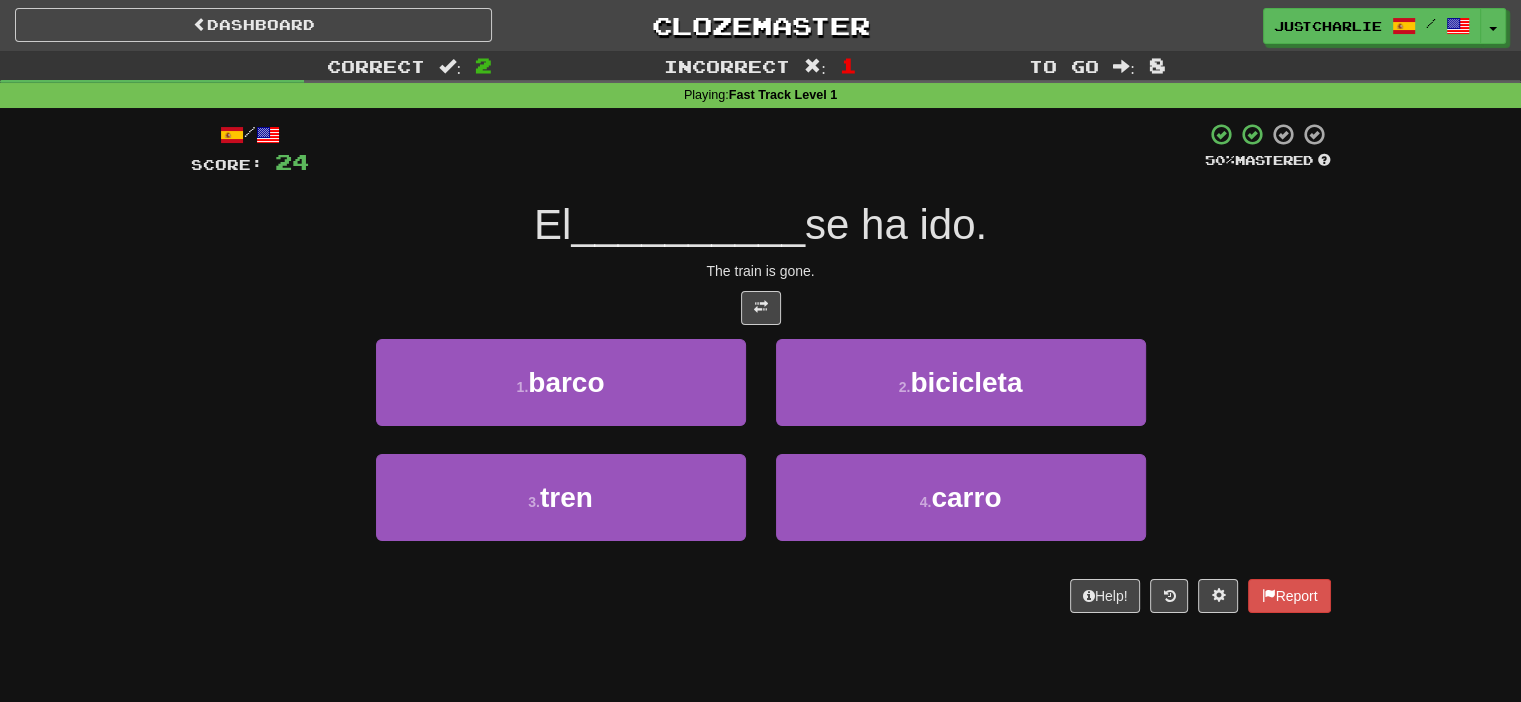 click at bounding box center [761, 308] 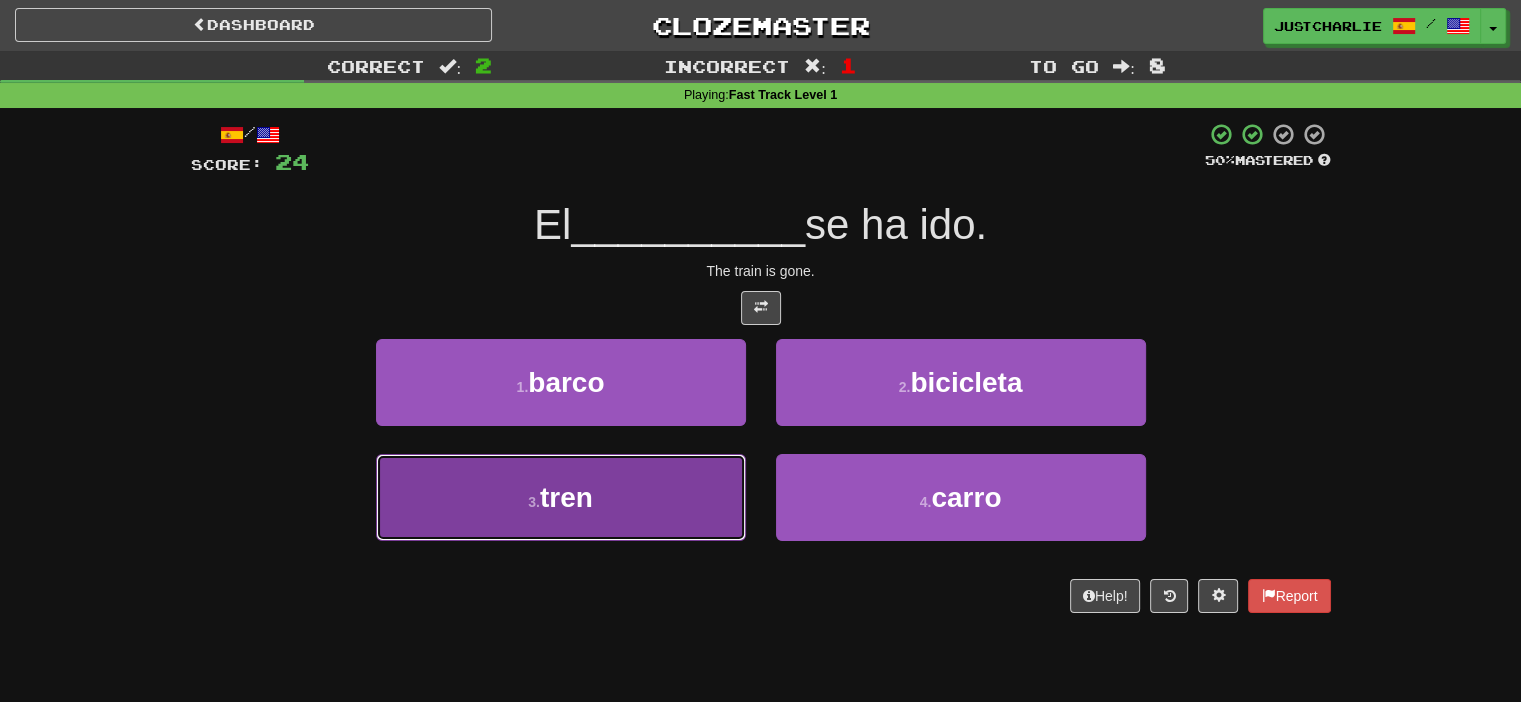drag, startPoint x: 703, startPoint y: 496, endPoint x: 754, endPoint y: 422, distance: 89.87213 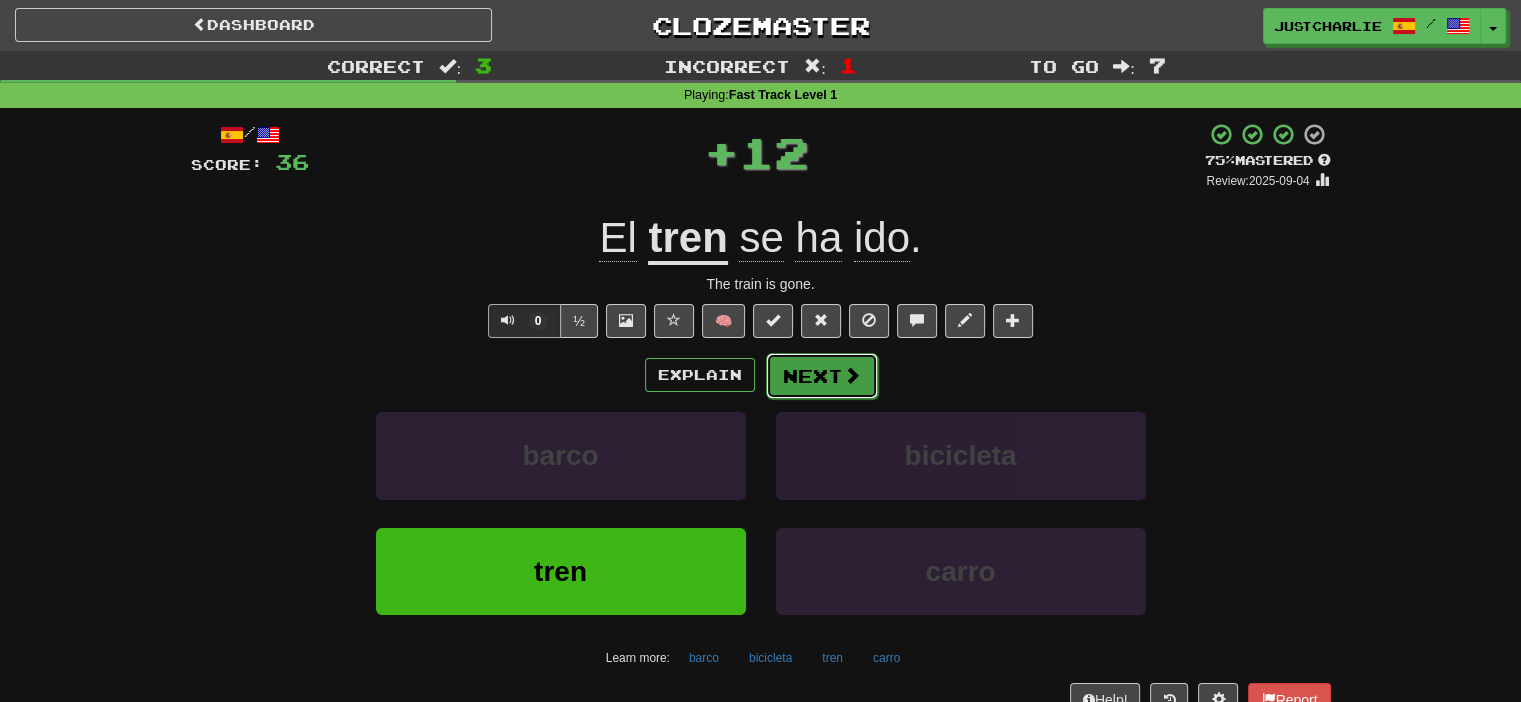 click on "Next" at bounding box center [822, 376] 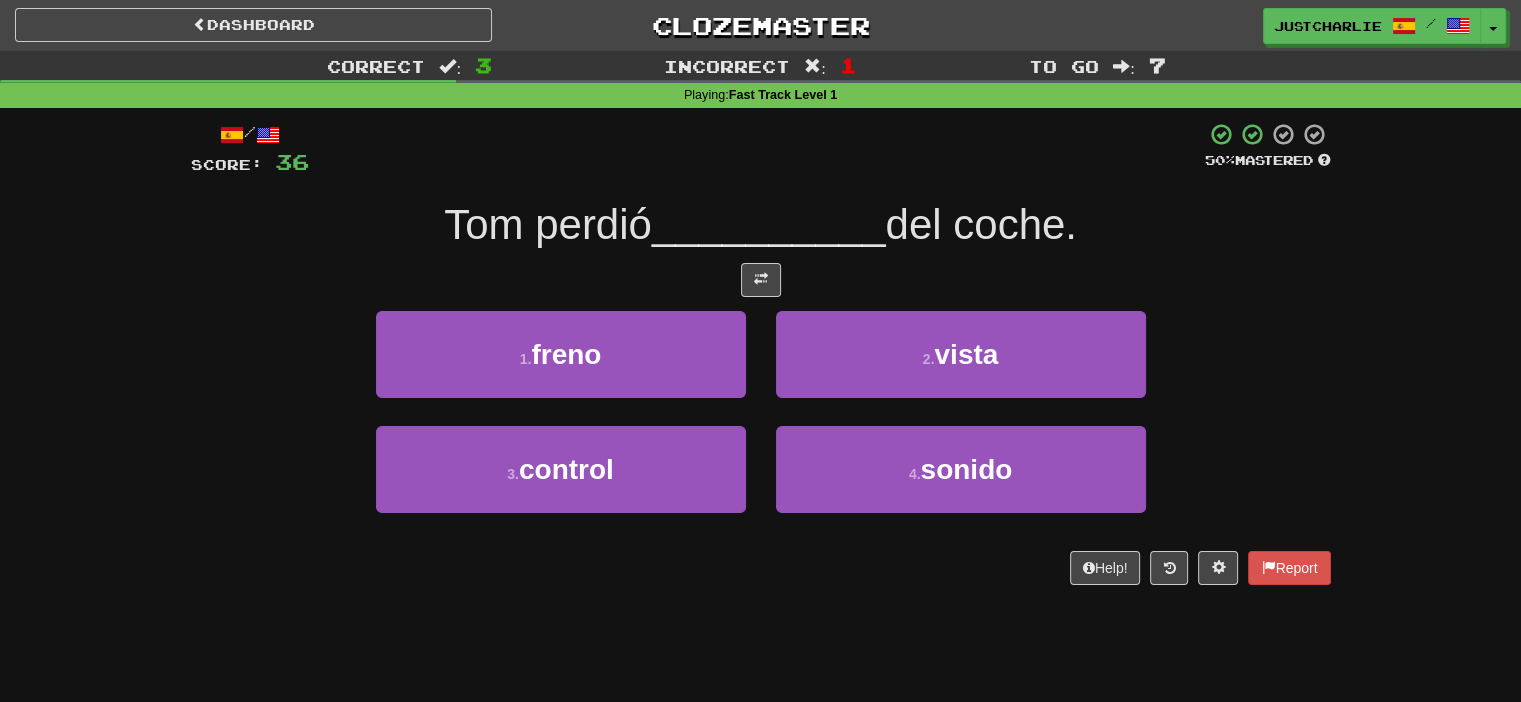 click at bounding box center (761, 280) 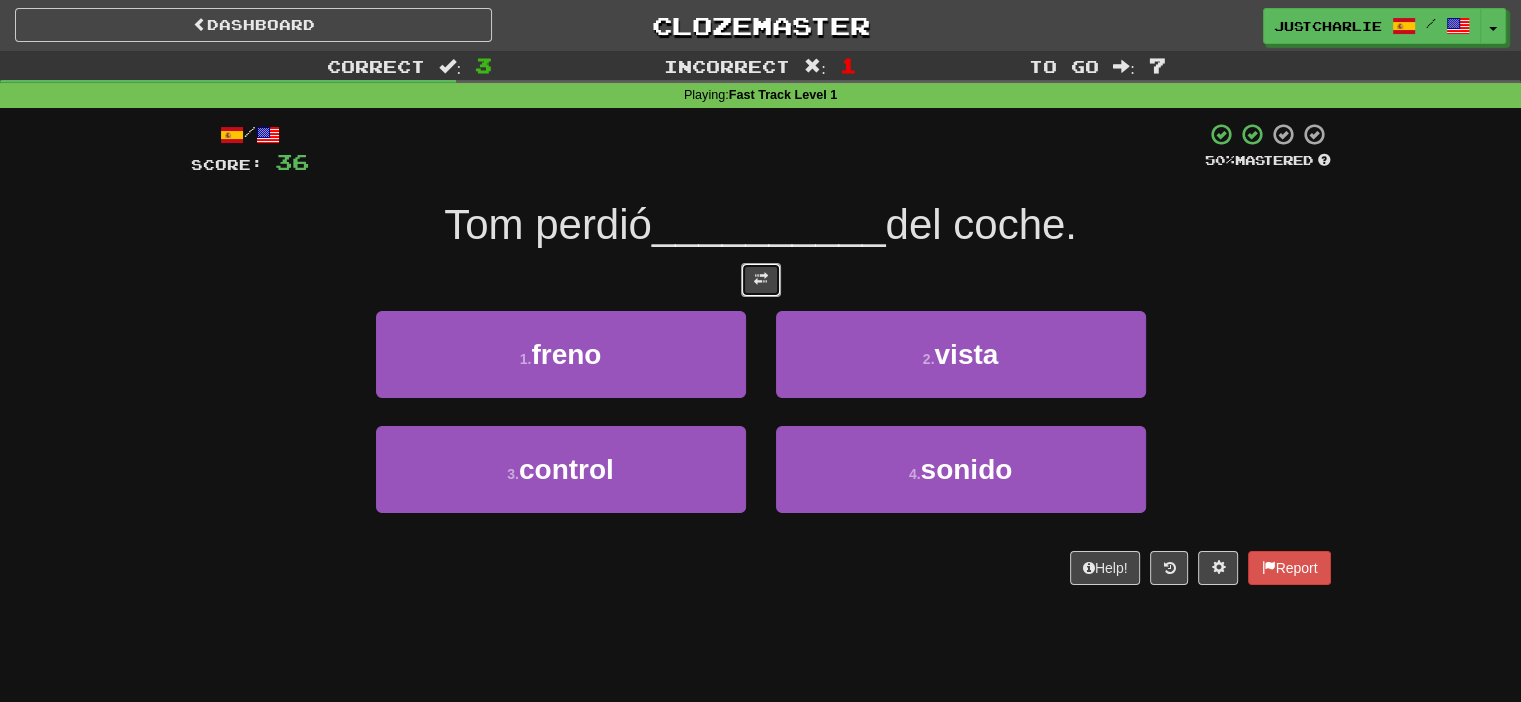 click at bounding box center (761, 279) 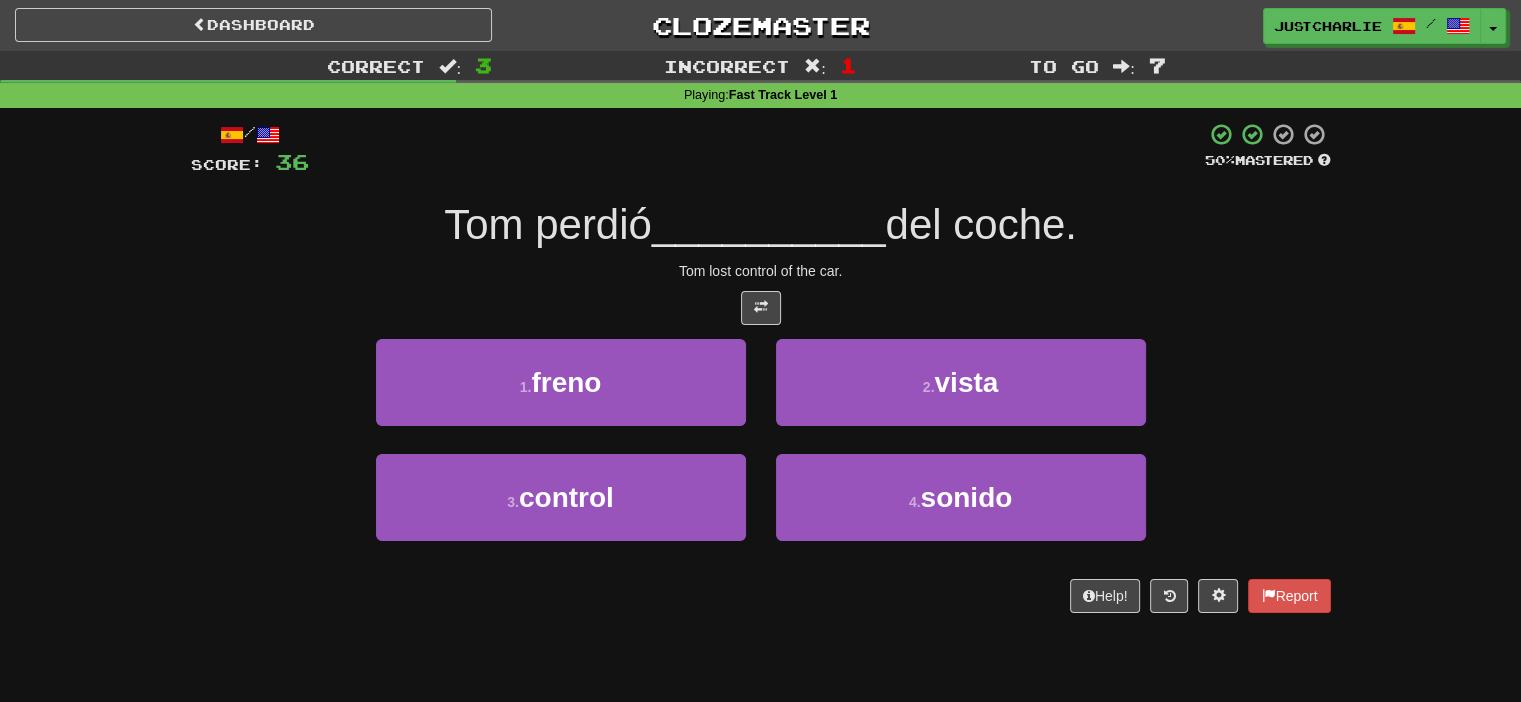 click on "/  Score:   36 50 %  Mastered Tom perdió  __________  del coche. Tom lost control of the car. 1 .  freno 2 .  vista 3 .  control 4 .  sonido  Help!  Report" at bounding box center (761, 367) 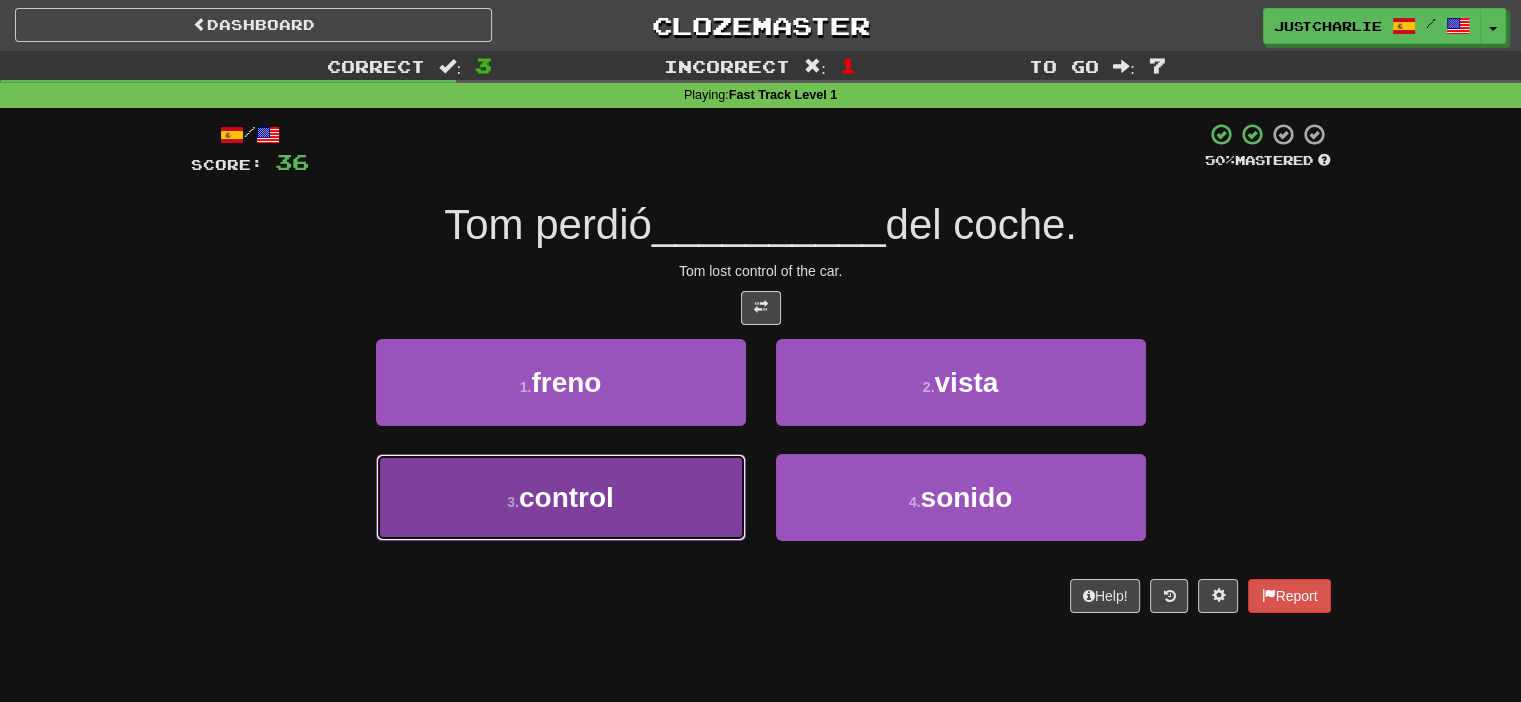 click on "3 .  control" at bounding box center [561, 497] 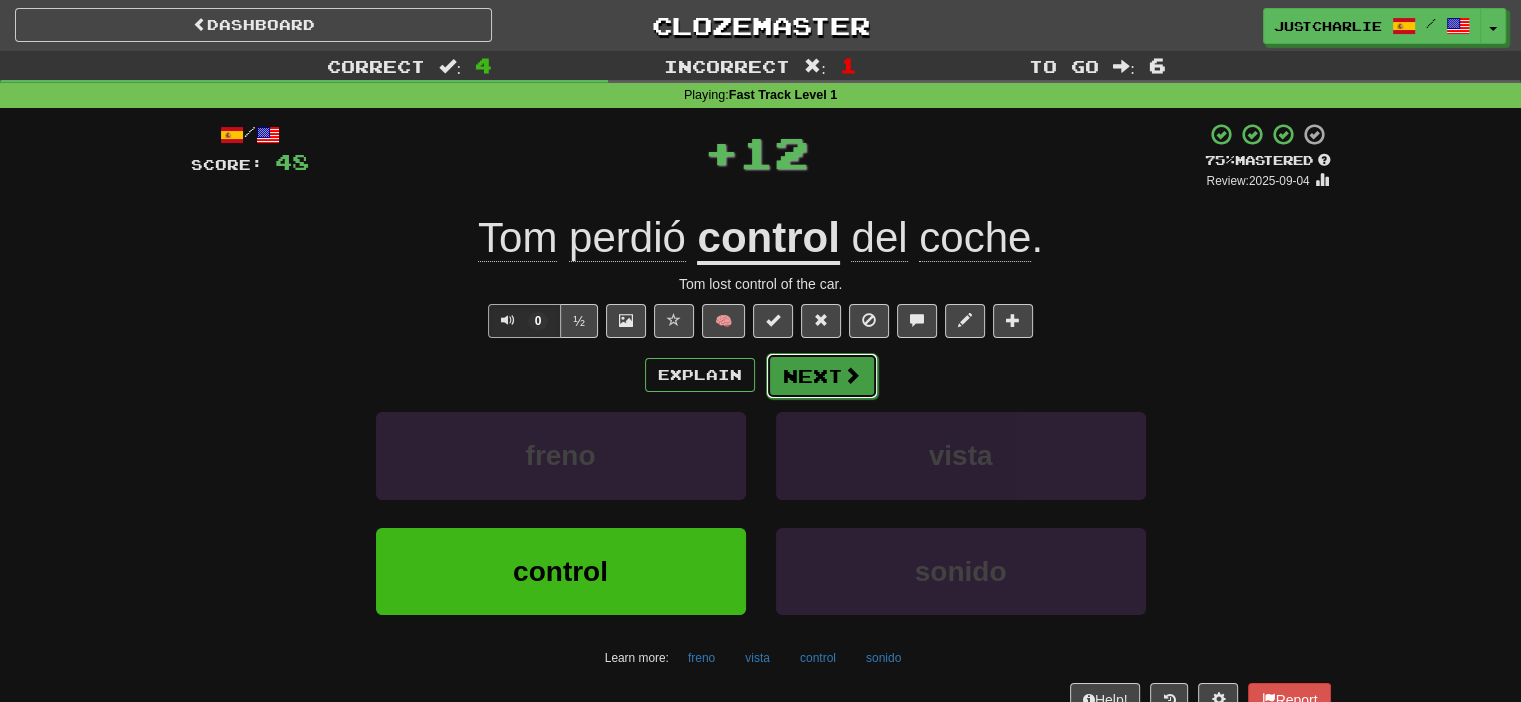 click on "Next" at bounding box center [822, 376] 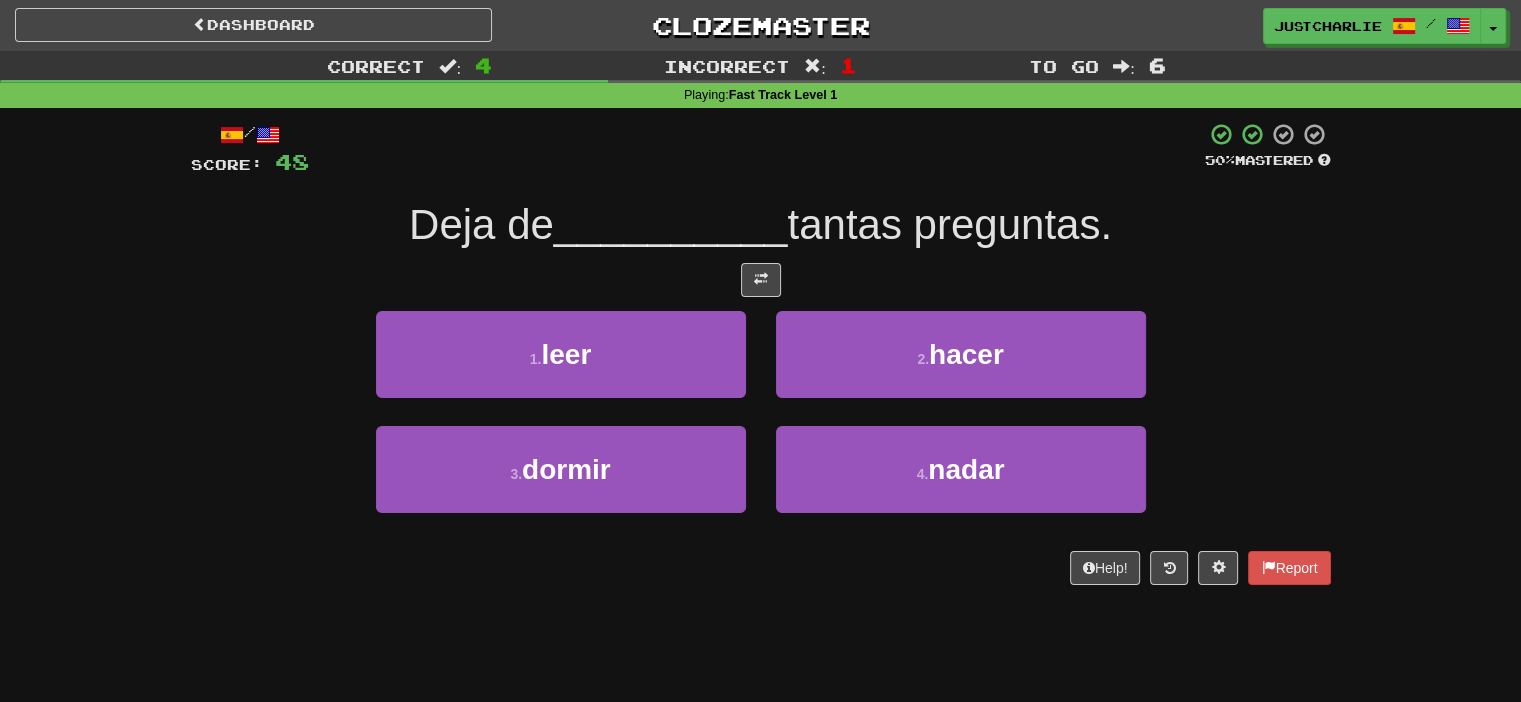 click at bounding box center (761, 280) 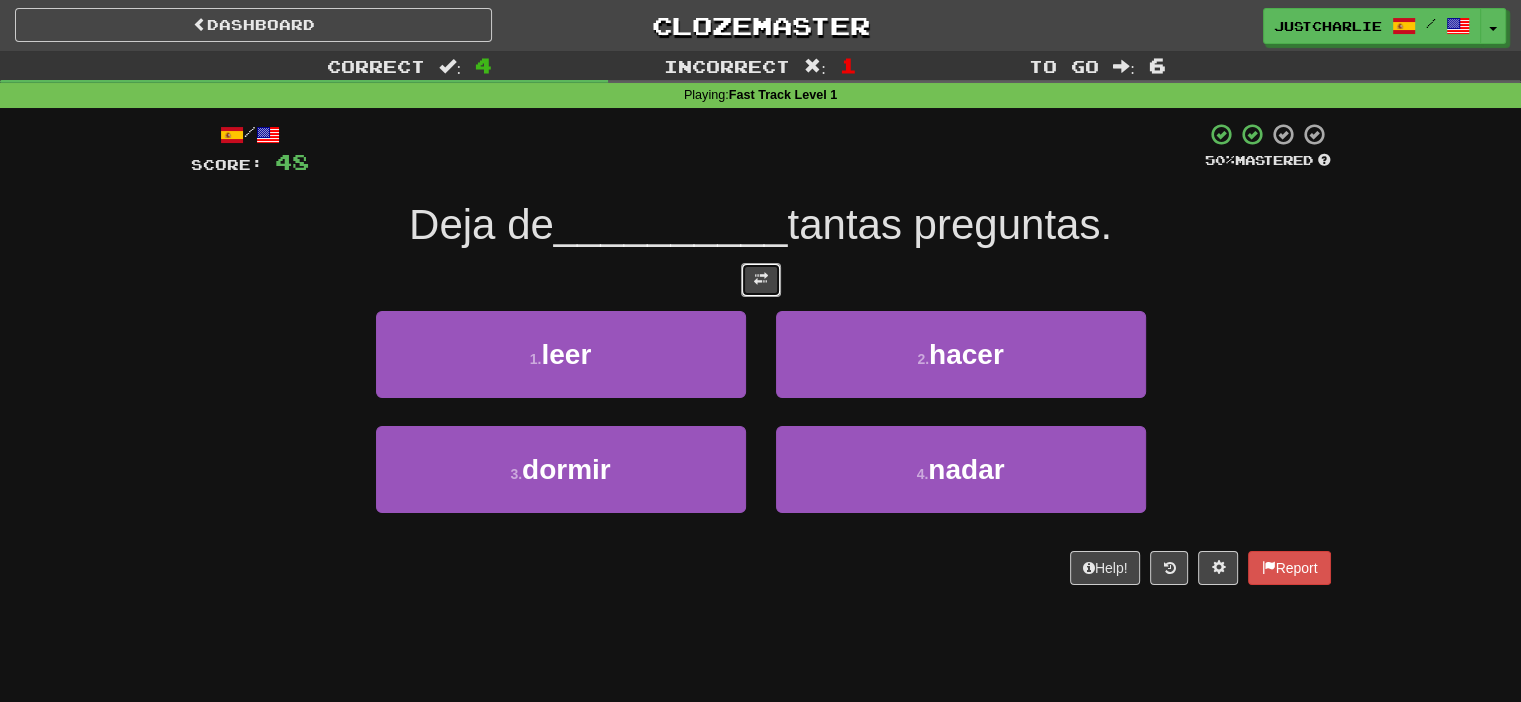 click at bounding box center [761, 280] 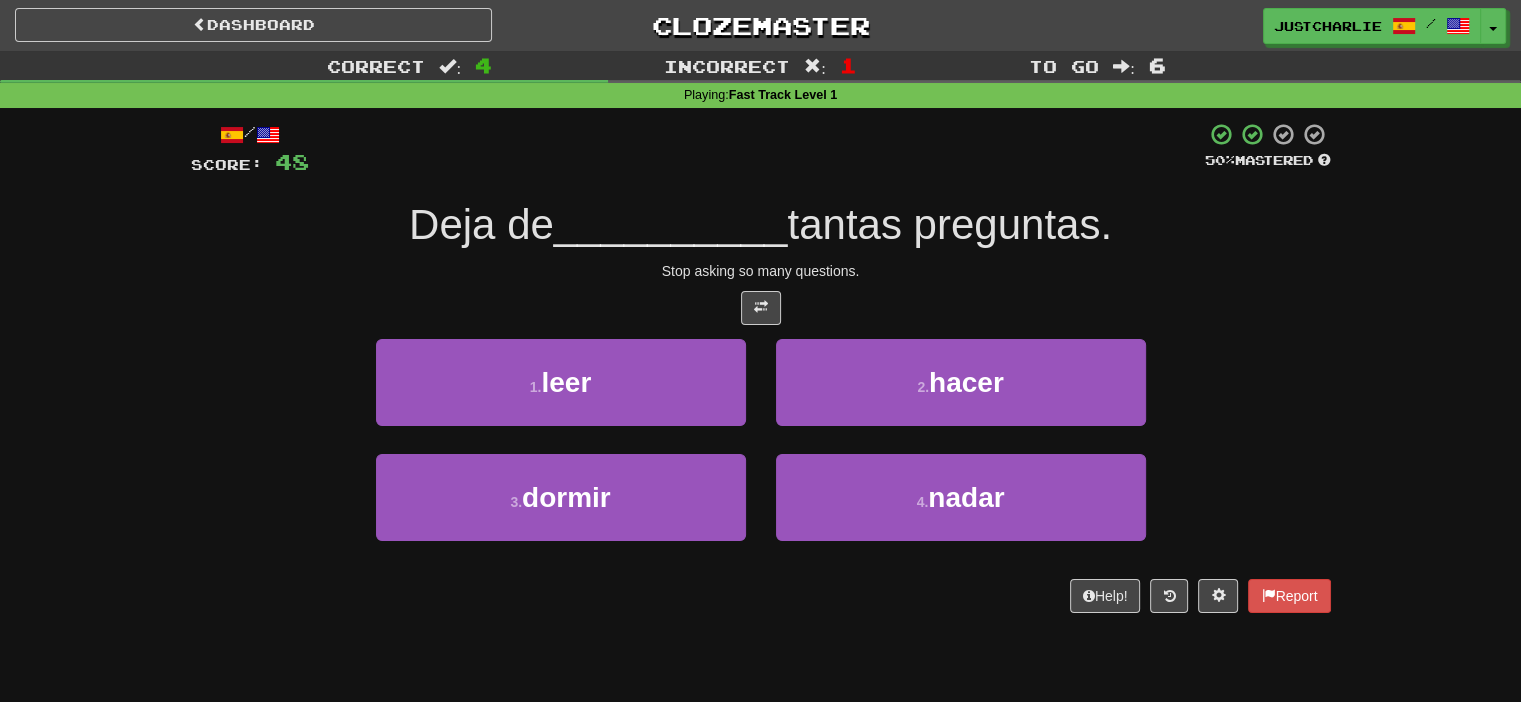 click at bounding box center (761, 308) 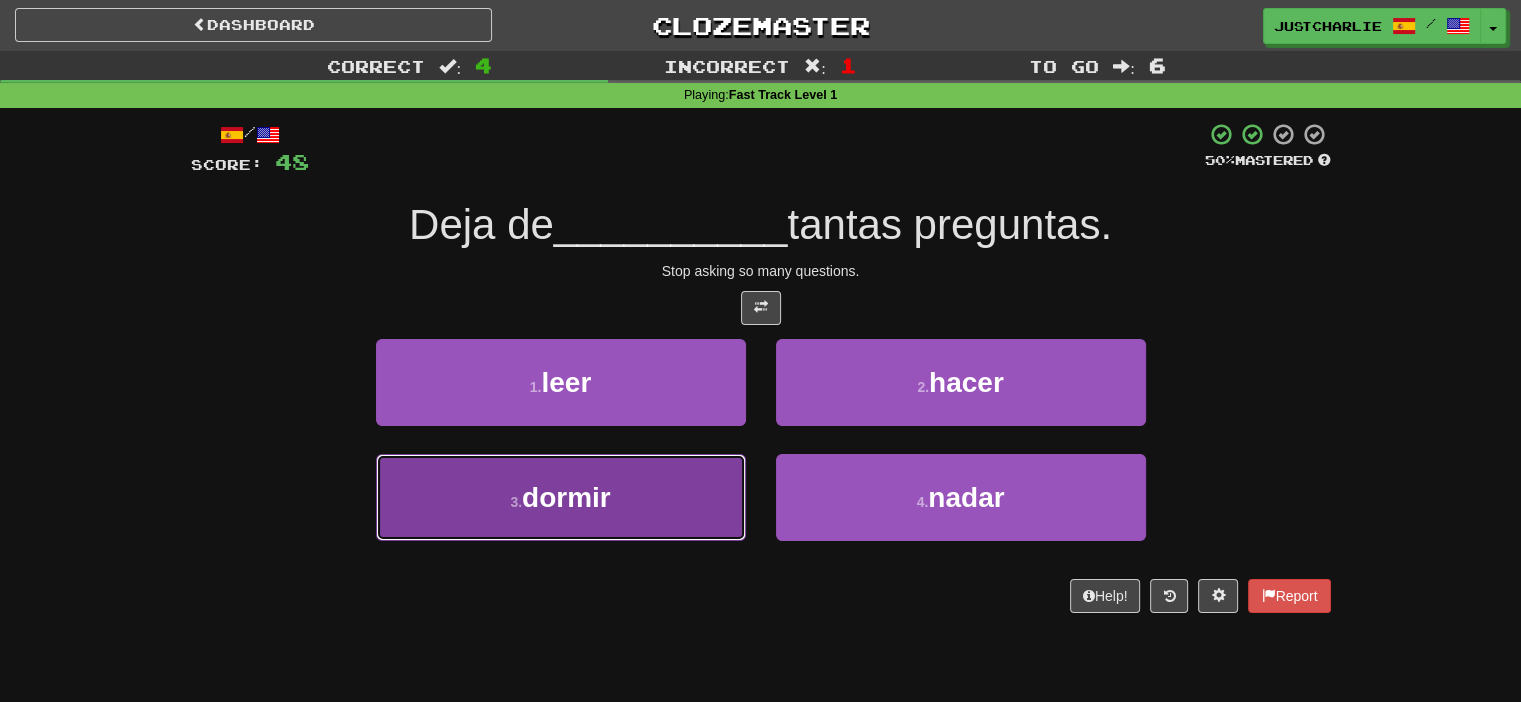 click on "3 .  dormir" at bounding box center (561, 497) 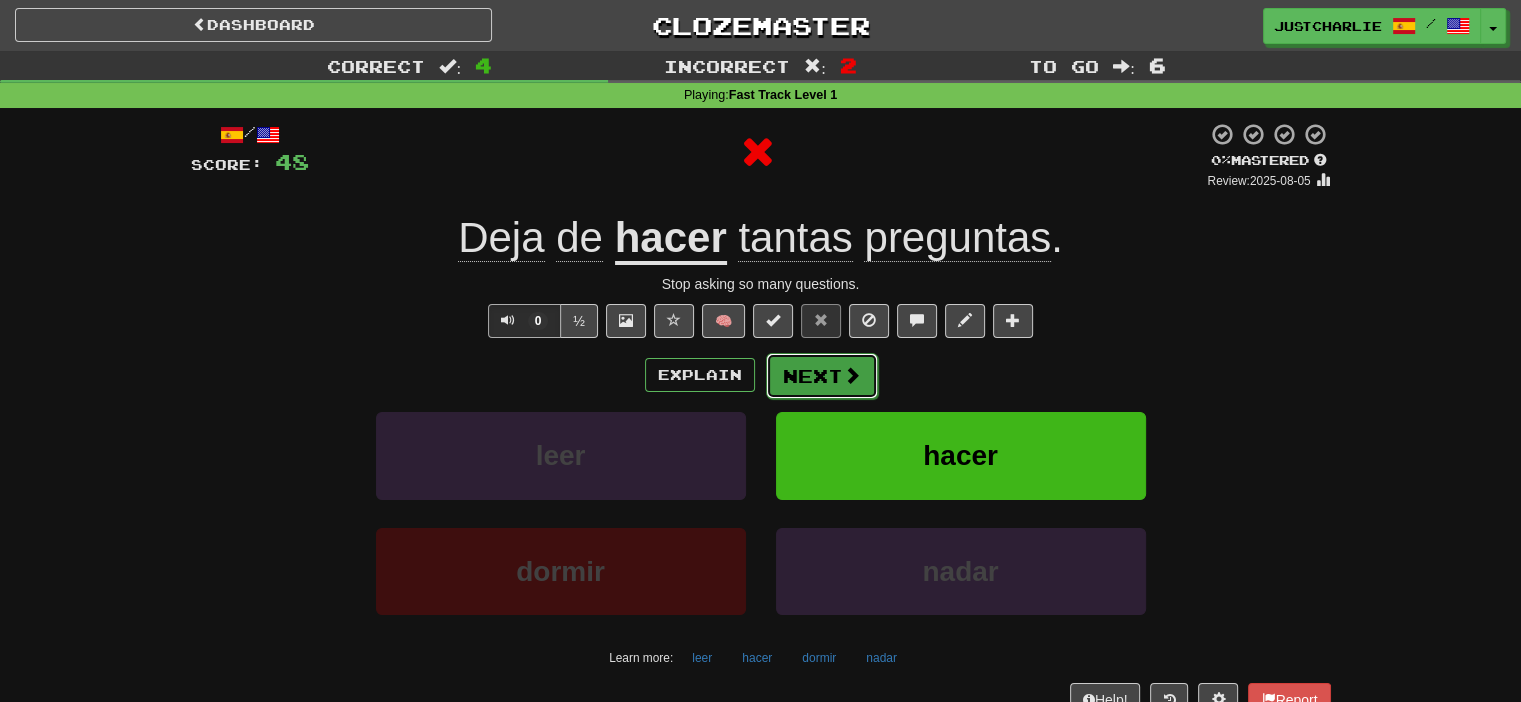 click on "Next" at bounding box center (822, 376) 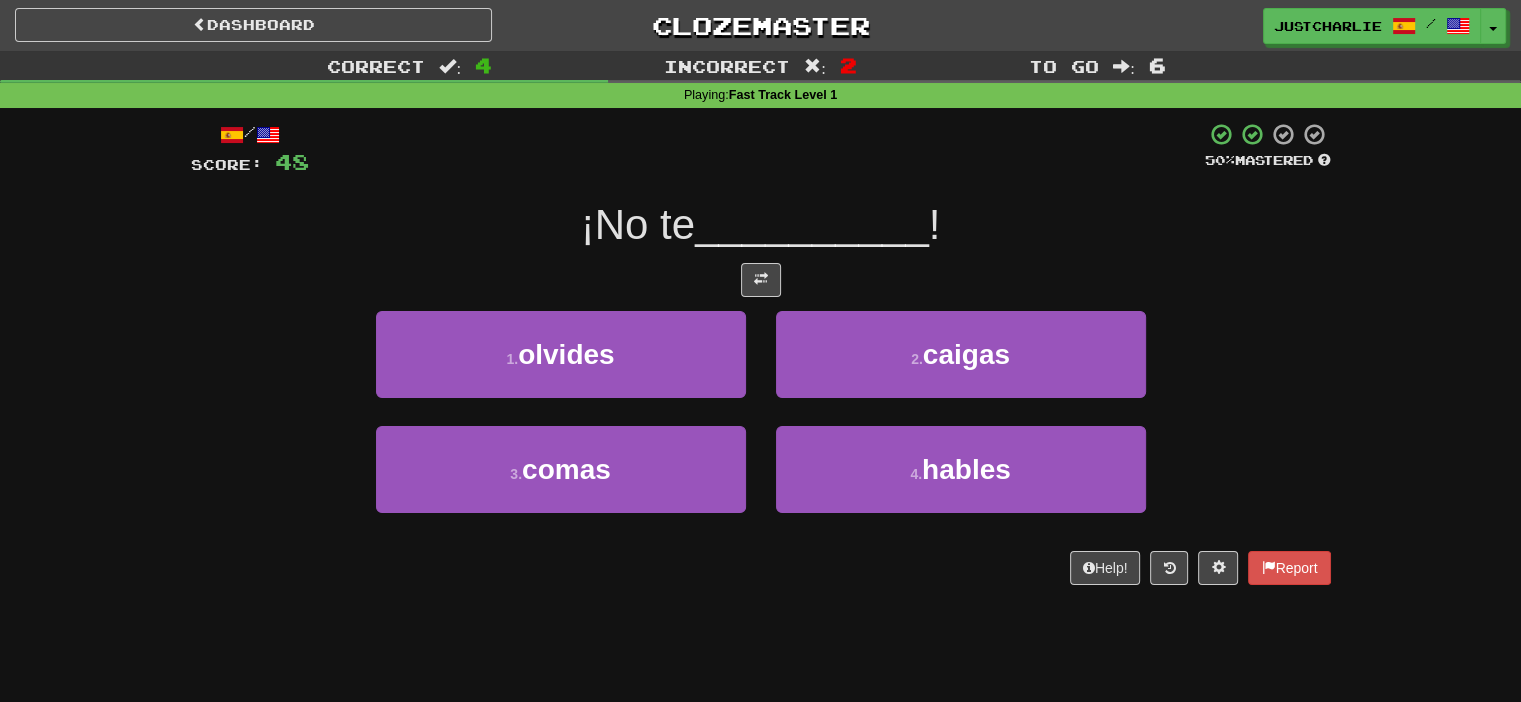 click at bounding box center [761, 280] 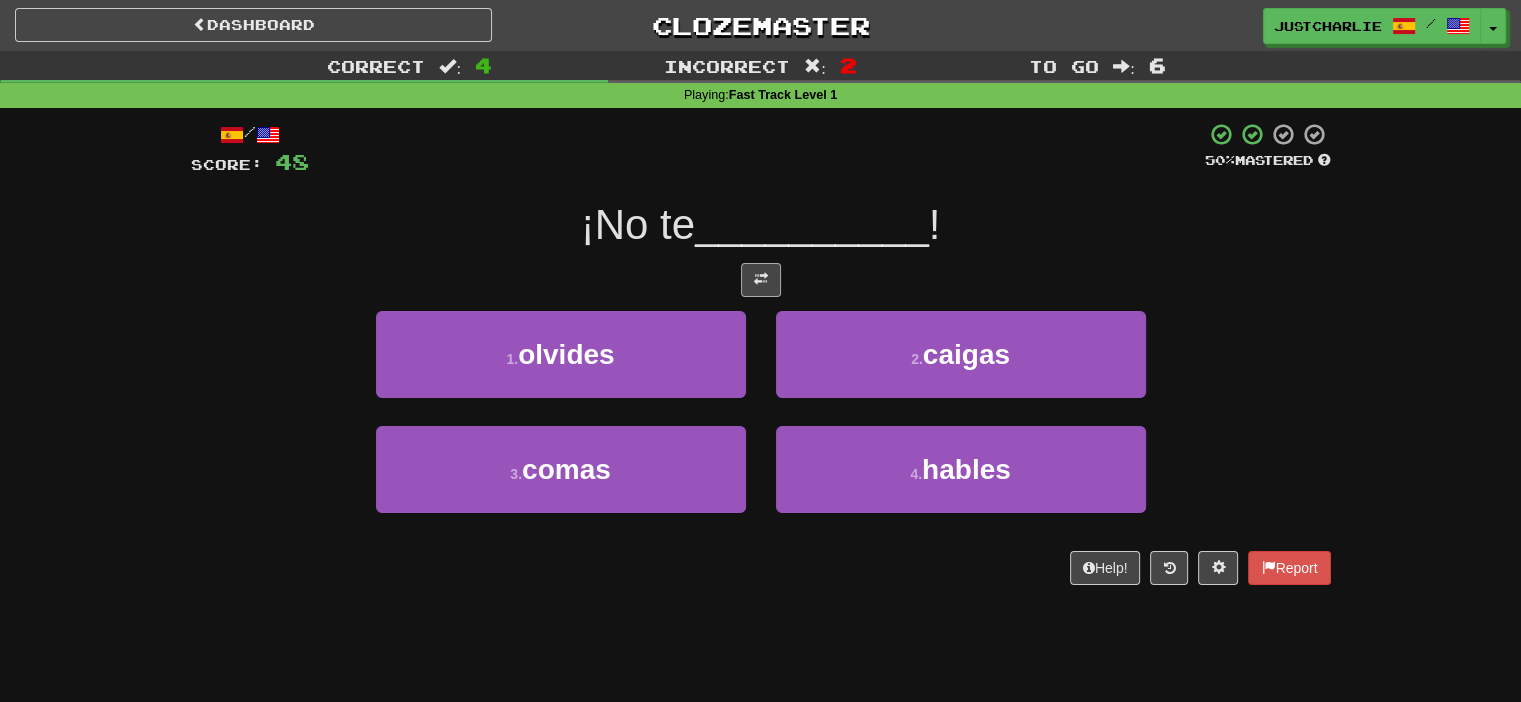 click at bounding box center (761, 280) 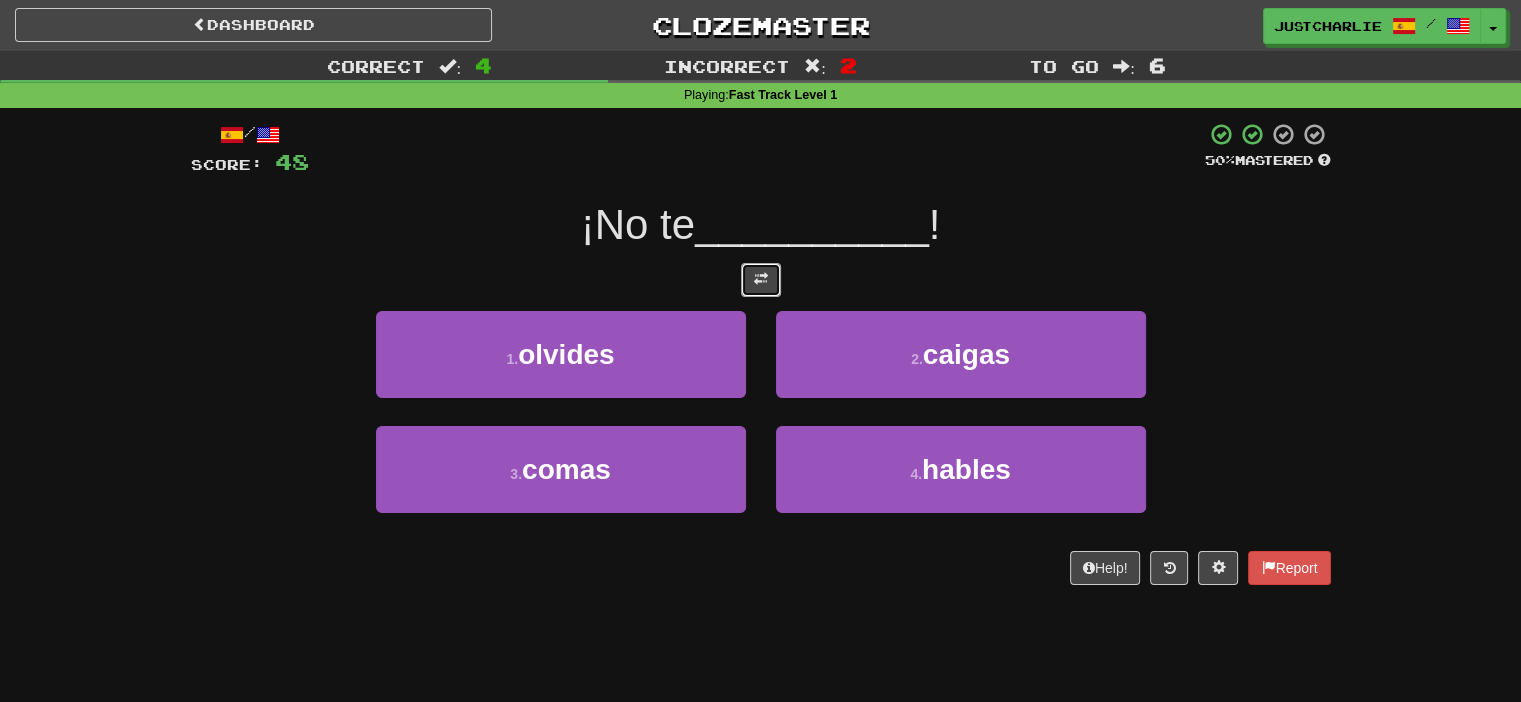 click at bounding box center (761, 280) 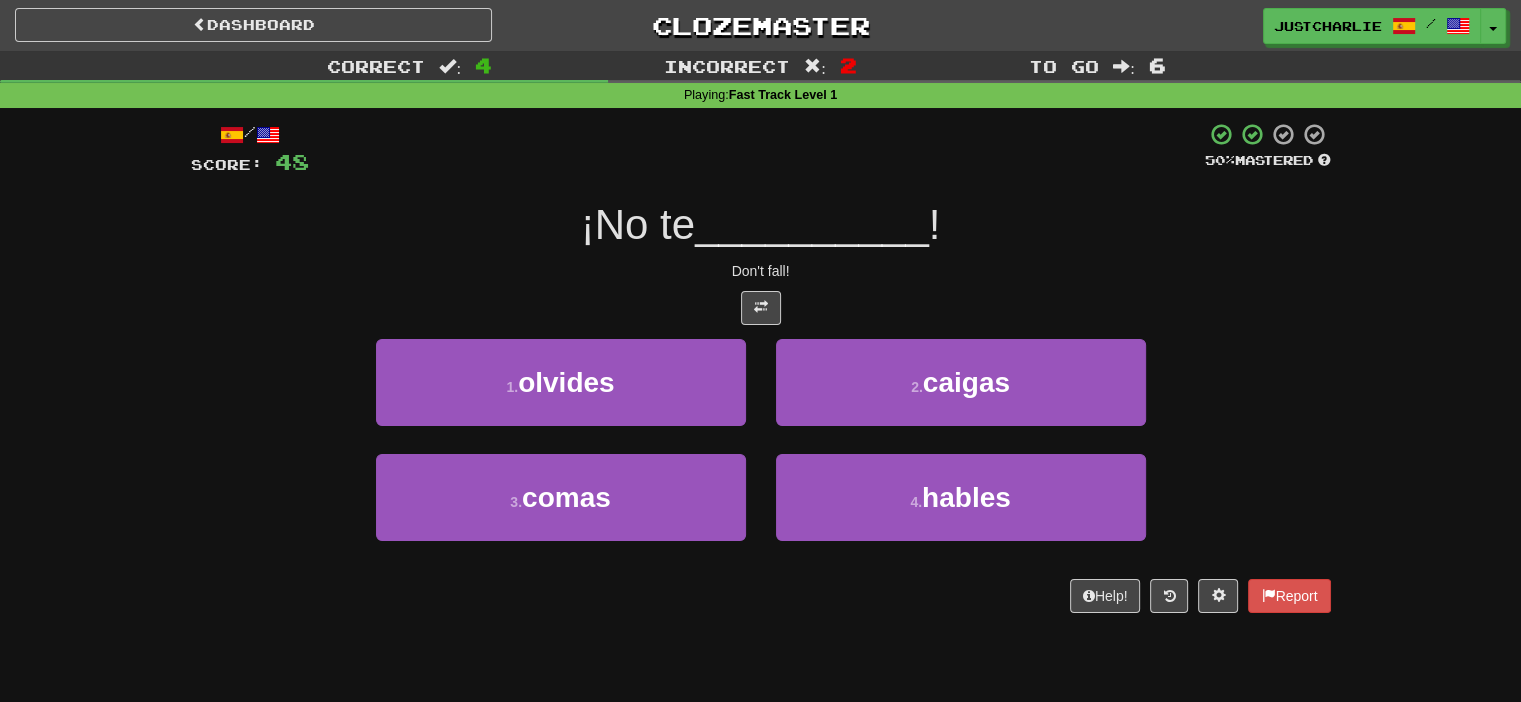 click at bounding box center (761, 308) 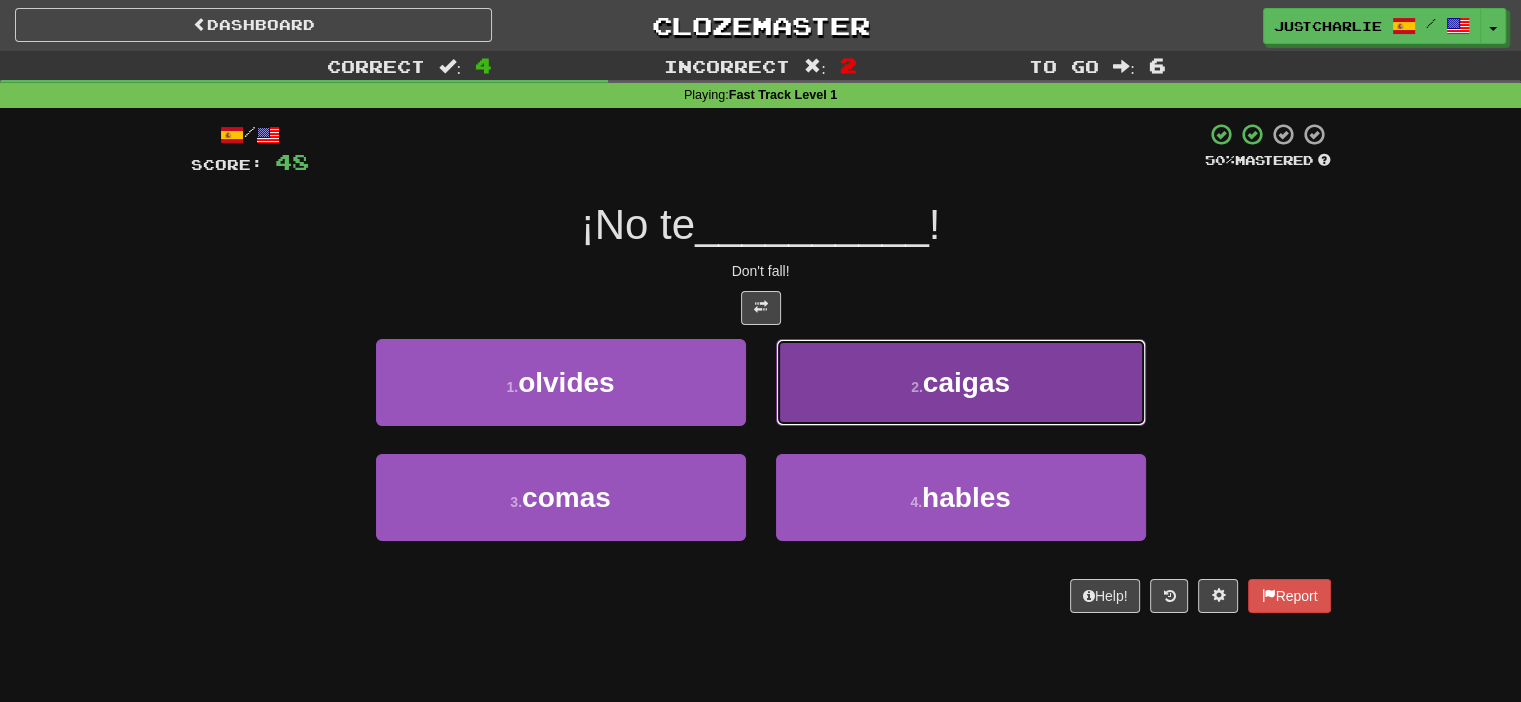 click on "2 .  caigas" at bounding box center (961, 382) 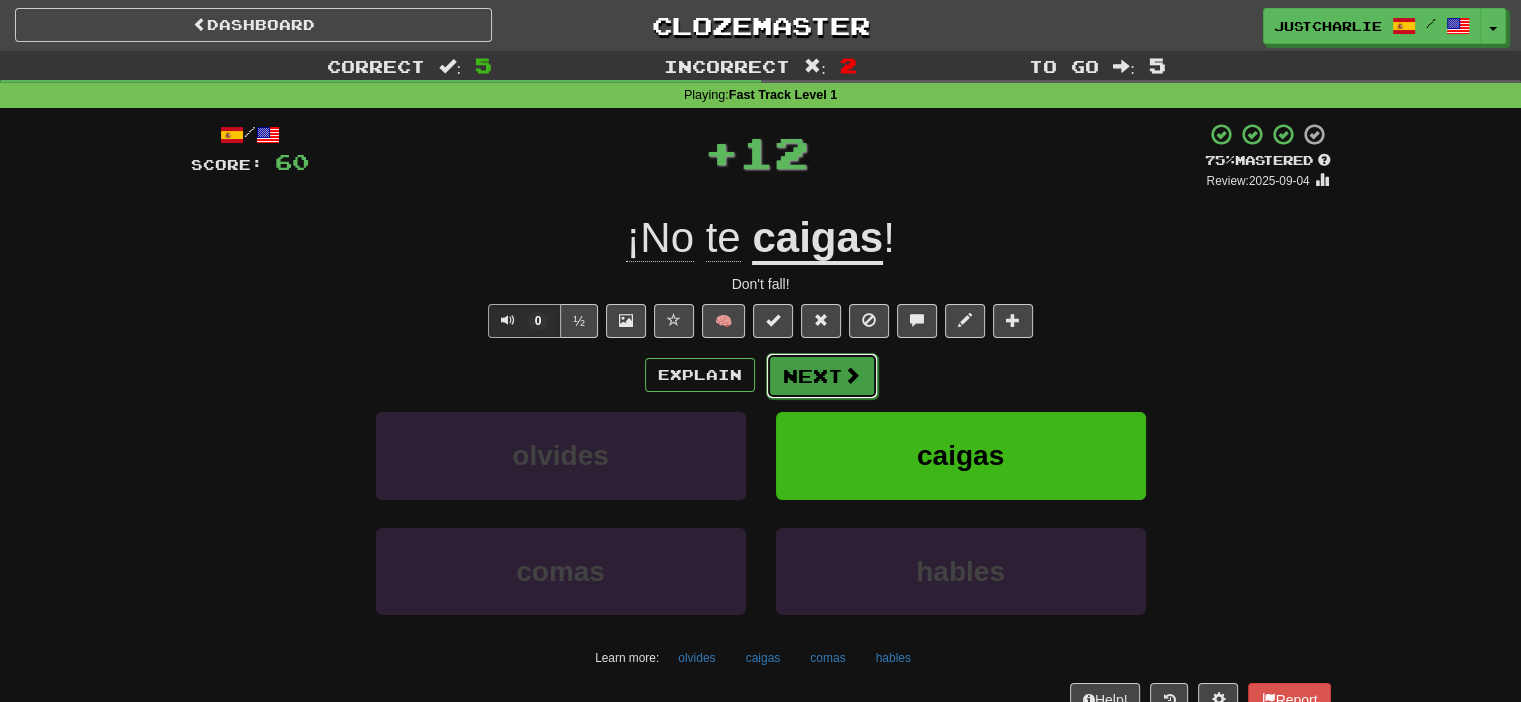 click on "Next" at bounding box center (822, 376) 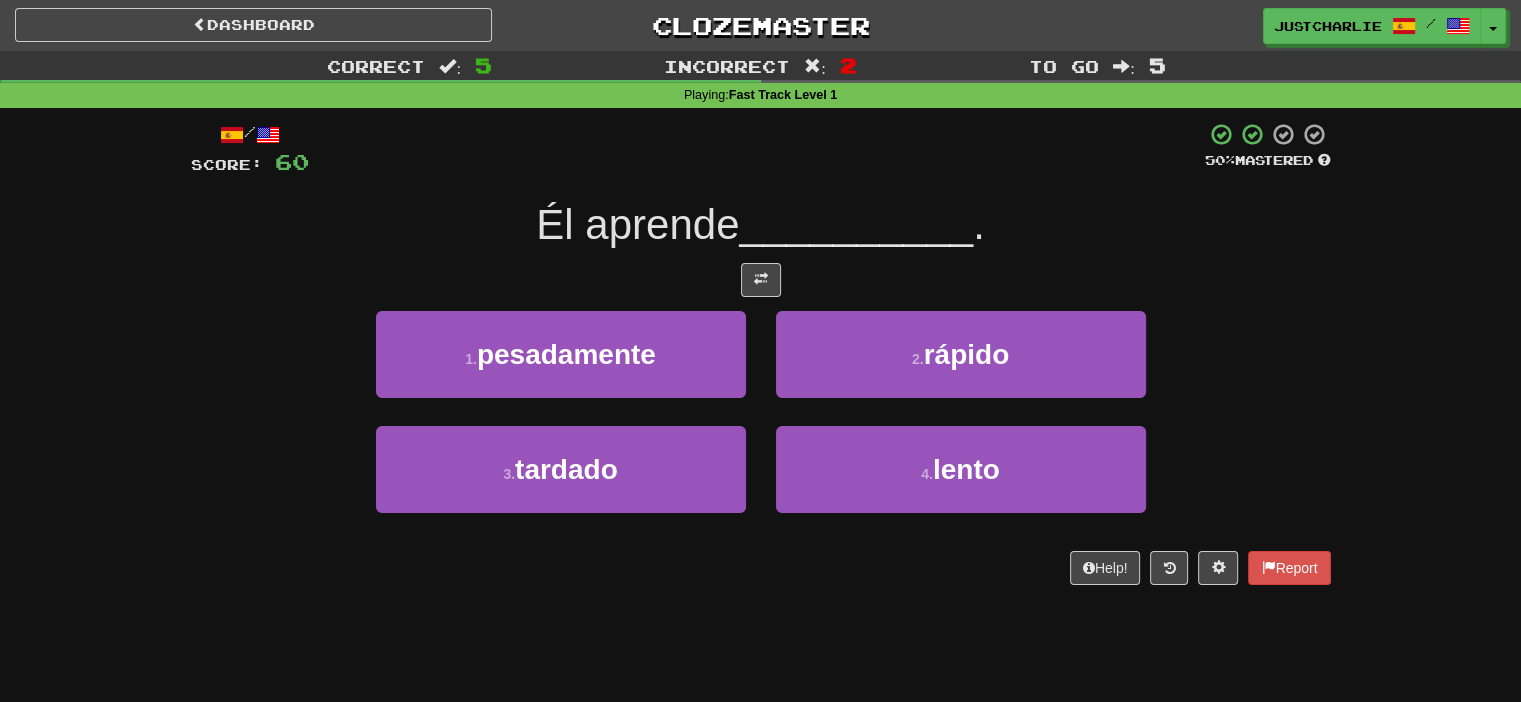 drag, startPoint x: 676, startPoint y: 281, endPoint x: 716, endPoint y: 278, distance: 40.112343 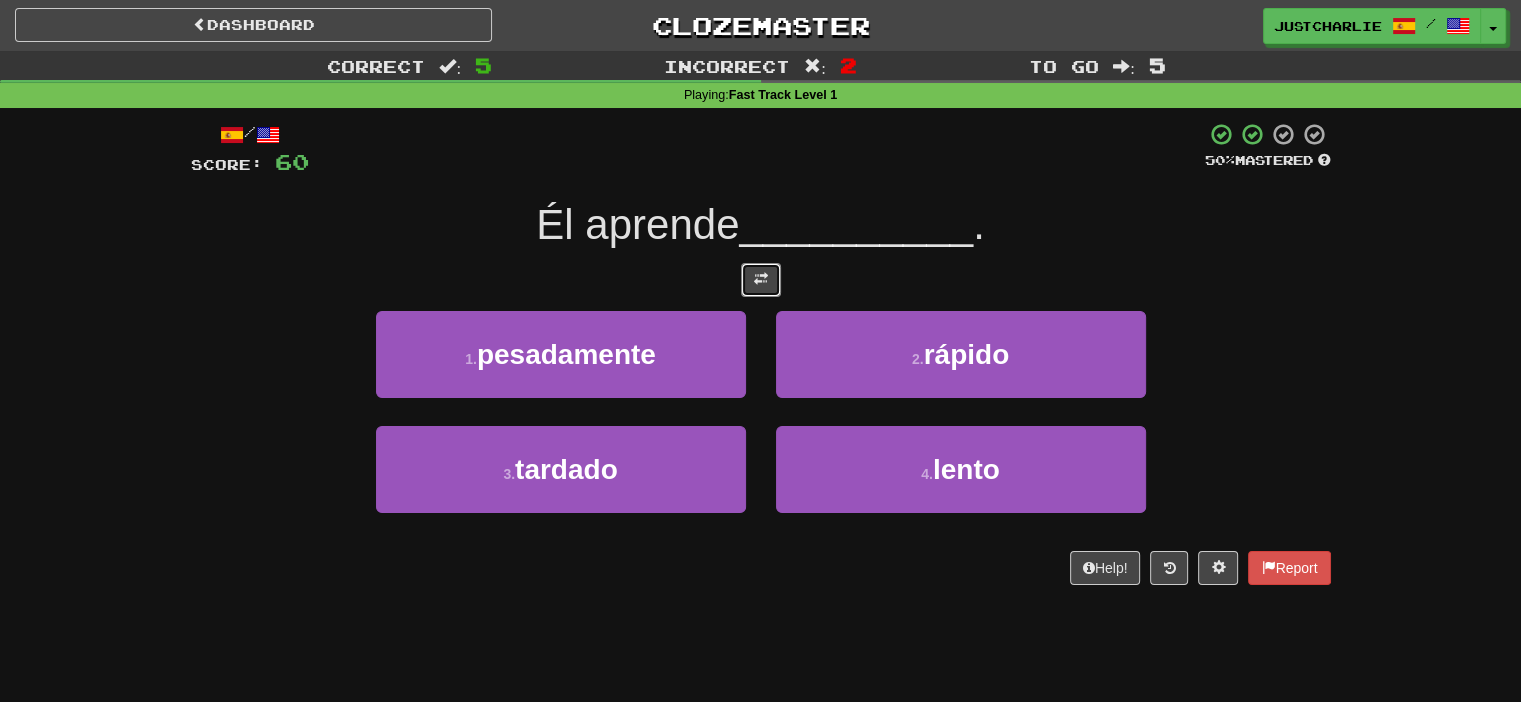 drag, startPoint x: 754, startPoint y: 281, endPoint x: 711, endPoint y: 284, distance: 43.104523 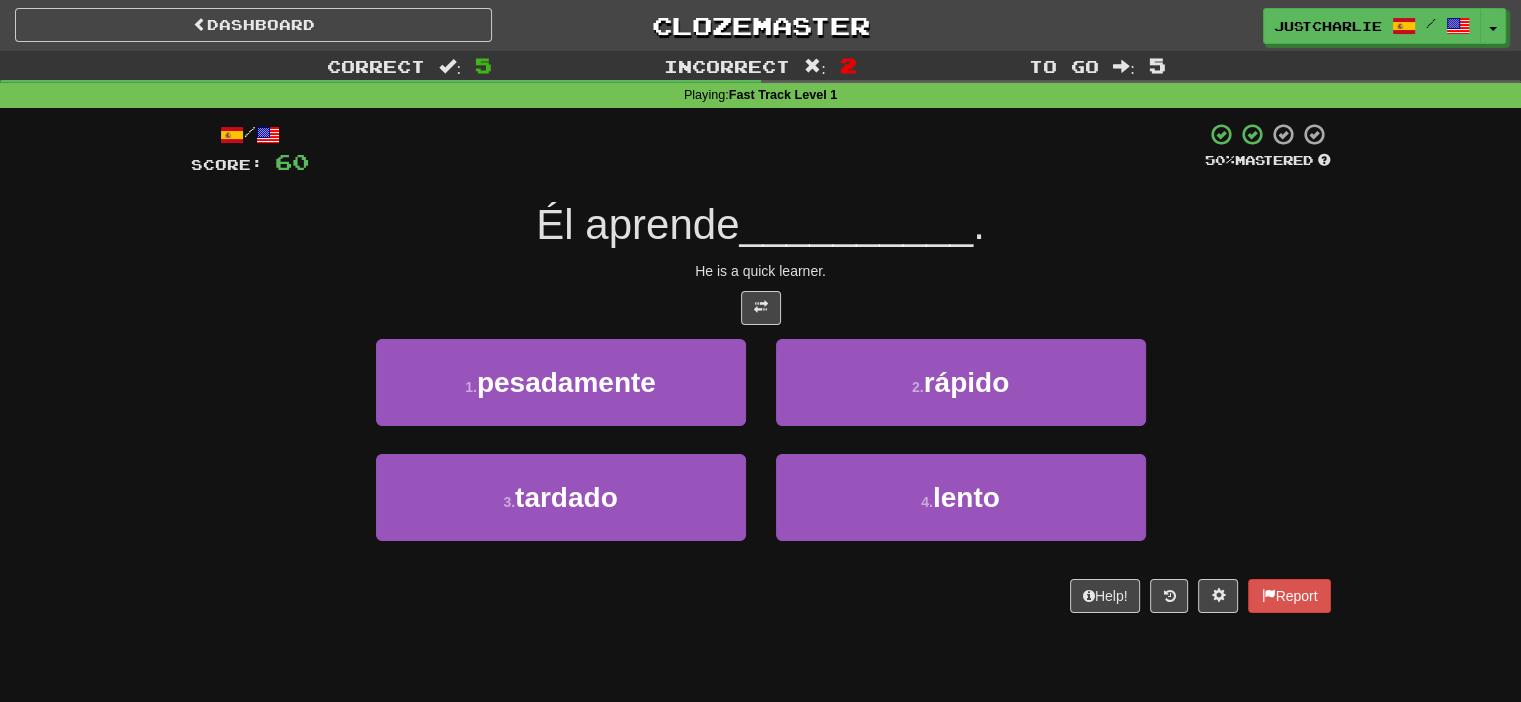 click on "/  Score:   60 50 %  Mastered Él aprende  __________ . He is a quick learner. 1 .  pesadamente 2 .  rápido 3 .  tardado 4 .  lento  Help!  Report" at bounding box center (761, 367) 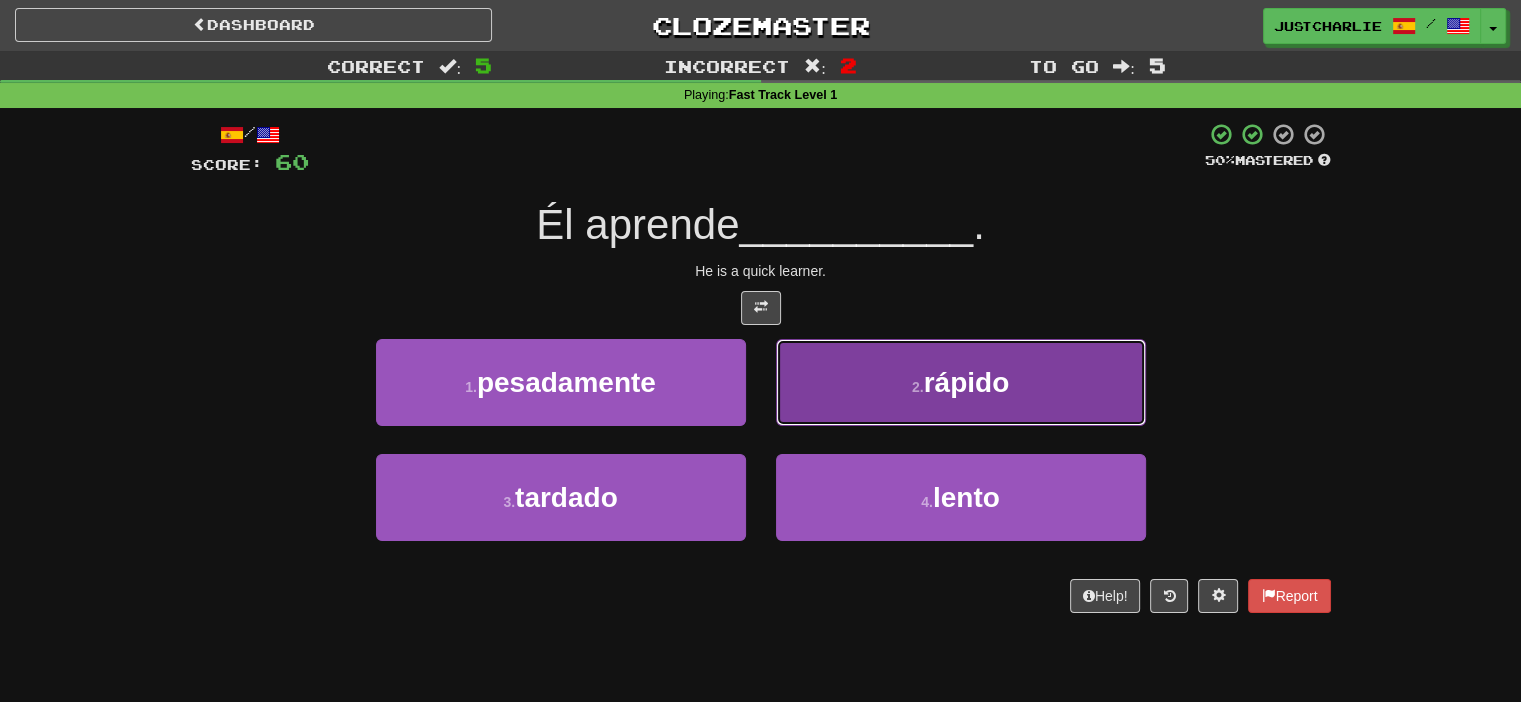 click on "2 .  rápido" at bounding box center [961, 382] 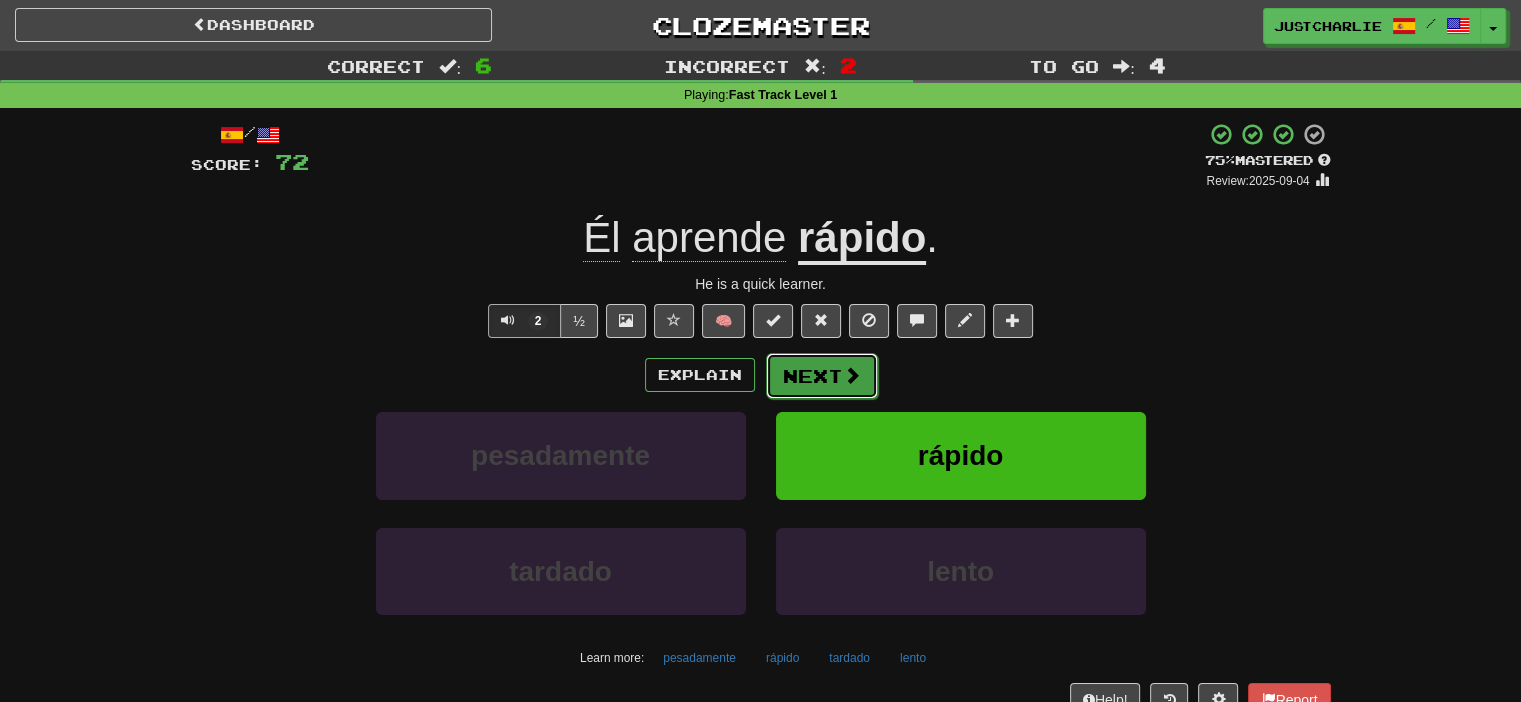 click on "Next" at bounding box center [822, 376] 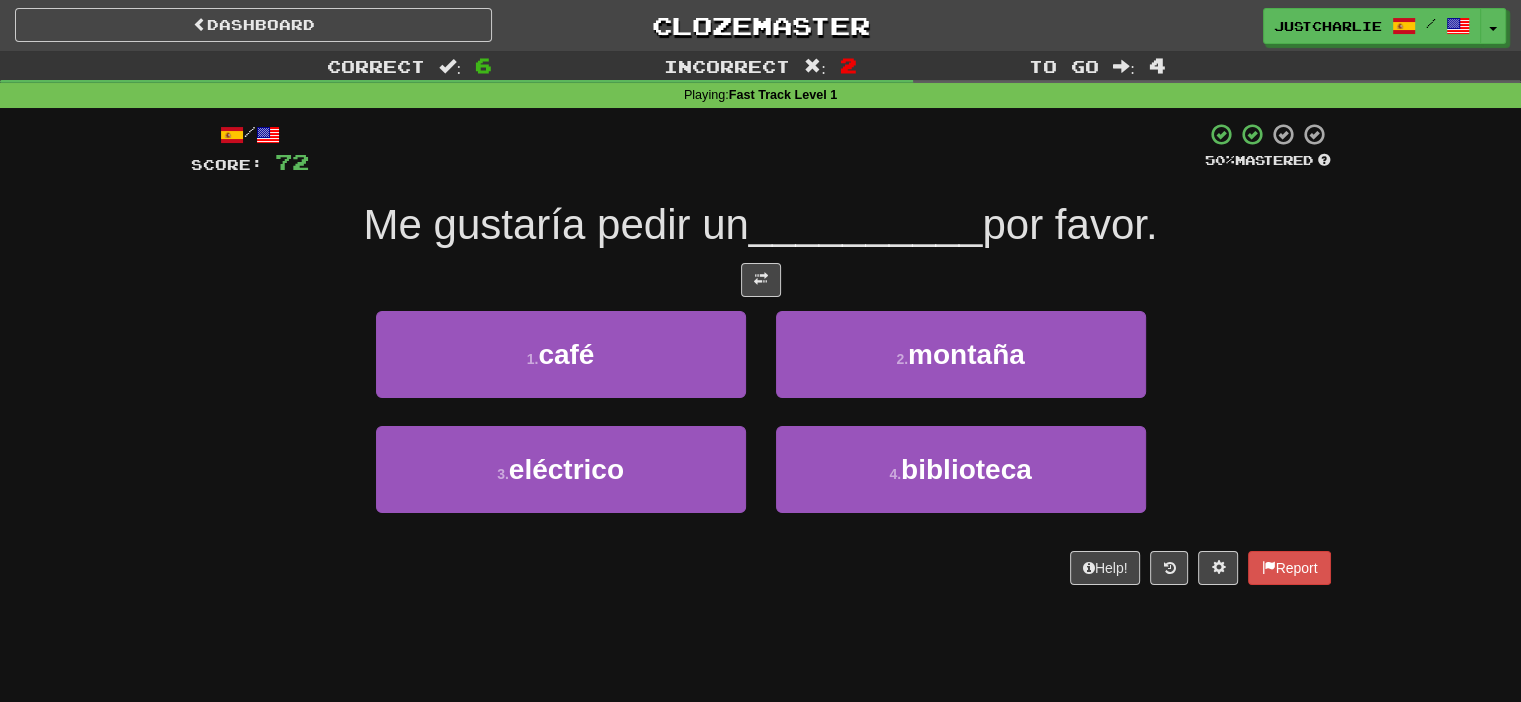 click at bounding box center [761, 280] 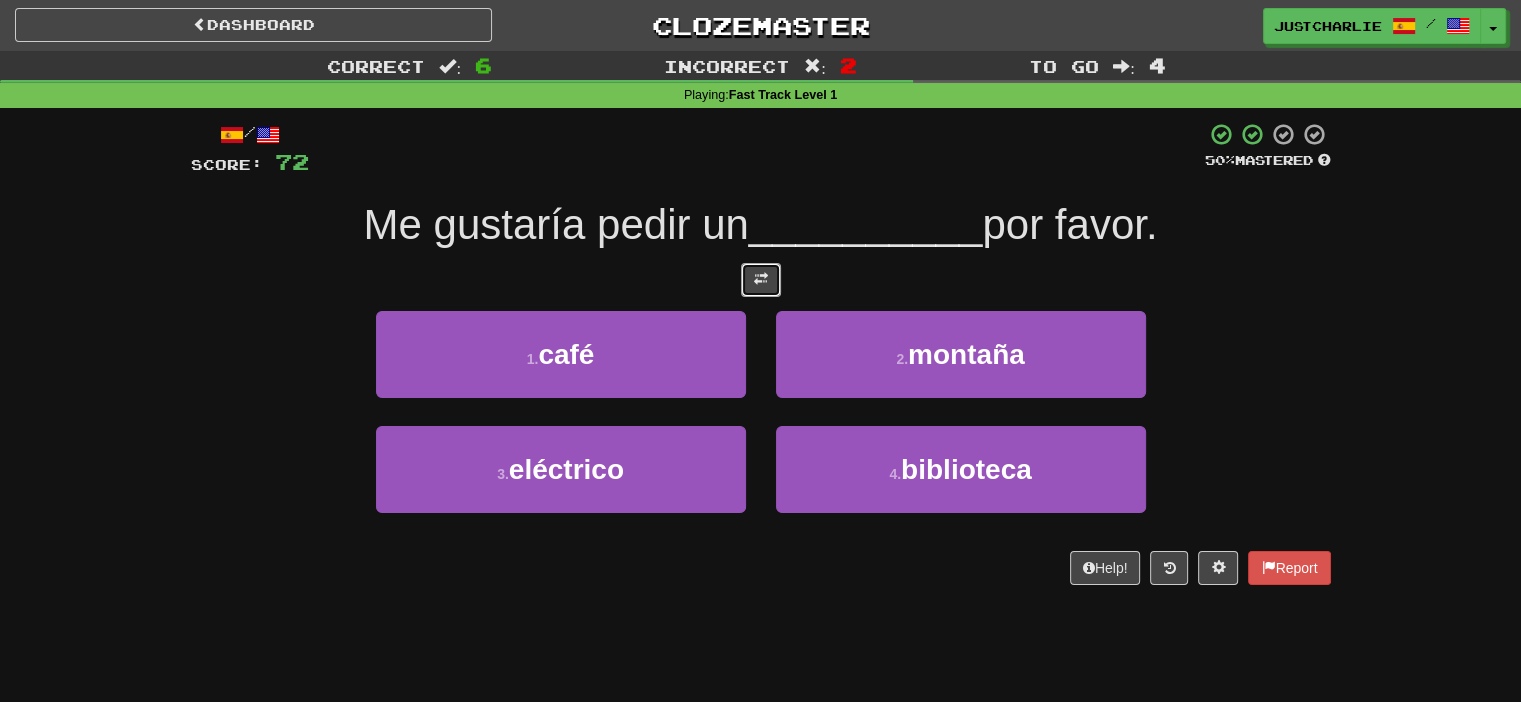 click at bounding box center (761, 280) 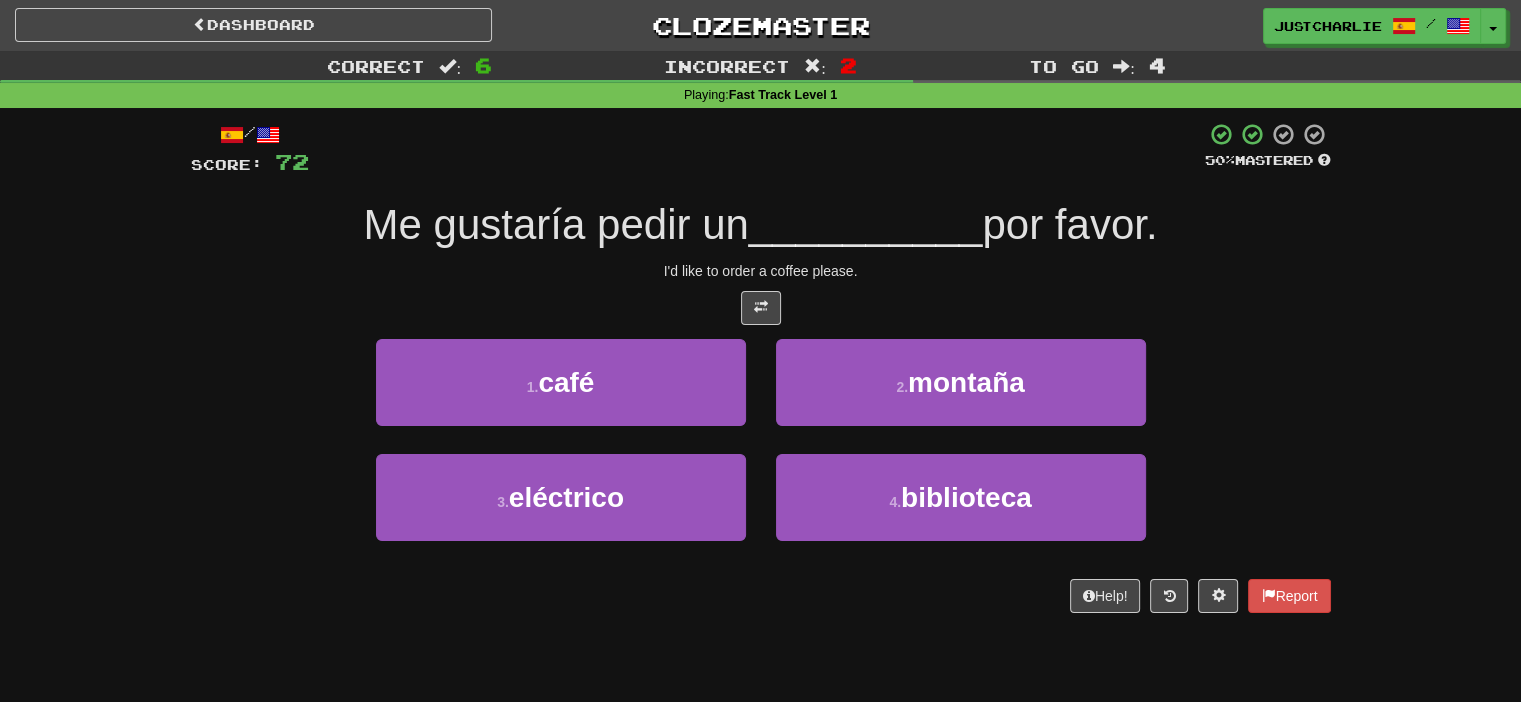 click on "/  Score:   72 50 %  Mastered Me gustaría pedir un  __________  por favor. I'd like to order a coffee please. 1 .  café 2 .  montaña 3 .  eléctrico 4 .  biblioteca  Help!  Report" at bounding box center (761, 367) 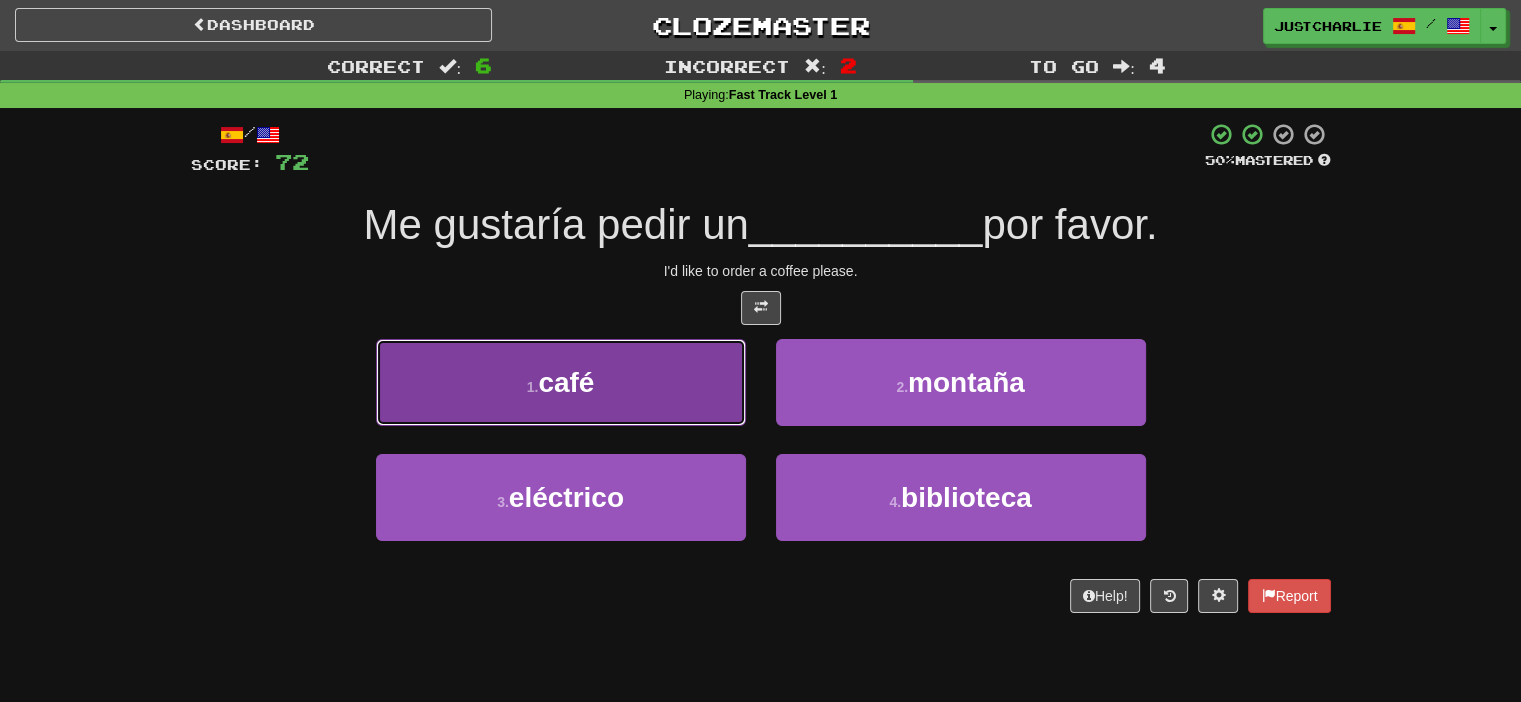 click on "1 .  café" at bounding box center (561, 382) 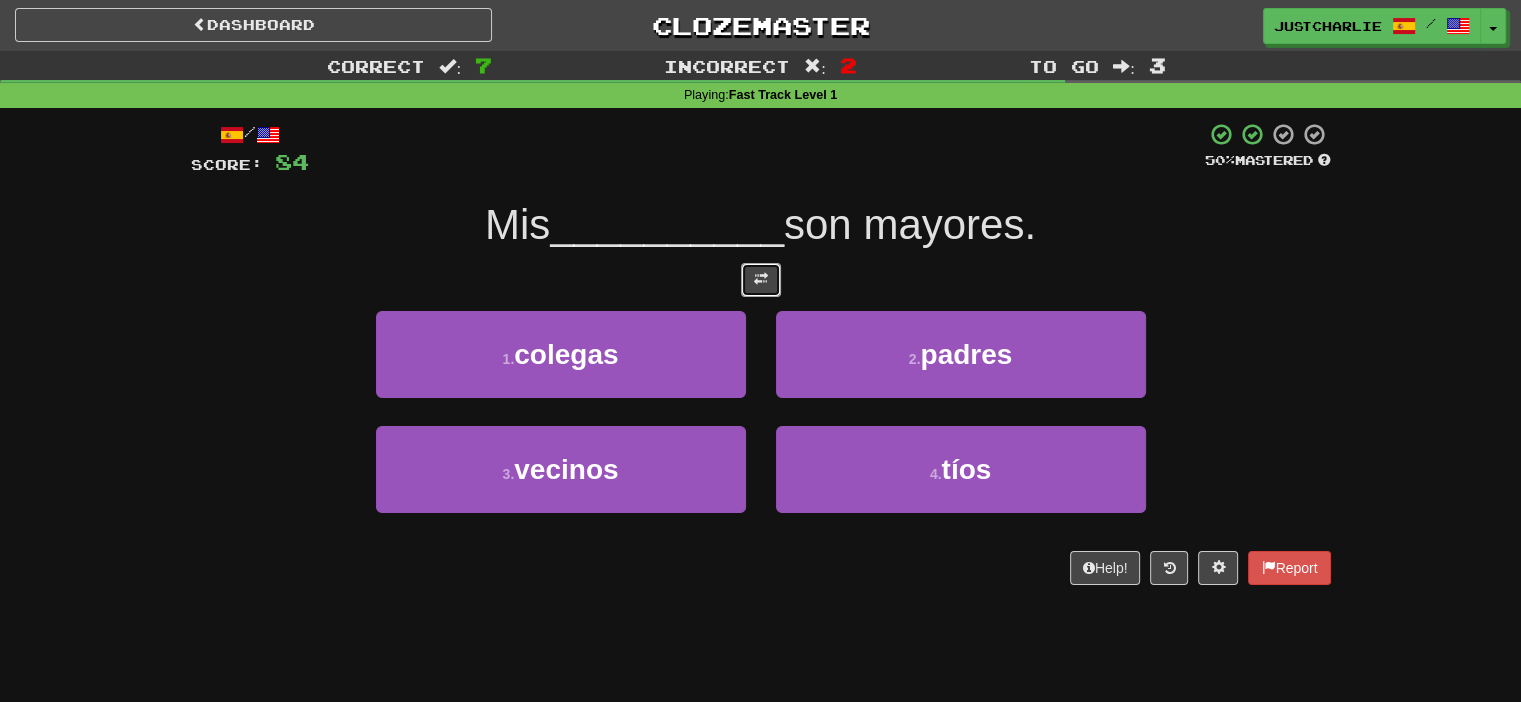 click at bounding box center (761, 280) 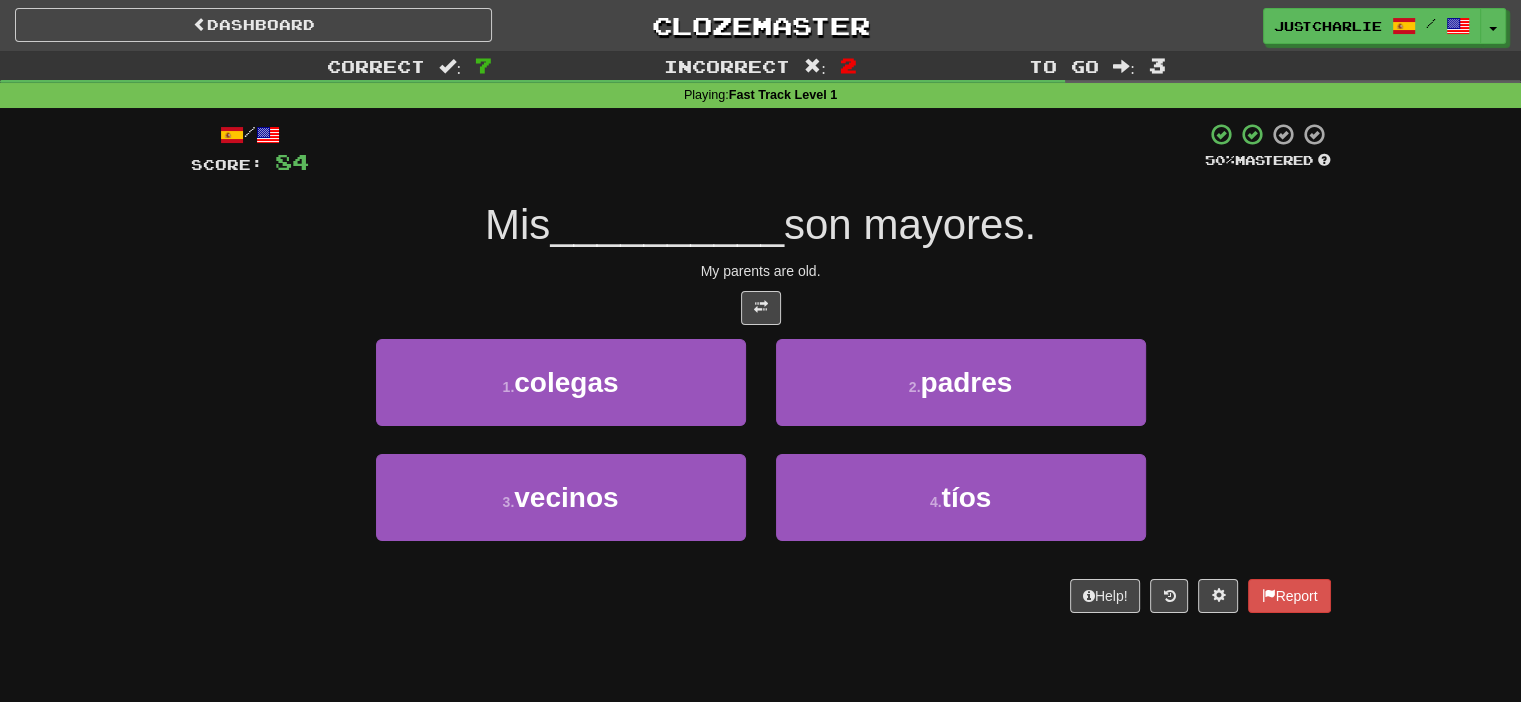 click at bounding box center [761, 308] 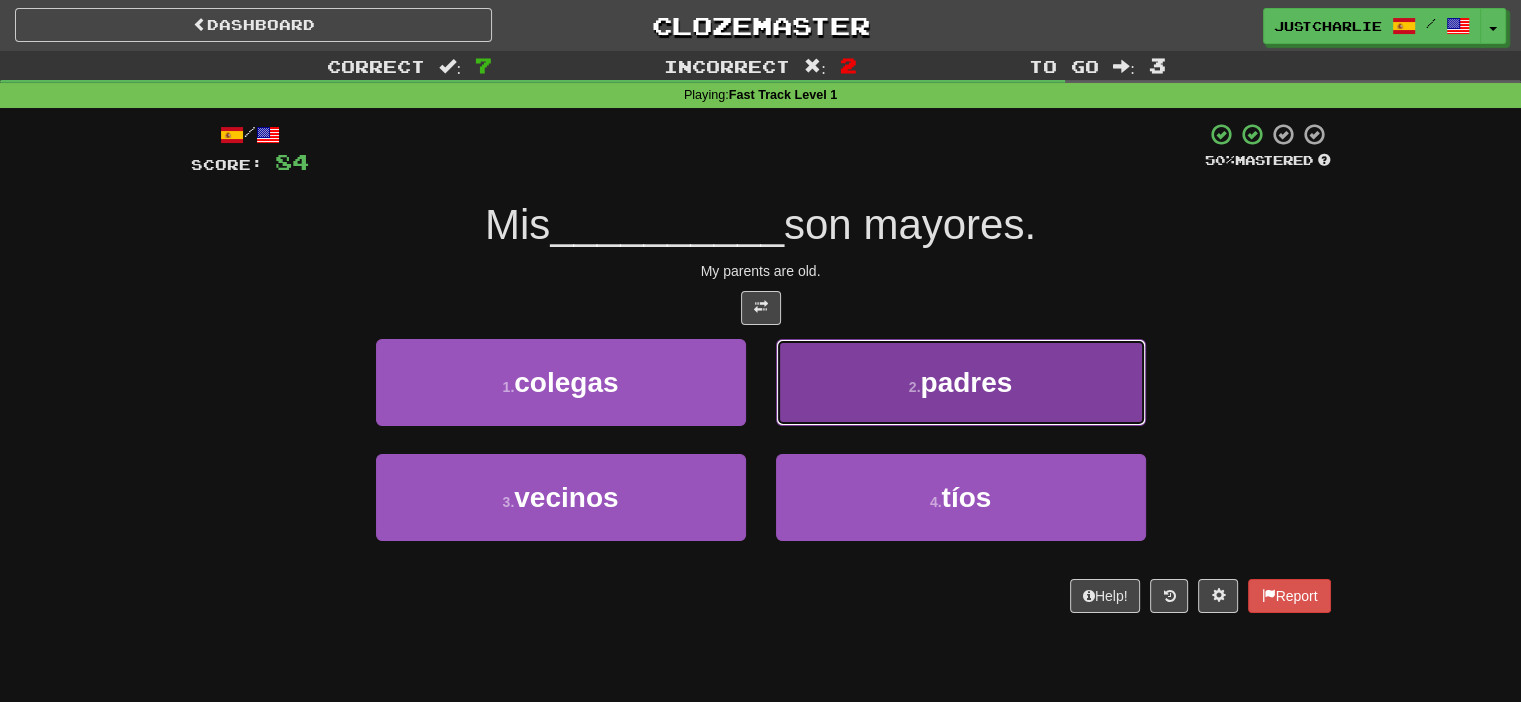 click on "2 .  padres" at bounding box center (961, 382) 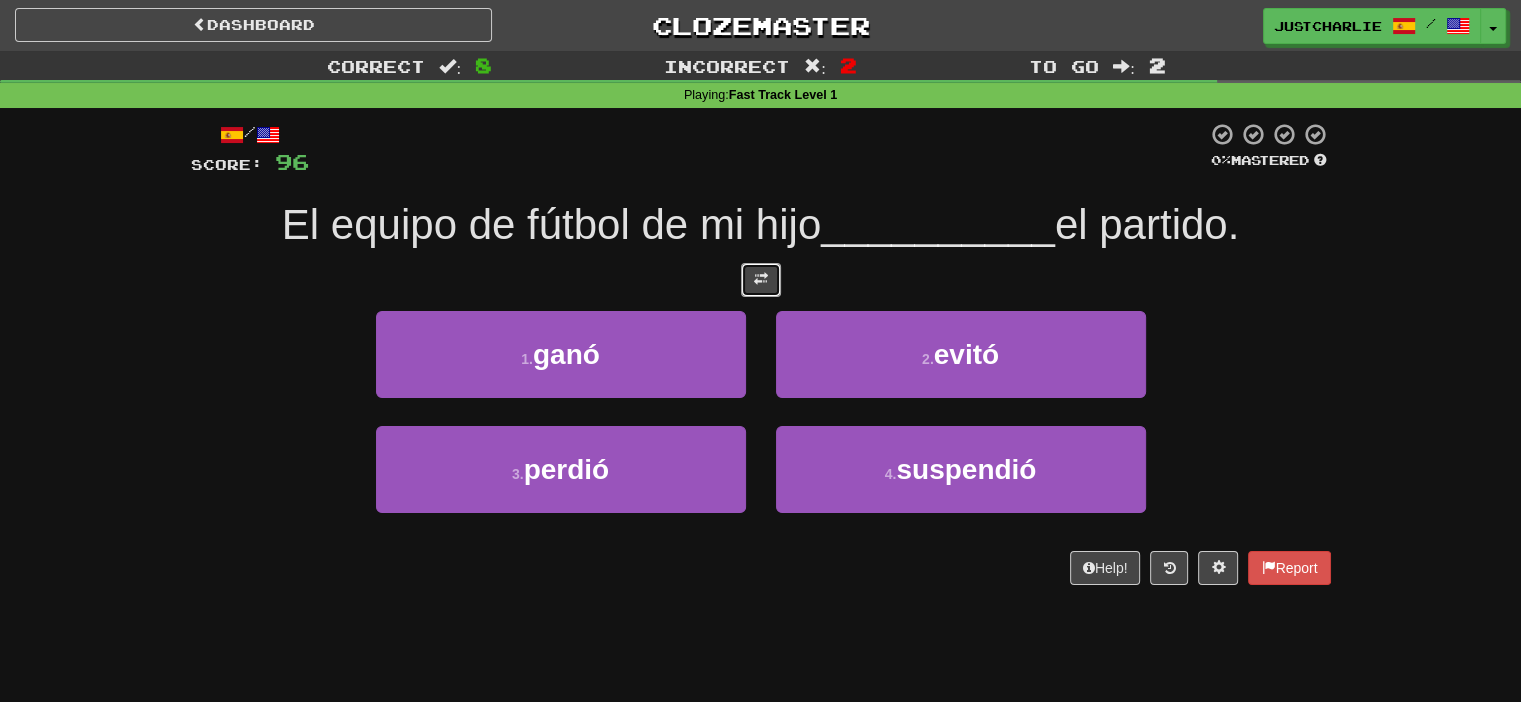 click at bounding box center [761, 280] 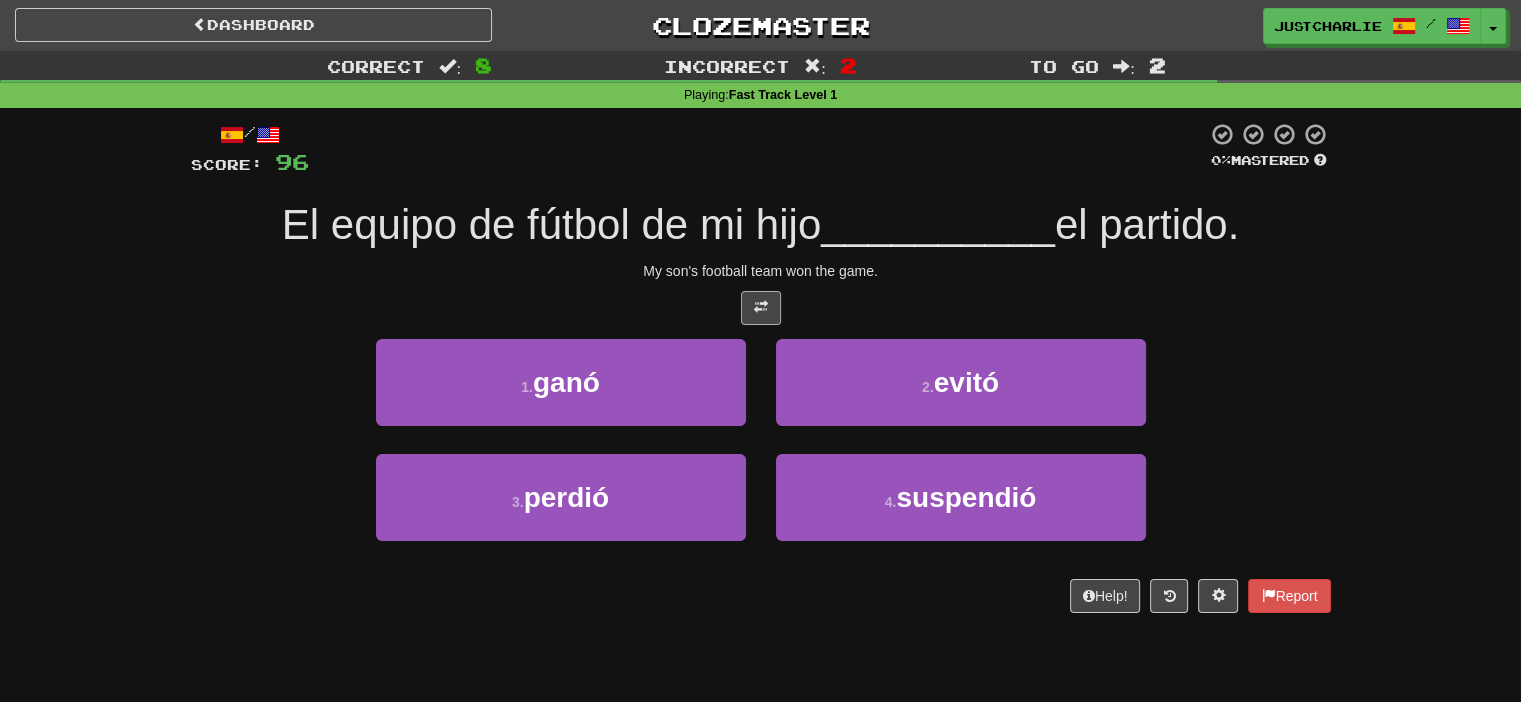 click on "My son's football team won the game." at bounding box center [761, 271] 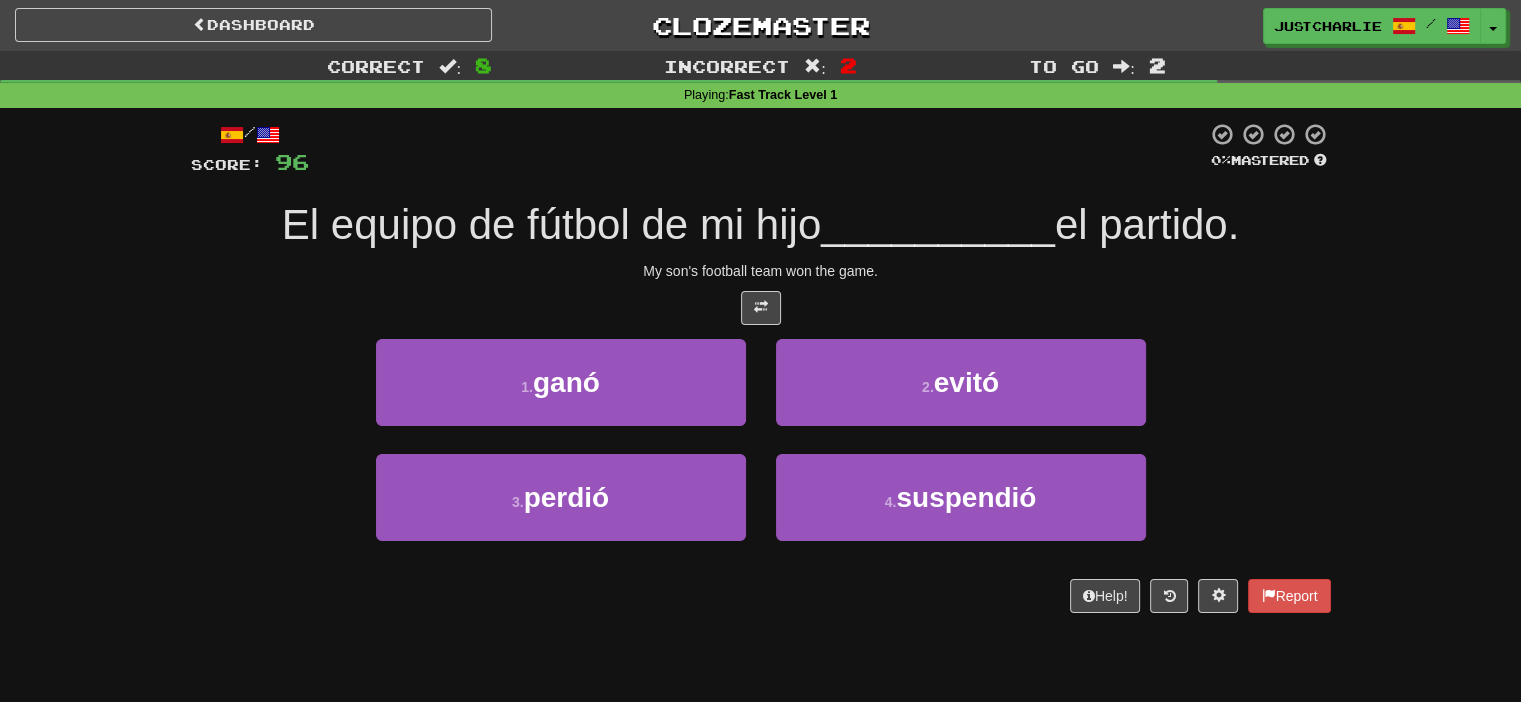 click on "My son's football team won the game." at bounding box center (761, 271) 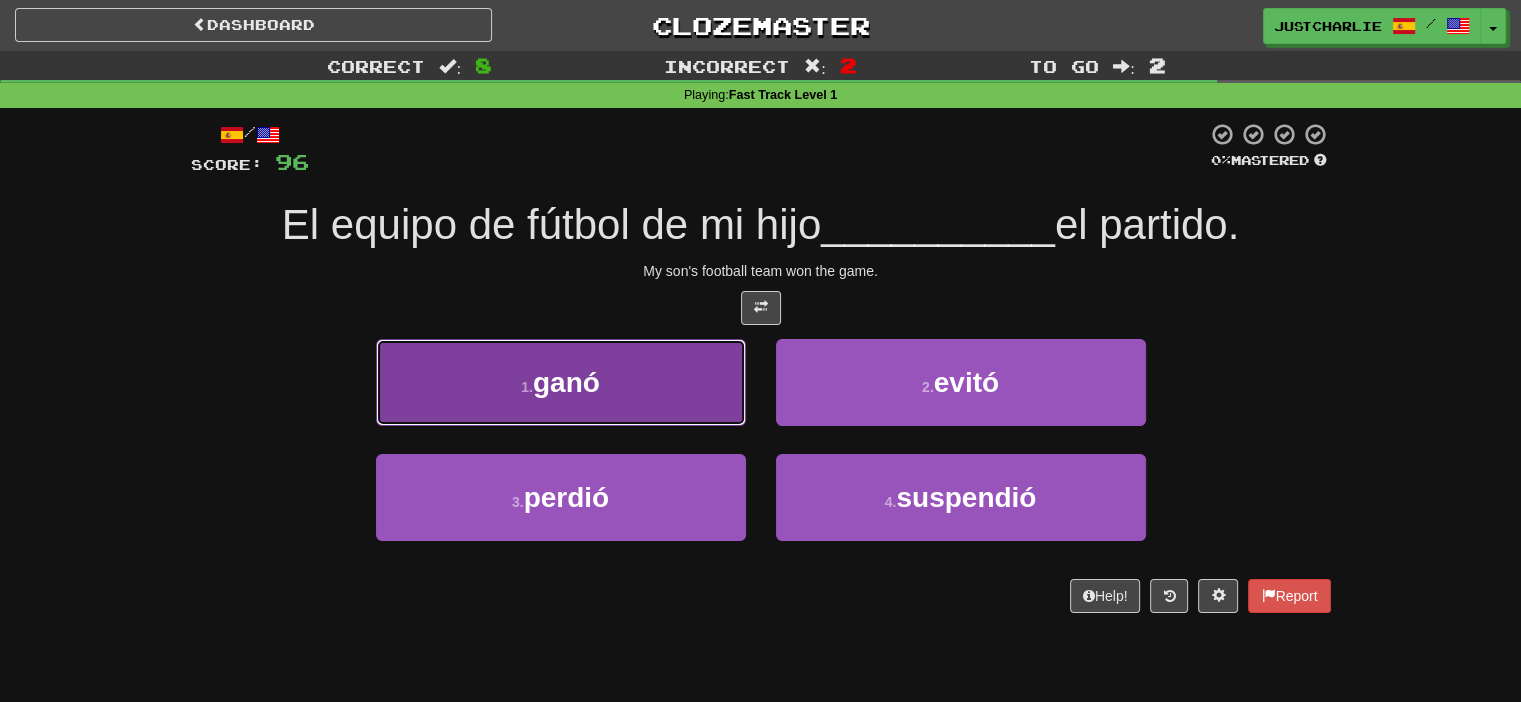 click on "1 .  ganó" at bounding box center (561, 382) 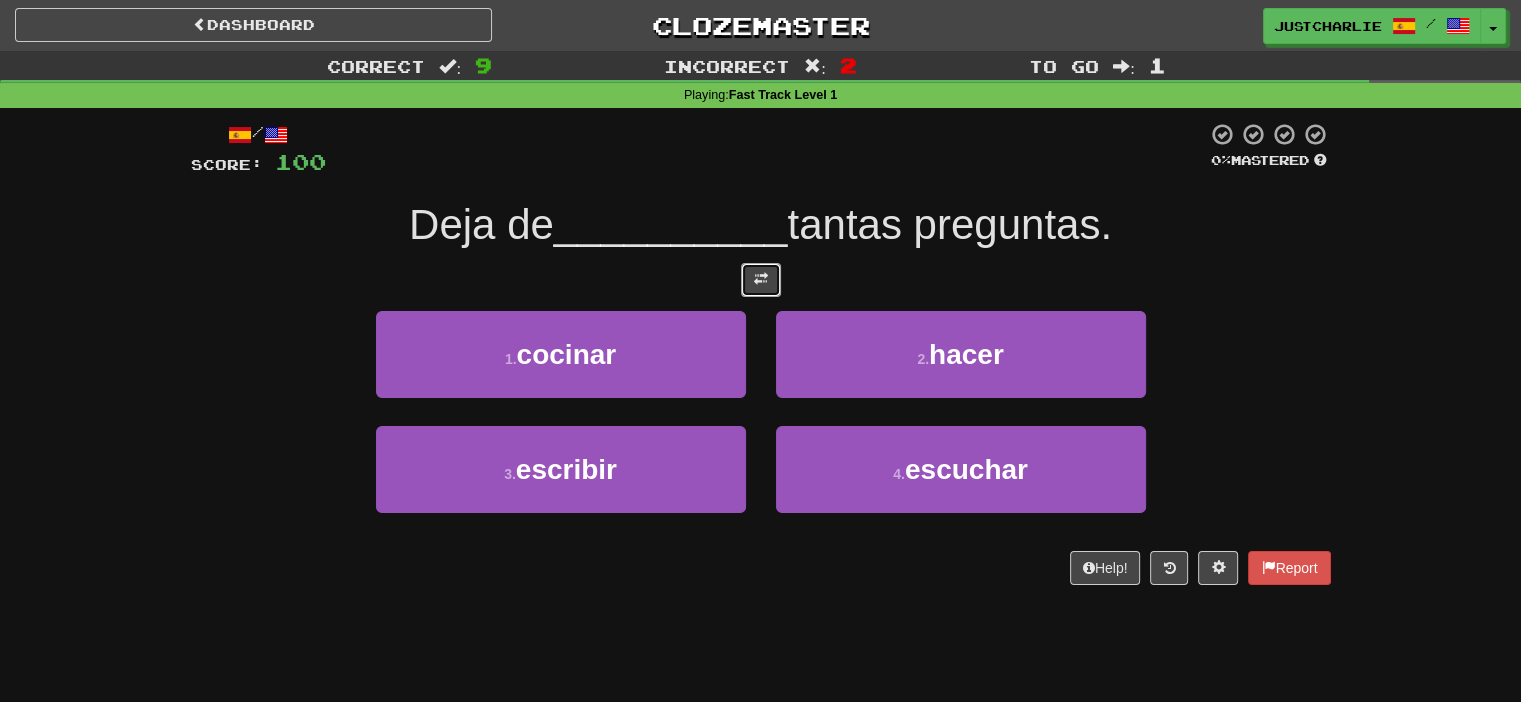 click at bounding box center [761, 279] 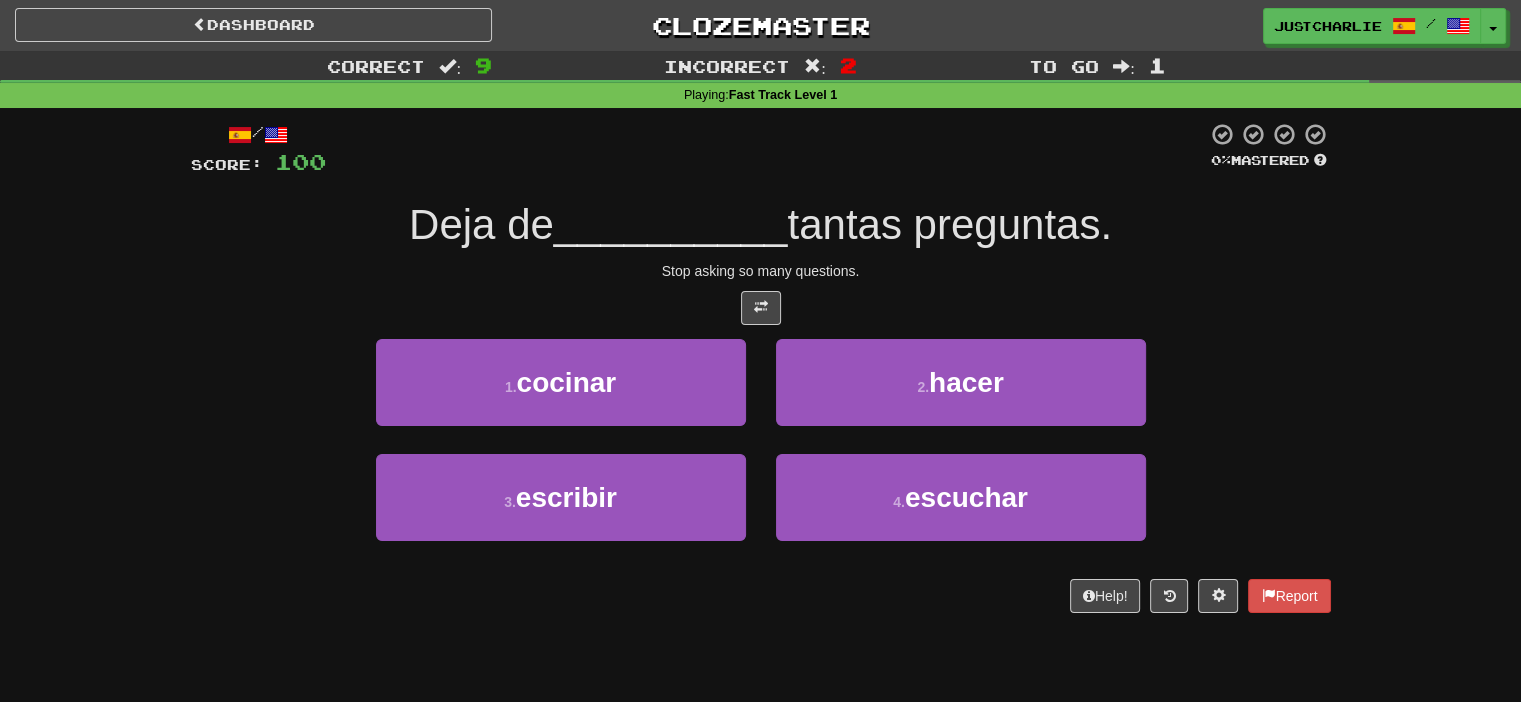 click at bounding box center [761, 308] 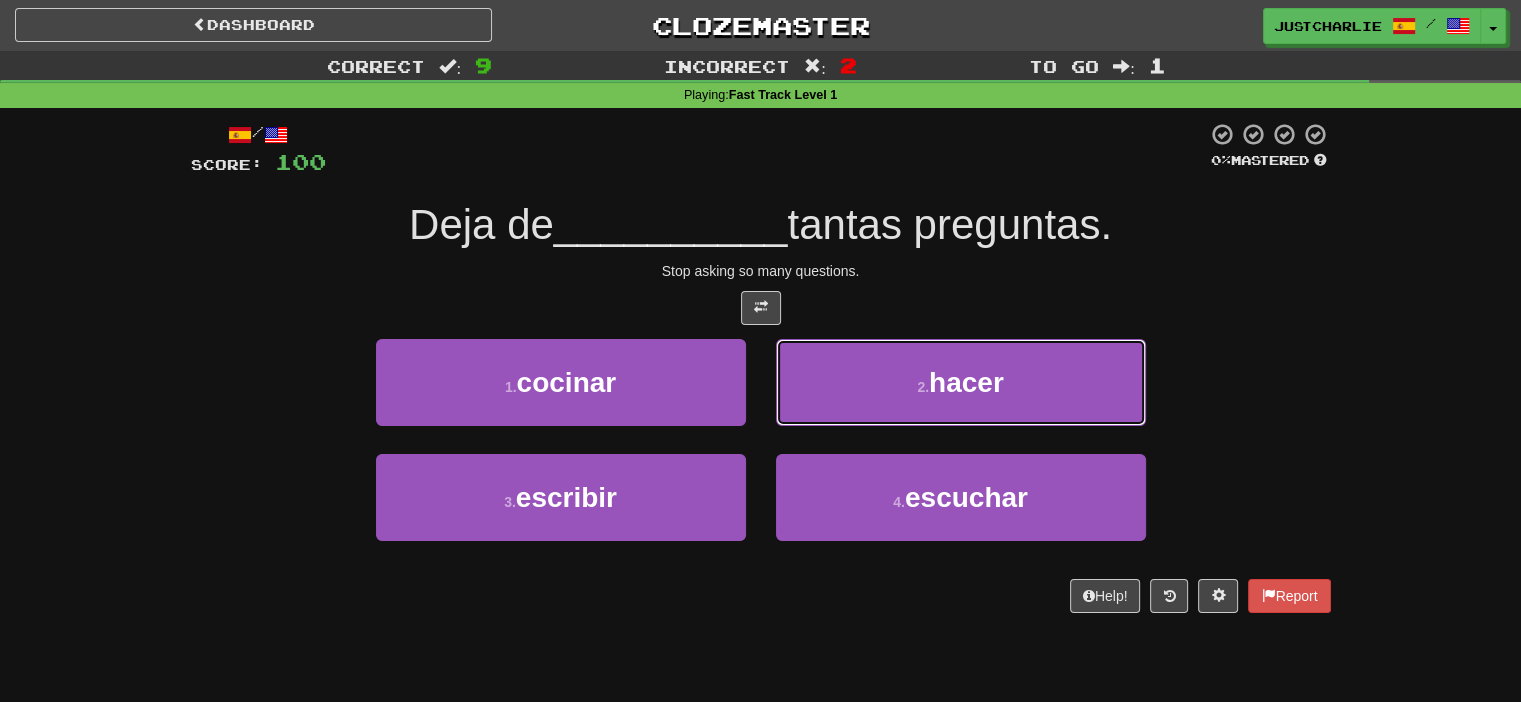 click on "2 .  hacer" at bounding box center [961, 382] 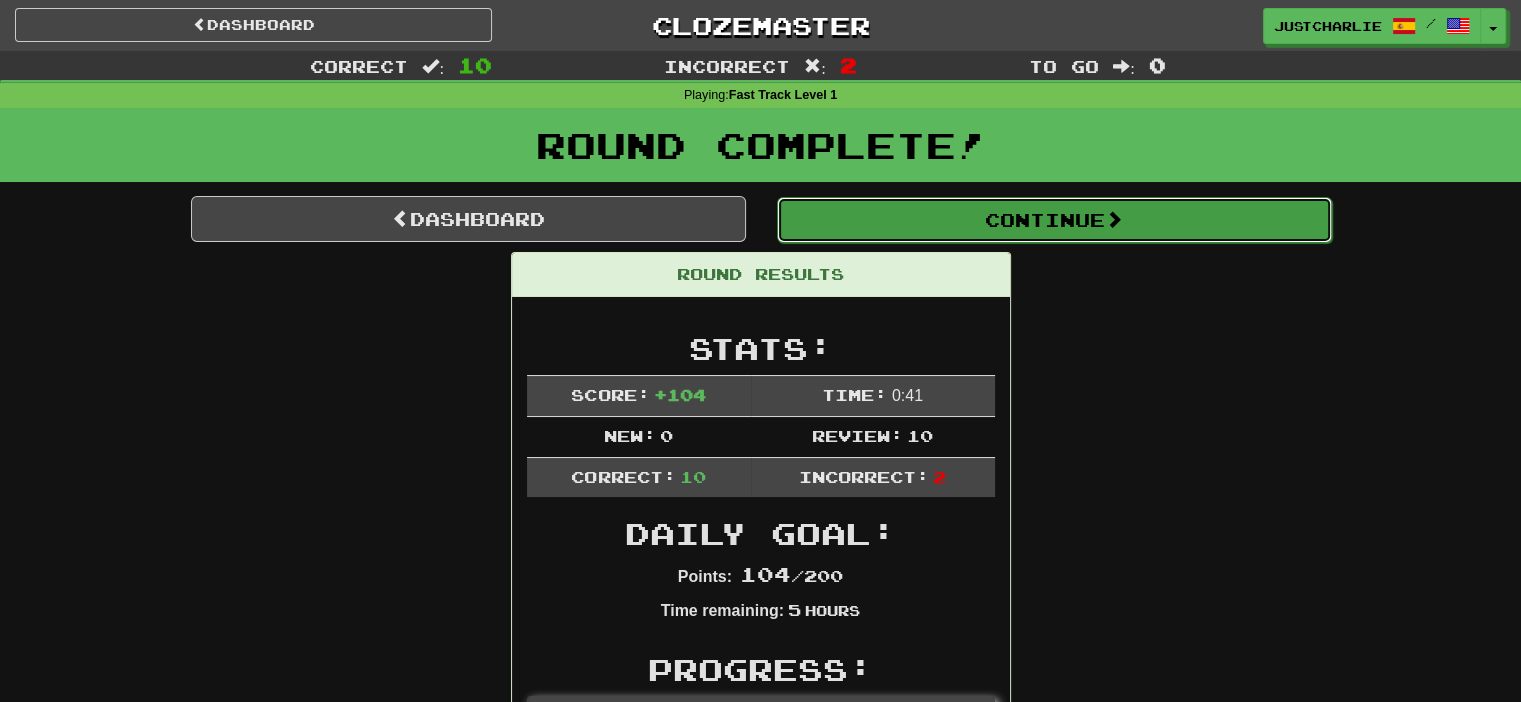 click on "Continue" at bounding box center (1054, 220) 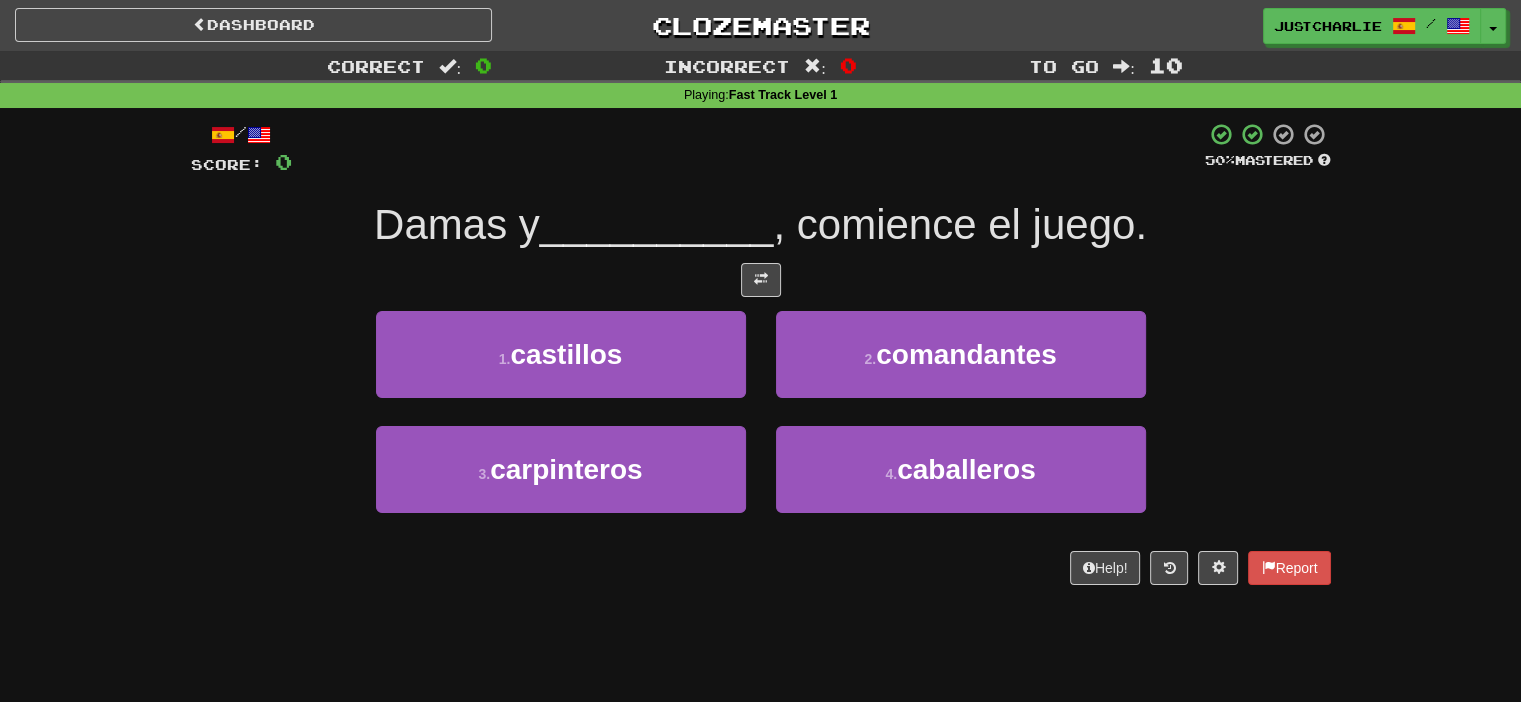 click at bounding box center (761, 280) 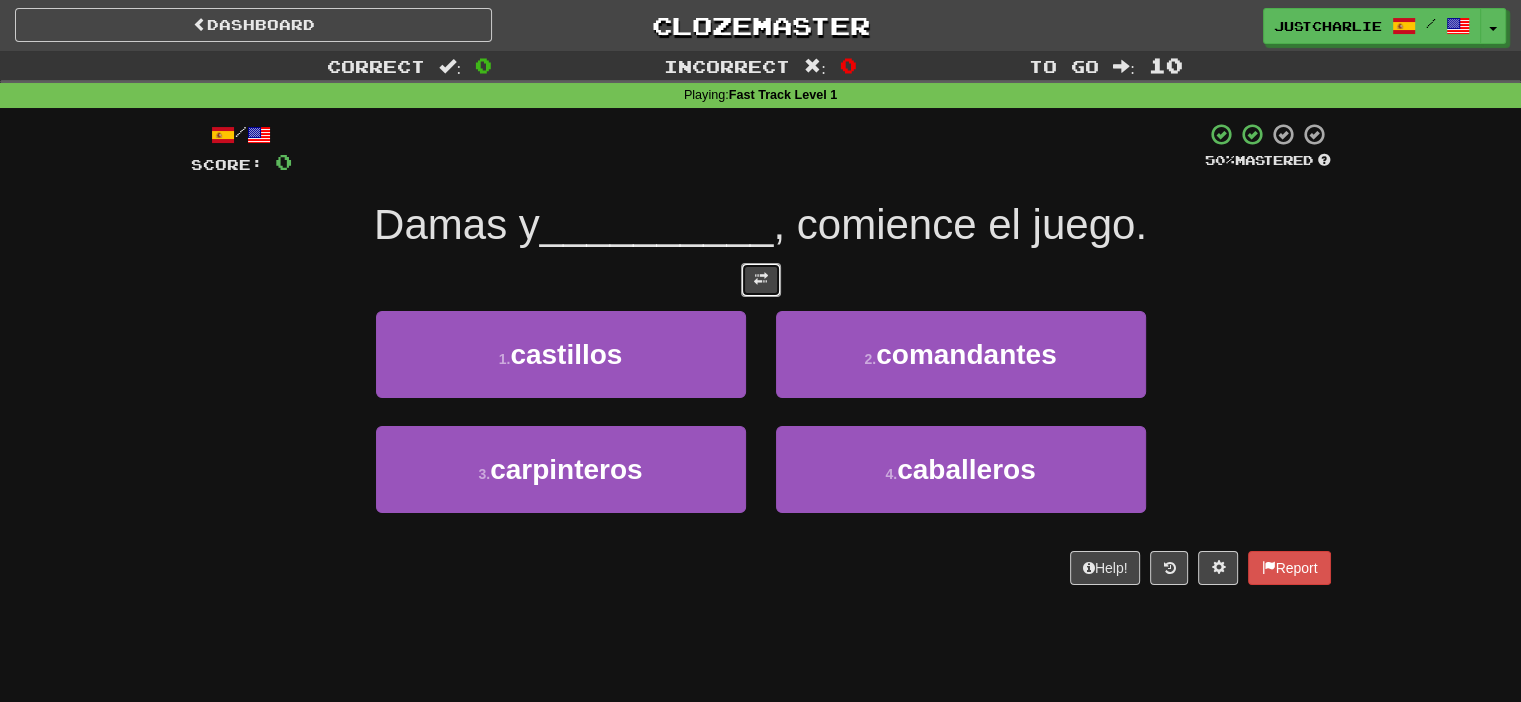 click at bounding box center [761, 280] 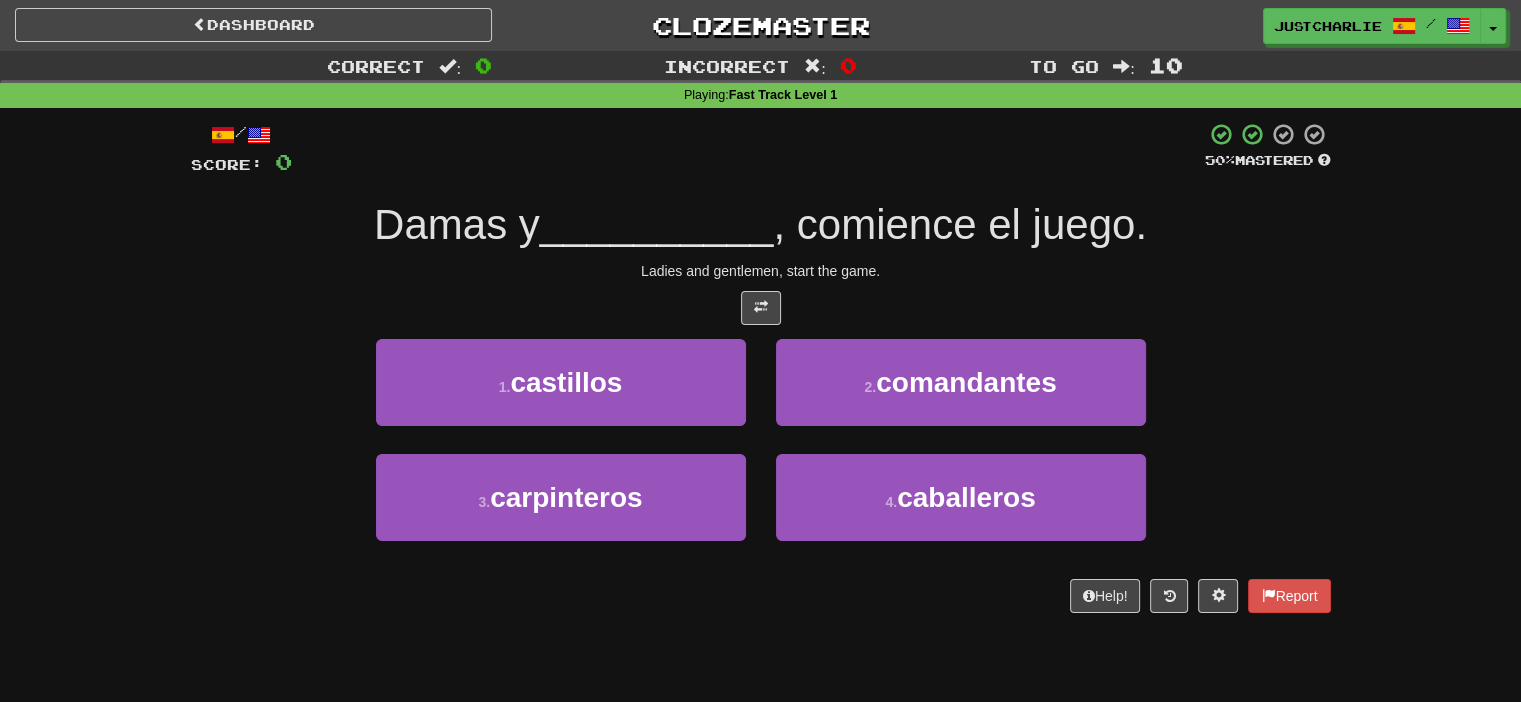 click at bounding box center (761, 308) 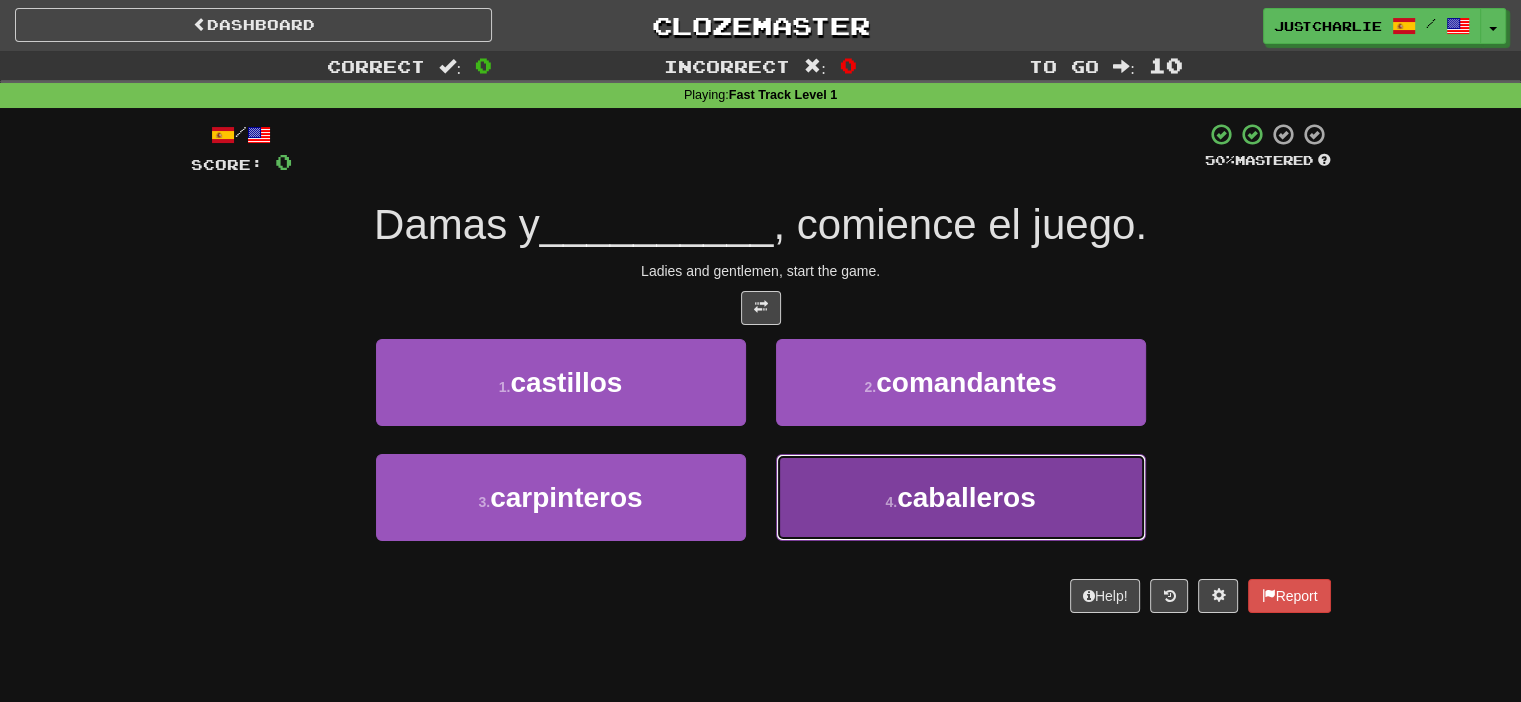 click on "4 .  caballeros" at bounding box center (961, 497) 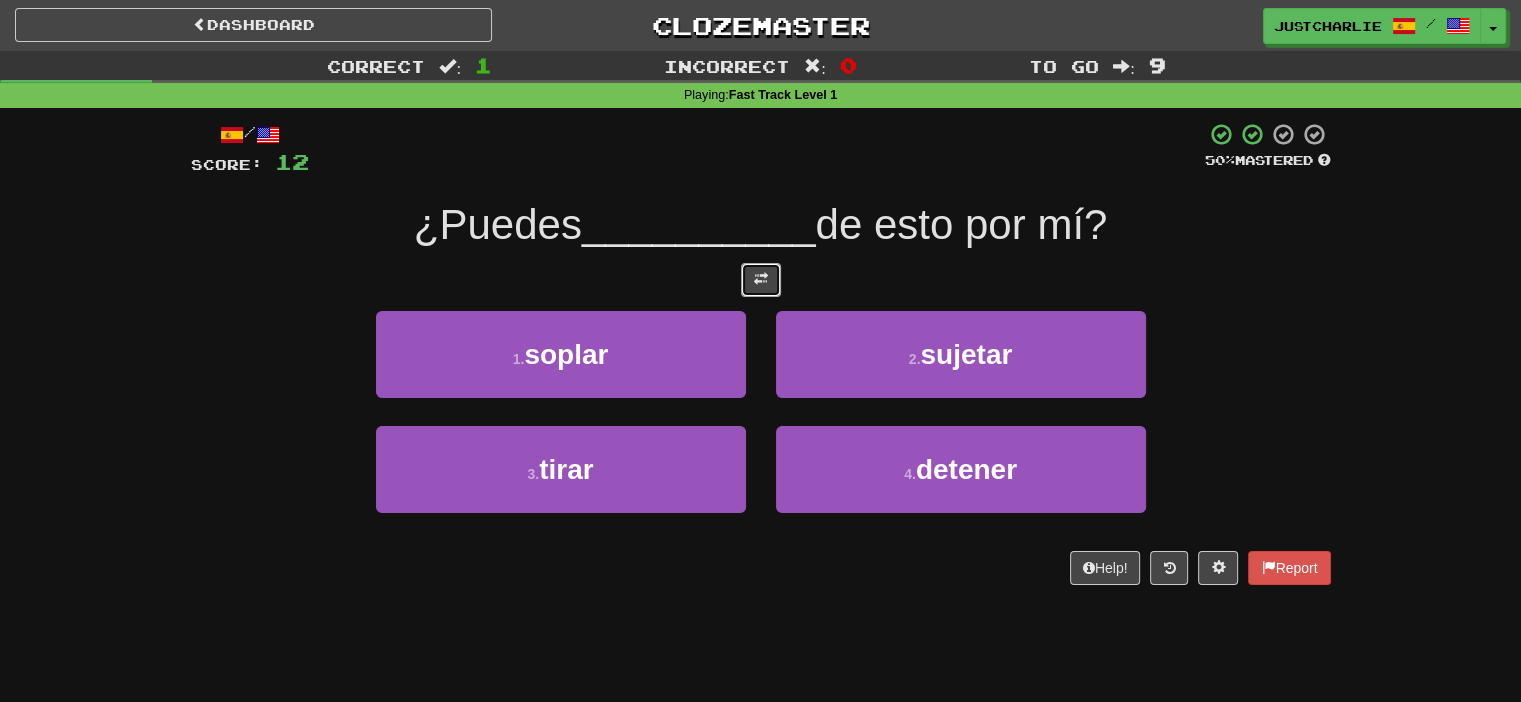 click at bounding box center (761, 279) 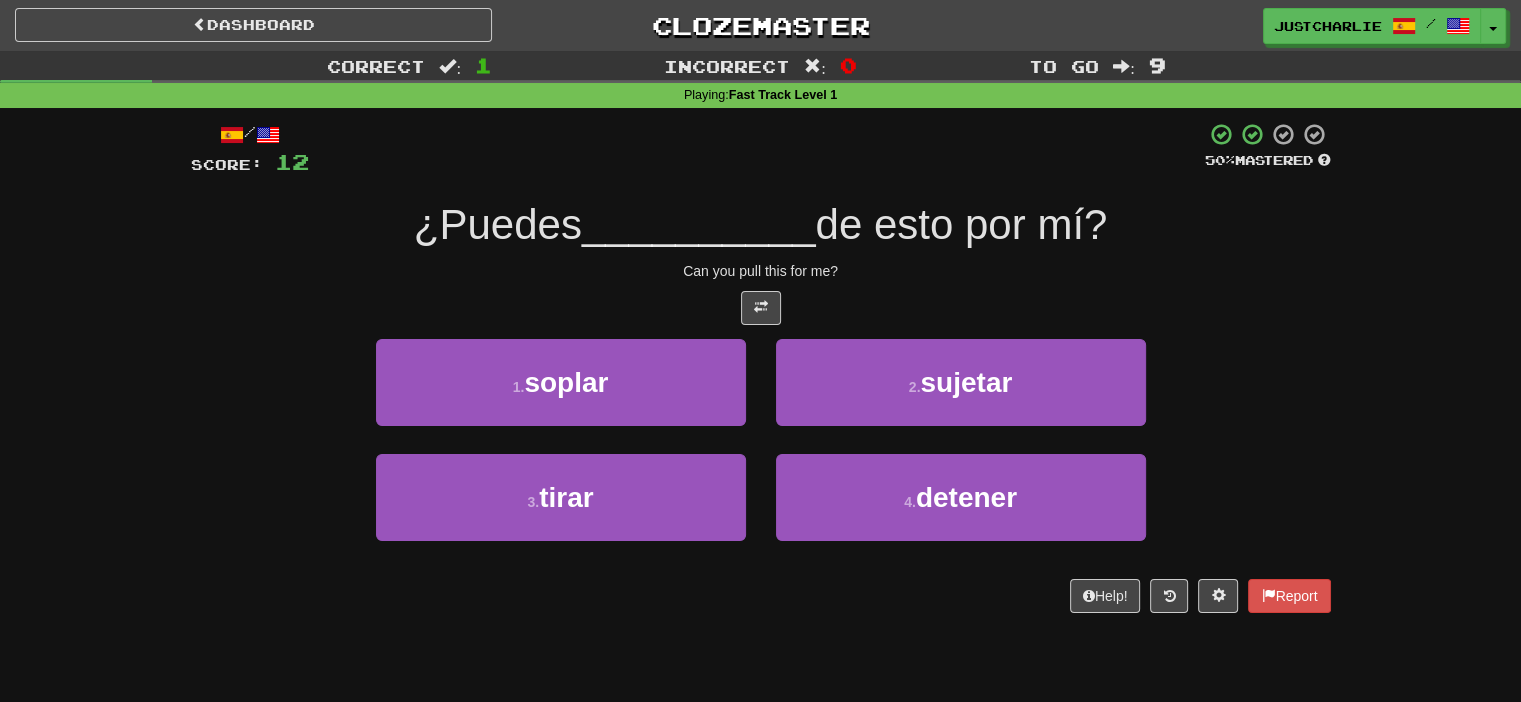 click on "/  Score:   12 50 %  Mastered ¿Puedes  __________  de esto por mí? Can you pull this for me? 1 .  soplar 2 .  sujetar 3 .  tirar 4 .  detener  Help!  Report" at bounding box center [761, 367] 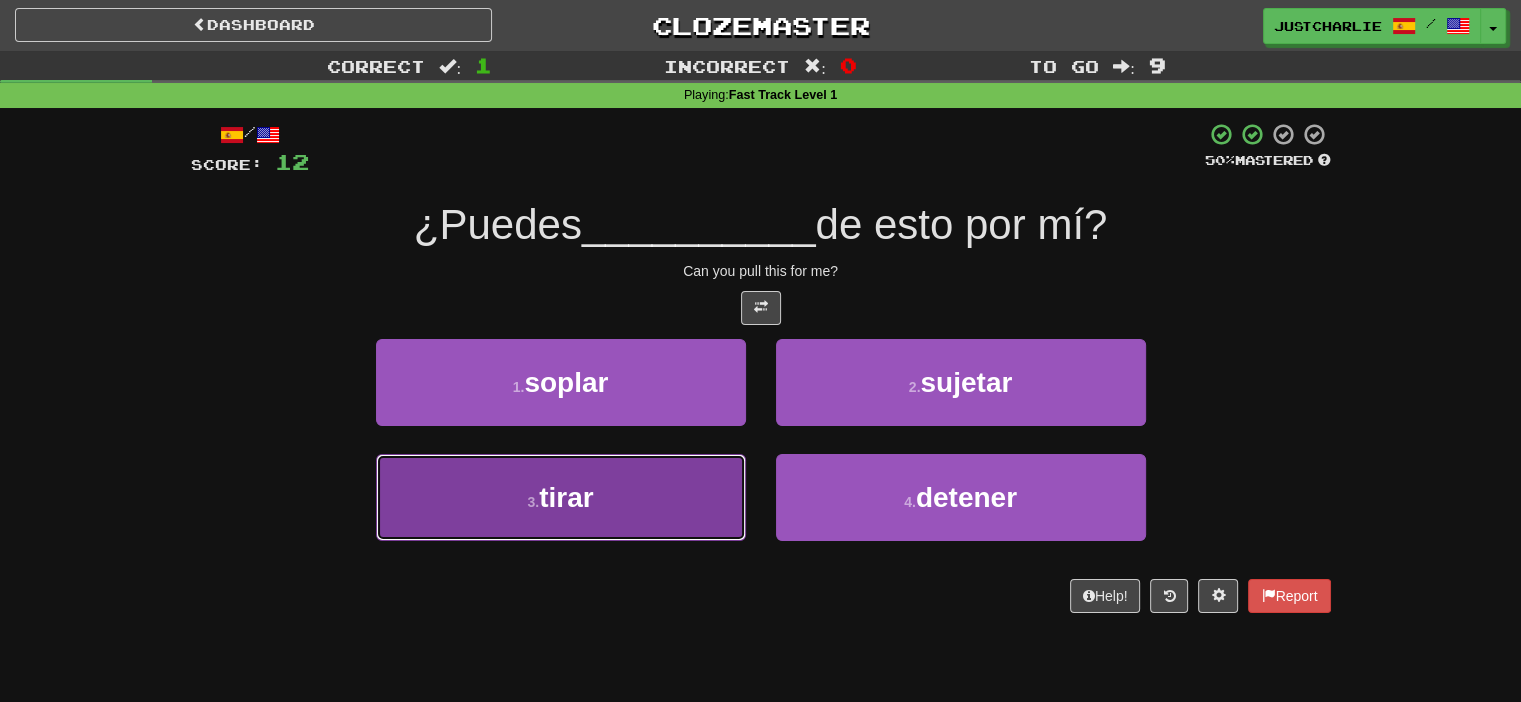 click on "3 .  tirar" at bounding box center [561, 497] 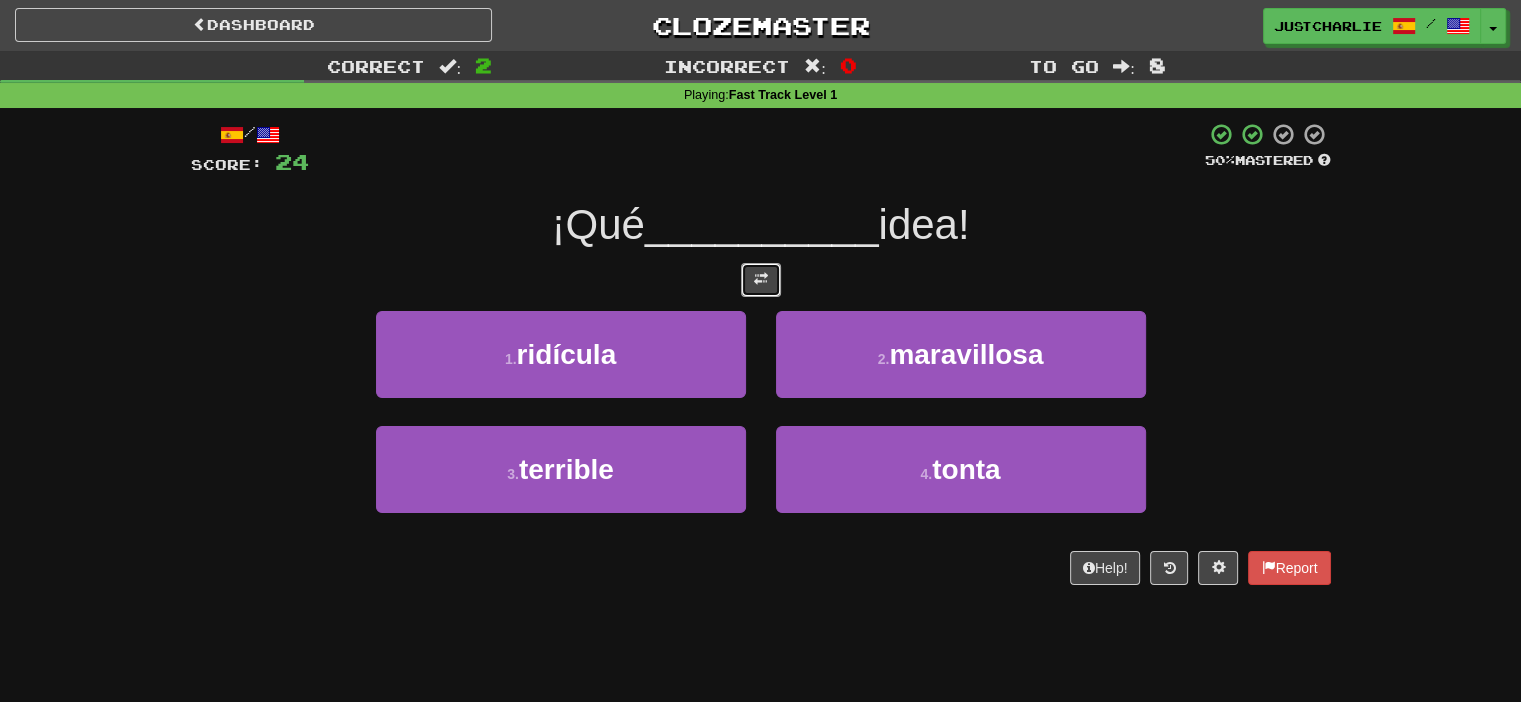click at bounding box center (761, 280) 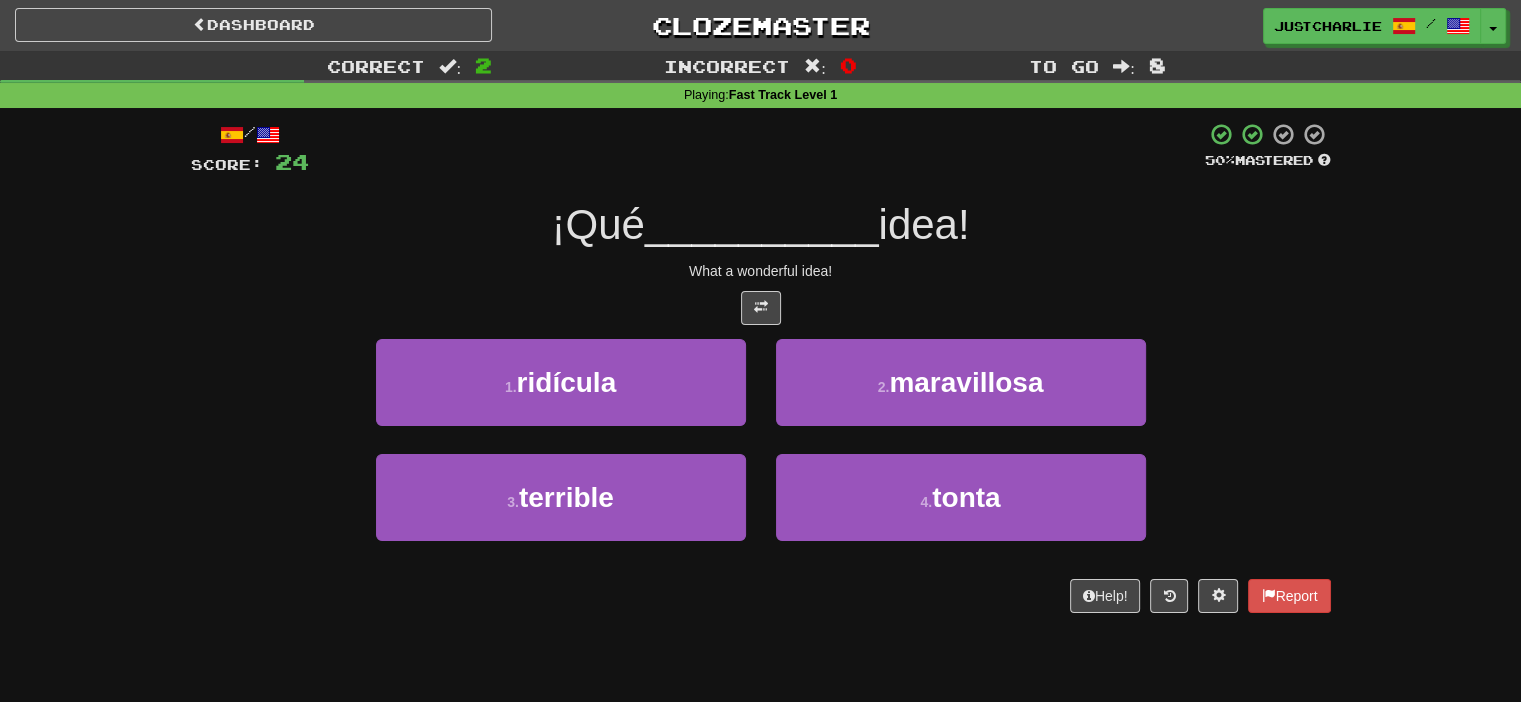 click at bounding box center (761, 308) 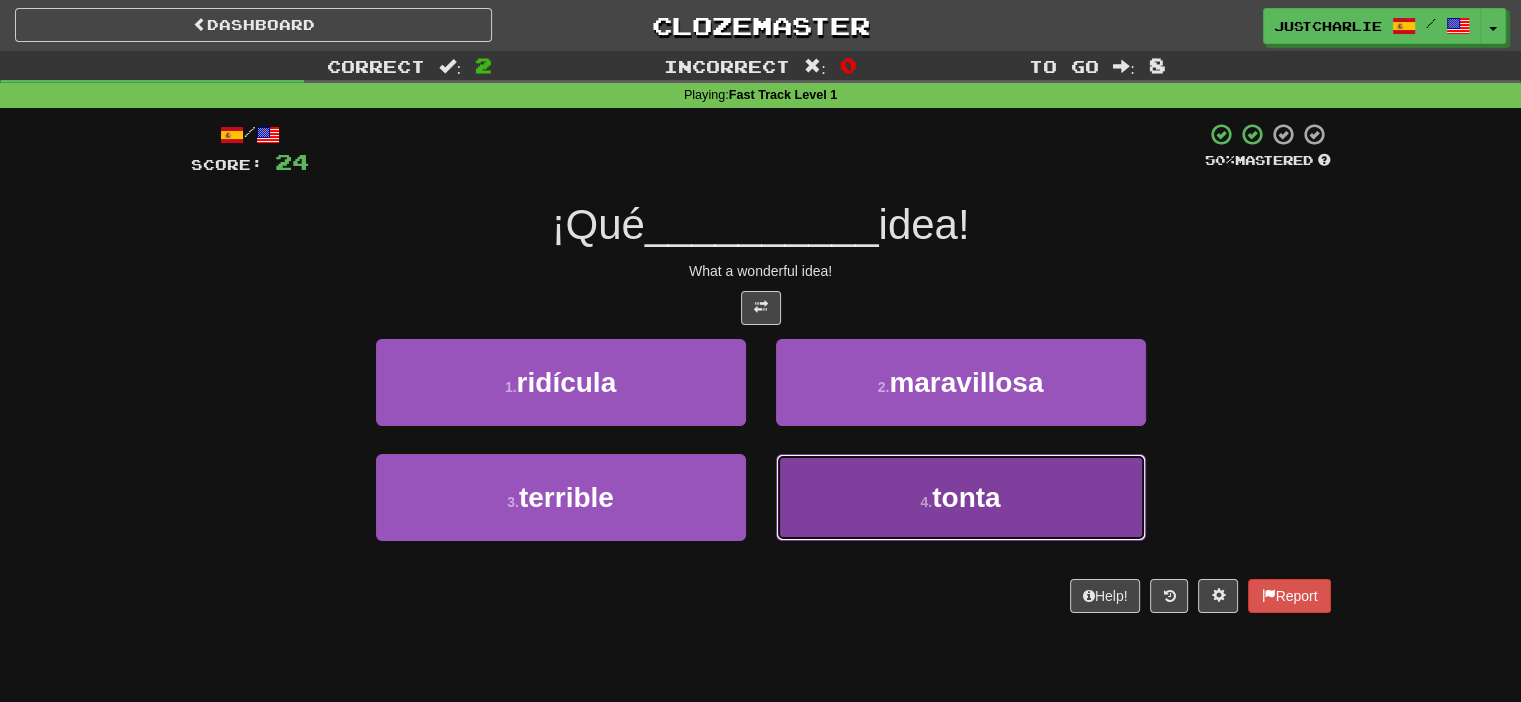 click on "4 .  tonta" at bounding box center [961, 497] 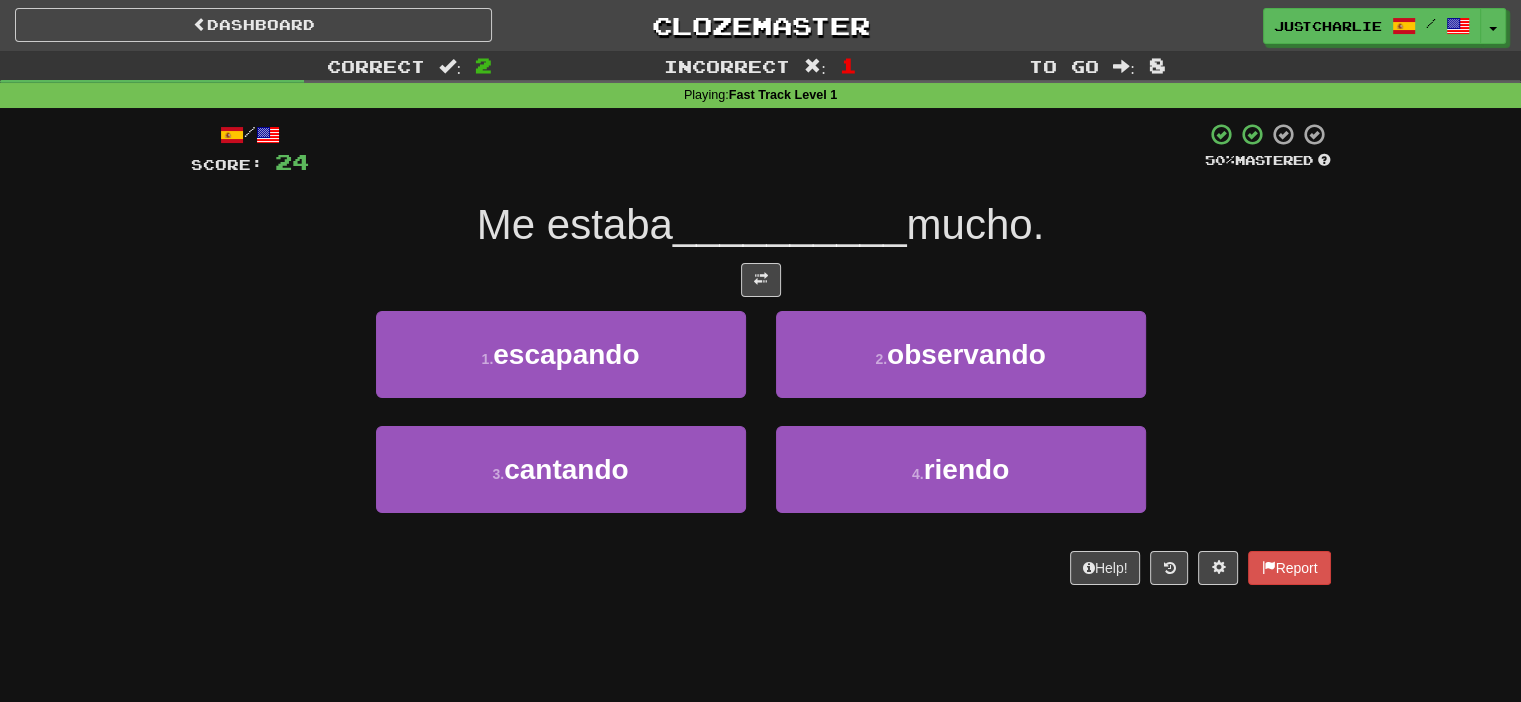 click at bounding box center (761, 280) 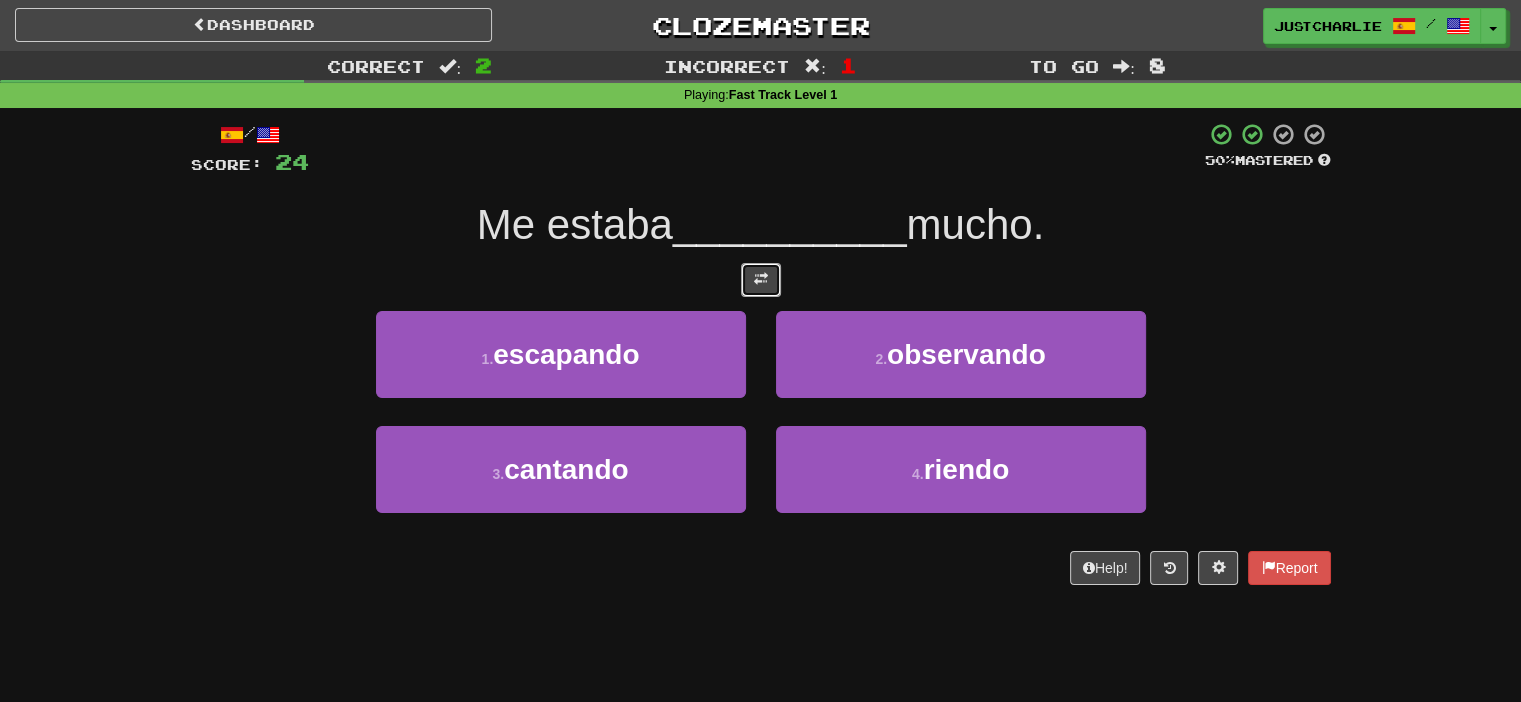 click at bounding box center [761, 279] 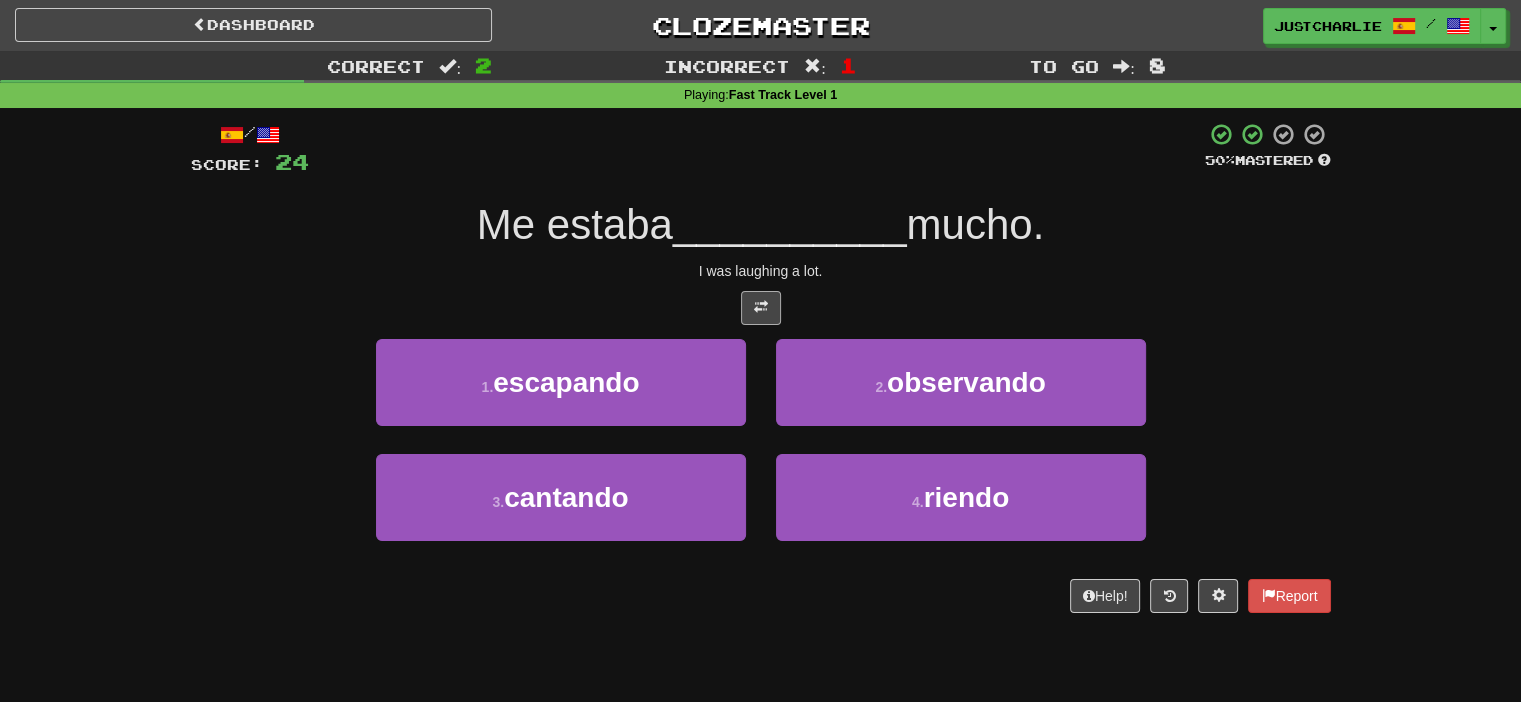 click on "I was laughing a lot." at bounding box center (761, 271) 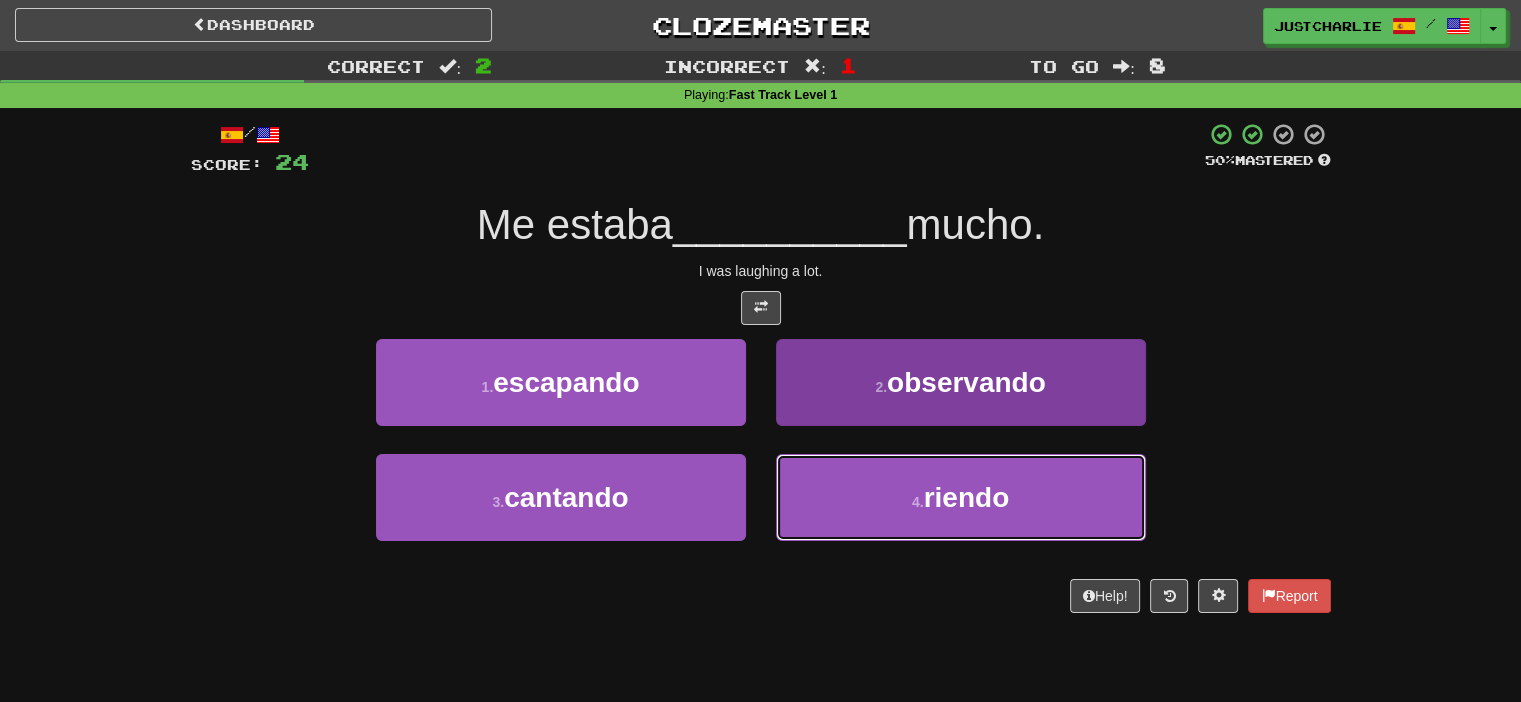 click on "4 .  riendo" at bounding box center [961, 497] 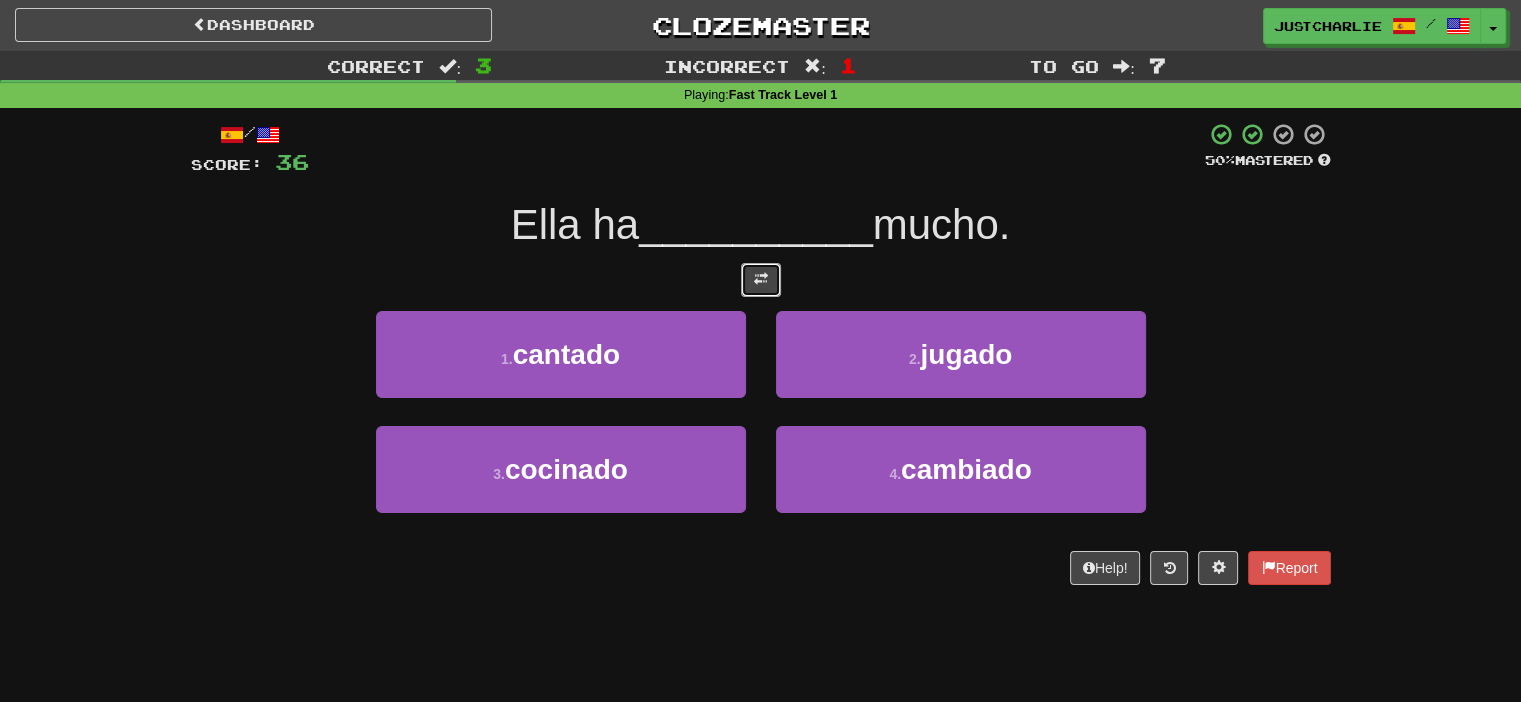 click at bounding box center (761, 279) 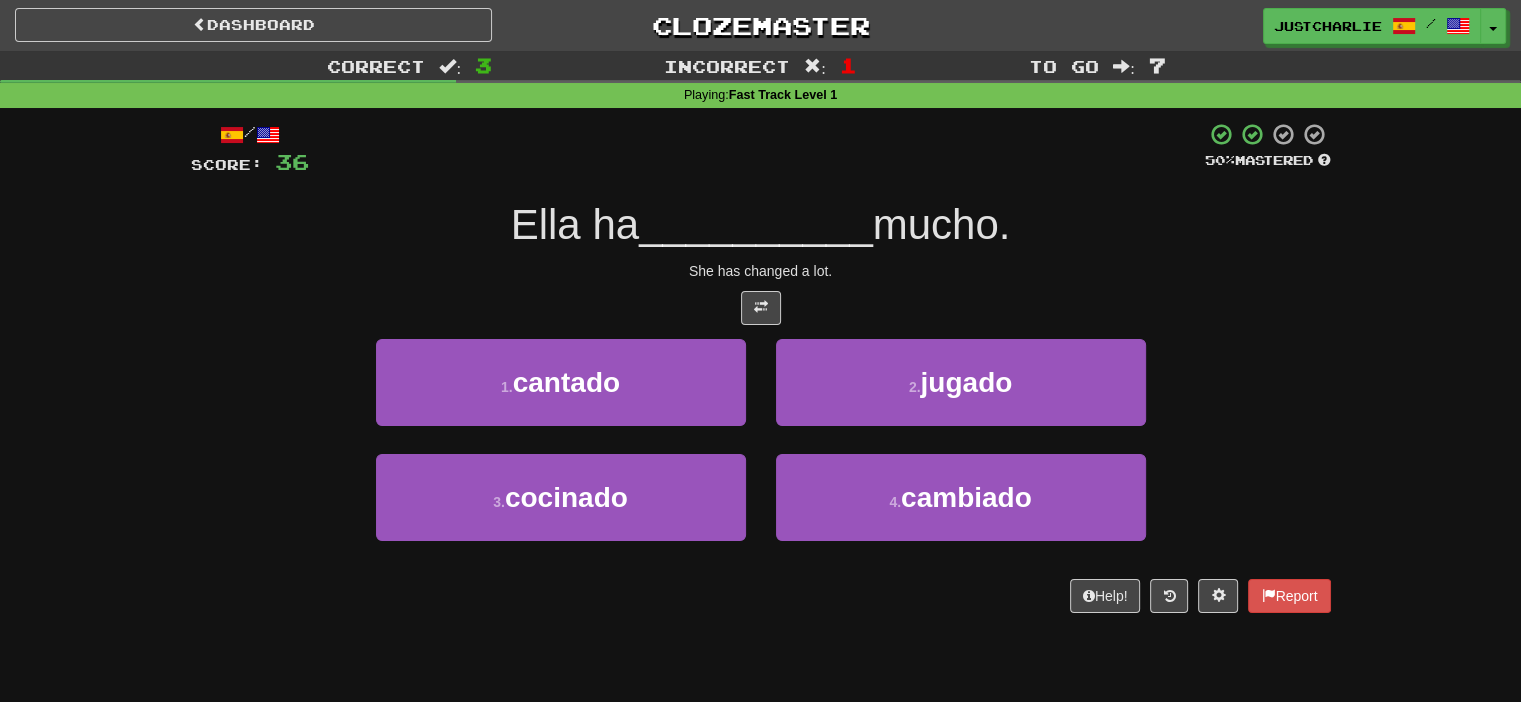 click on "/  Score:   36 50 %  Mastered Ella ha  __________  mucho. She has changed a lot. 1 .  cantado 2 .  jugado 3 .  cocinado 4 .  cambiado  Help!  Report" at bounding box center (761, 367) 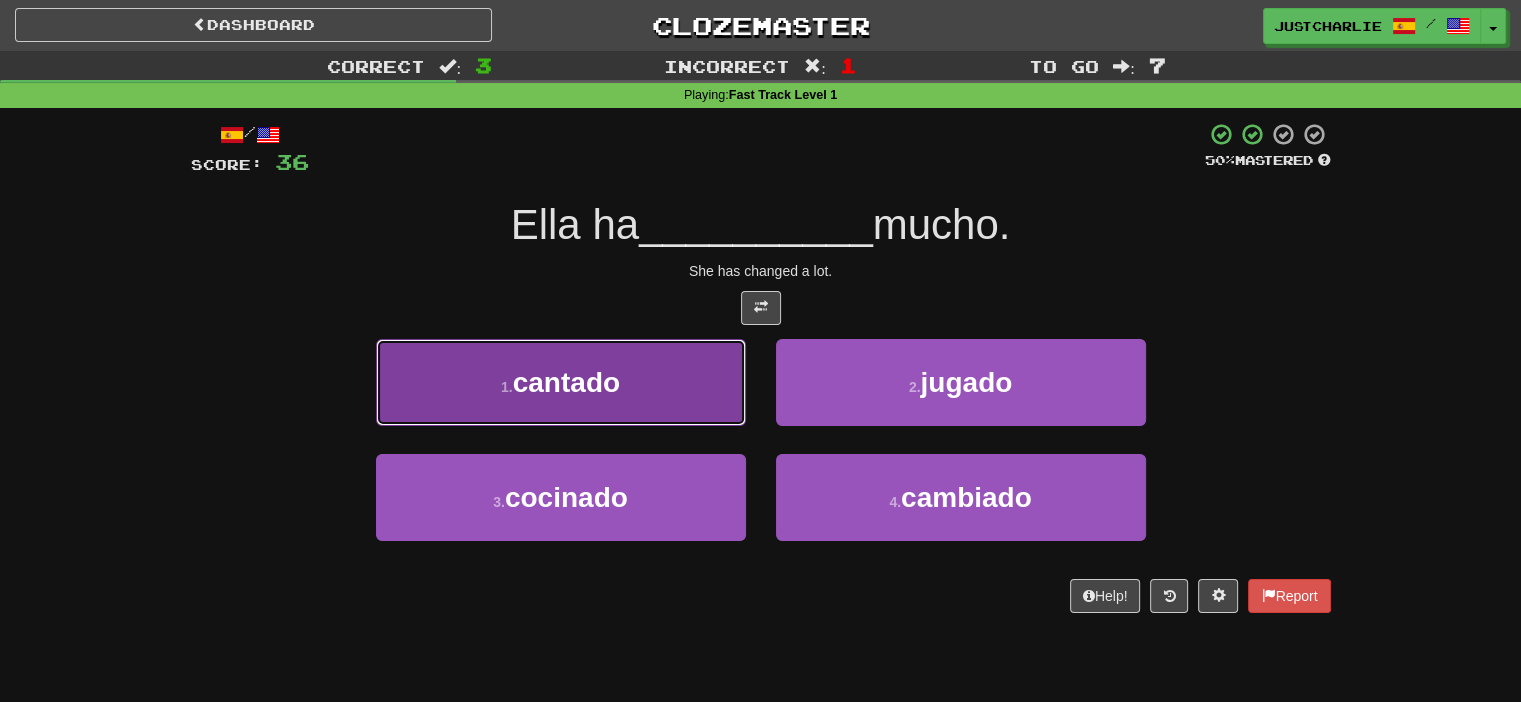 click on "1 .  cantado" at bounding box center (561, 382) 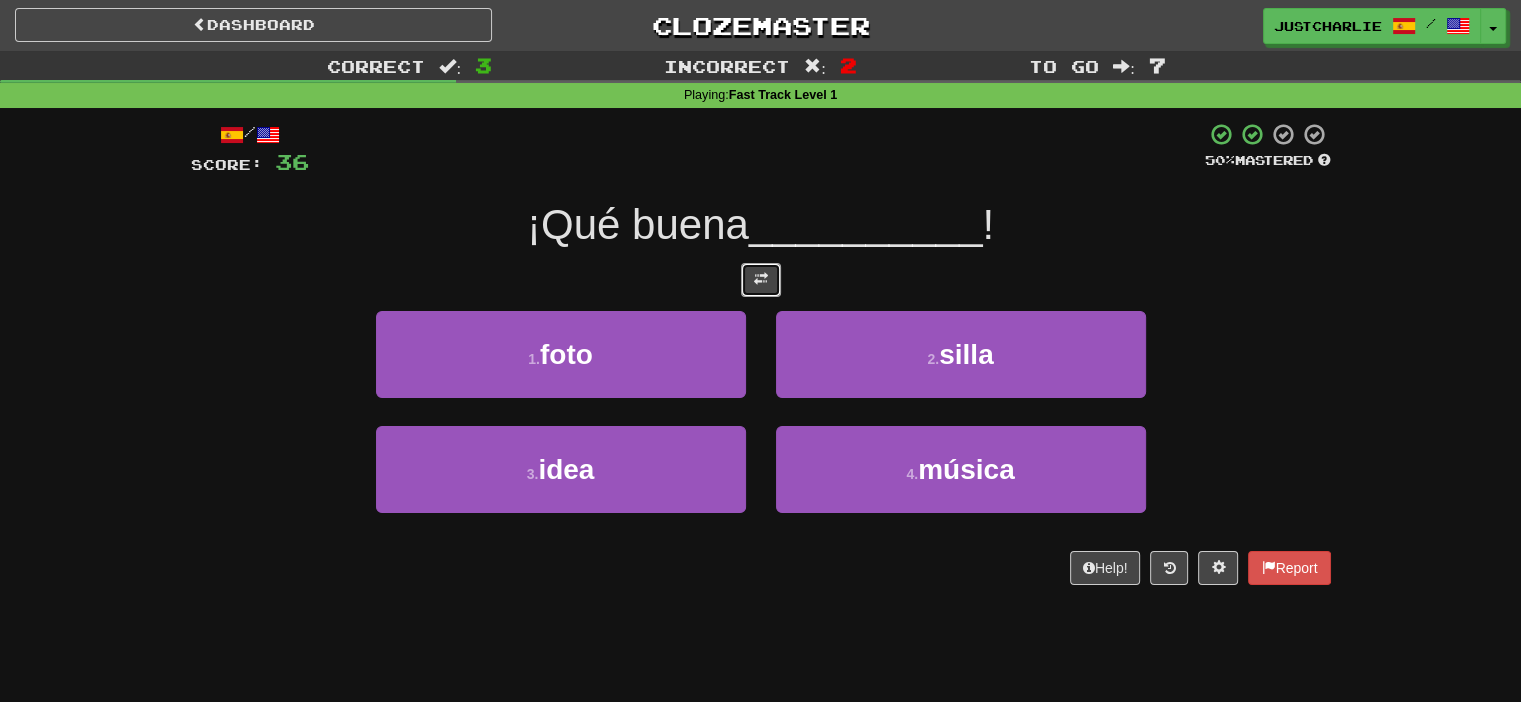 click at bounding box center [761, 280] 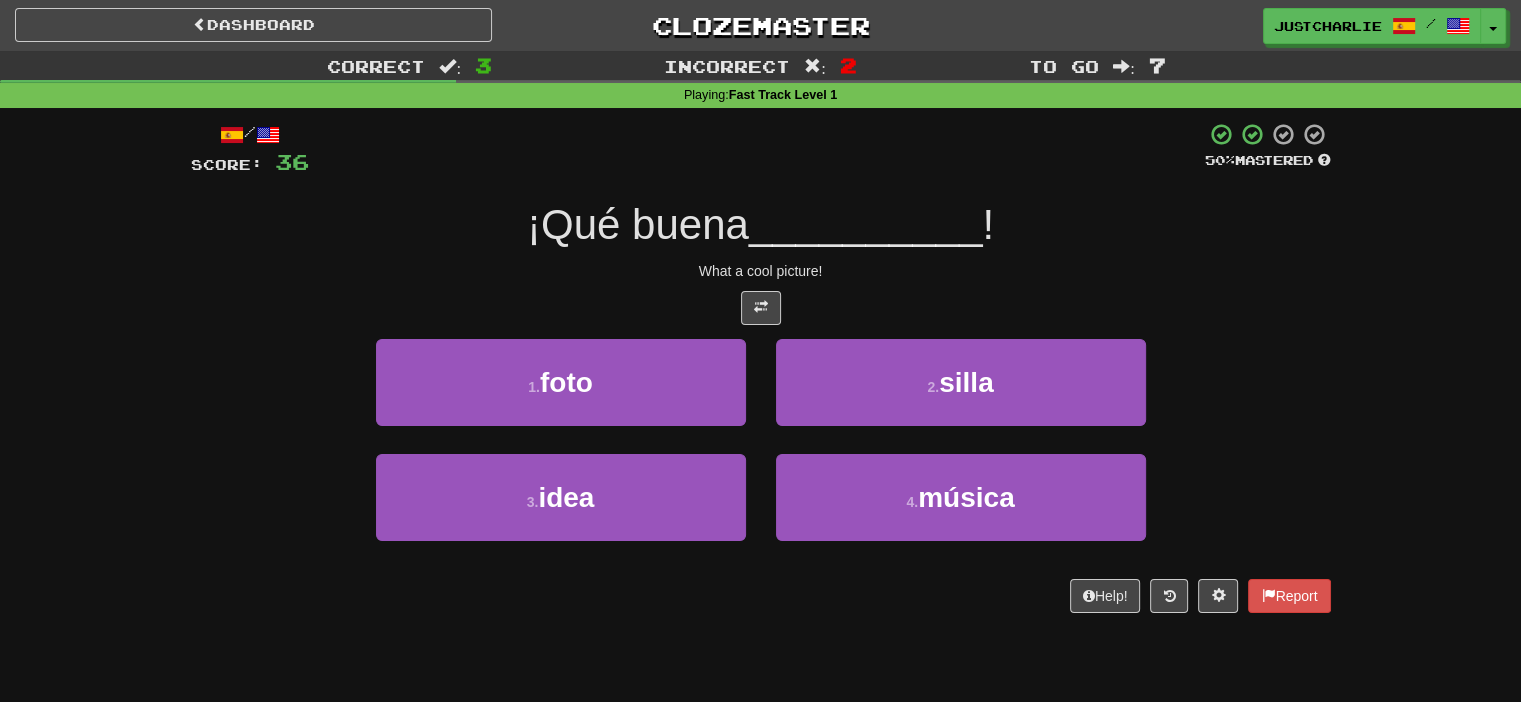 click on "What a cool picture!" at bounding box center (761, 271) 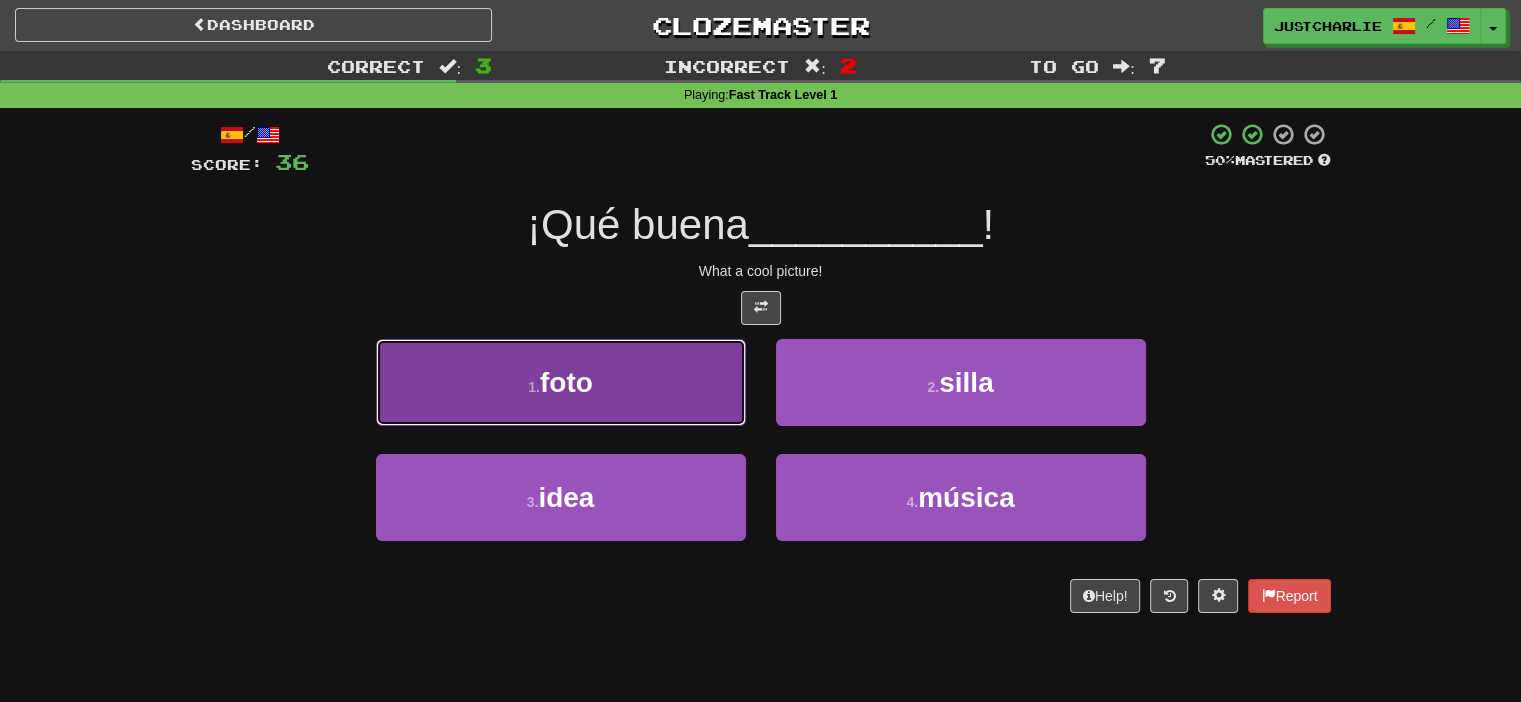 click on "1 .  foto" at bounding box center [561, 382] 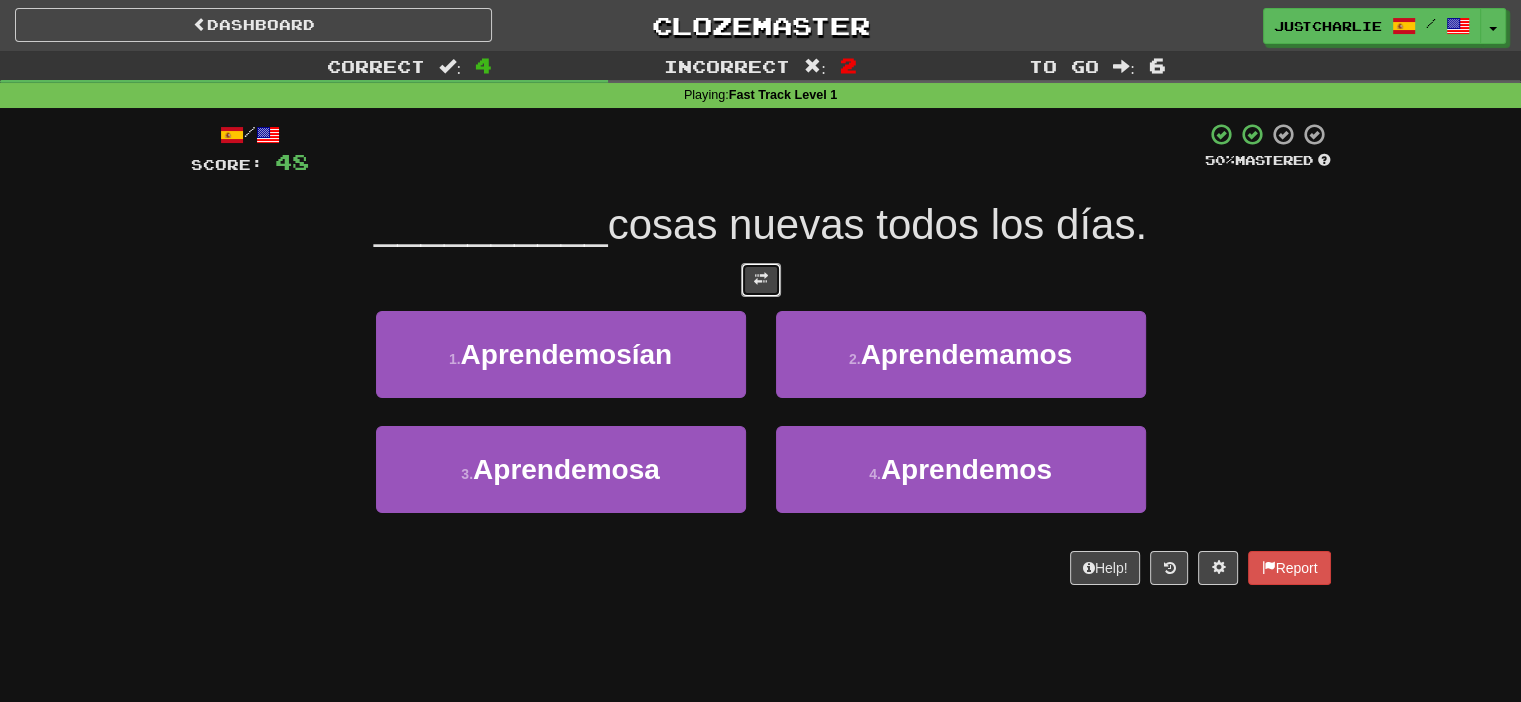 click at bounding box center [761, 279] 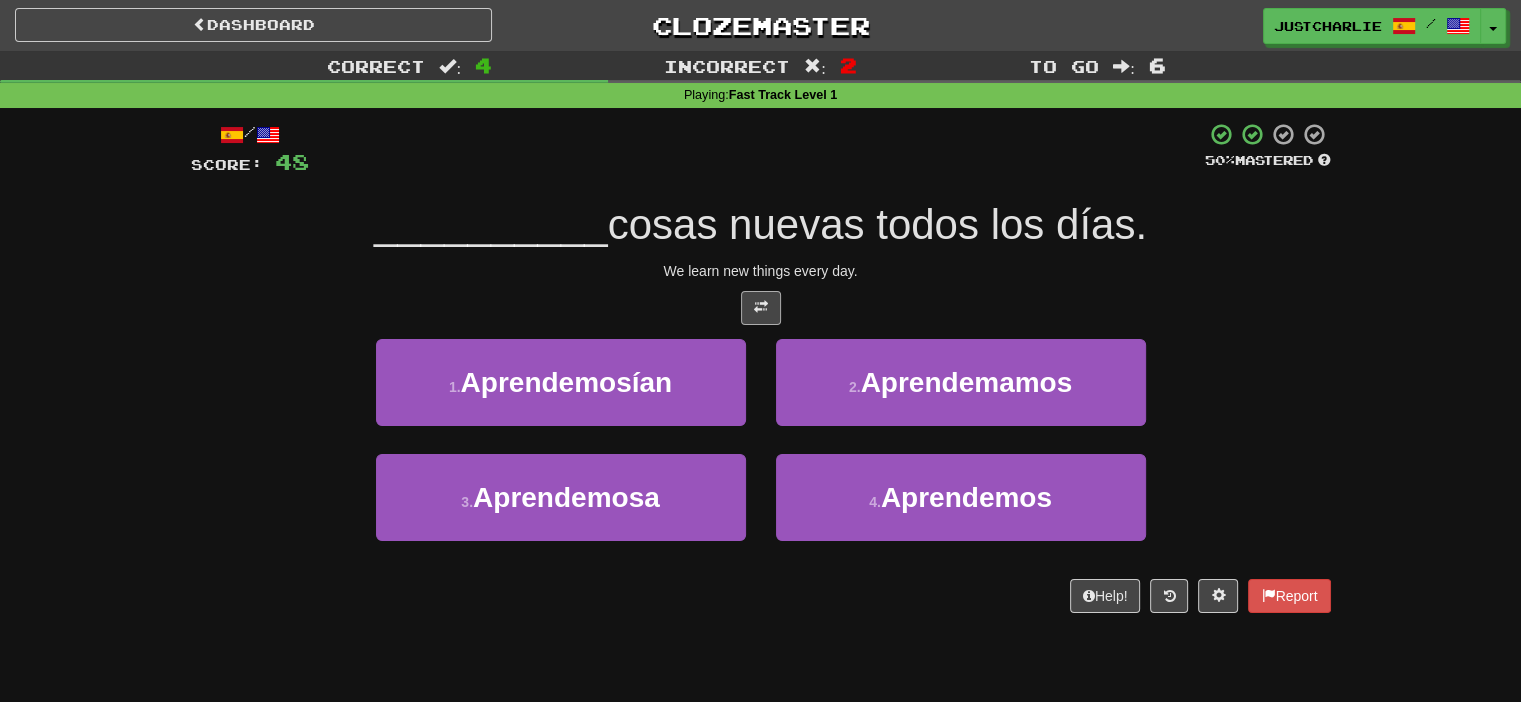 click on "We learn new things every day." at bounding box center (761, 271) 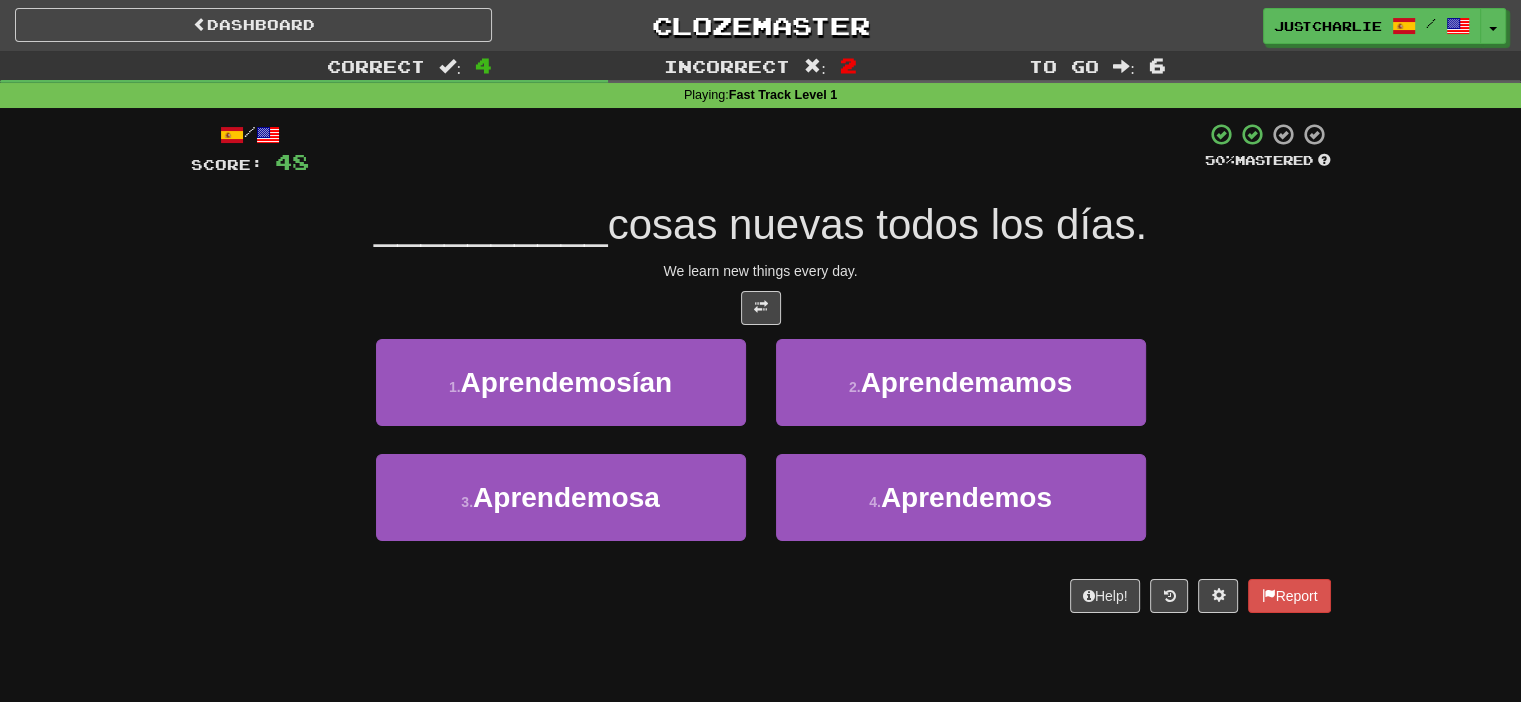 click at bounding box center [761, 308] 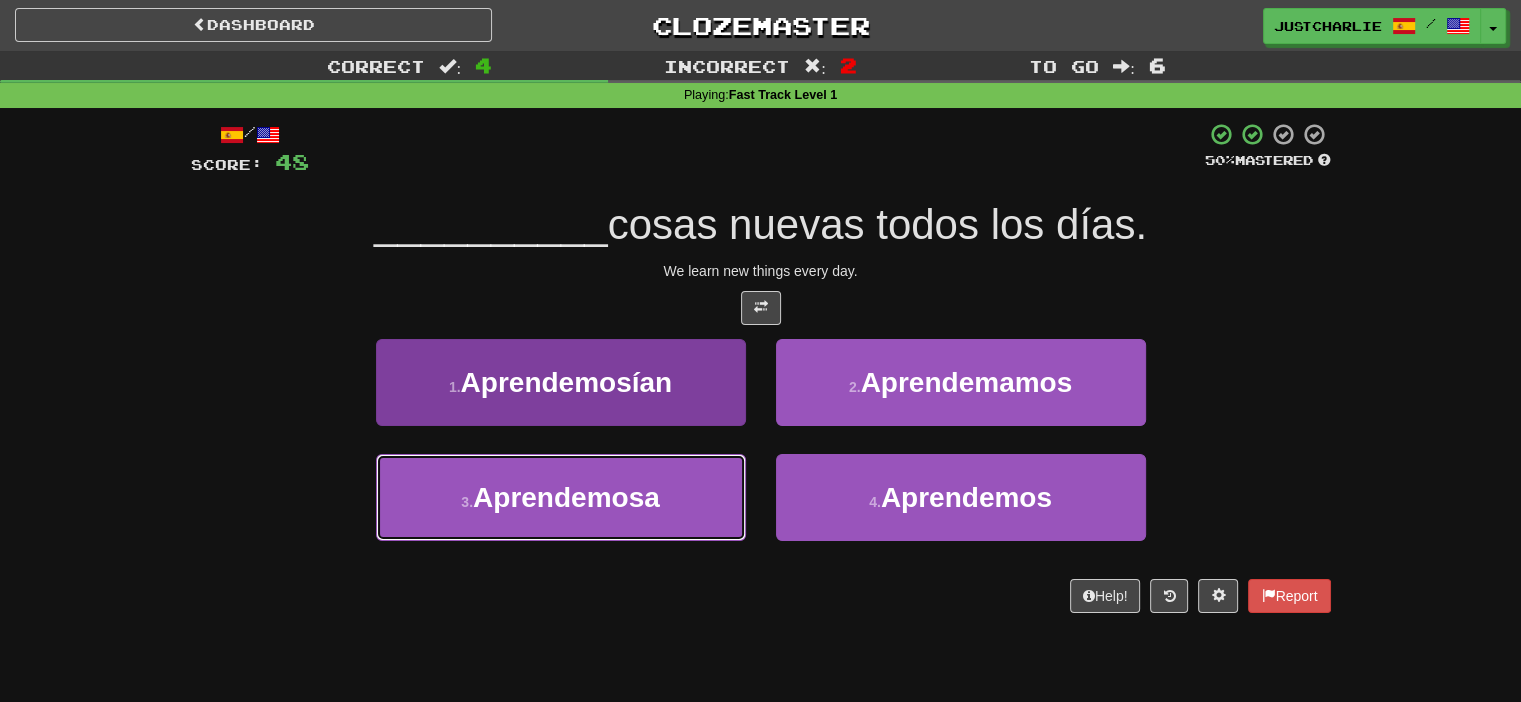 click on "3 .  Aprendemosa" at bounding box center (561, 497) 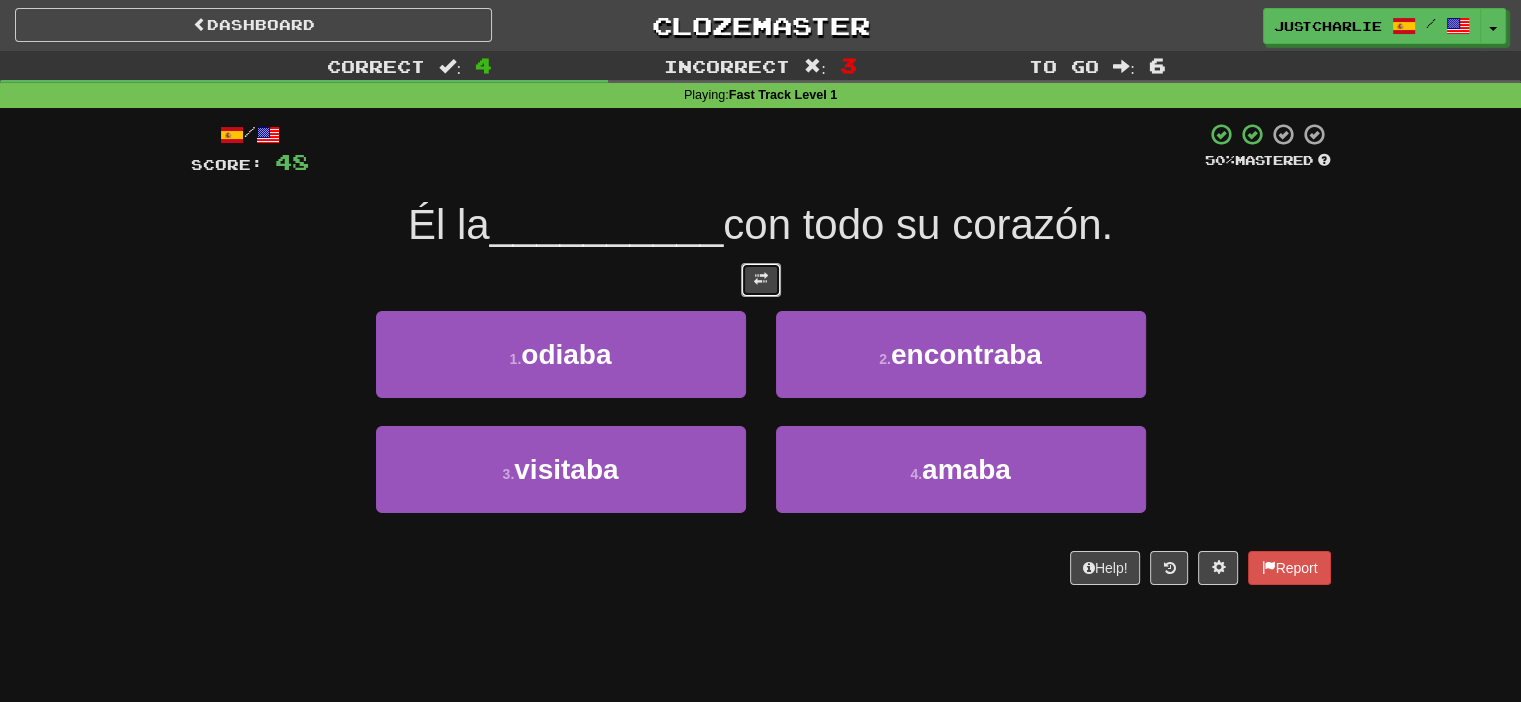 click at bounding box center (761, 279) 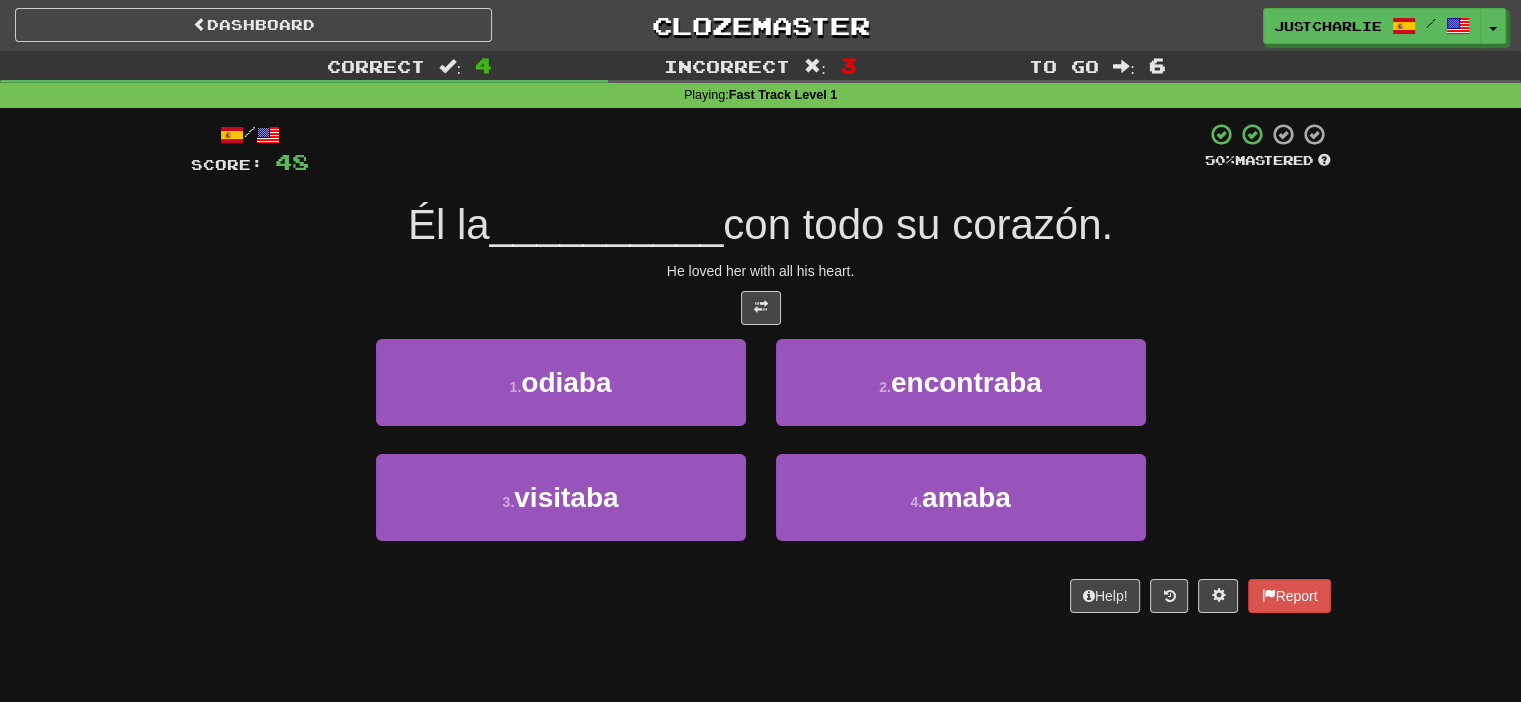 click at bounding box center (761, 308) 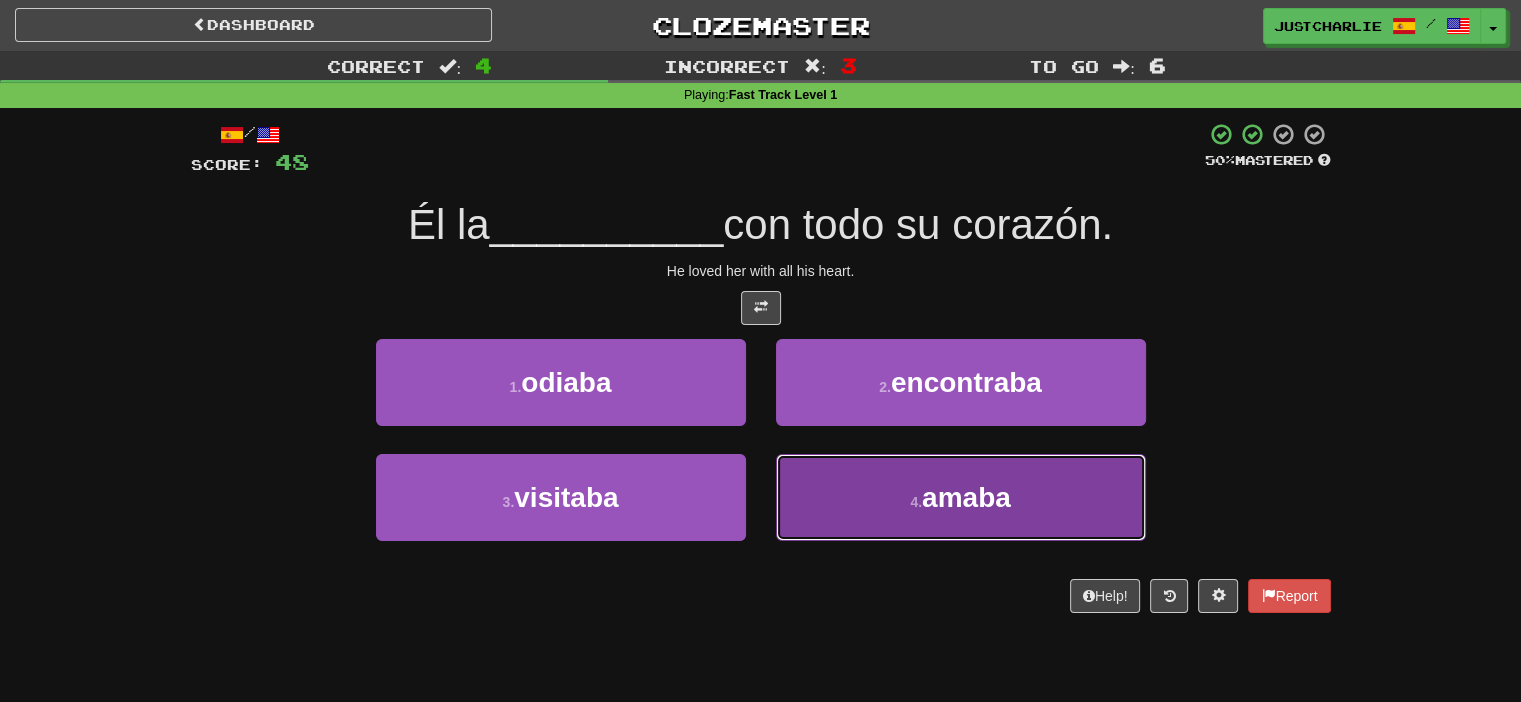 click on "4 .  amaba" at bounding box center (961, 497) 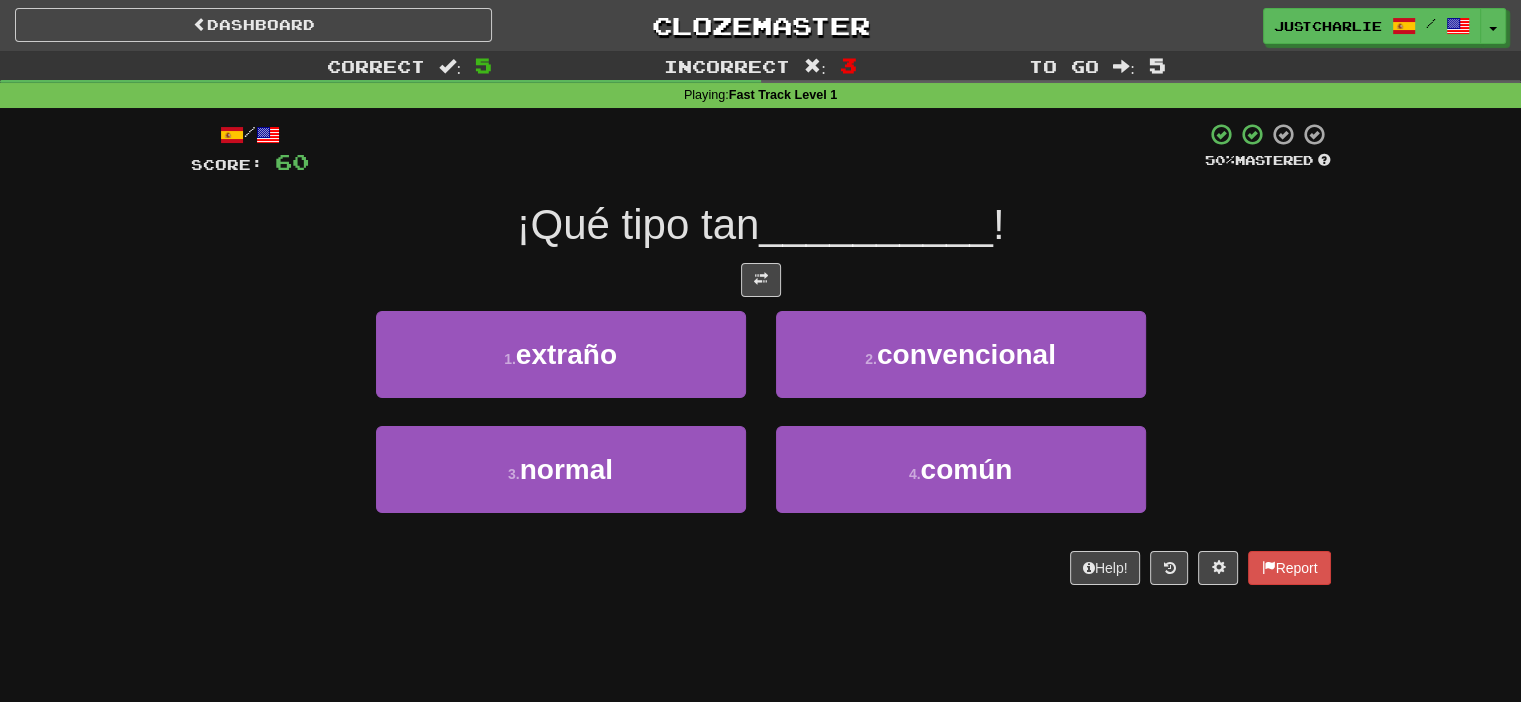 click on "/  Score:   60 50 %  Mastered ¡Qué tipo tan  __________ ! 1 .  extraño 2 .  convencional 3 .  normal 4 .  común  Help!  Report" at bounding box center [761, 353] 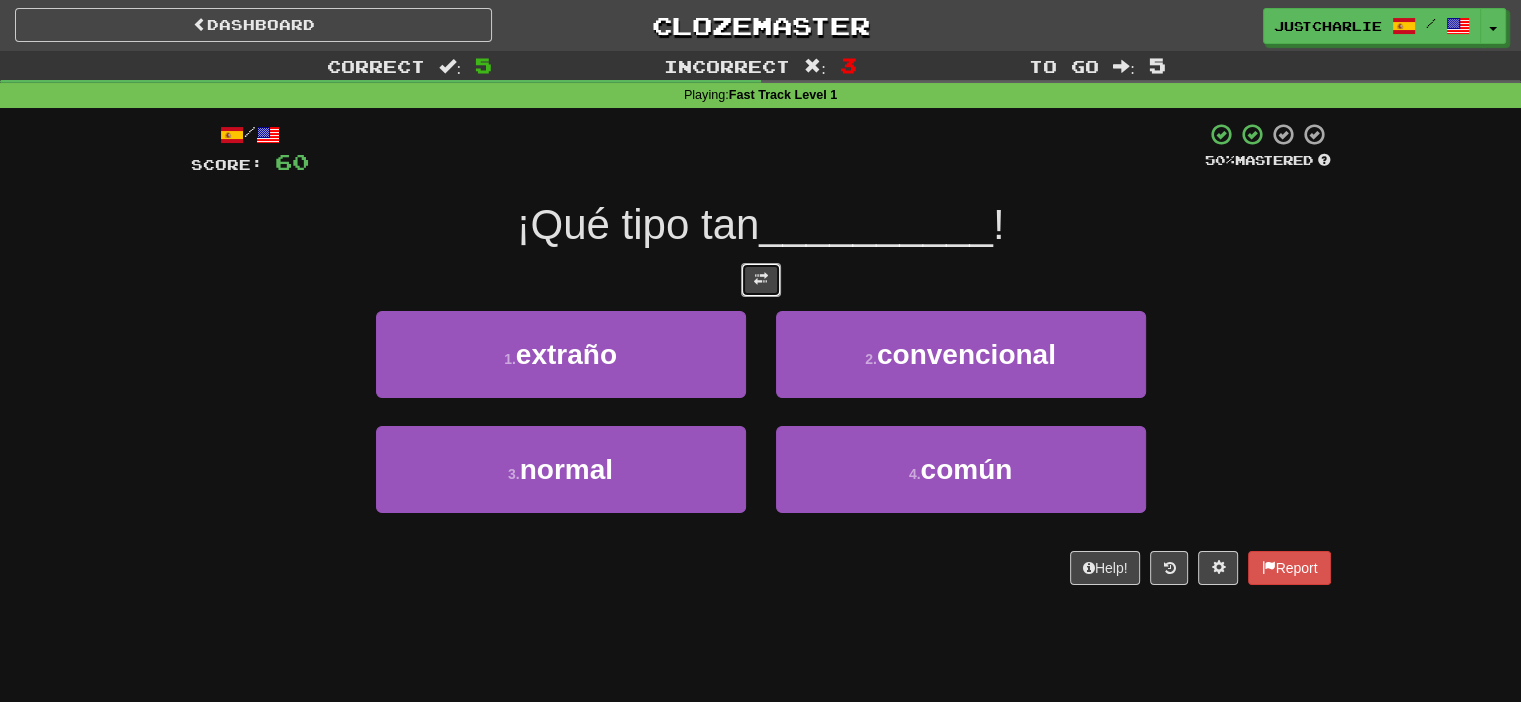 click at bounding box center [761, 279] 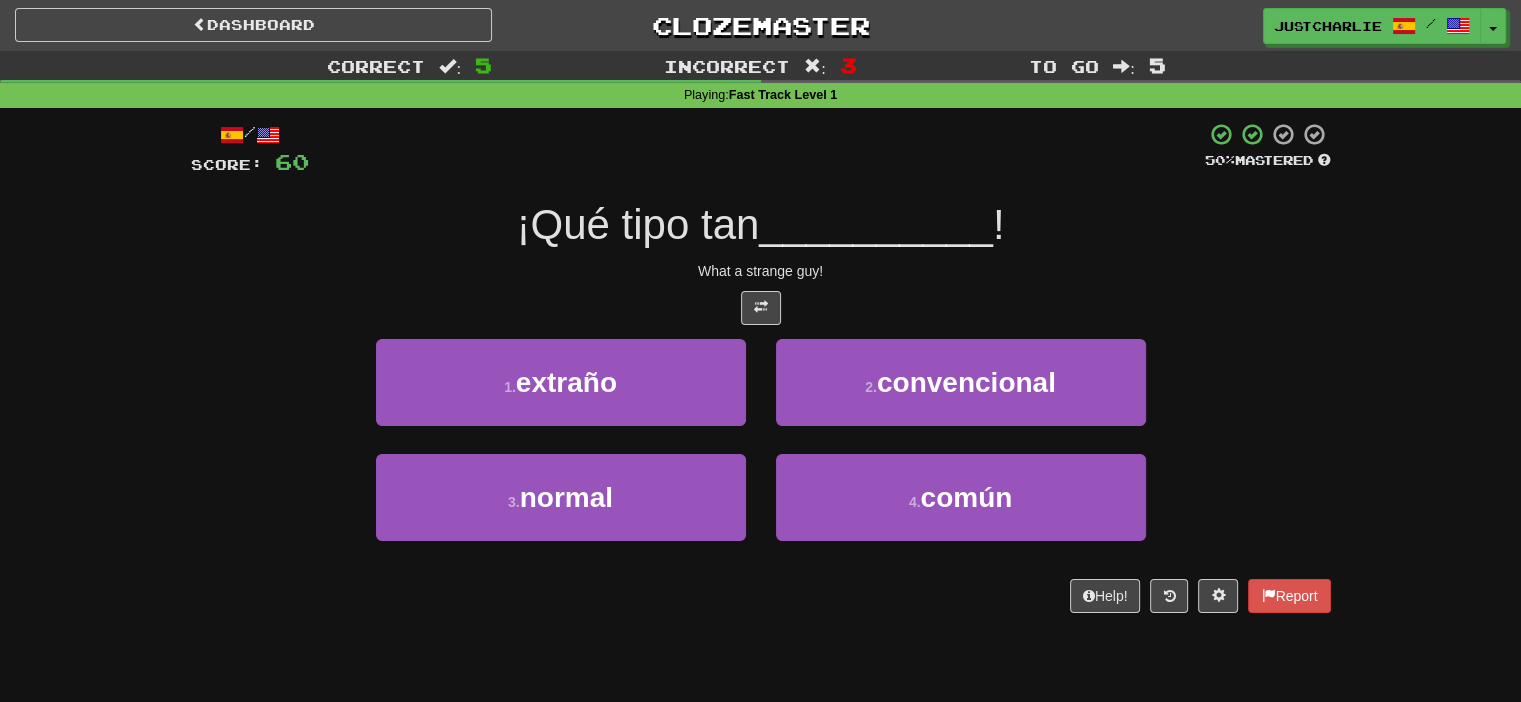 click at bounding box center [761, 308] 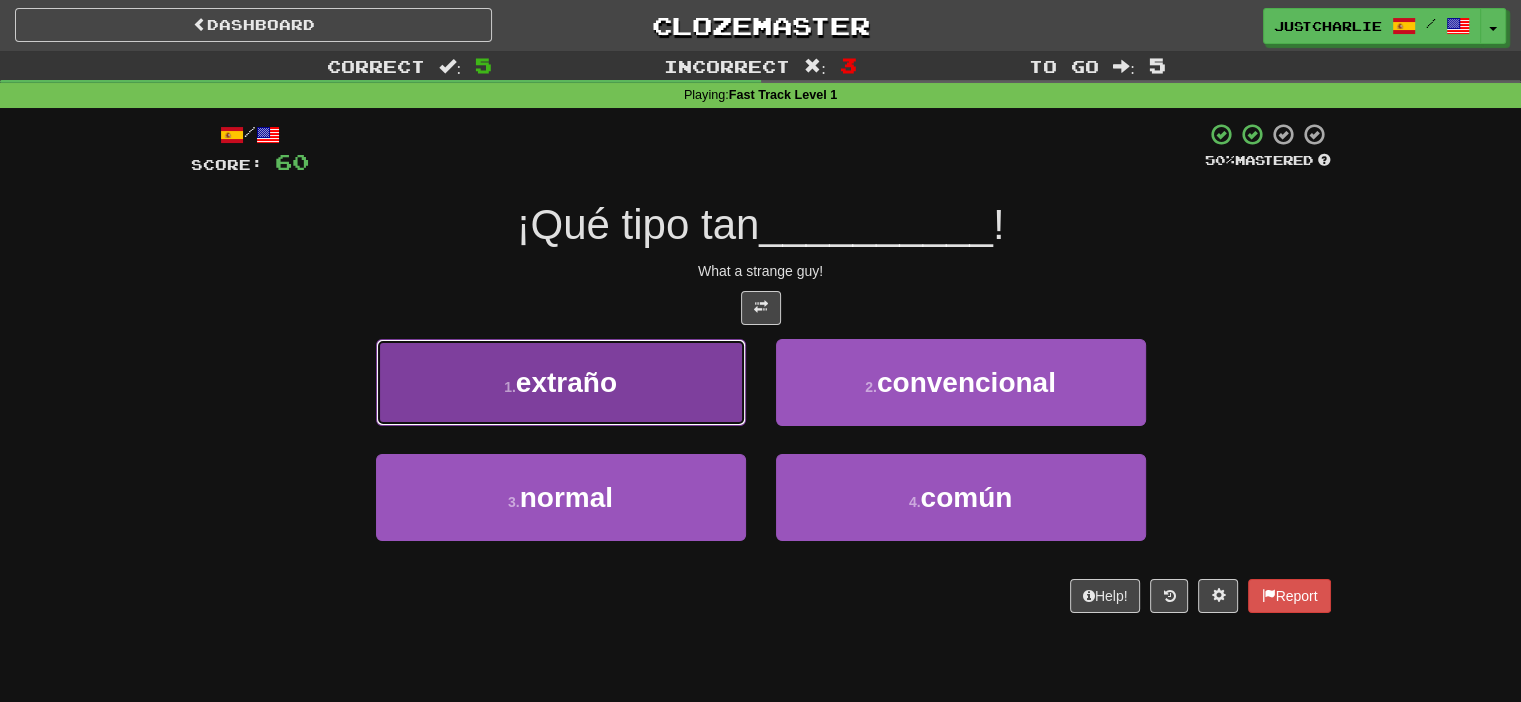click on "1 .  extraño" at bounding box center [561, 382] 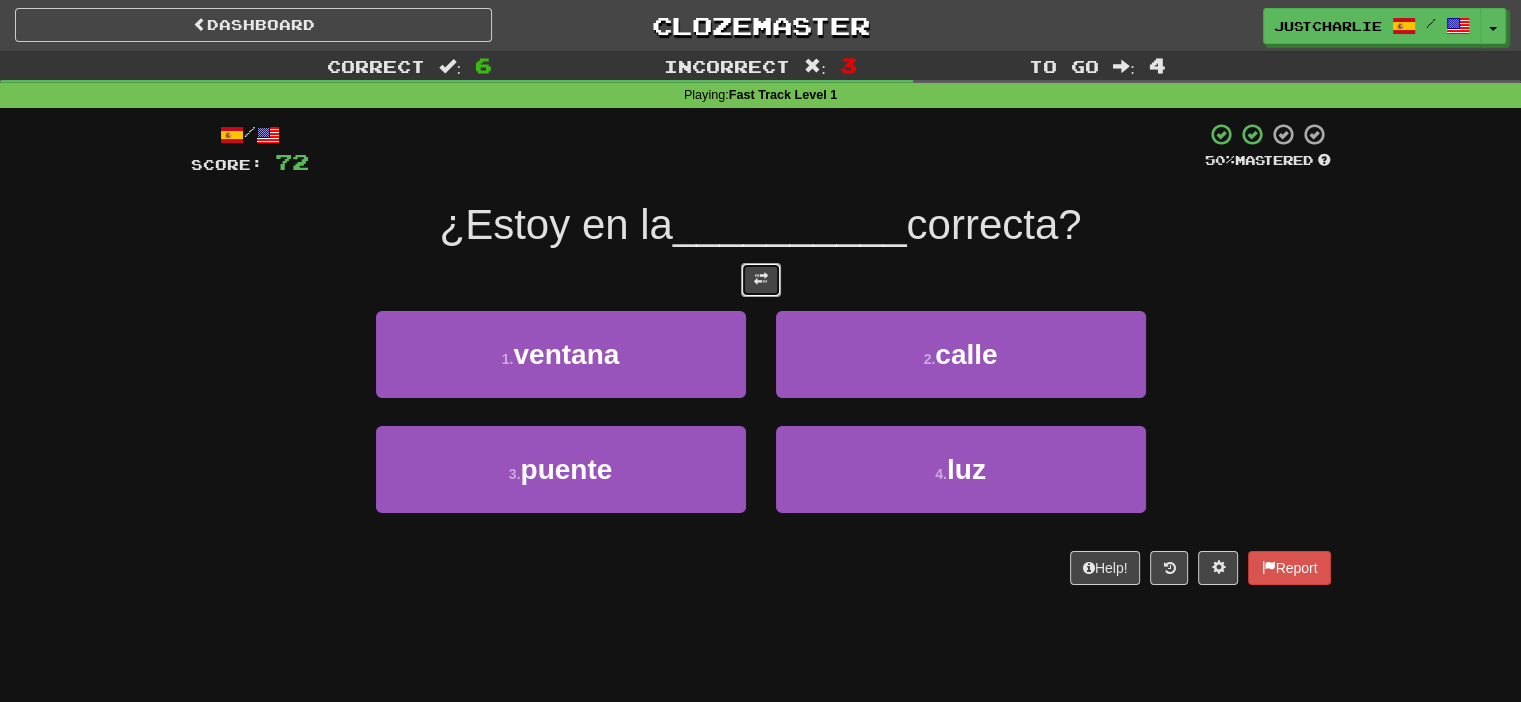 click at bounding box center (761, 279) 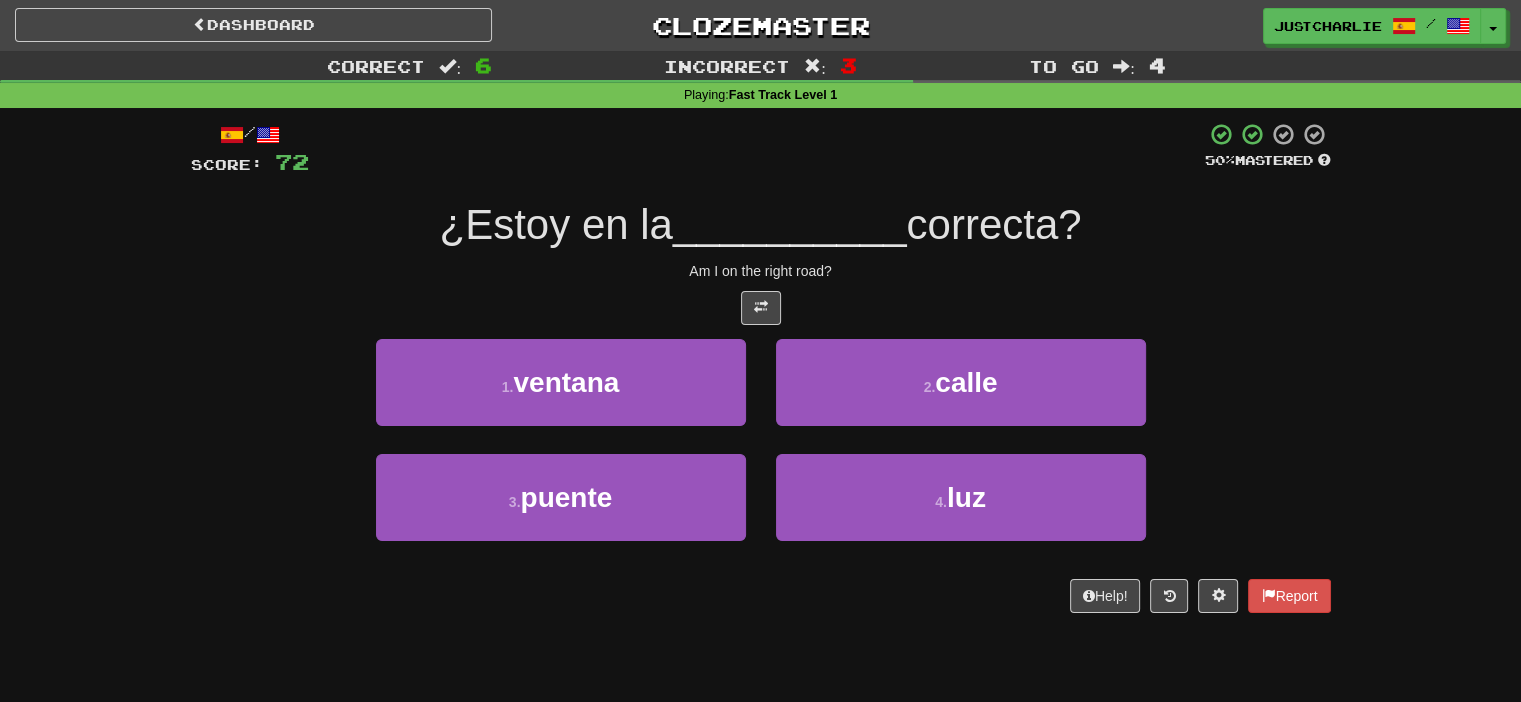 click on "/  Score:   72 50 %  Mastered ¿Estoy en la  __________  correcta? Am I on the right road? 1 .  ventana 2 .  calle 3 .  puente 4 .  luz  Help!  Report" at bounding box center [761, 367] 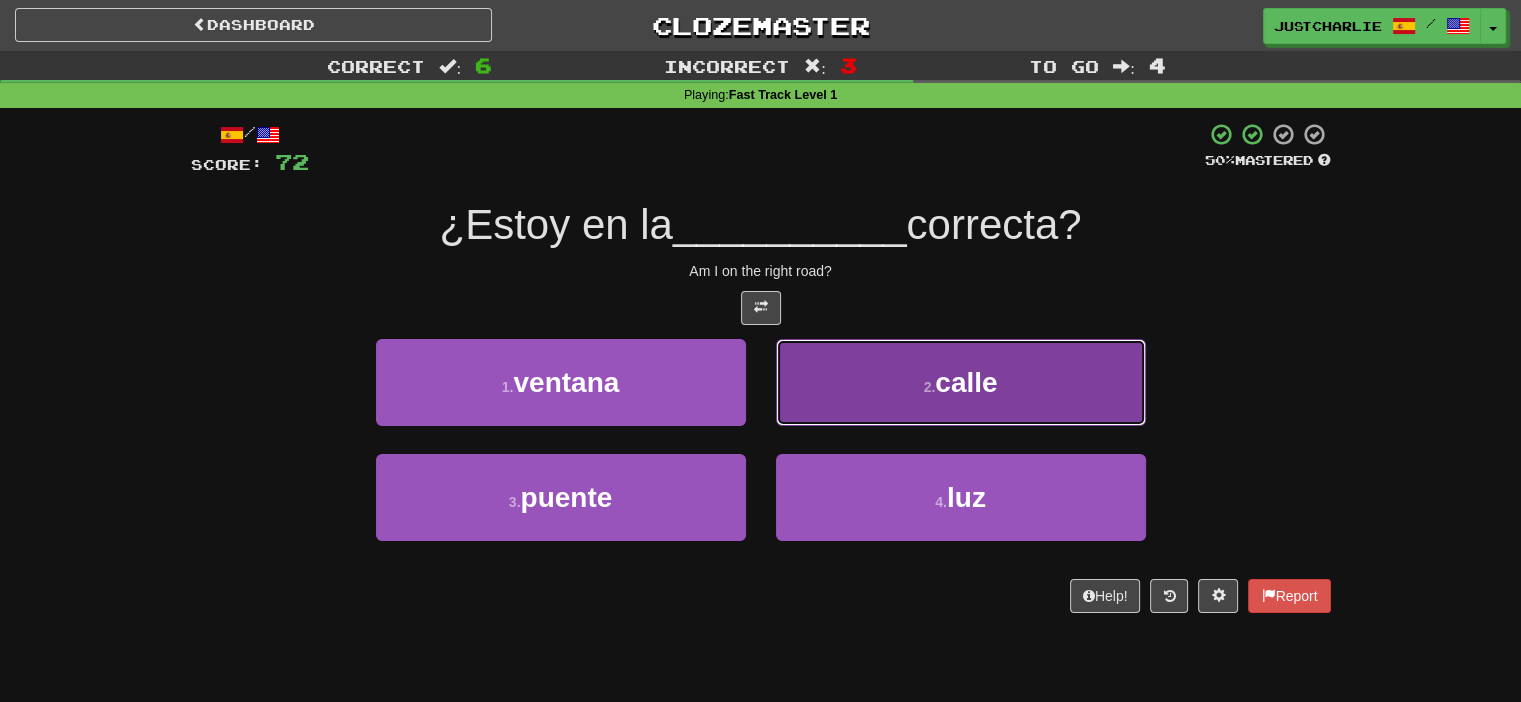 click on "2 .  calle" at bounding box center (961, 382) 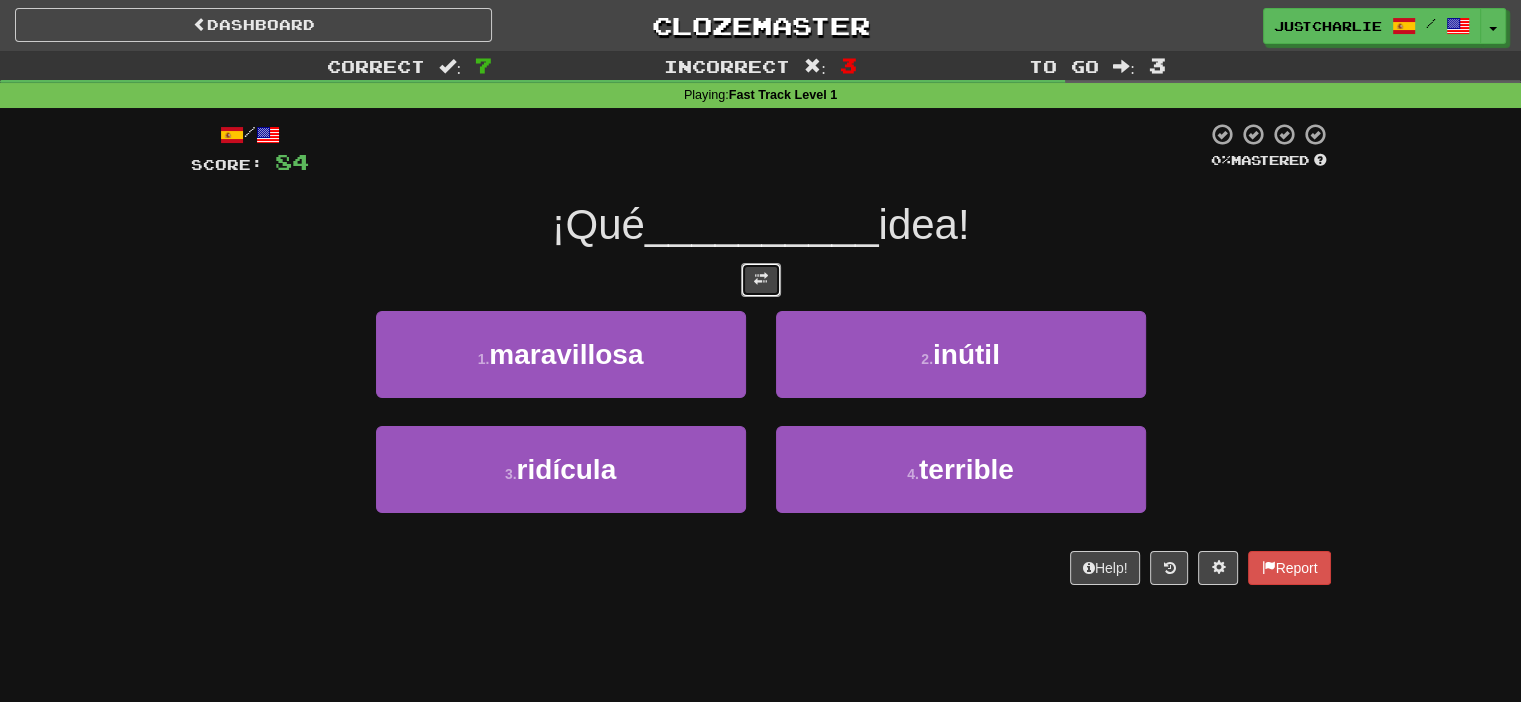 click at bounding box center (761, 280) 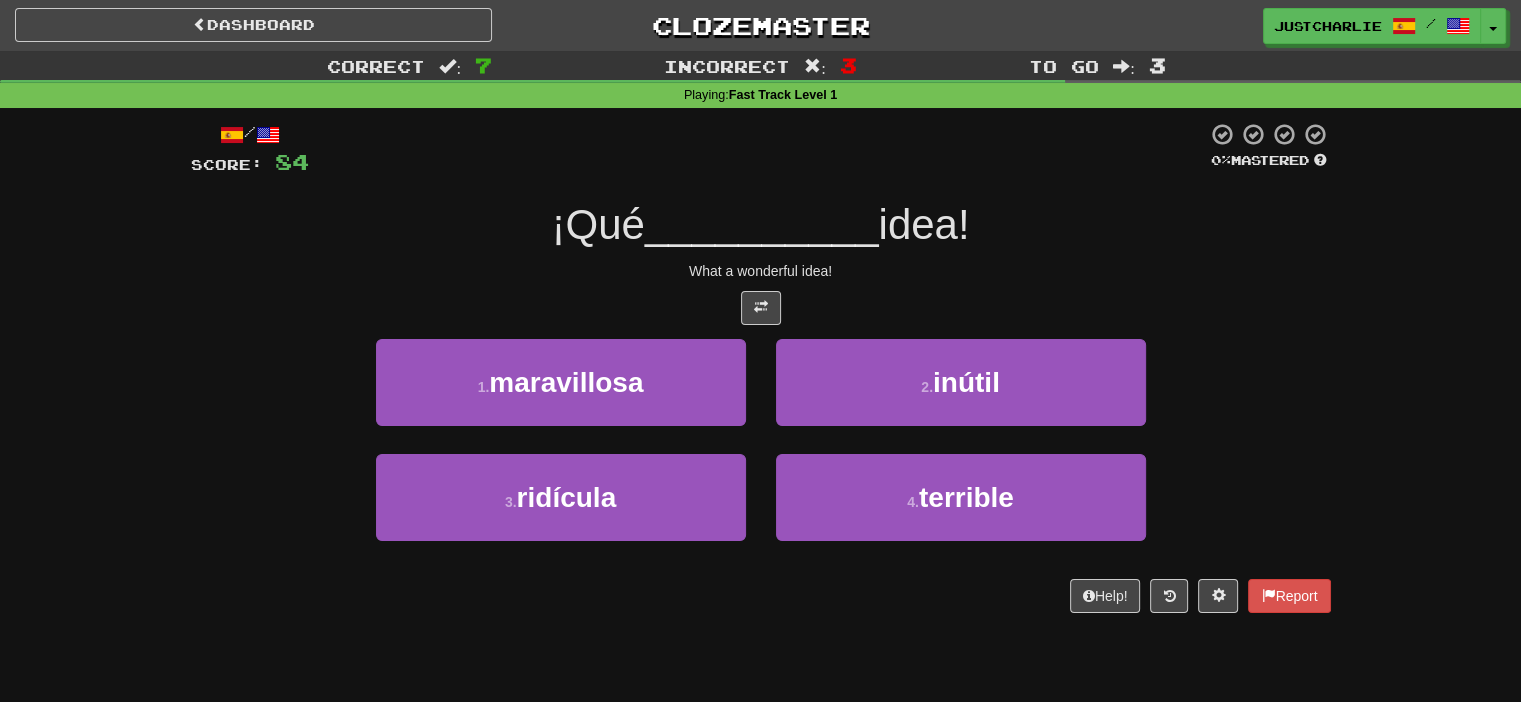 click on "What a wonderful idea!" at bounding box center (761, 271) 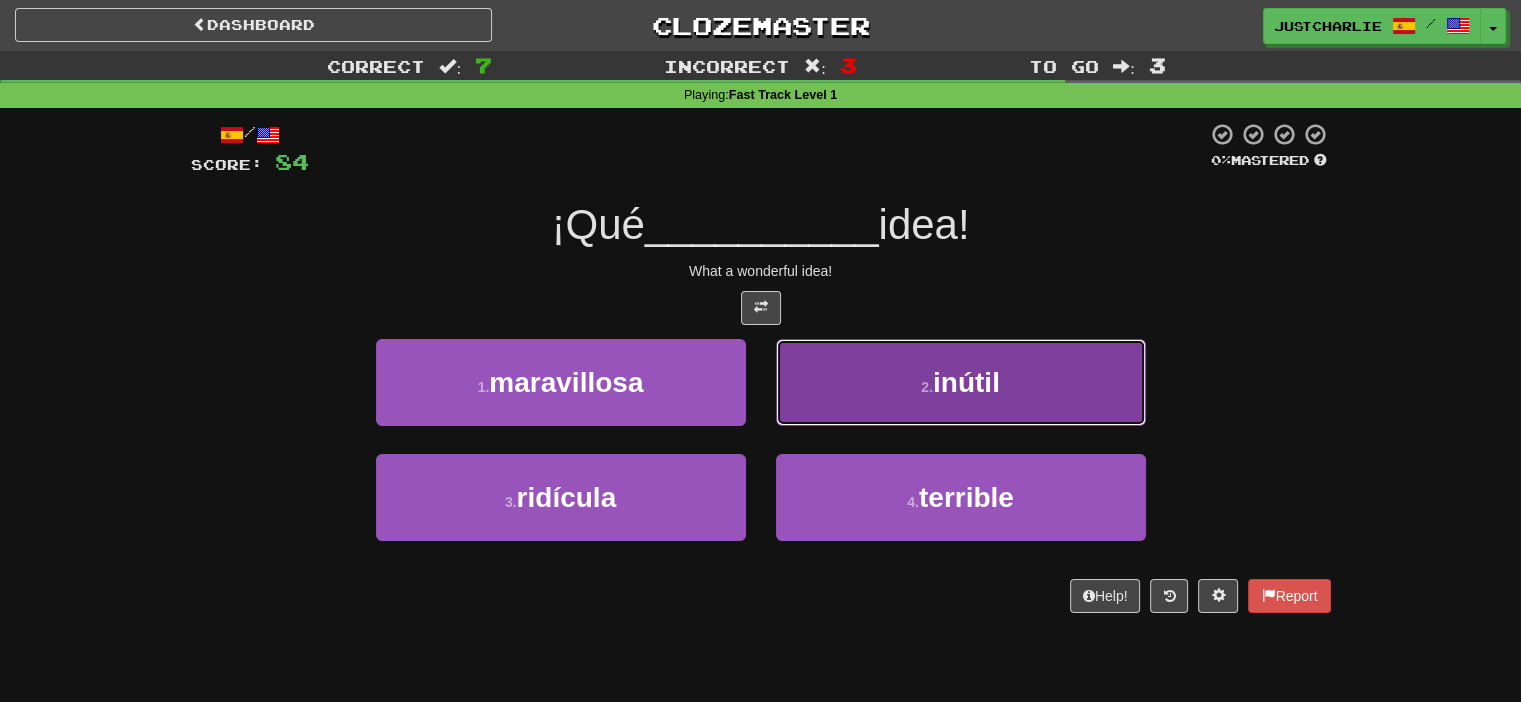 click on "2 .  inútil" at bounding box center (961, 382) 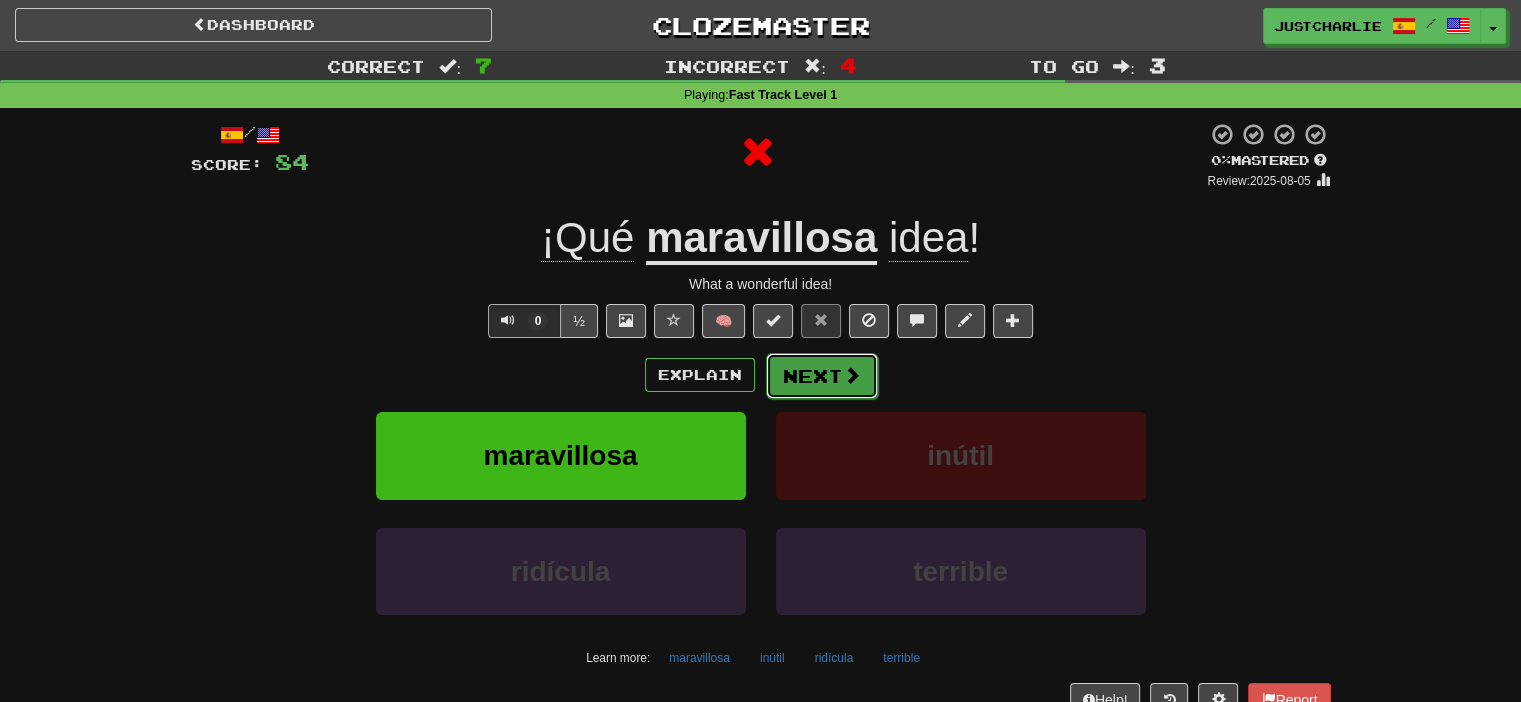 click on "Next" at bounding box center (822, 376) 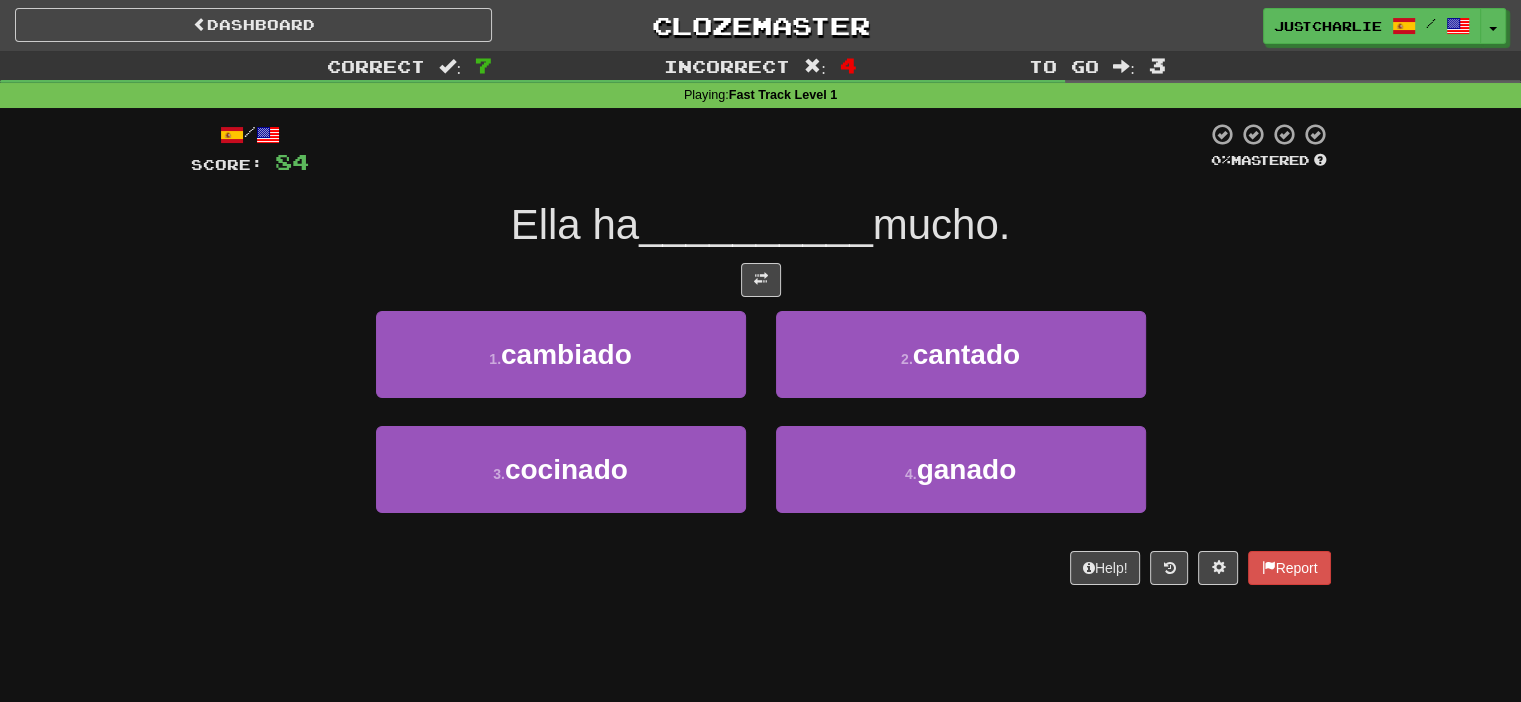 click at bounding box center [761, 280] 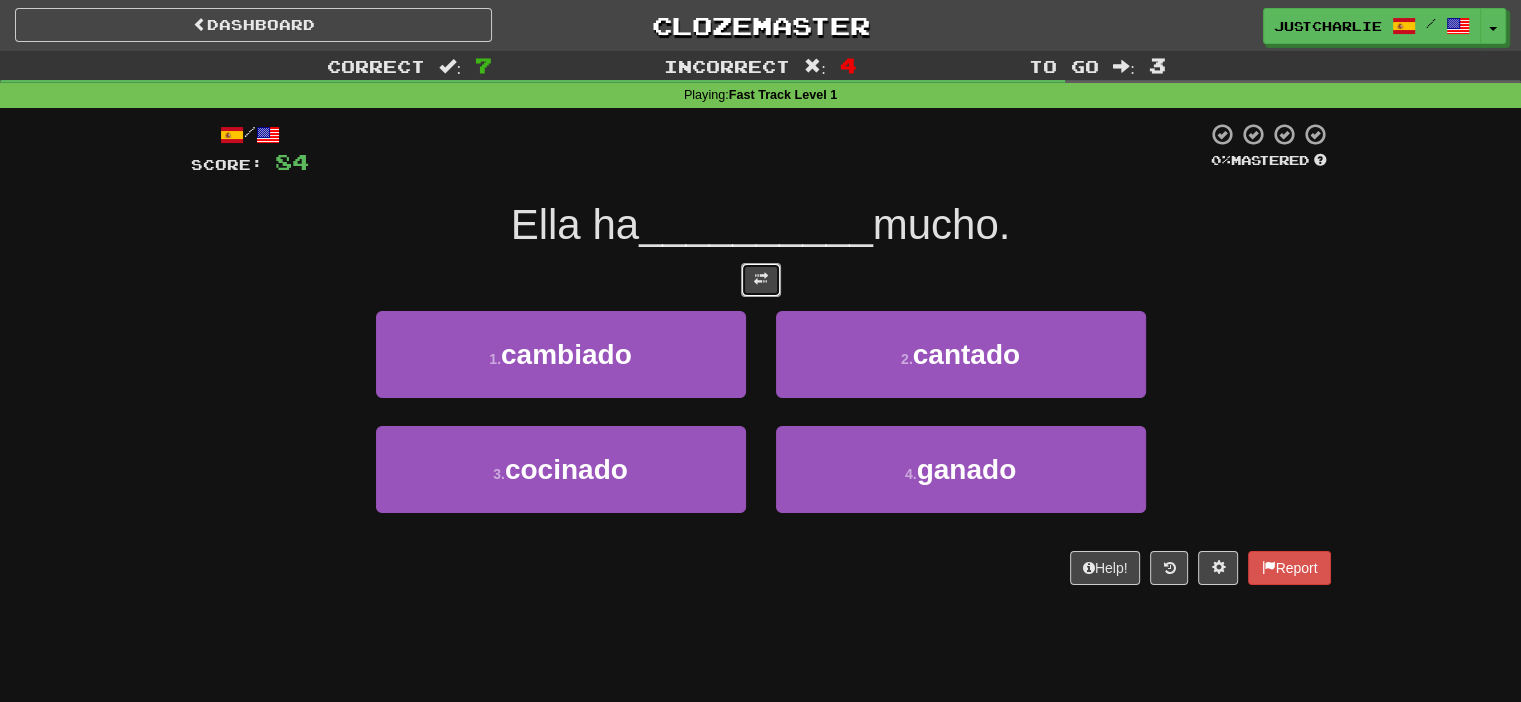 click at bounding box center [761, 280] 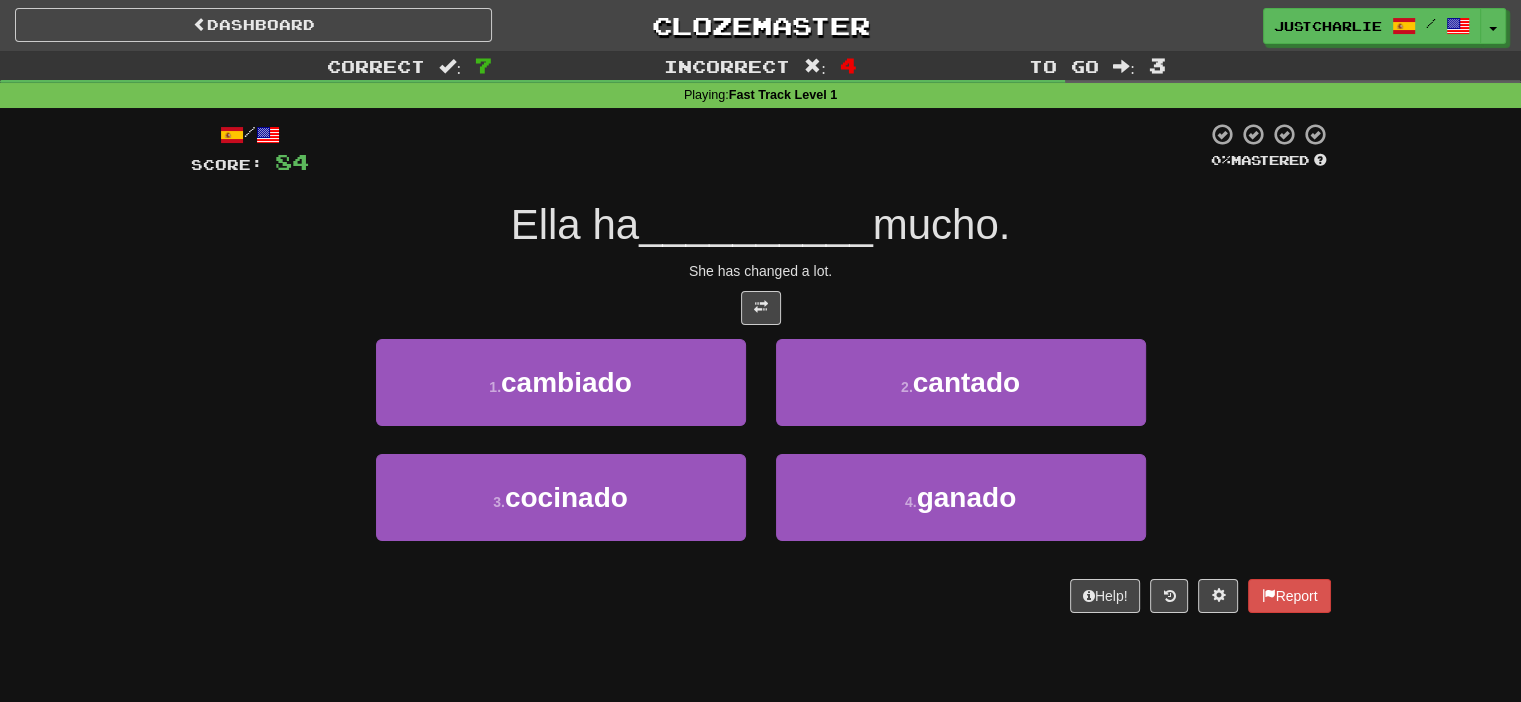 click on "/  Score:   84 0 %  Mastered Ella ha  __________  mucho. She has changed a lot. 1 .  cambiado 2 .  cantado 3 .  cocinado 4 .  ganado  Help!  Report" at bounding box center [761, 367] 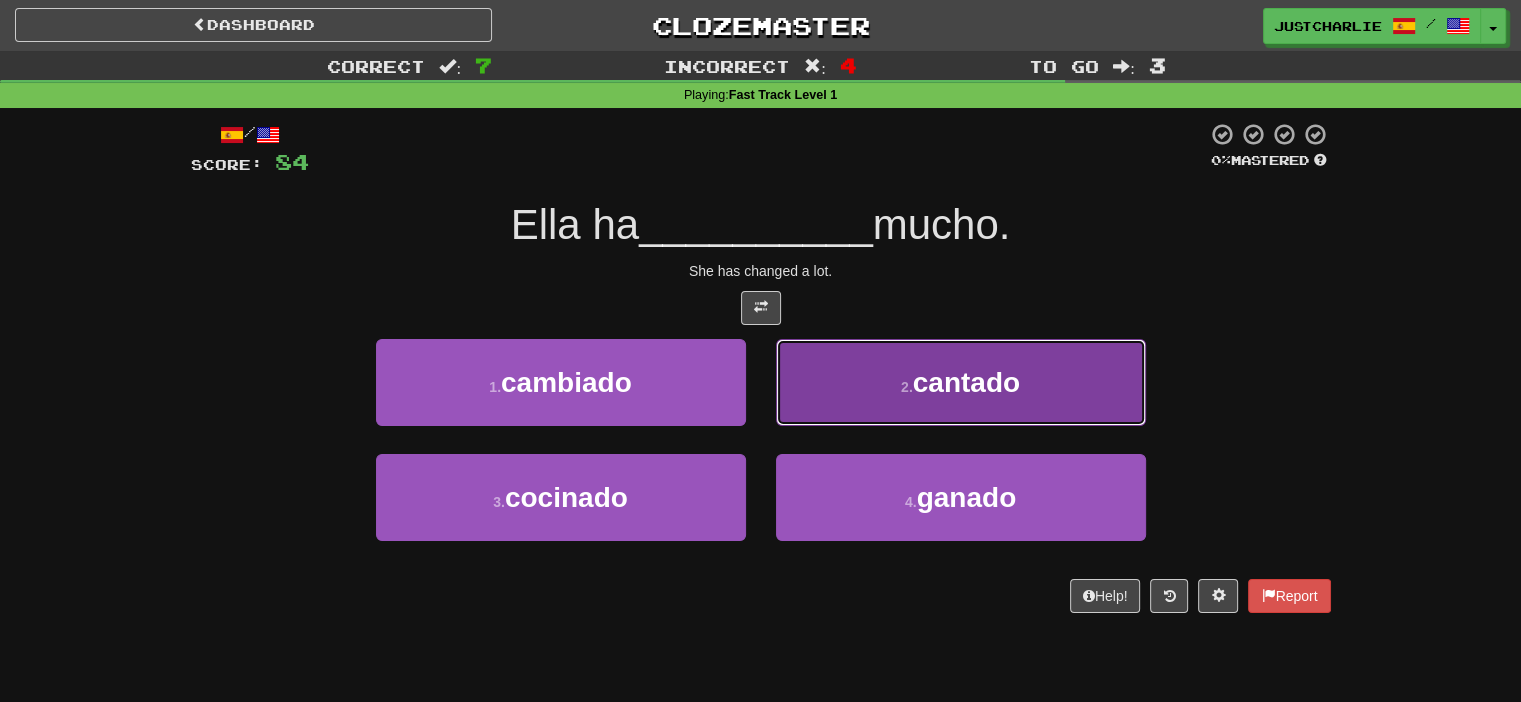 click on "2 .  cantado" at bounding box center (961, 382) 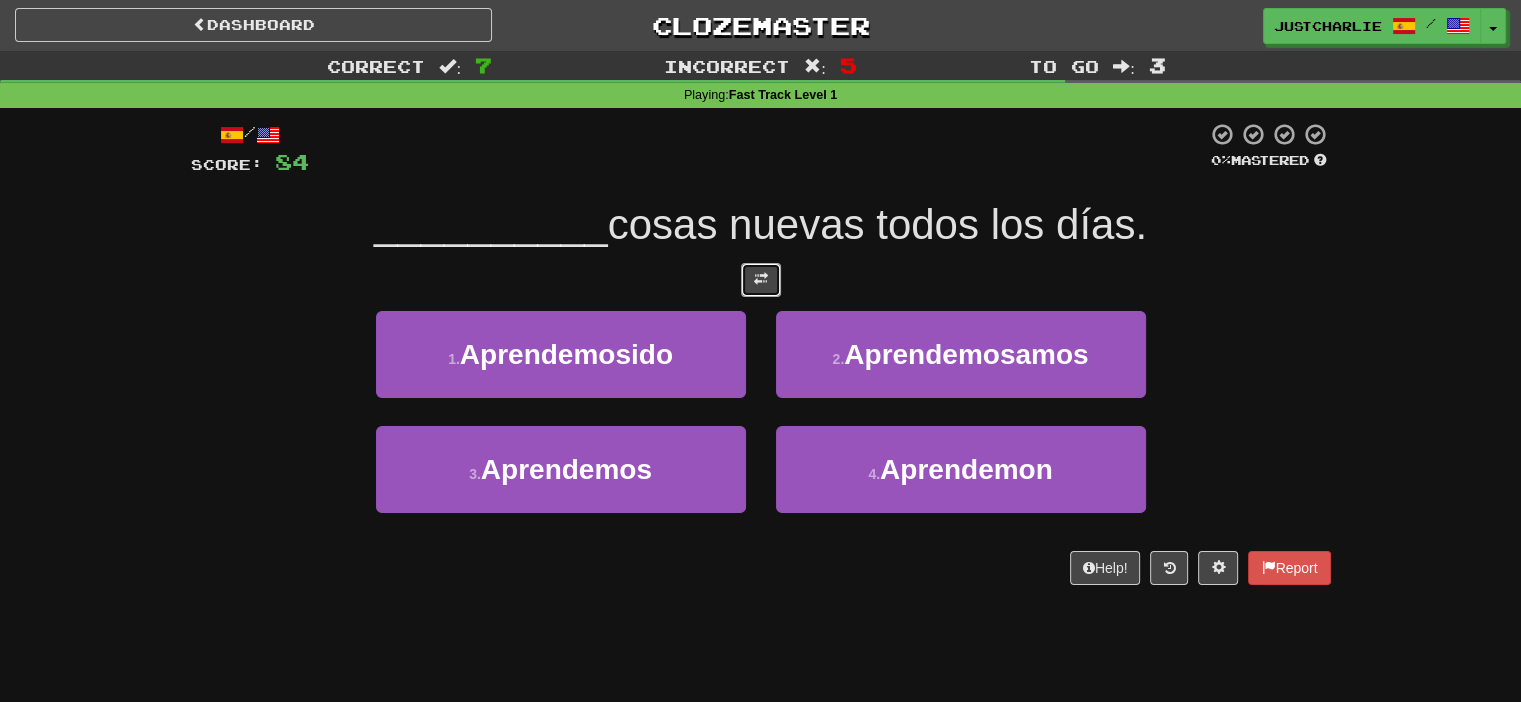 click at bounding box center [761, 279] 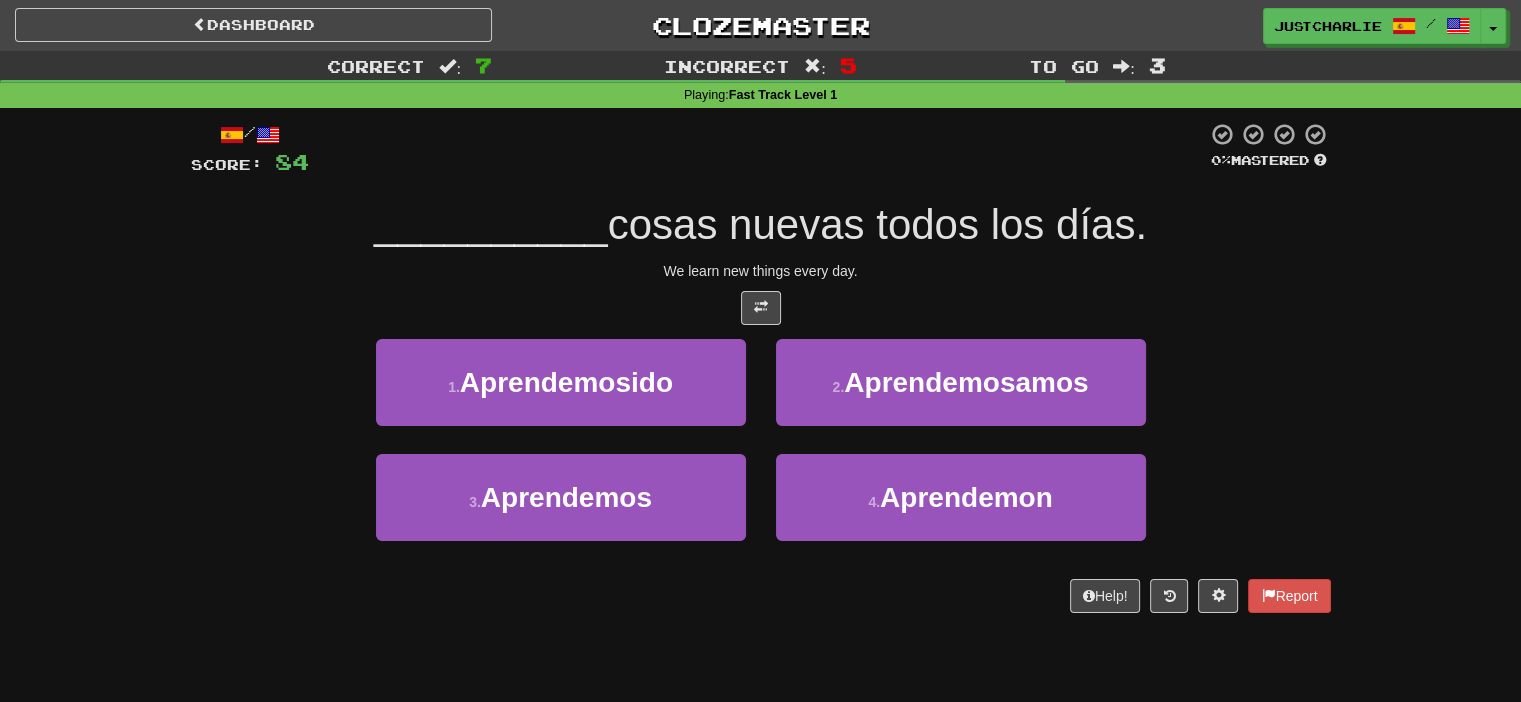 click on "/  Score:   84 0 %  Mastered __________  cosas nuevas todos los días. We learn new things every day. 1 .  Aprendemosido 2 .  Aprendemosamos 3 .  Aprendemos 4 .  Aprendemon  Help!  Report" at bounding box center [761, 367] 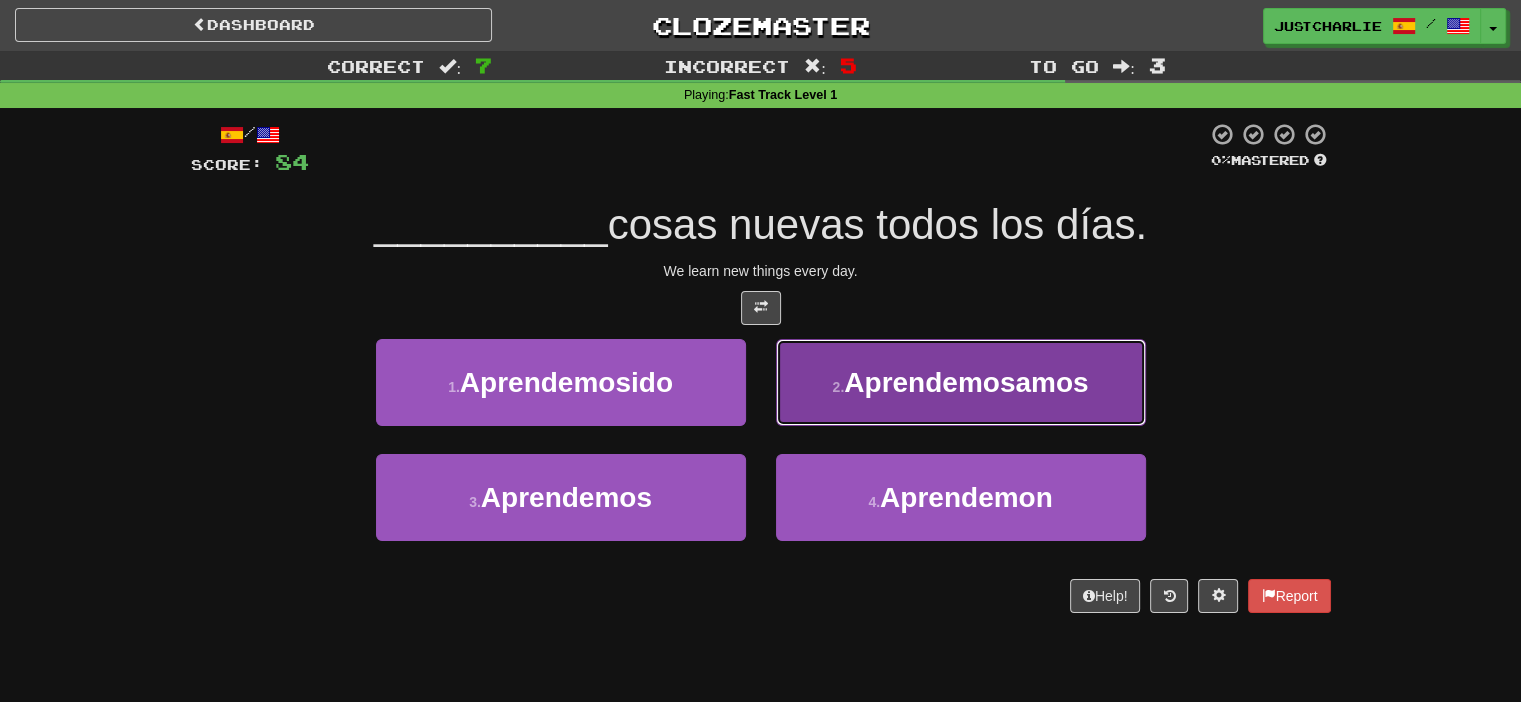 click on "Aprendemosamos" at bounding box center [966, 382] 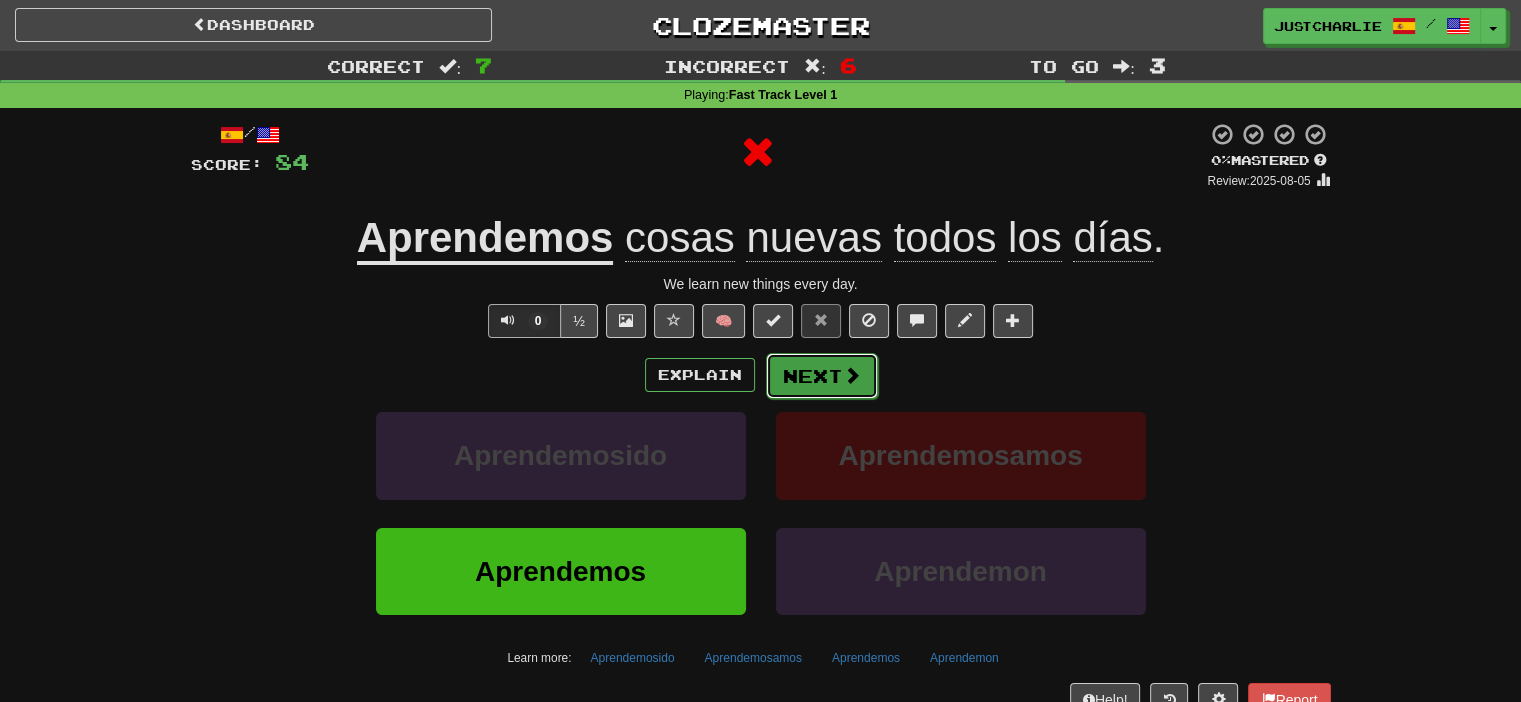 click on "Next" at bounding box center [822, 376] 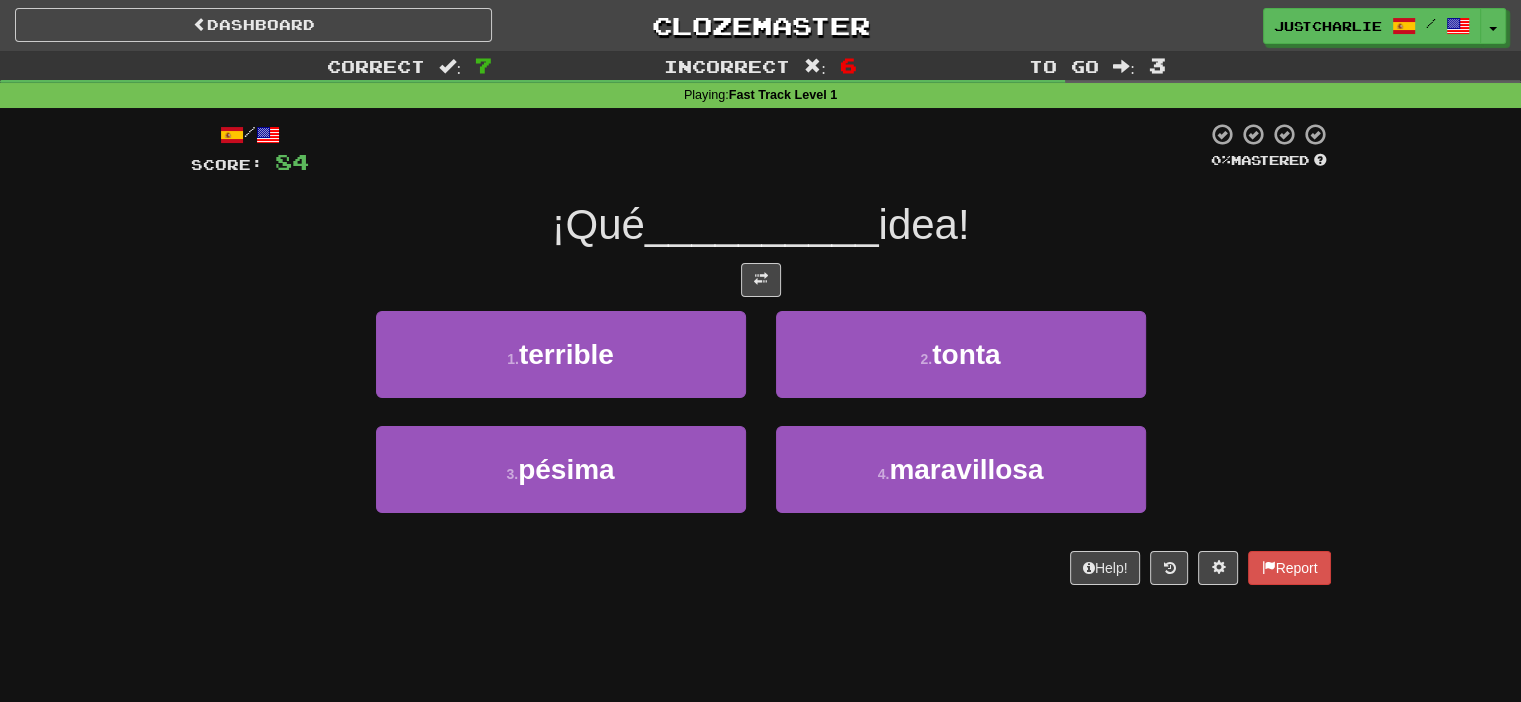 click at bounding box center [761, 280] 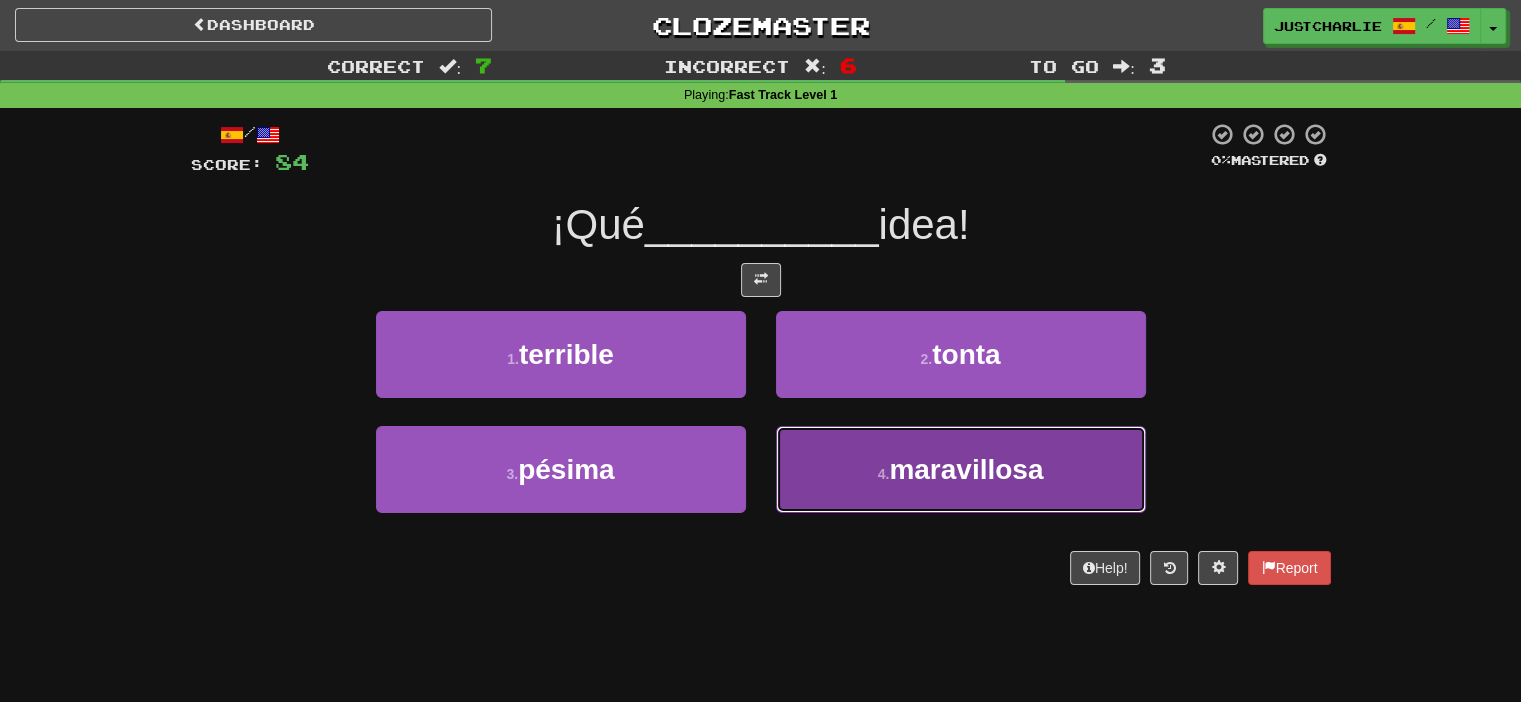 click on "4 .  maravillosa" at bounding box center [961, 469] 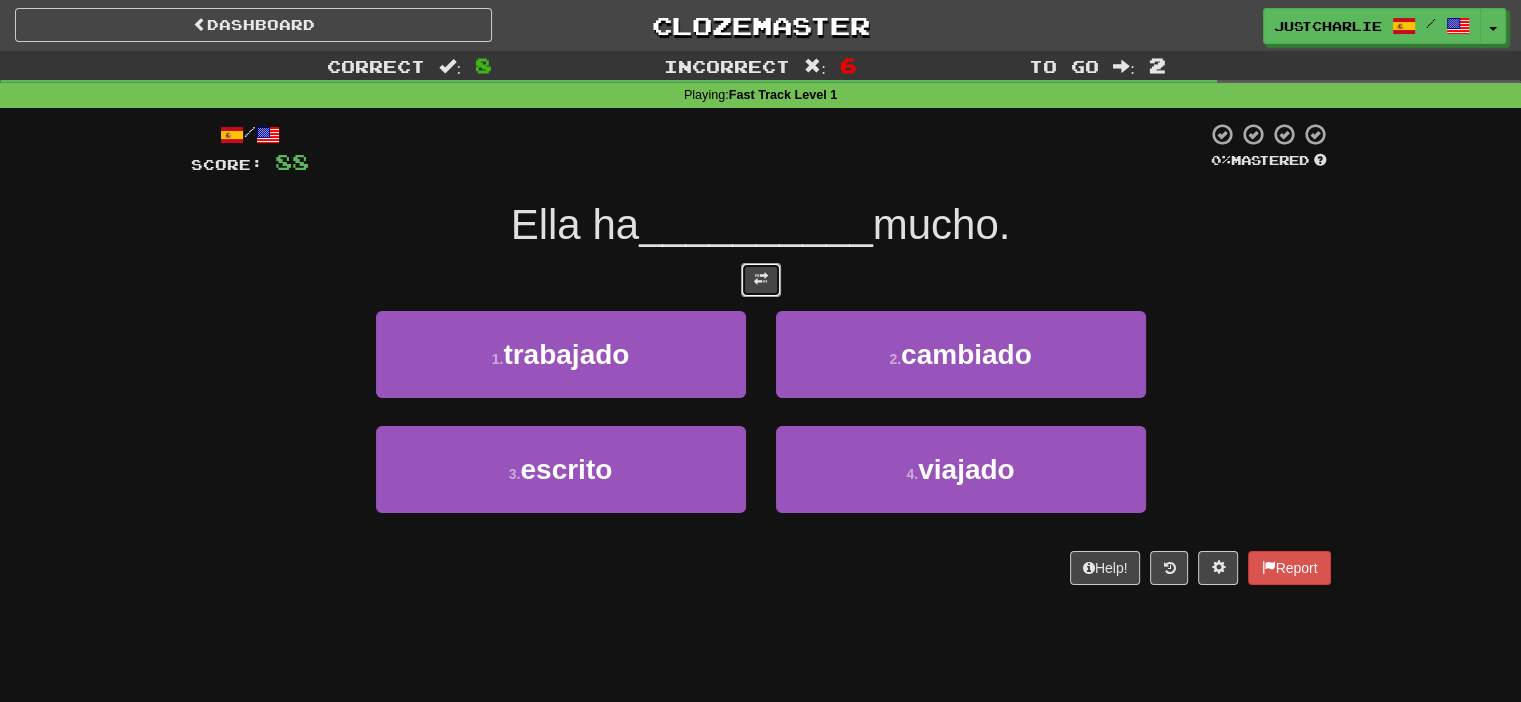 click at bounding box center (761, 279) 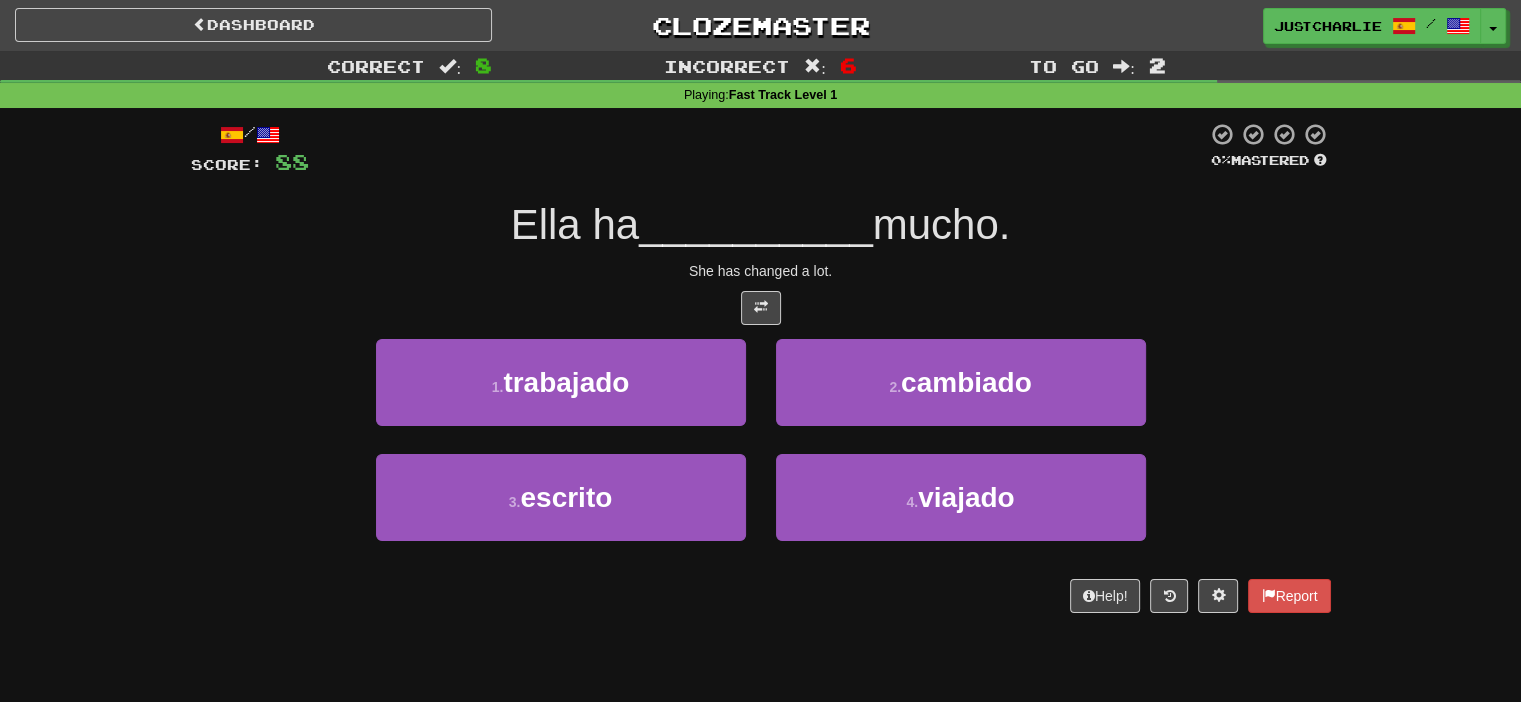 click on "/  Score:   88 0 %  Mastered Ella ha  __________  mucho. She has changed a lot. 1 .  trabajado 2 .  cambiado 3 .  escrito 4 .  viajado  Help!  Report" at bounding box center [761, 367] 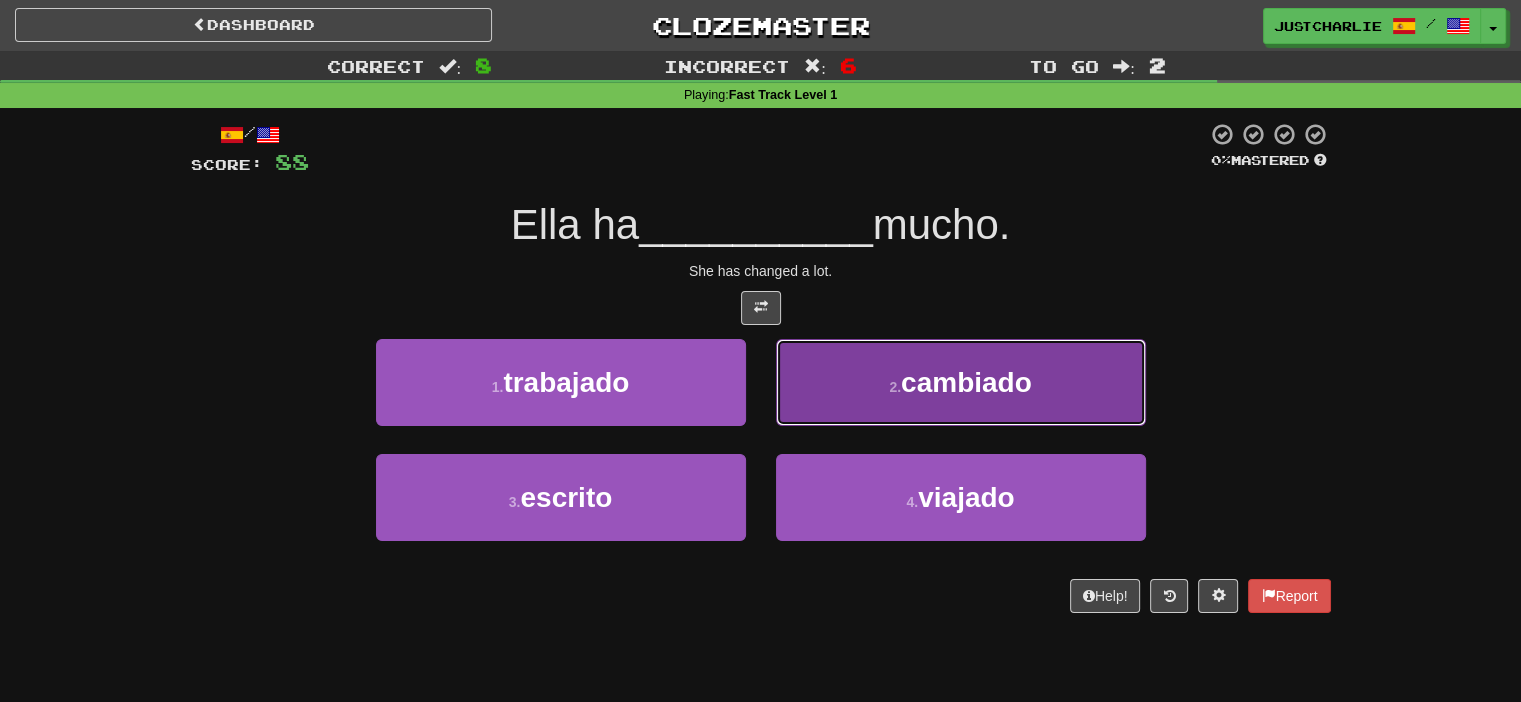 click on "2 .  cambiado" at bounding box center (961, 382) 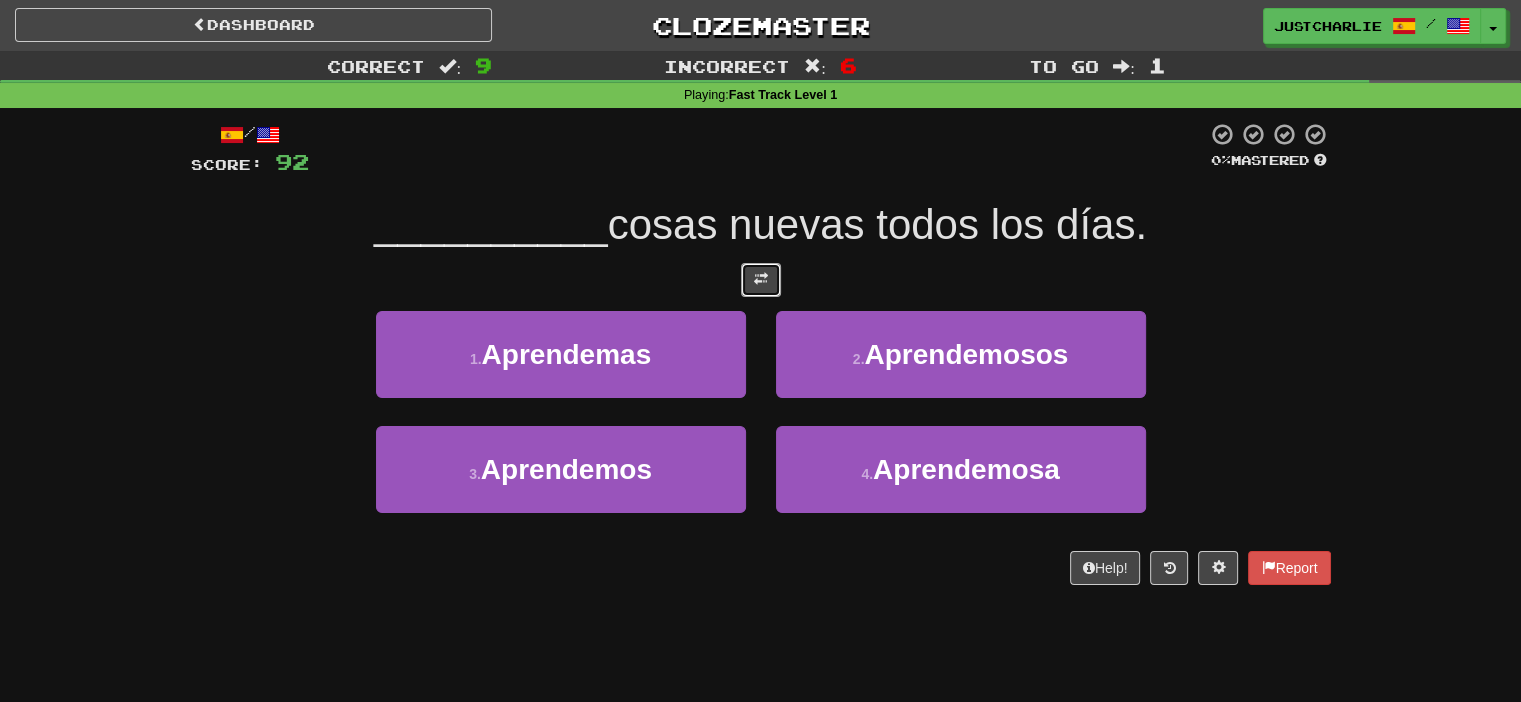 click at bounding box center [761, 279] 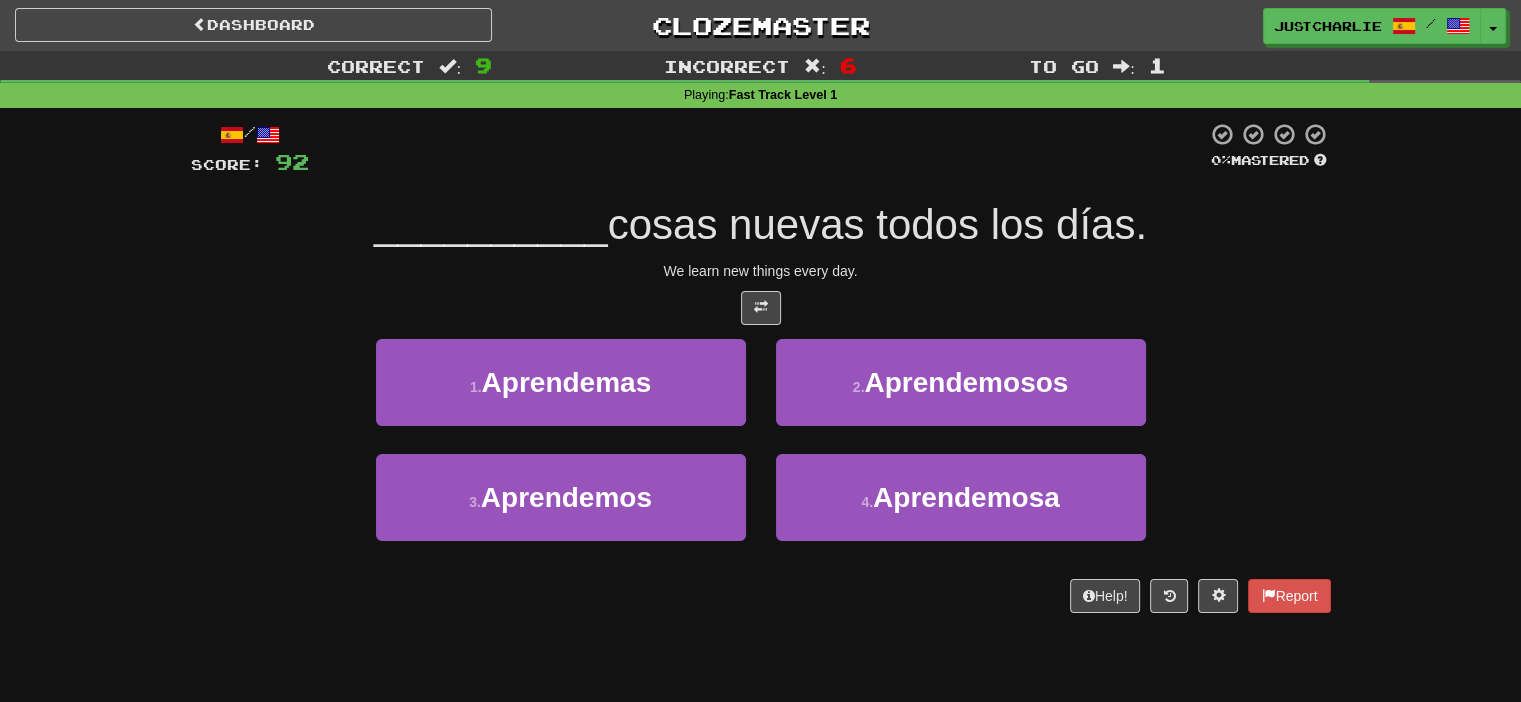 click on "We learn new things every day." at bounding box center [761, 271] 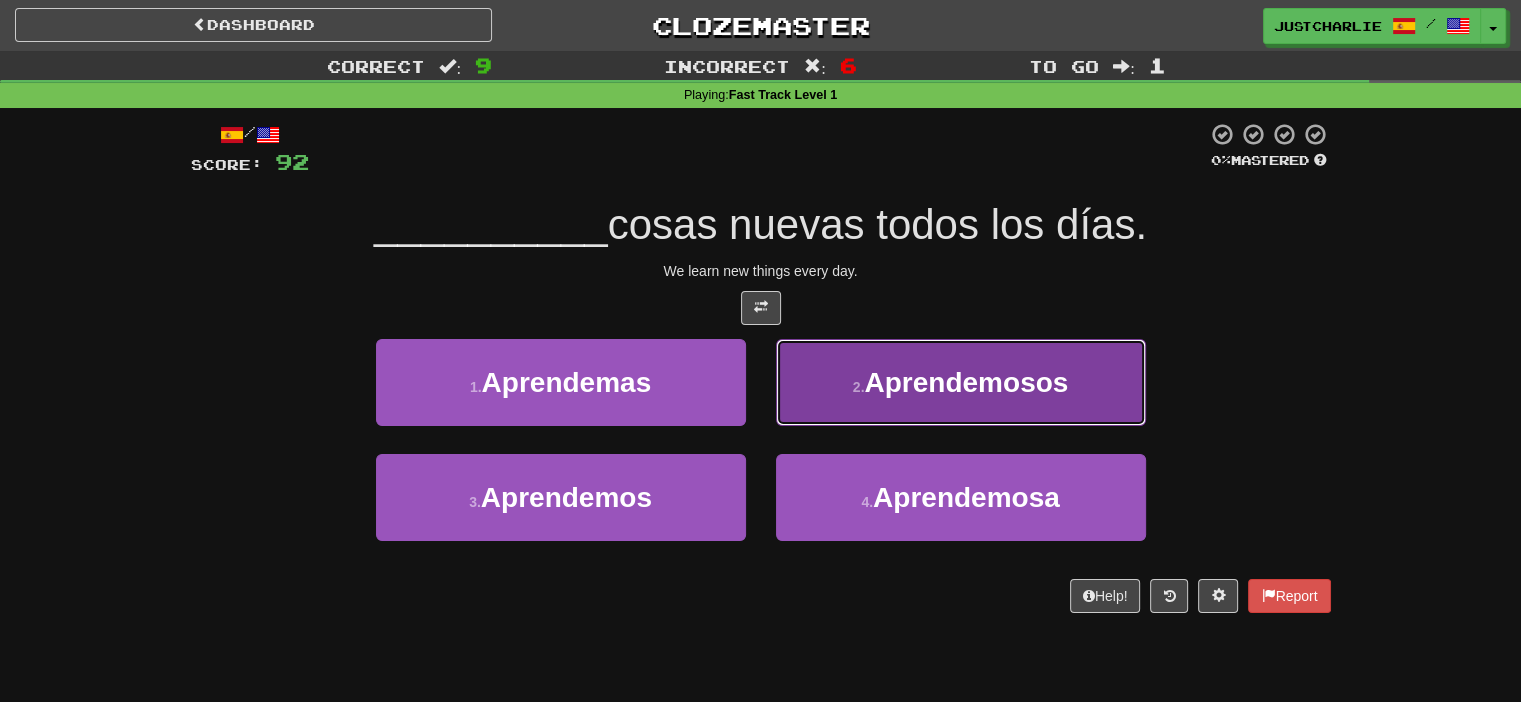 click on "2 .  Aprendemosos" at bounding box center [961, 382] 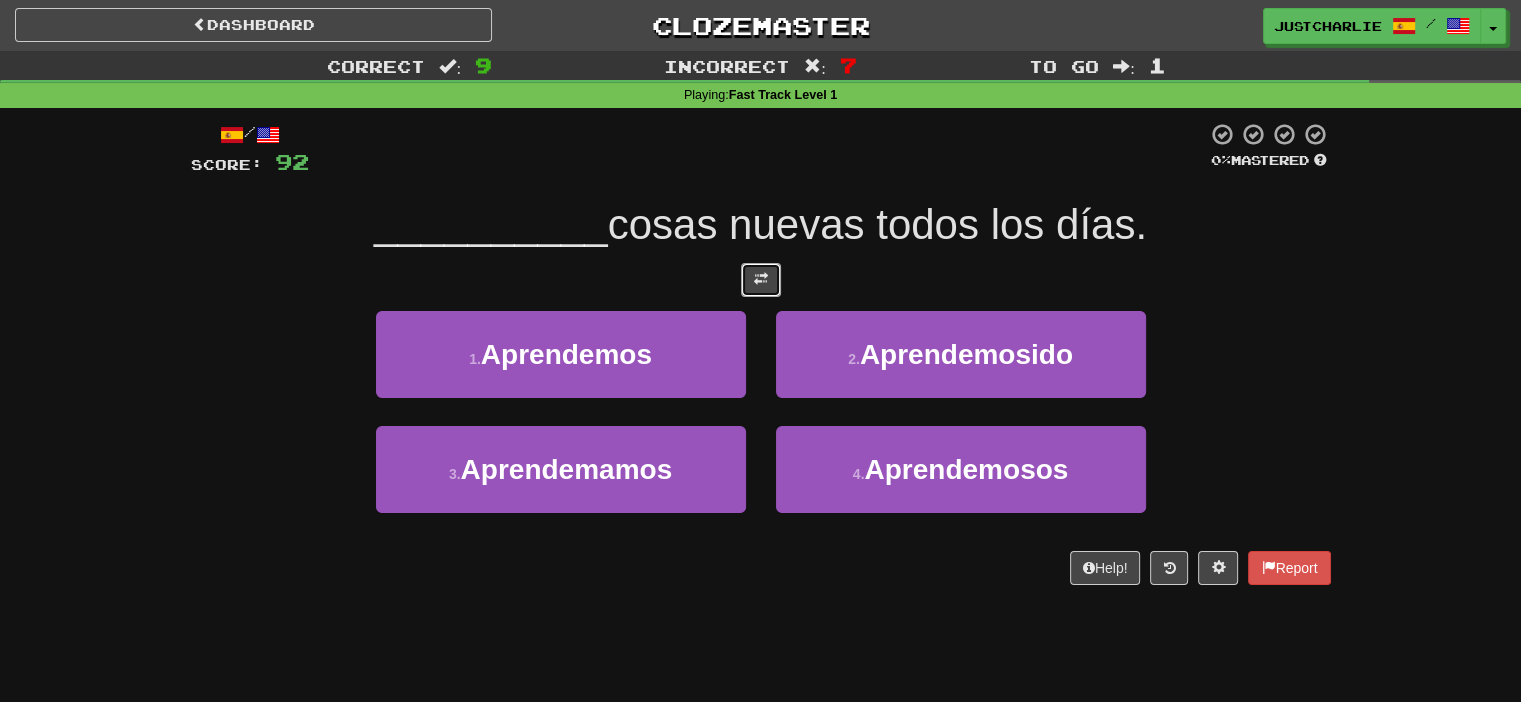click at bounding box center (761, 280) 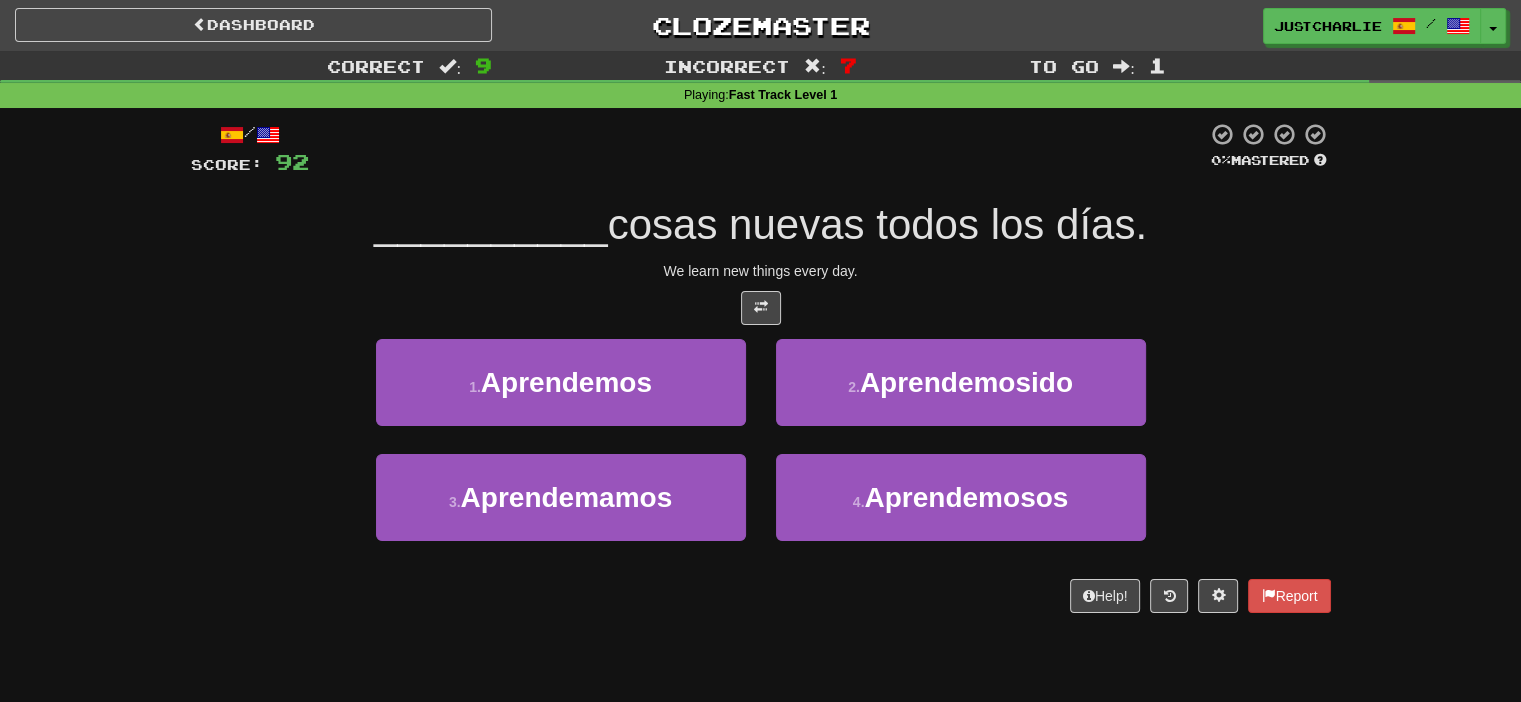 click on "/  Score:   92 0 %  Mastered __________  cosas nuevas todos los días. We learn new things every day. 1 .  Aprendemos 2 .  Aprendemosido 3 .  Aprendemamos 4 .  Aprendemosos  Help!  Report" at bounding box center (761, 367) 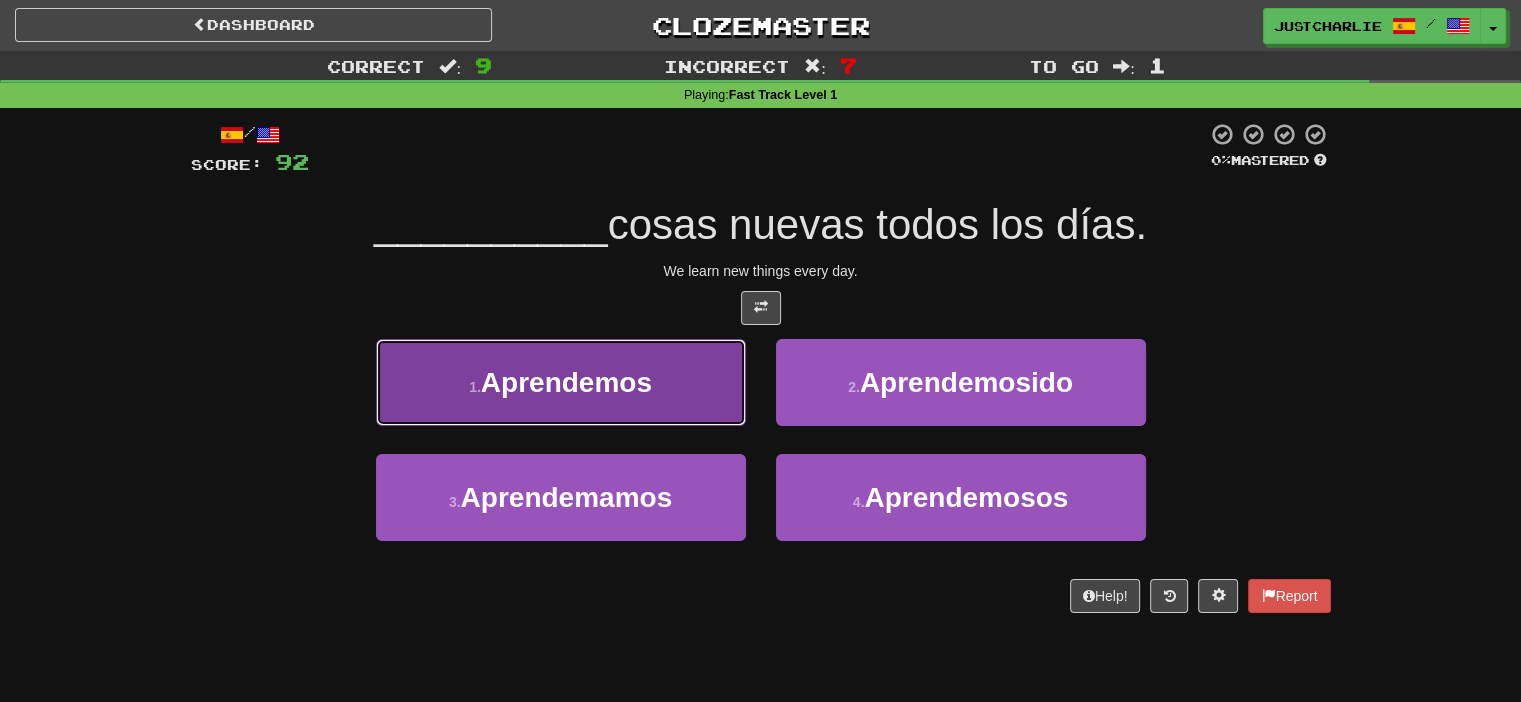 click on "1 .  Aprendemos" at bounding box center [561, 382] 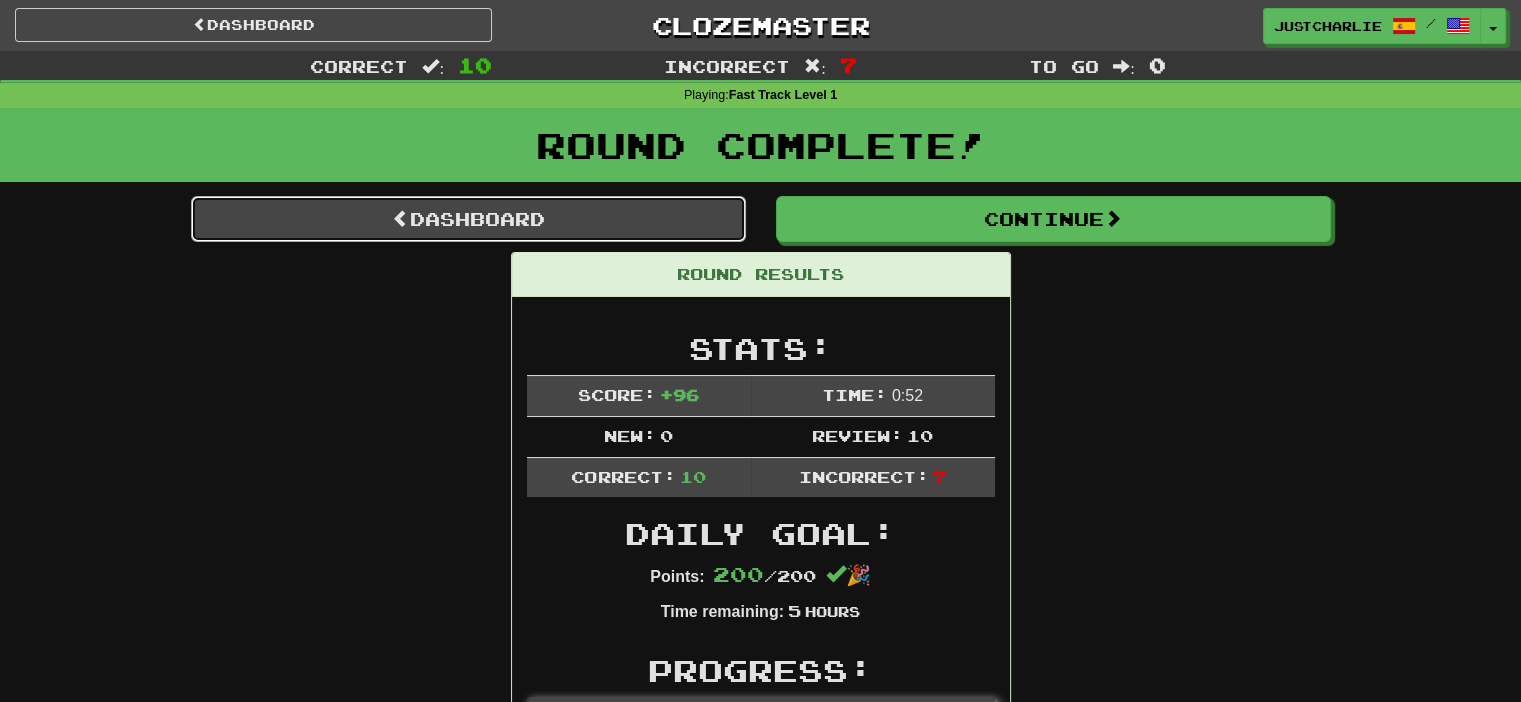 click on "Dashboard" at bounding box center [468, 219] 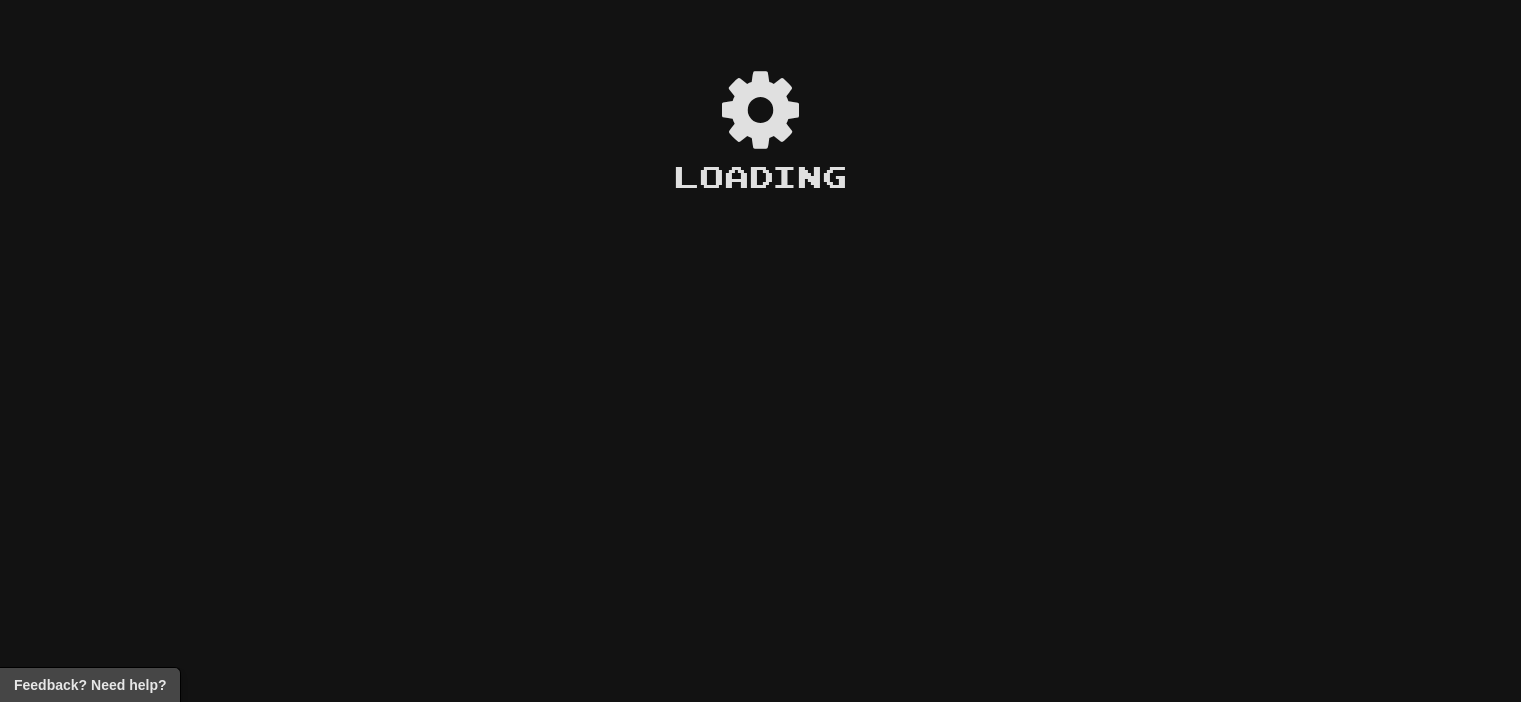scroll, scrollTop: 0, scrollLeft: 0, axis: both 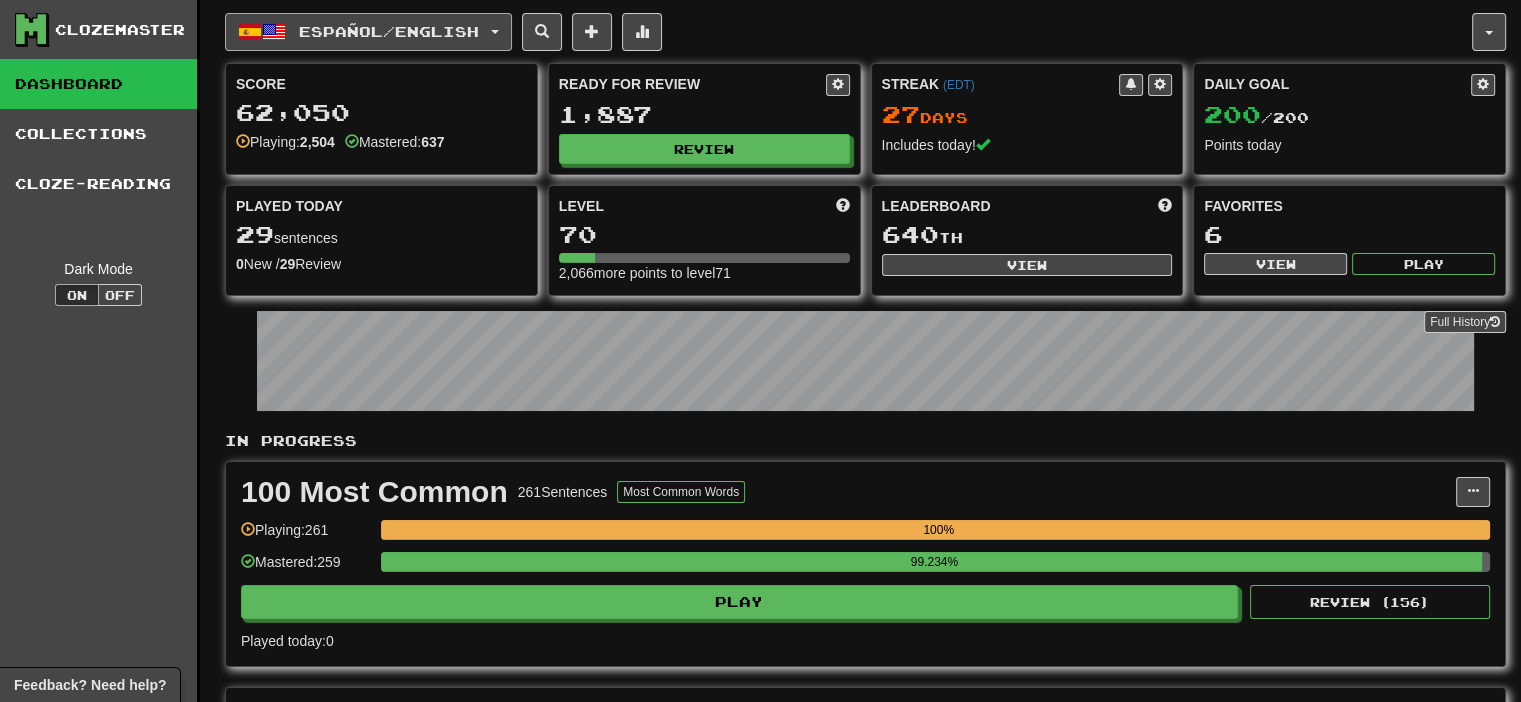click on "Español  /  English" at bounding box center [368, 32] 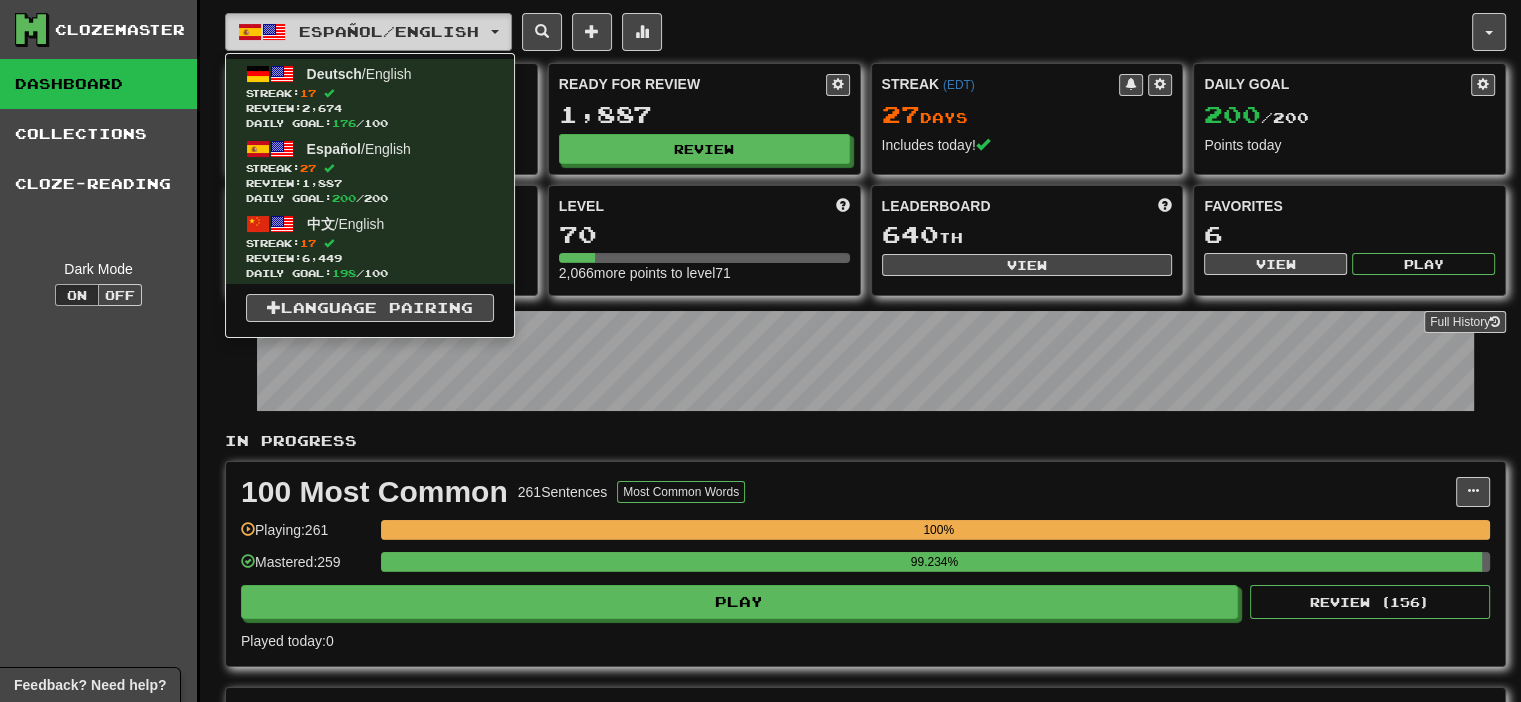 click on "Español  /  English" at bounding box center (368, 32) 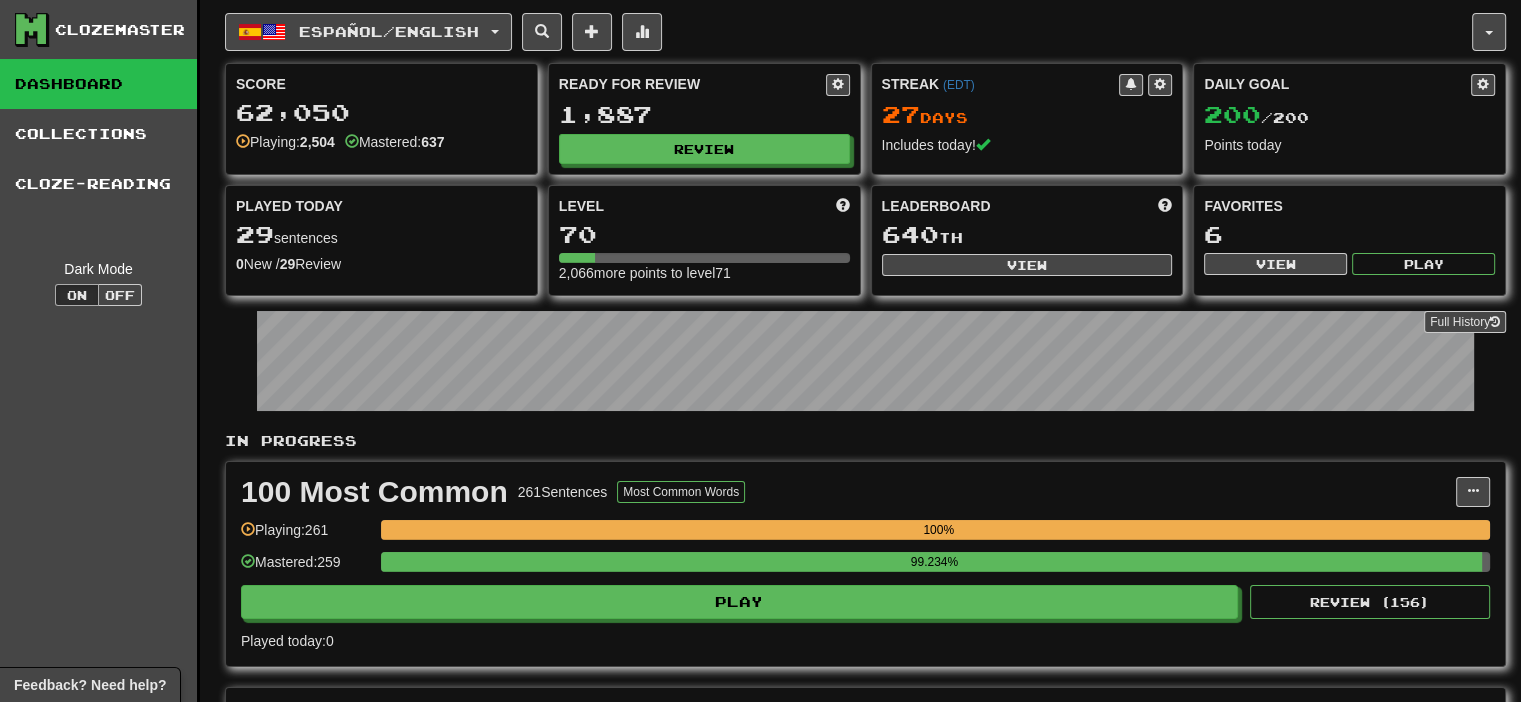 click on "Español  /  English Deutsch  /  English Streak:  17   Review:  2,674 Daily Goal:  176  /  100 Español  /  English Streak:  27   Review:  1,887 Daily Goal:  200  /  200 中文  /  English Streak:  17   Review:  6,449 Daily Goal:  198  /  100  Language Pairing" at bounding box center [848, 32] 